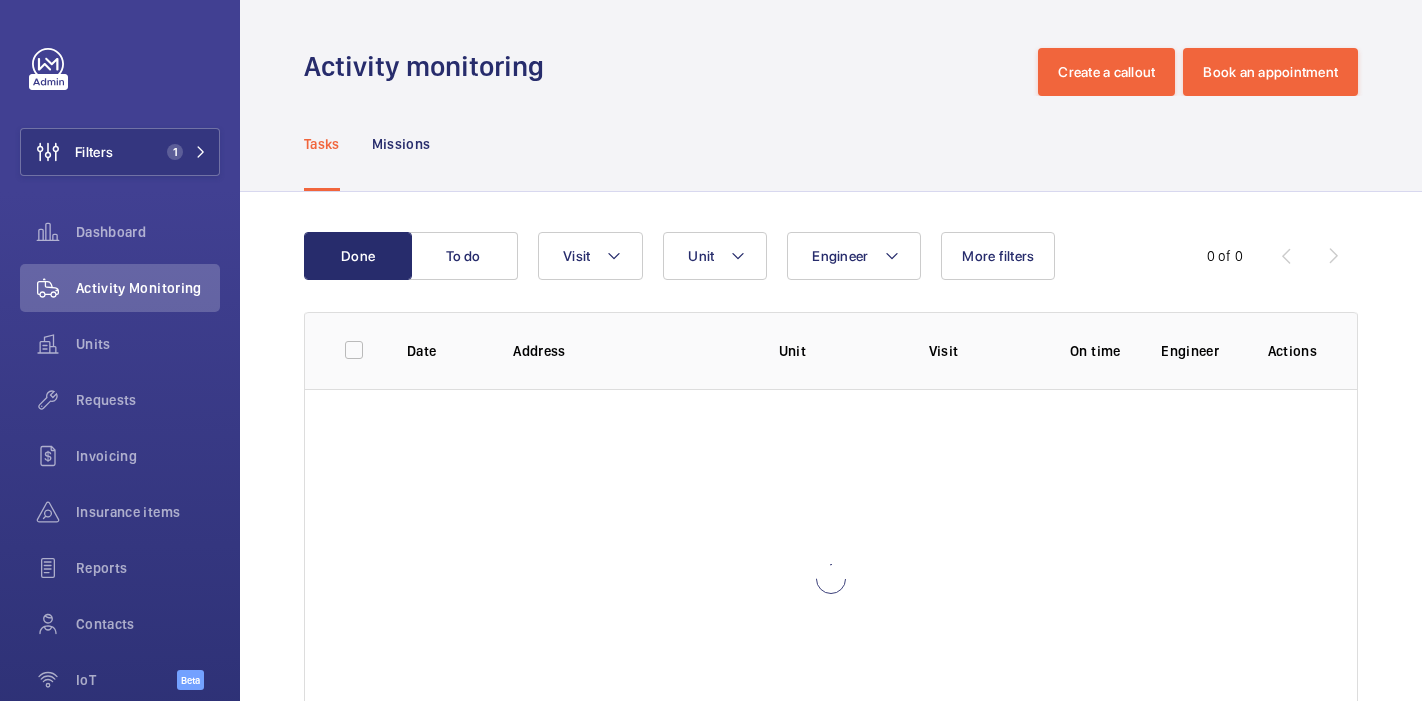scroll, scrollTop: 0, scrollLeft: 0, axis: both 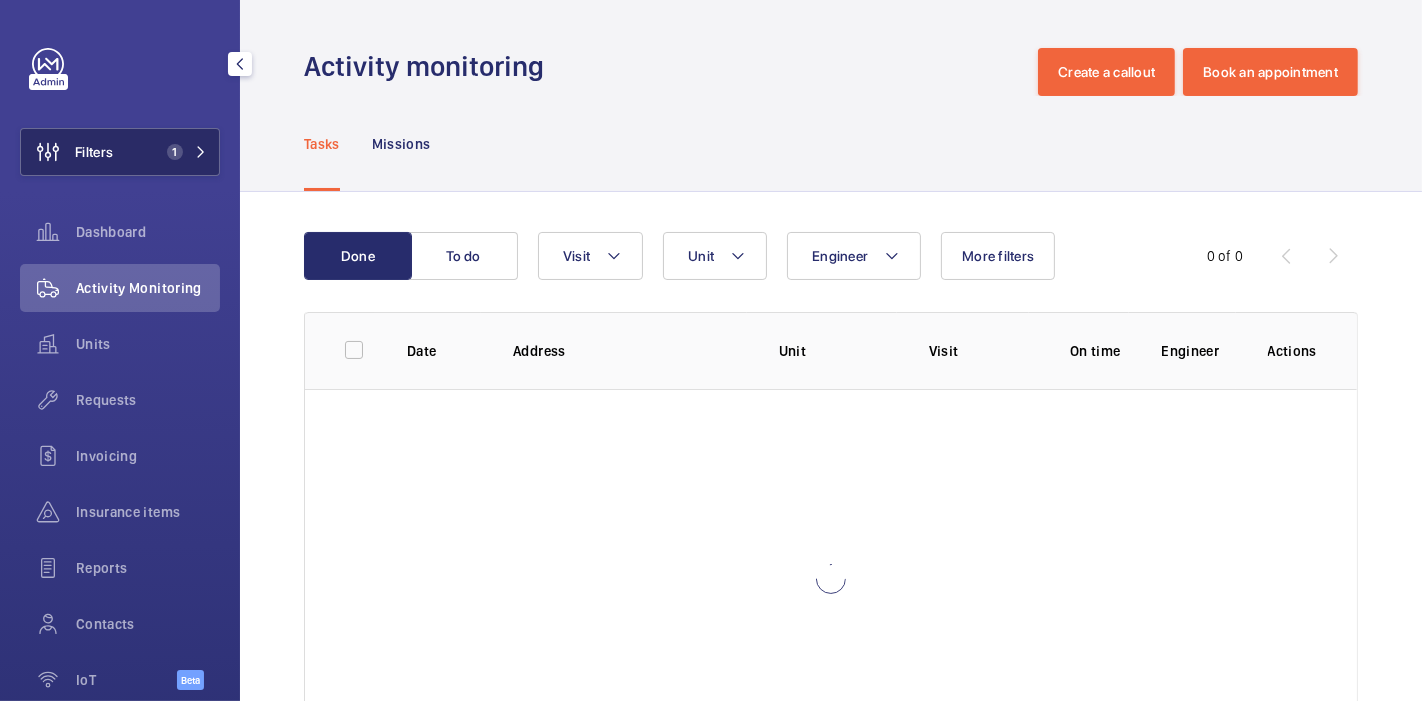 click on "Filters 1" 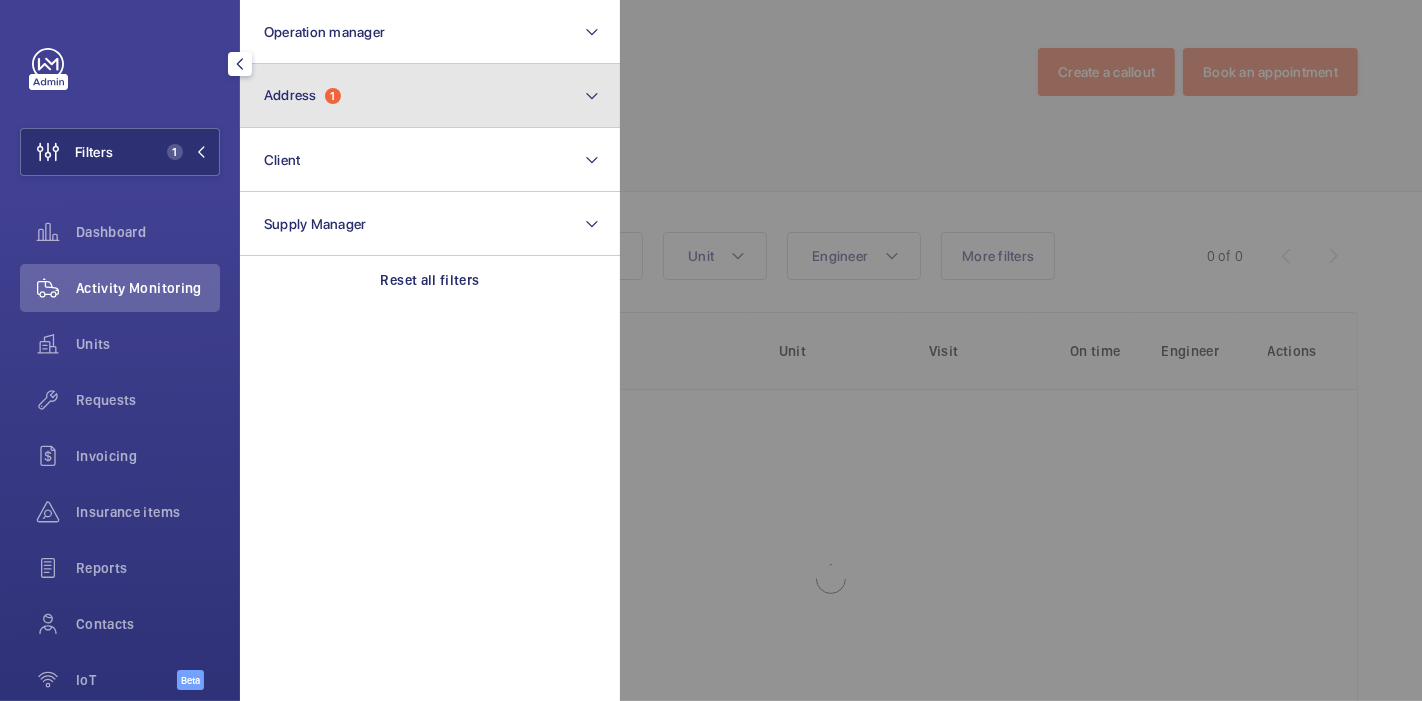 click on "1" 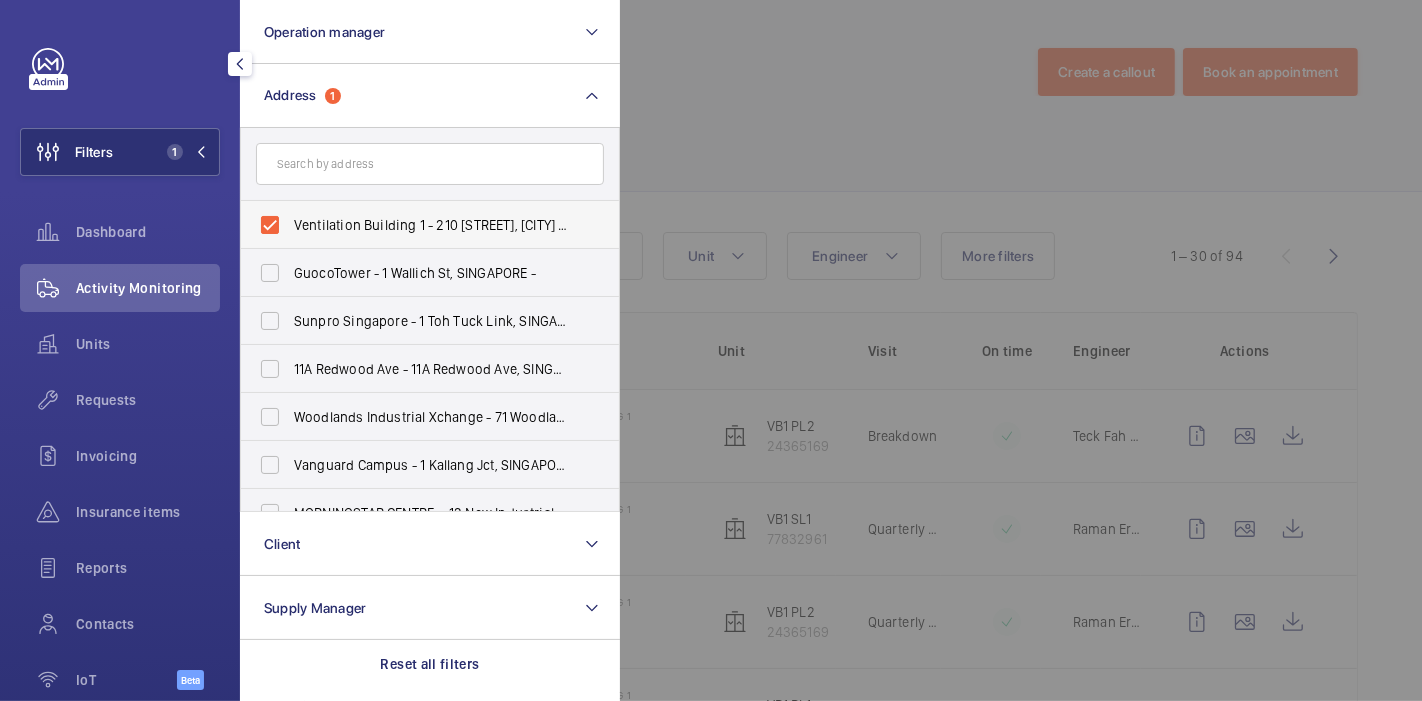 click on "Ventilation Building 1 - 210 [STREET], [CITY] [ZIP]" at bounding box center [415, 225] 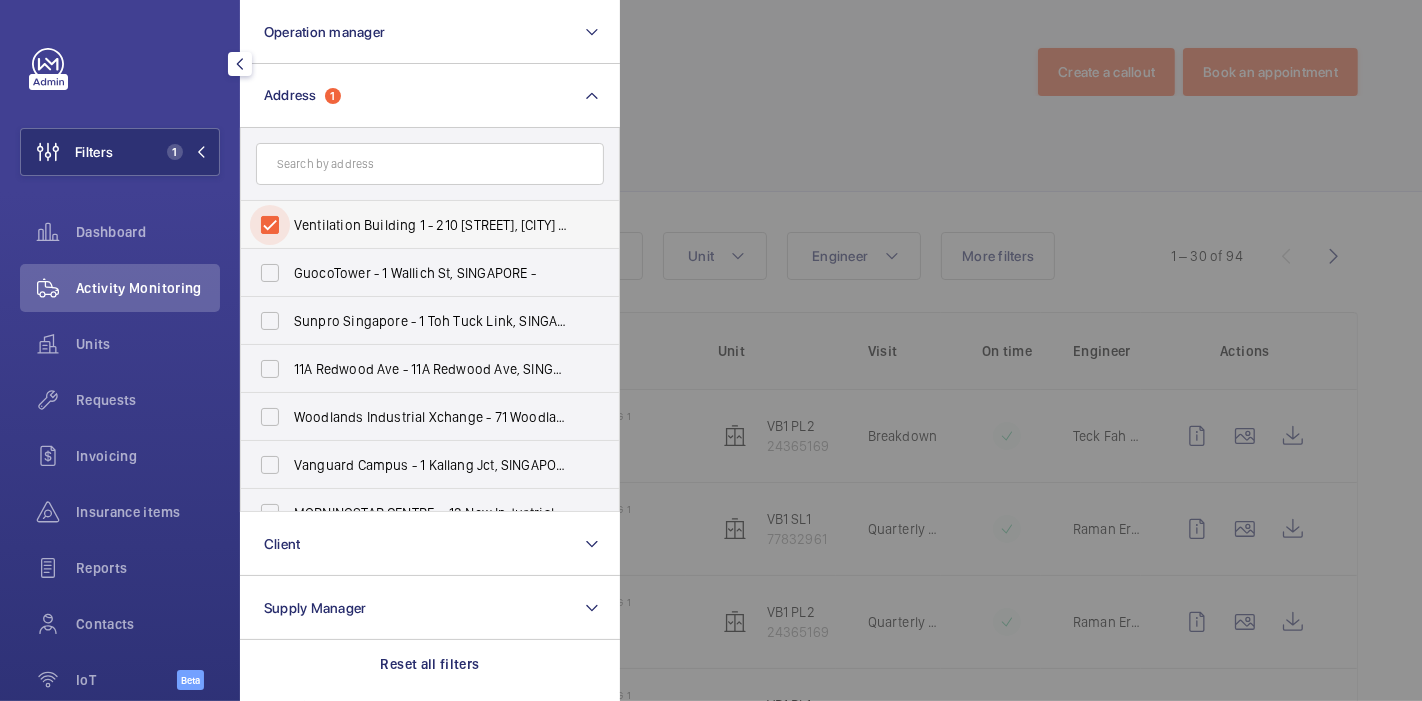 click on "Ventilation Building 1 - 210 [STREET], [CITY] [ZIP]" at bounding box center (270, 225) 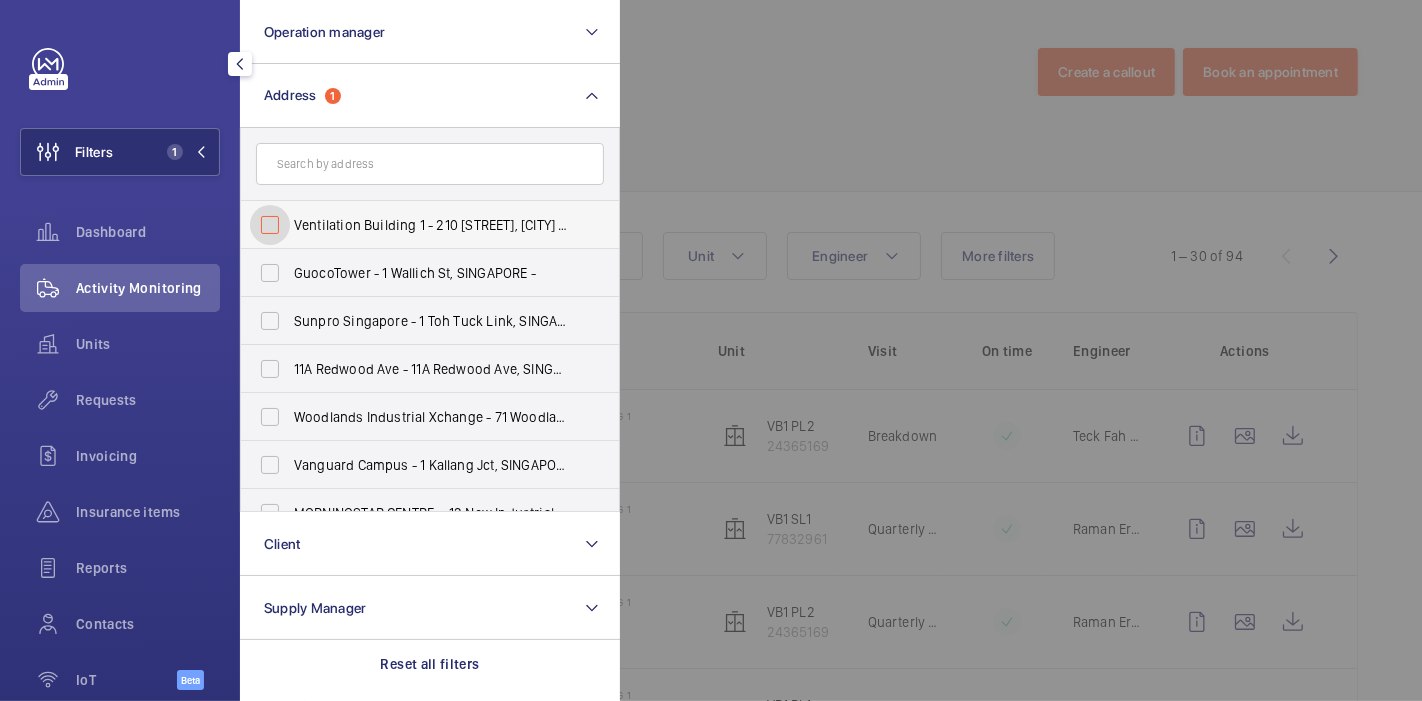 checkbox on "false" 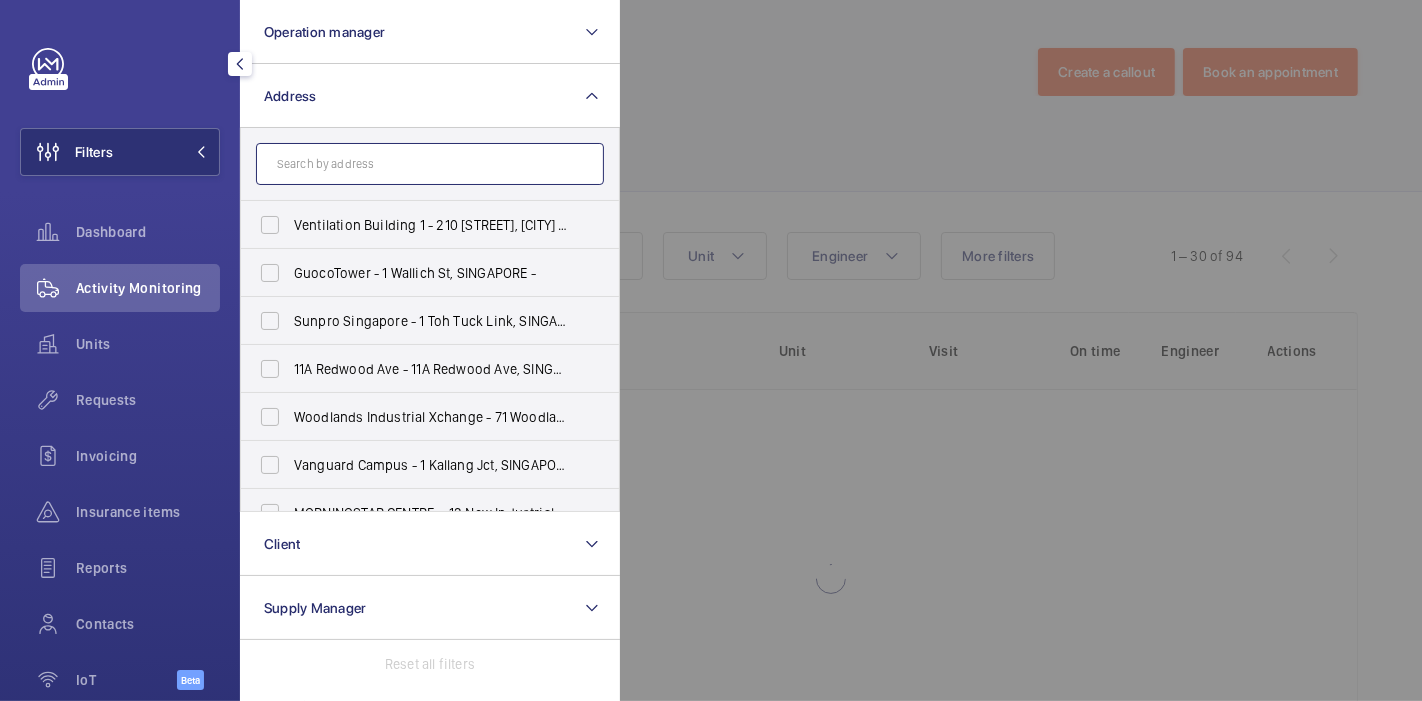 click 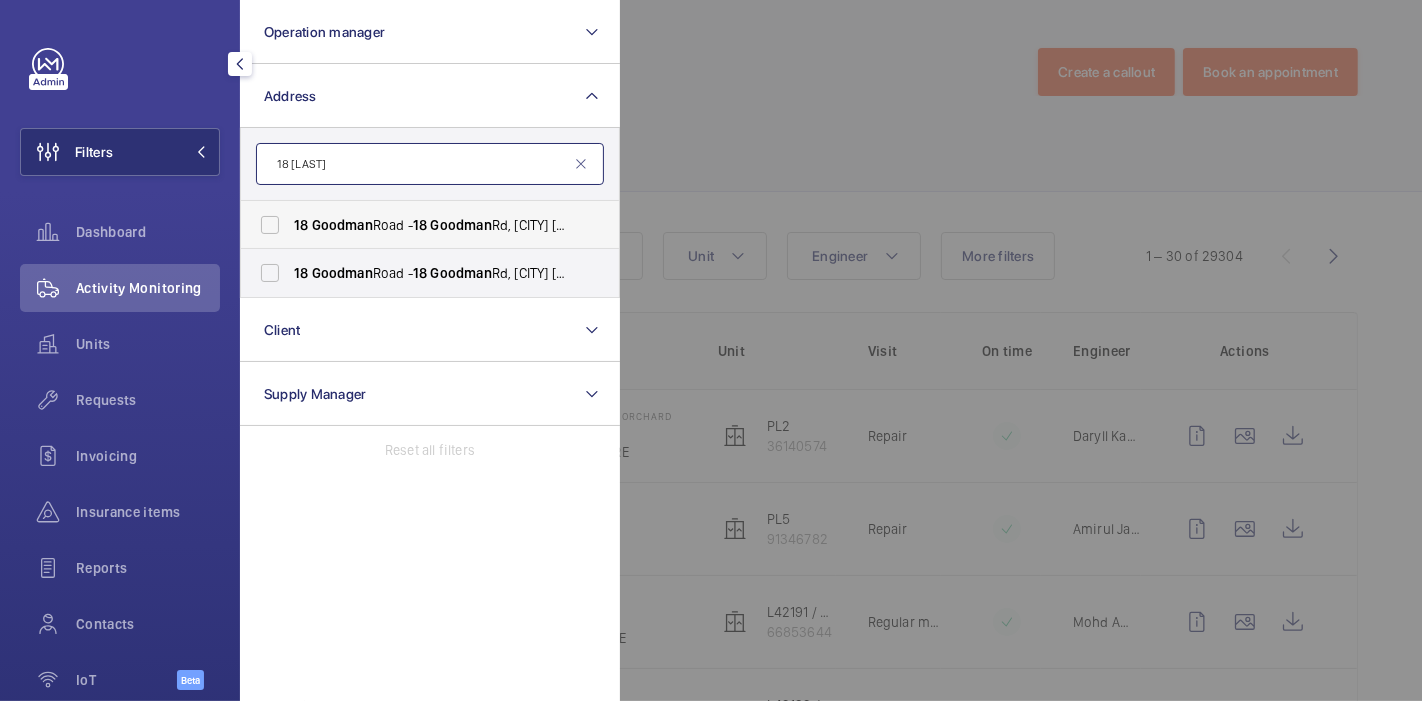 type on "18 [LAST]" 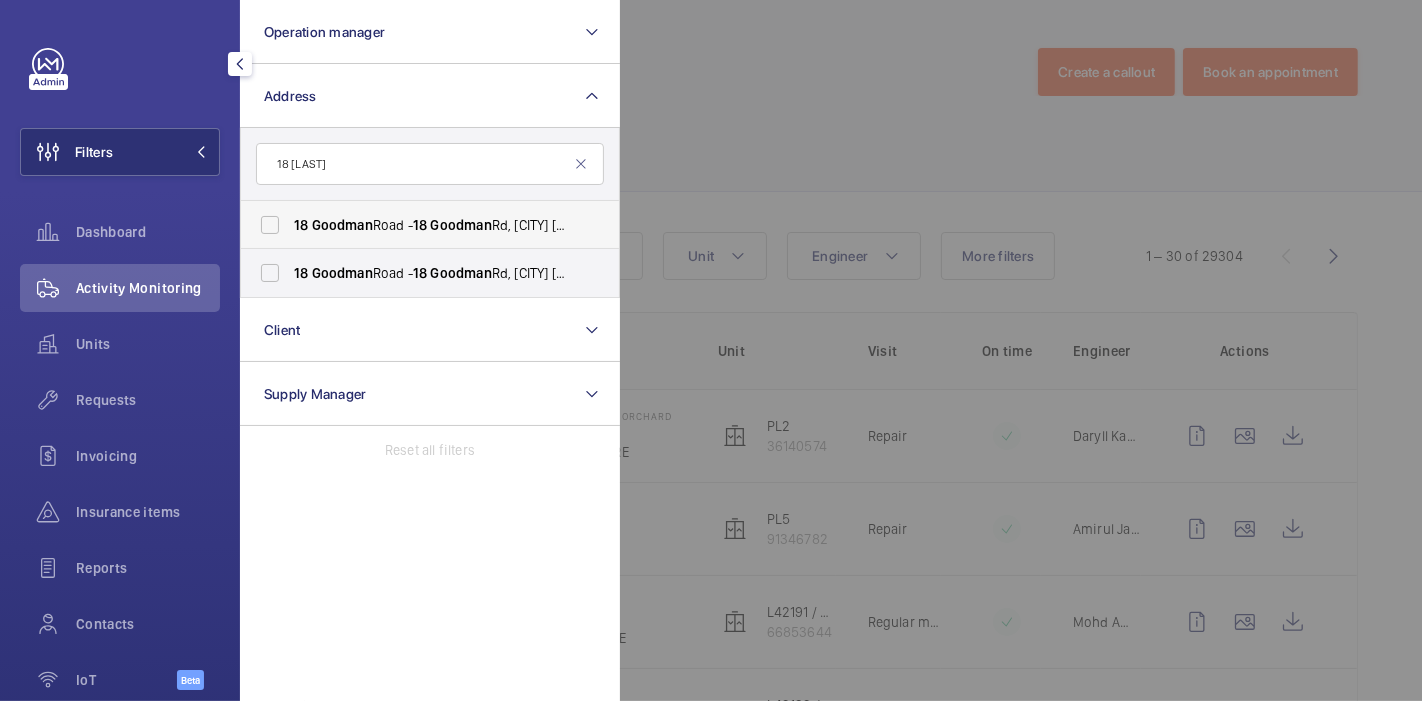 click on "18 [LAST] - 18 [LAST], [CITY] [ZIP]" at bounding box center [431, 225] 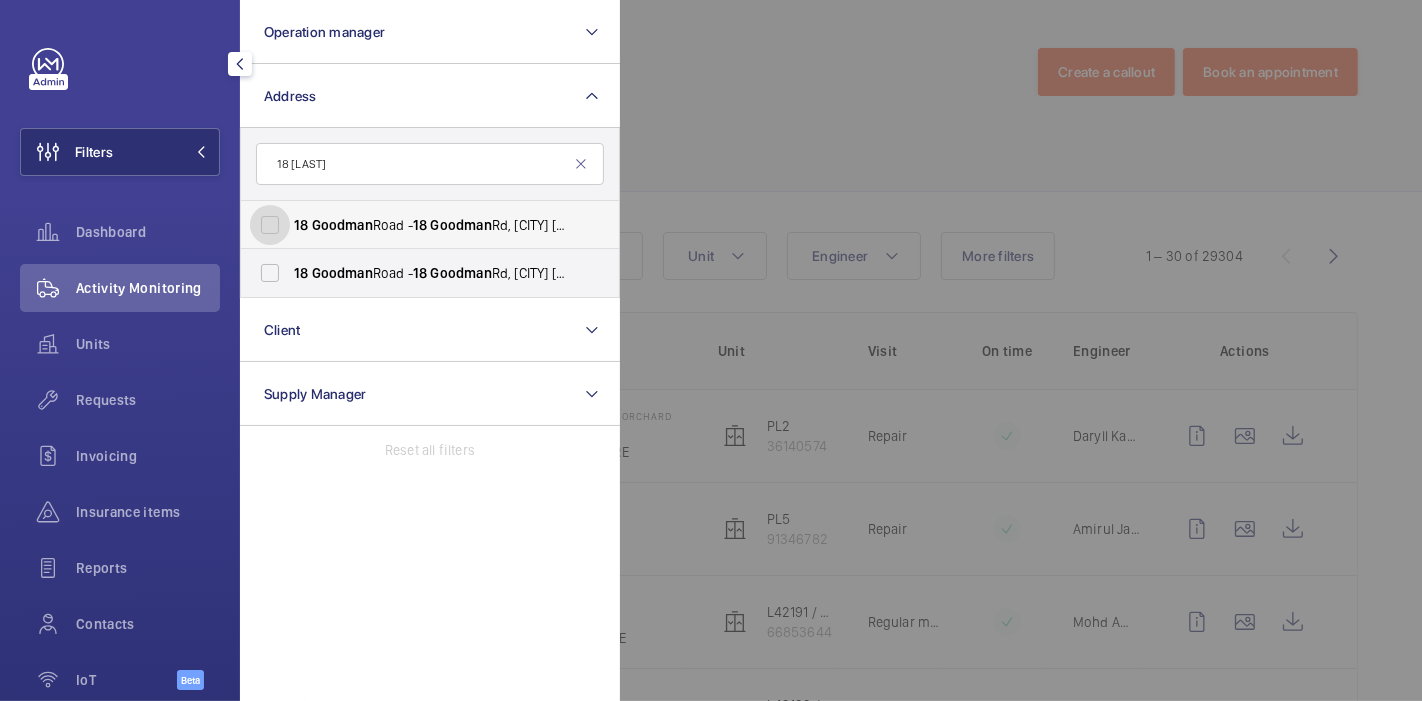 click on "18 [LAST] - 18 [LAST], [CITY] [ZIP]" at bounding box center [270, 225] 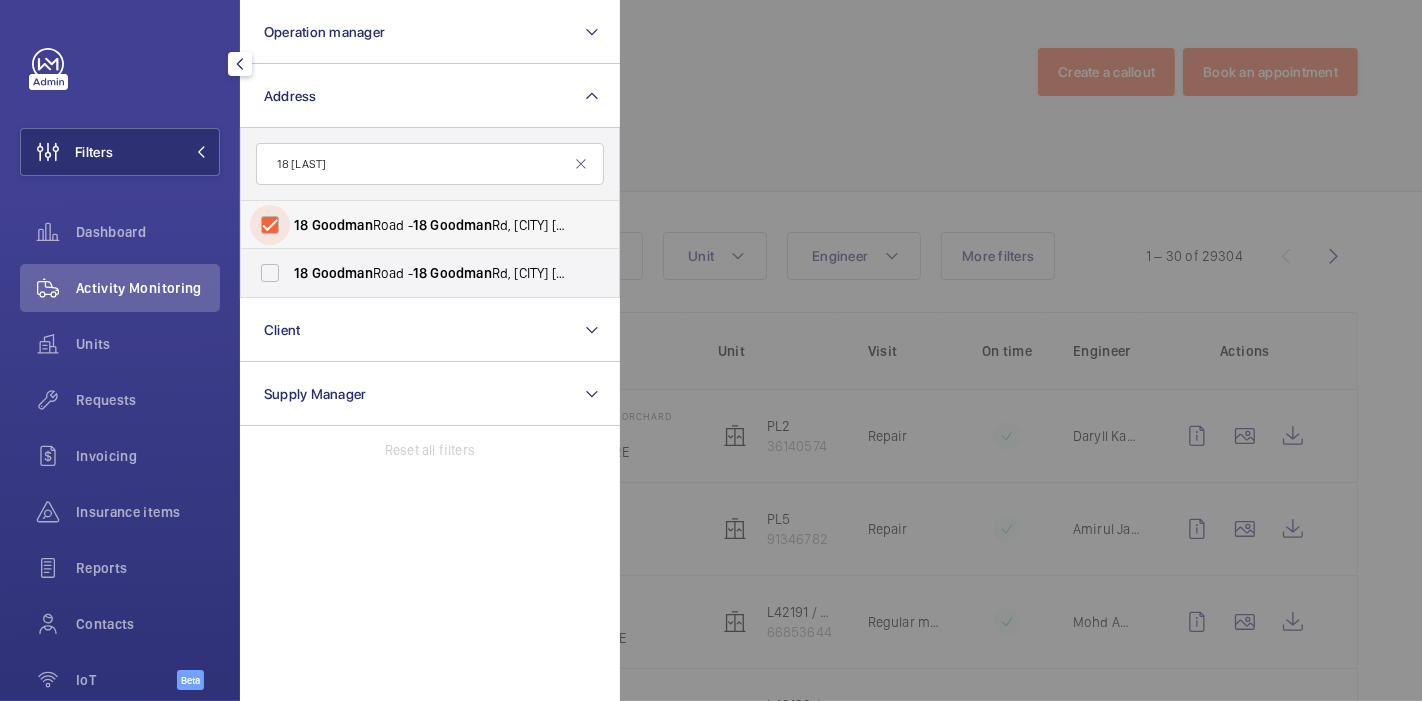 checkbox on "true" 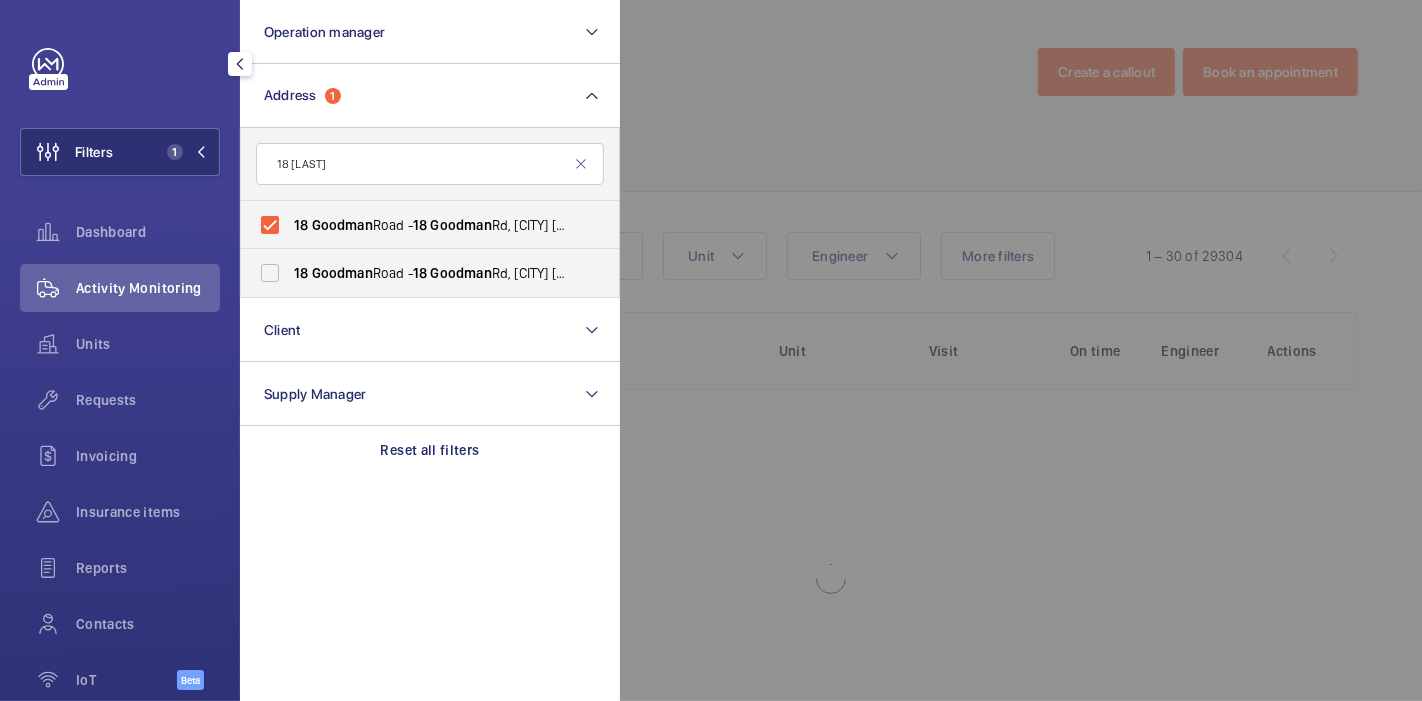 click 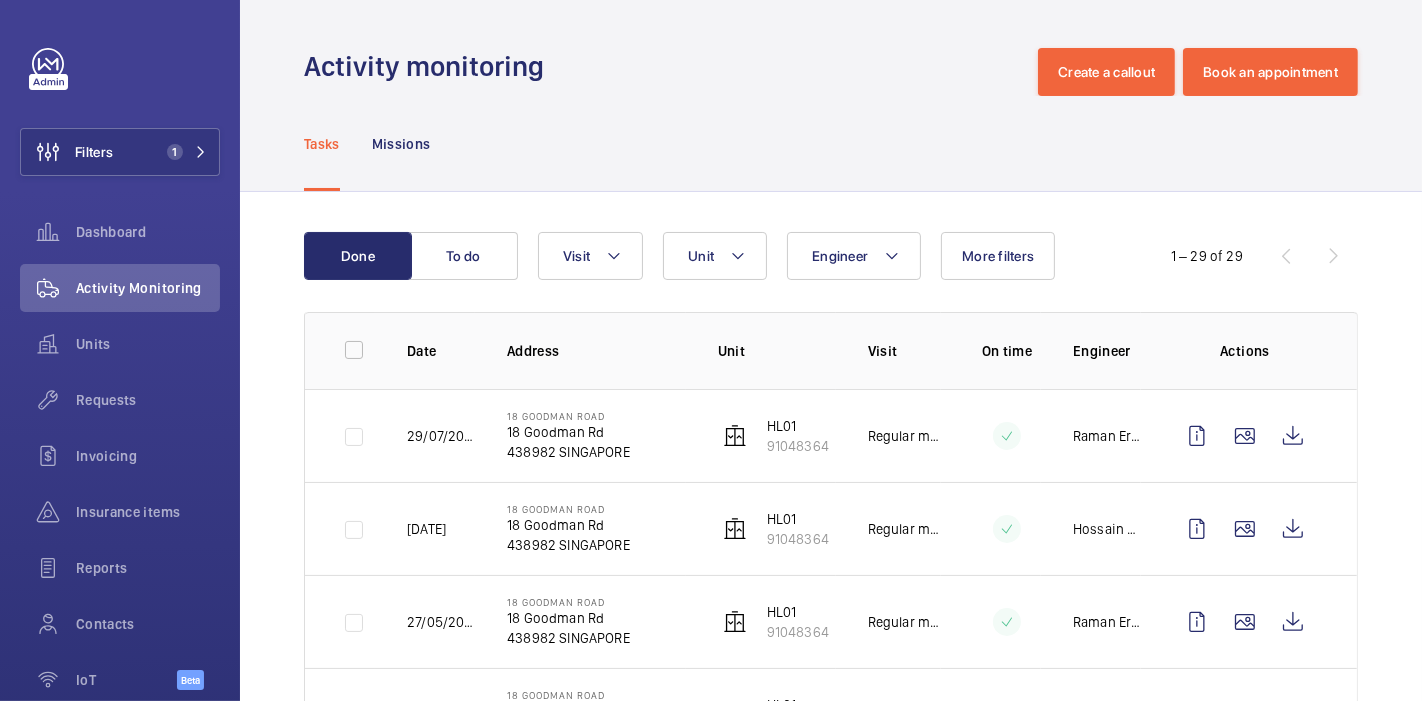 scroll, scrollTop: 160, scrollLeft: 0, axis: vertical 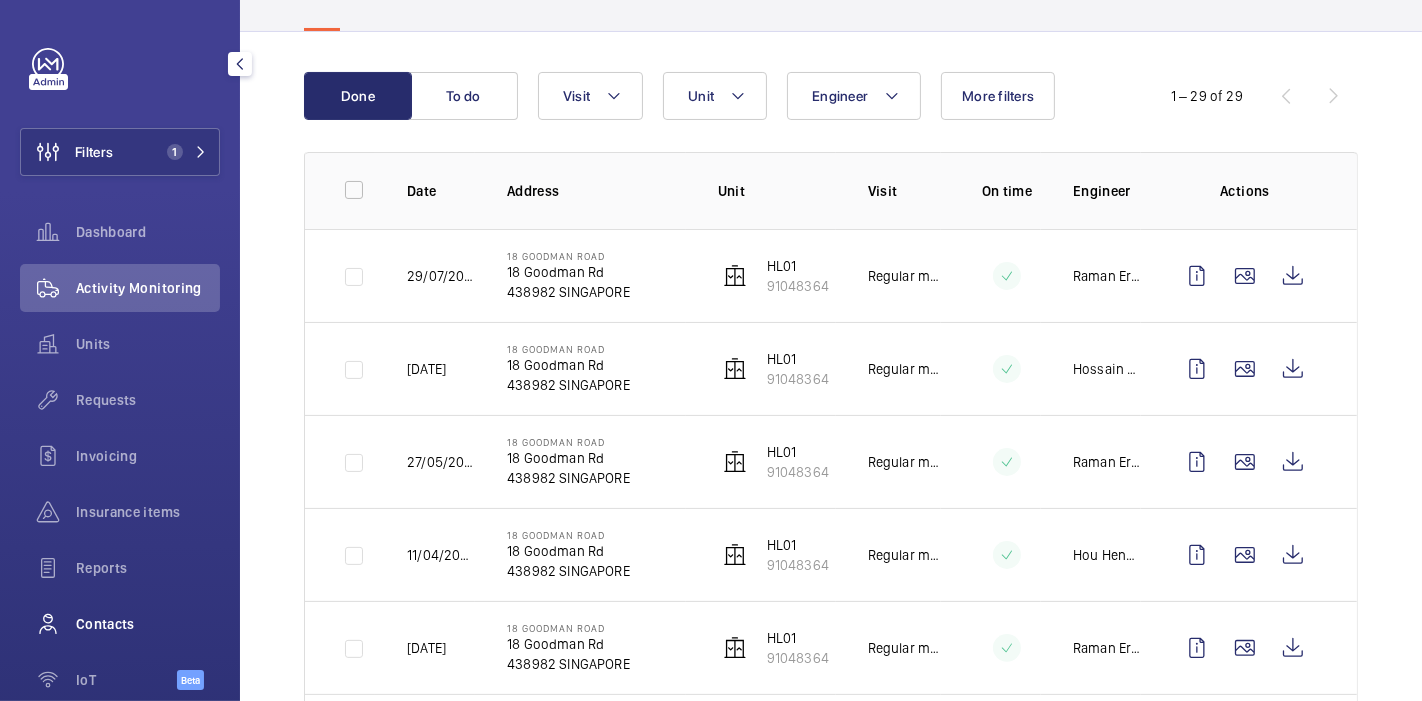 click on "Contacts" 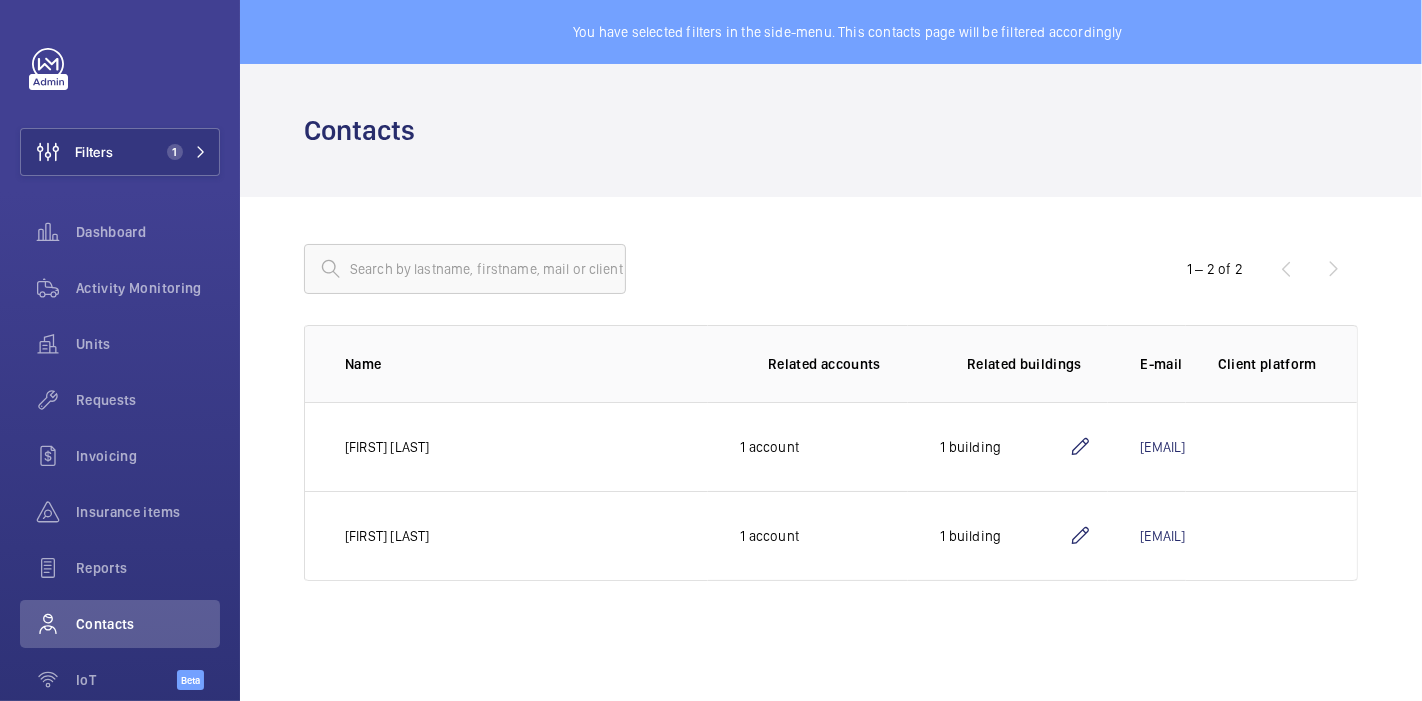 scroll, scrollTop: 0, scrollLeft: 0, axis: both 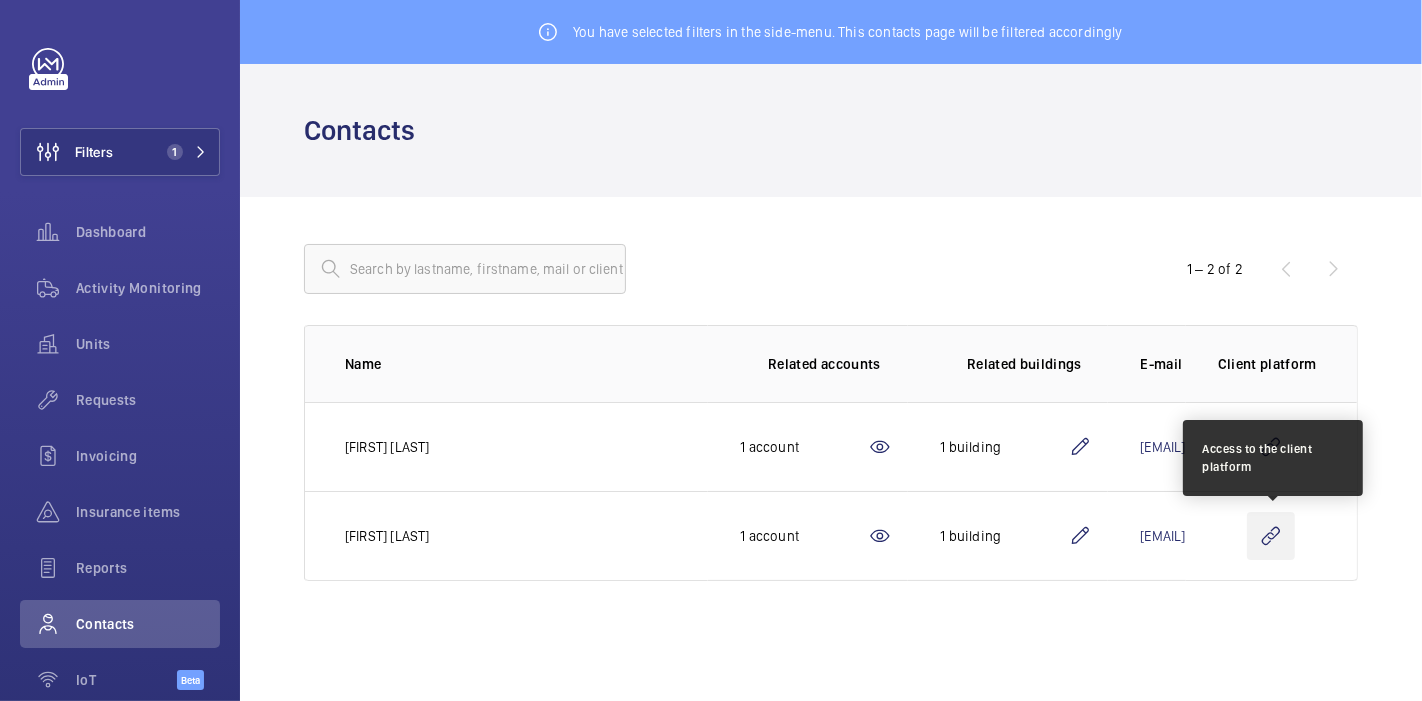 click 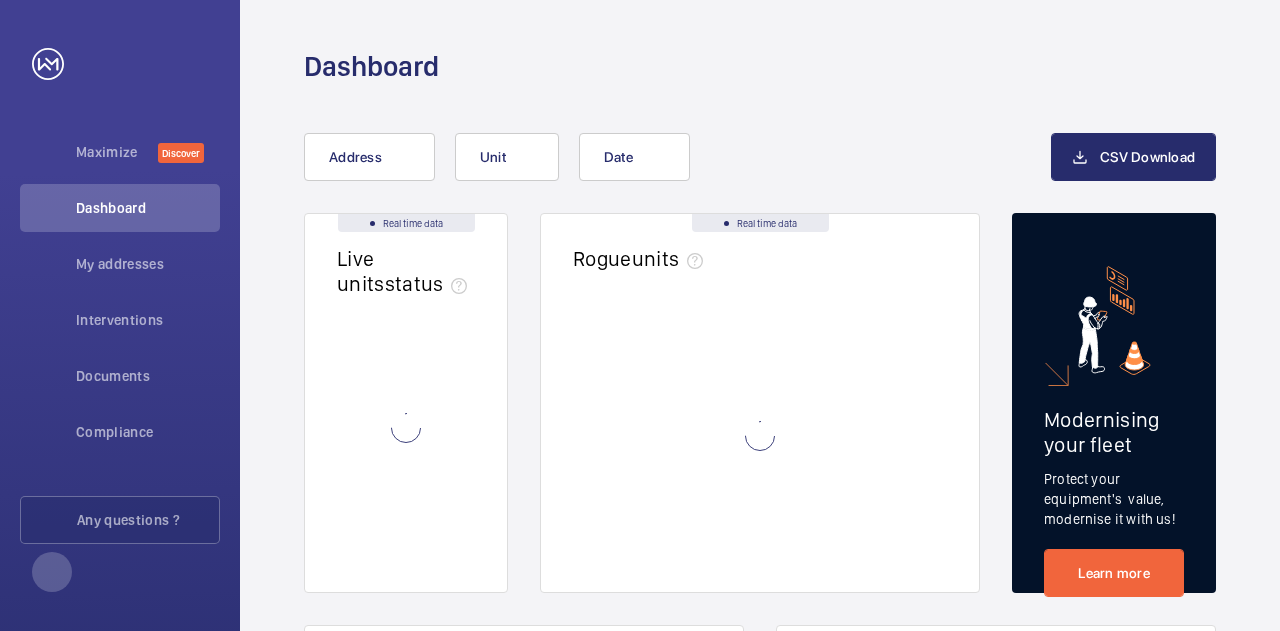 scroll, scrollTop: 0, scrollLeft: 0, axis: both 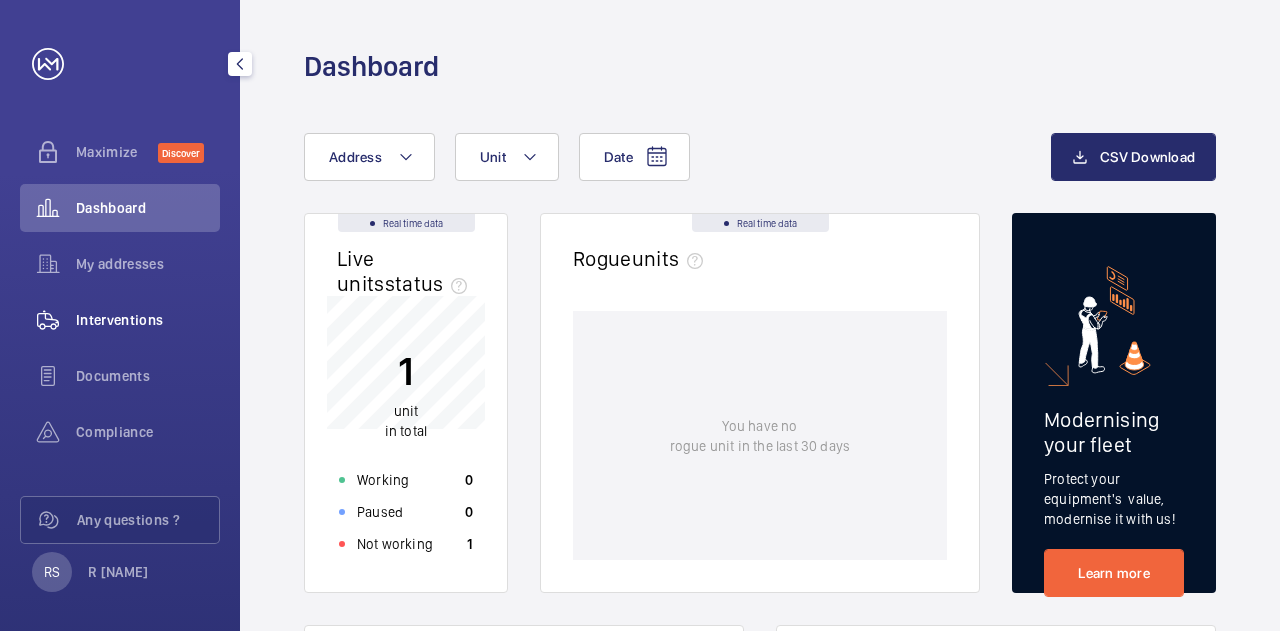 click on "Interventions" 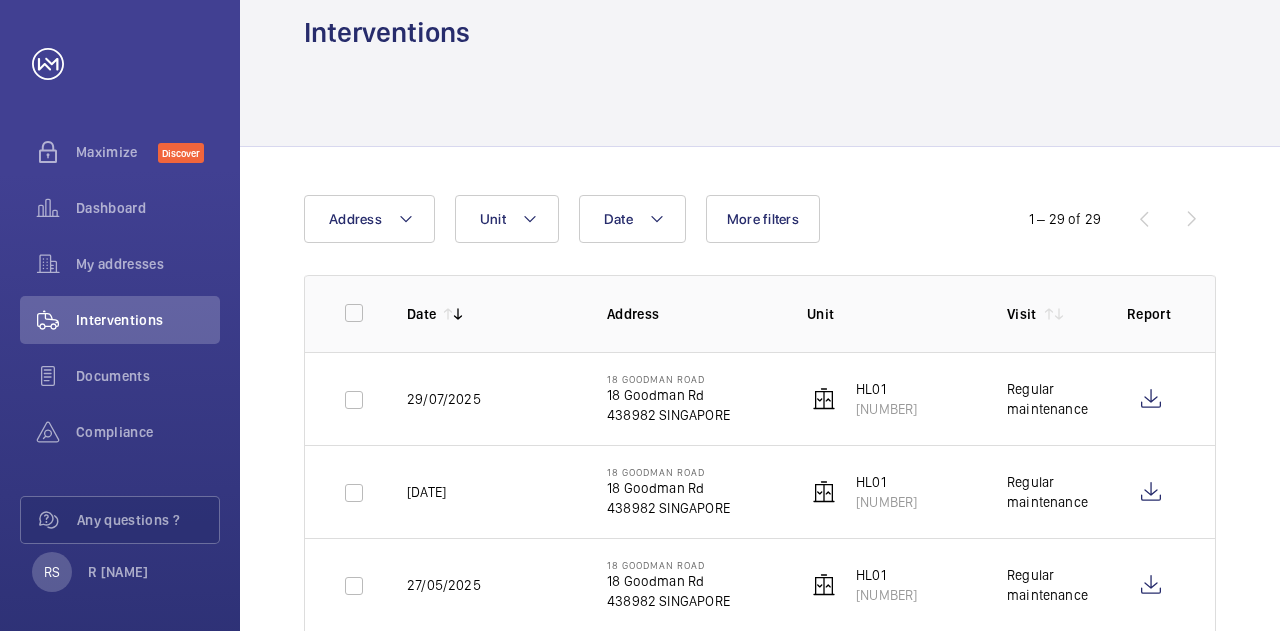 scroll, scrollTop: 0, scrollLeft: 0, axis: both 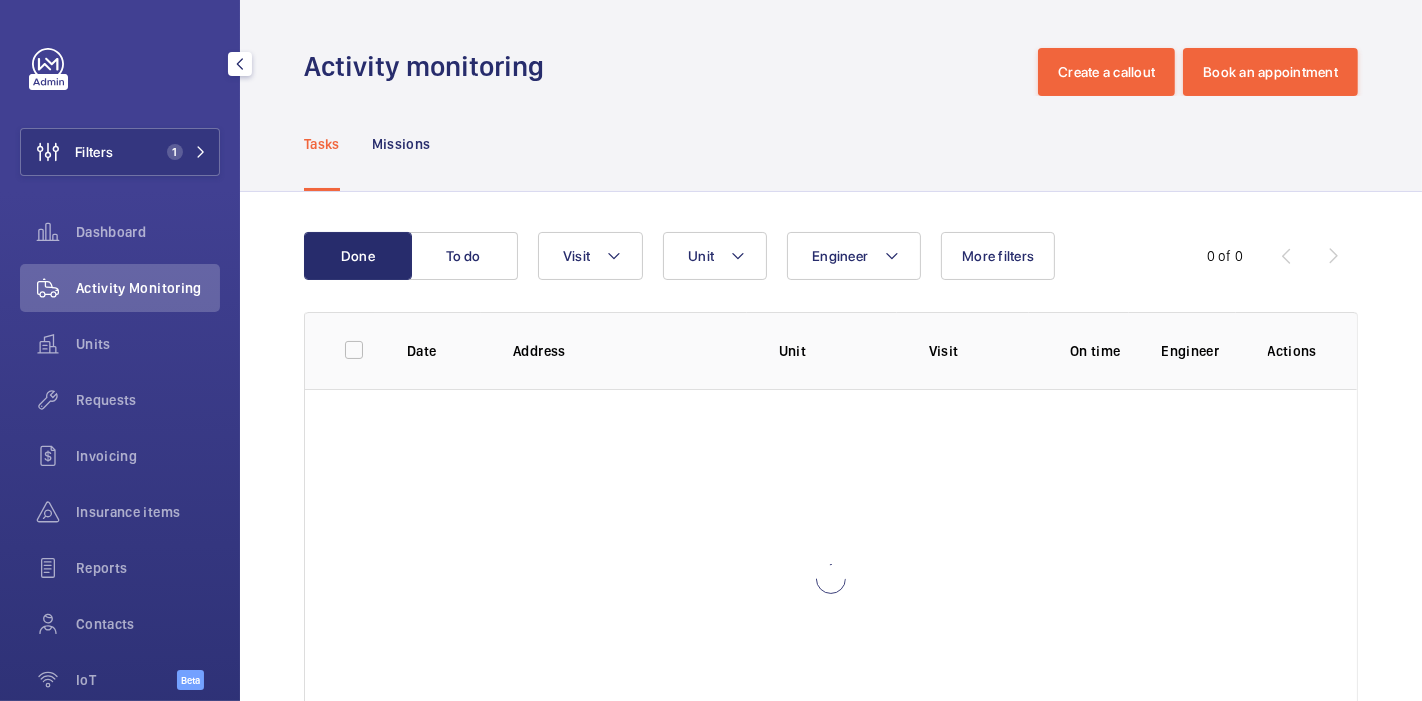 click on "Filters 1" 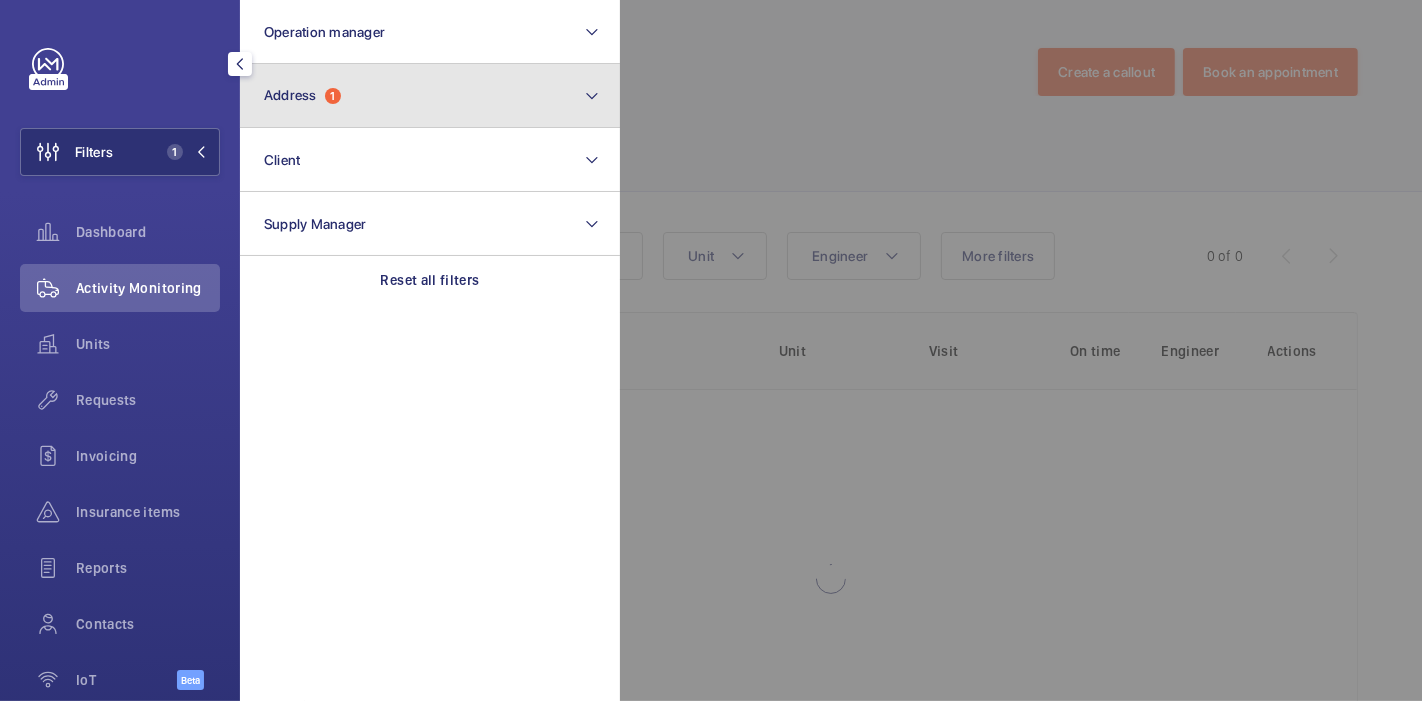 click on "Address  1" 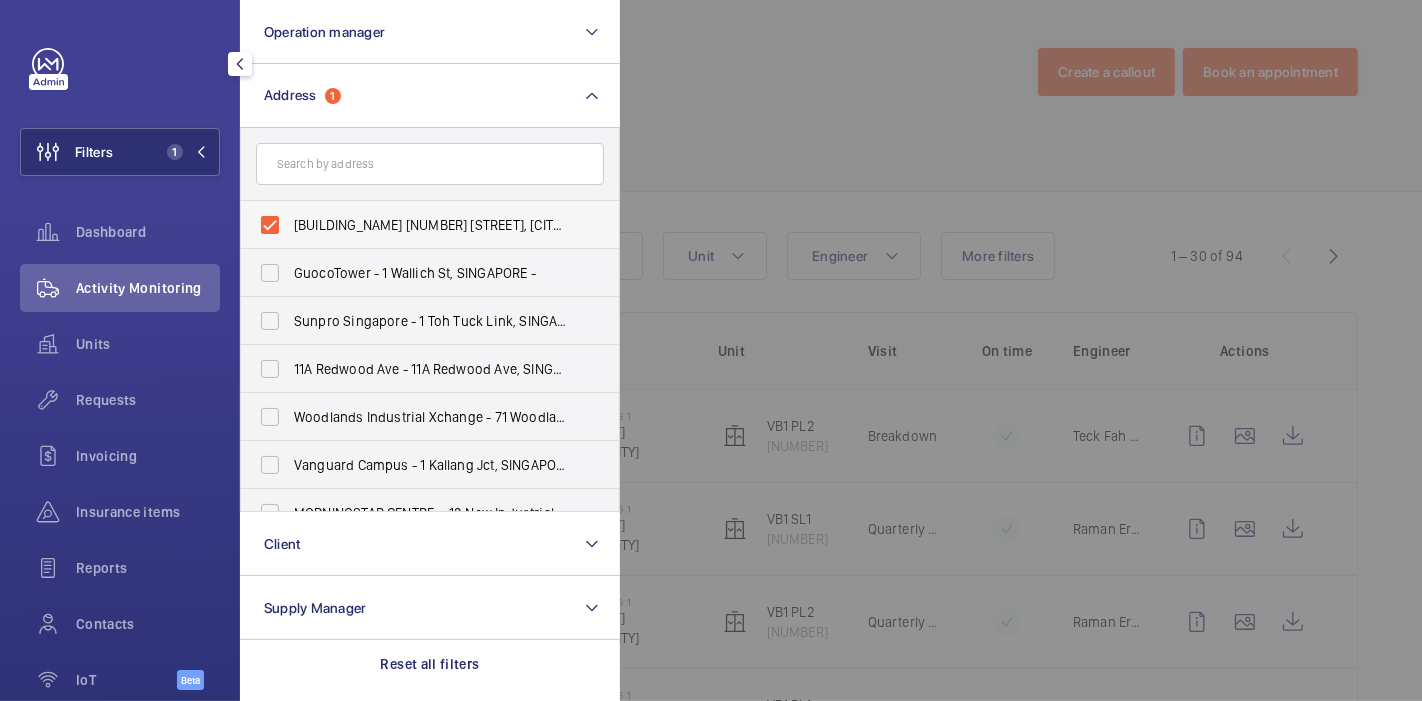 click on "Ventilation Building 1 - 210 [STREET], [CITY] [ZIP]" at bounding box center (431, 225) 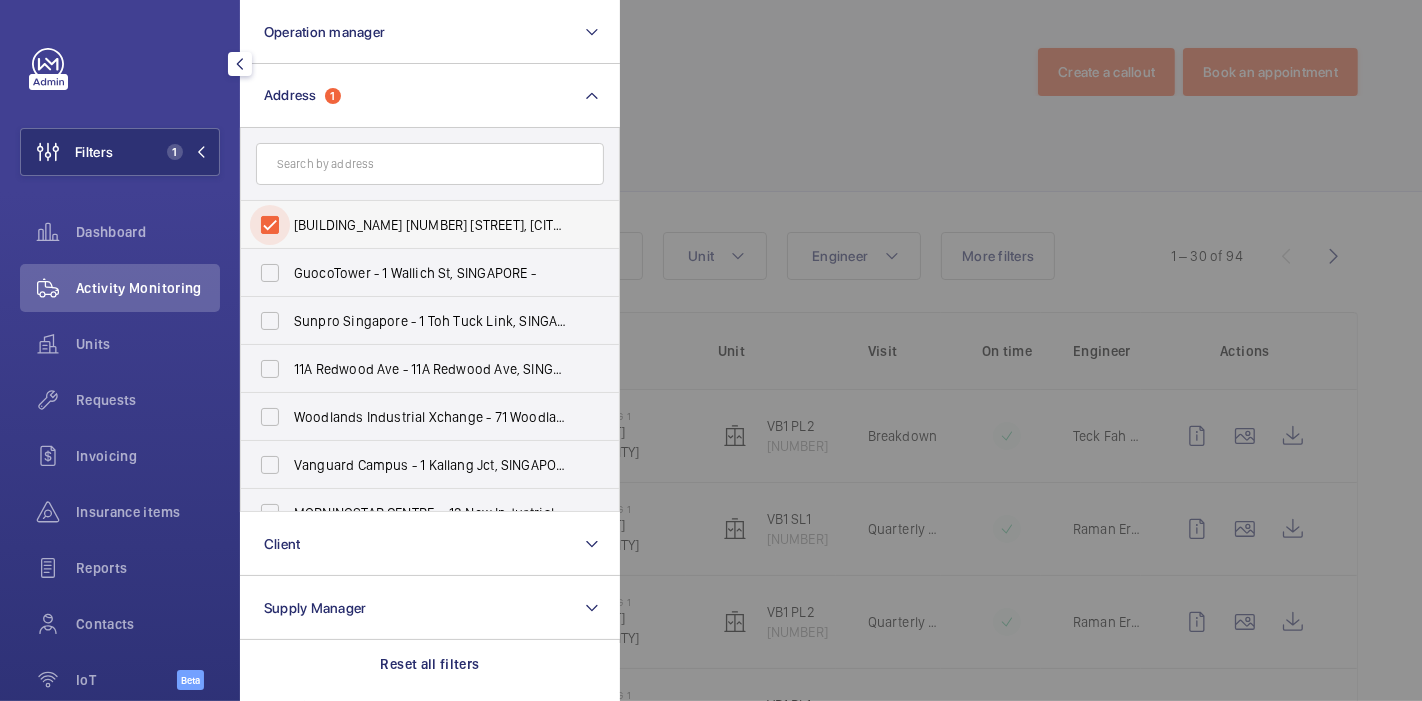 click on "Ventilation Building 1 - 210 [STREET], [CITY] [ZIP]" at bounding box center [270, 225] 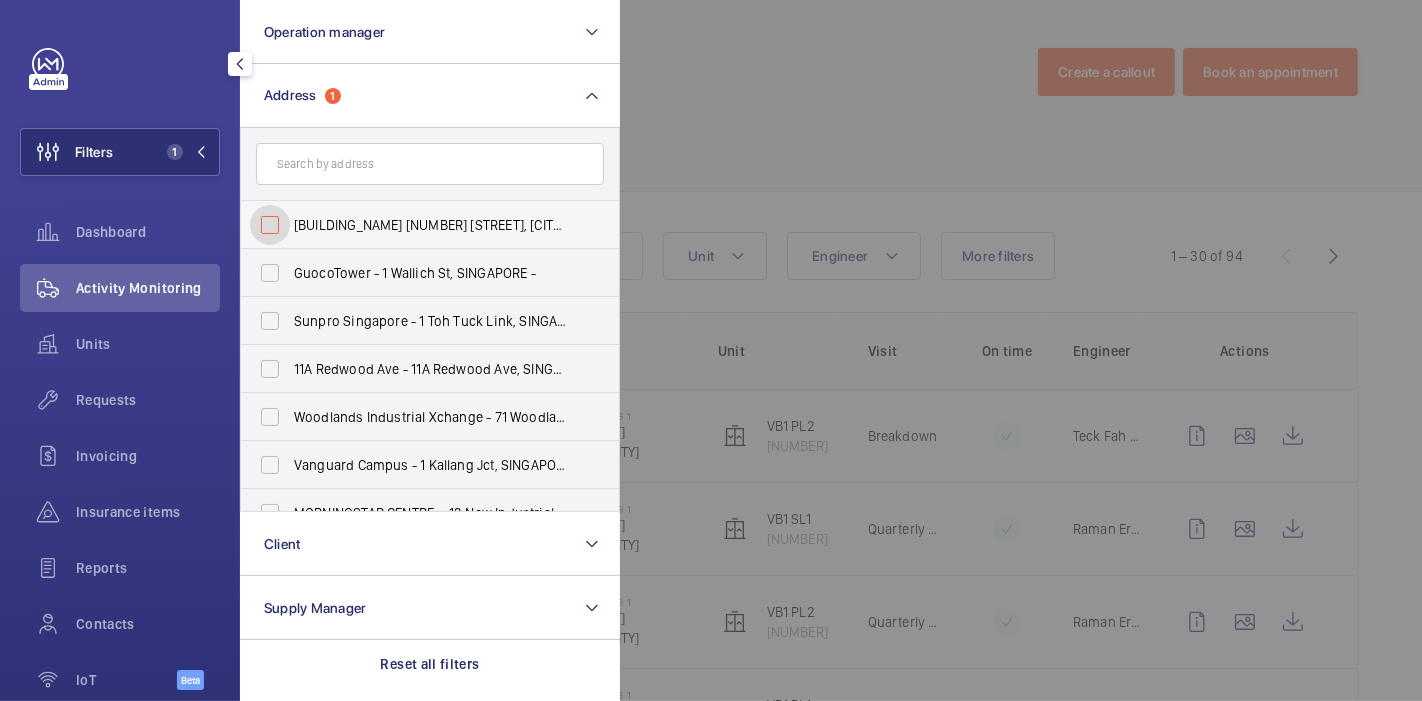 checkbox on "false" 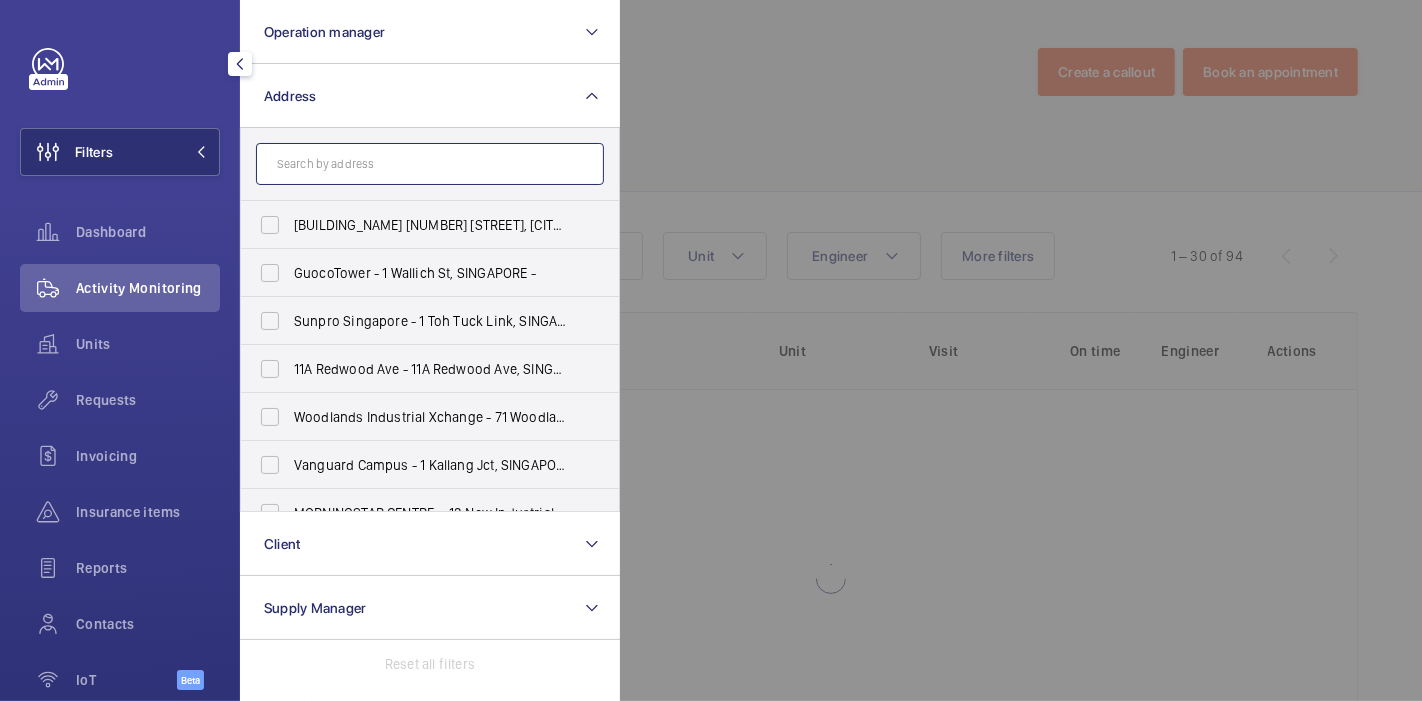 click 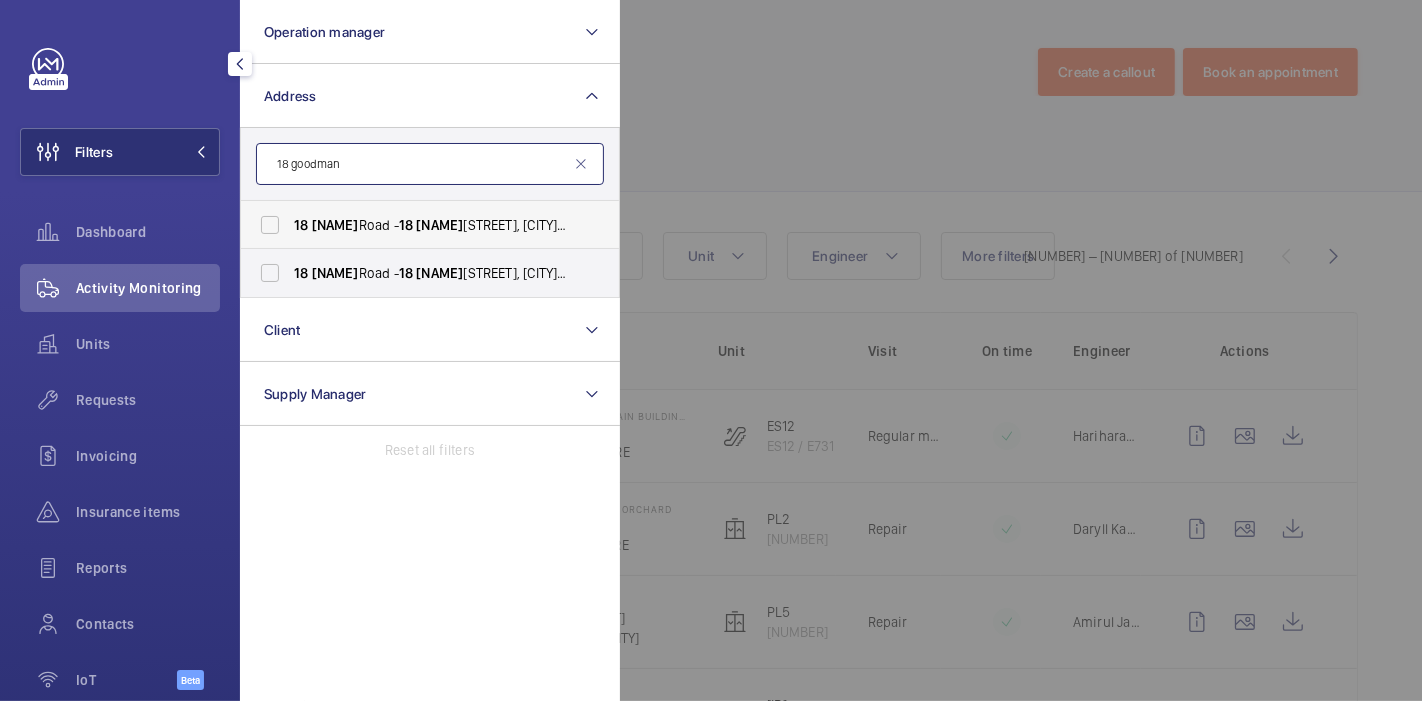 type on "18 [LAST]" 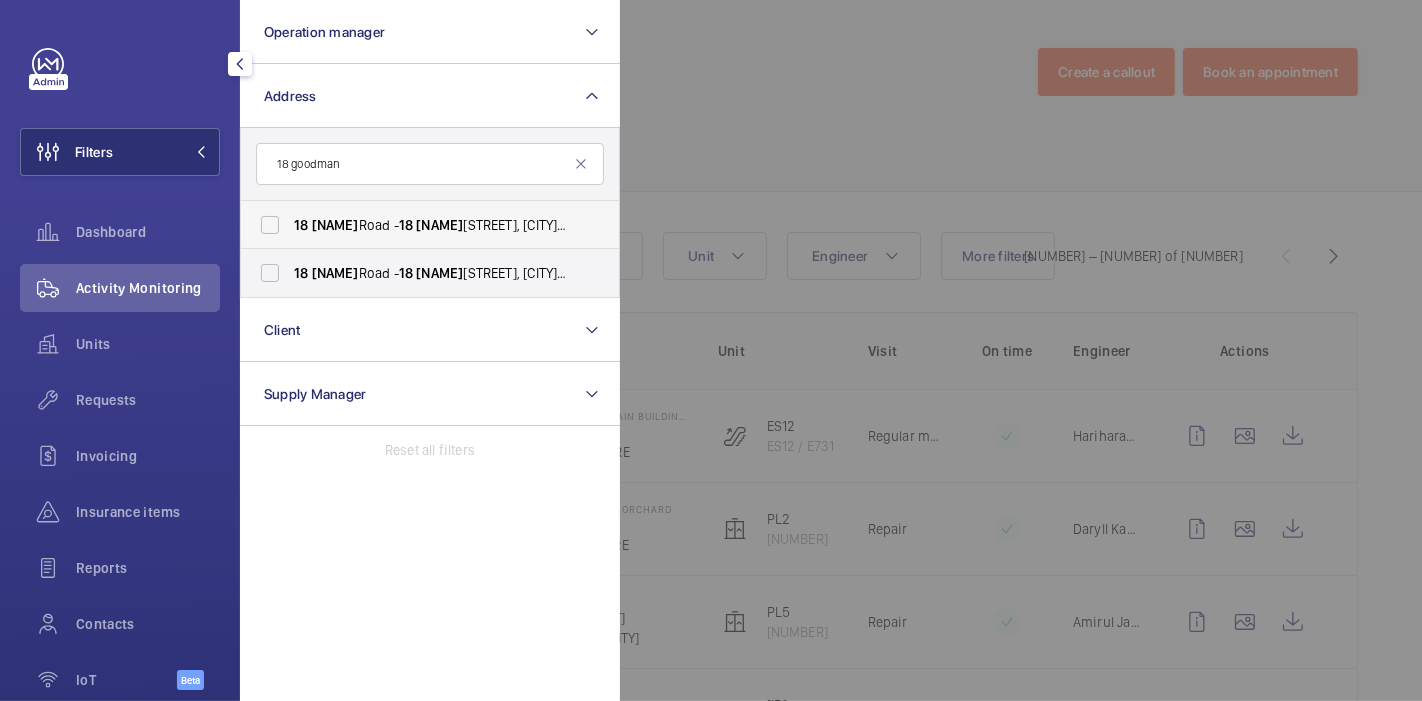 click on "Goodman" at bounding box center (335, 225) 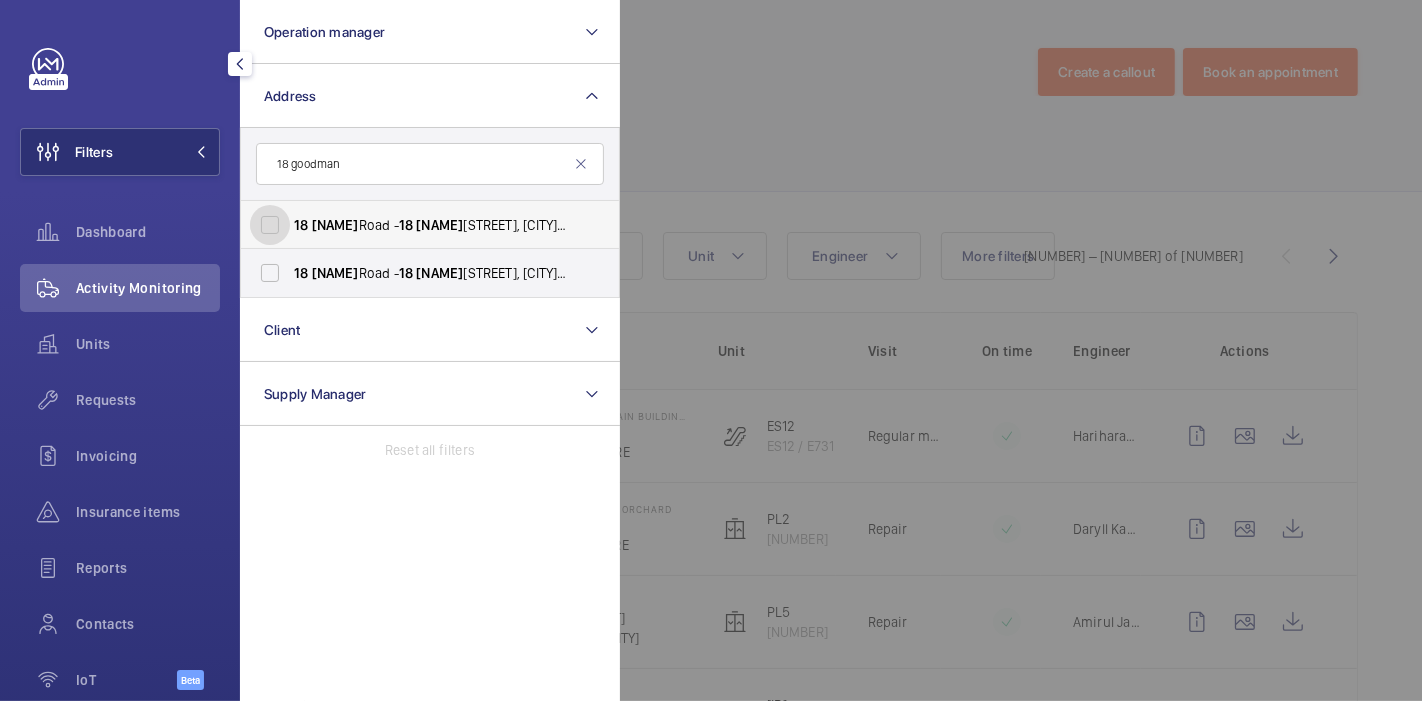 click on "18 [LAST] - 18 [LAST], [CITY] [ZIP]" at bounding box center (270, 225) 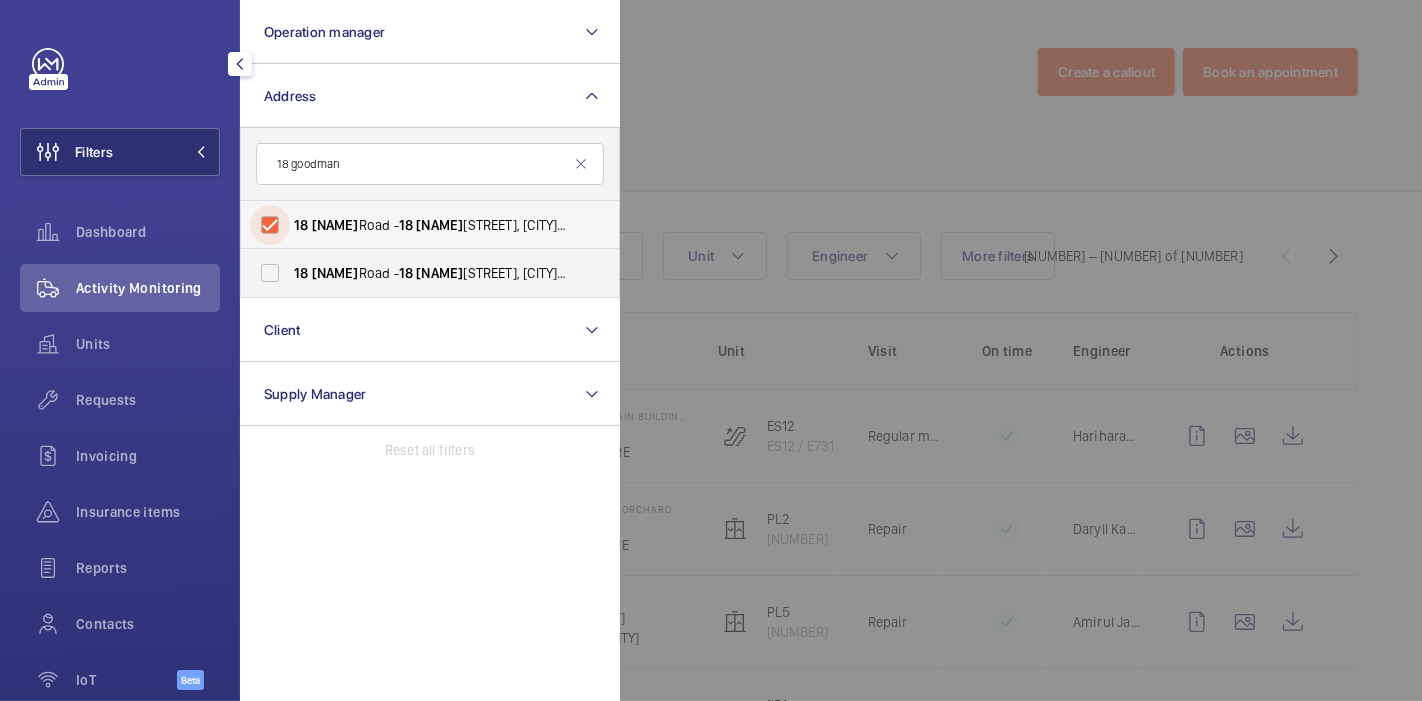 checkbox on "true" 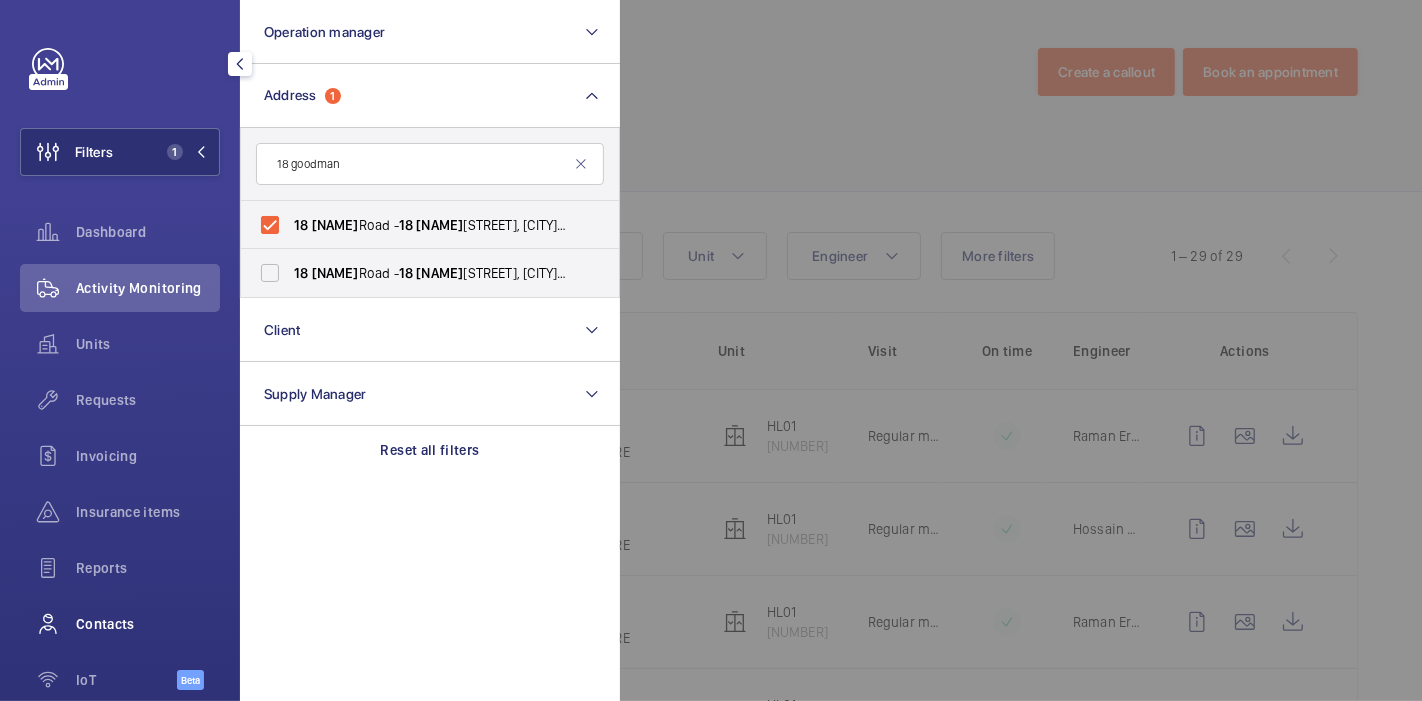 click on "Contacts" 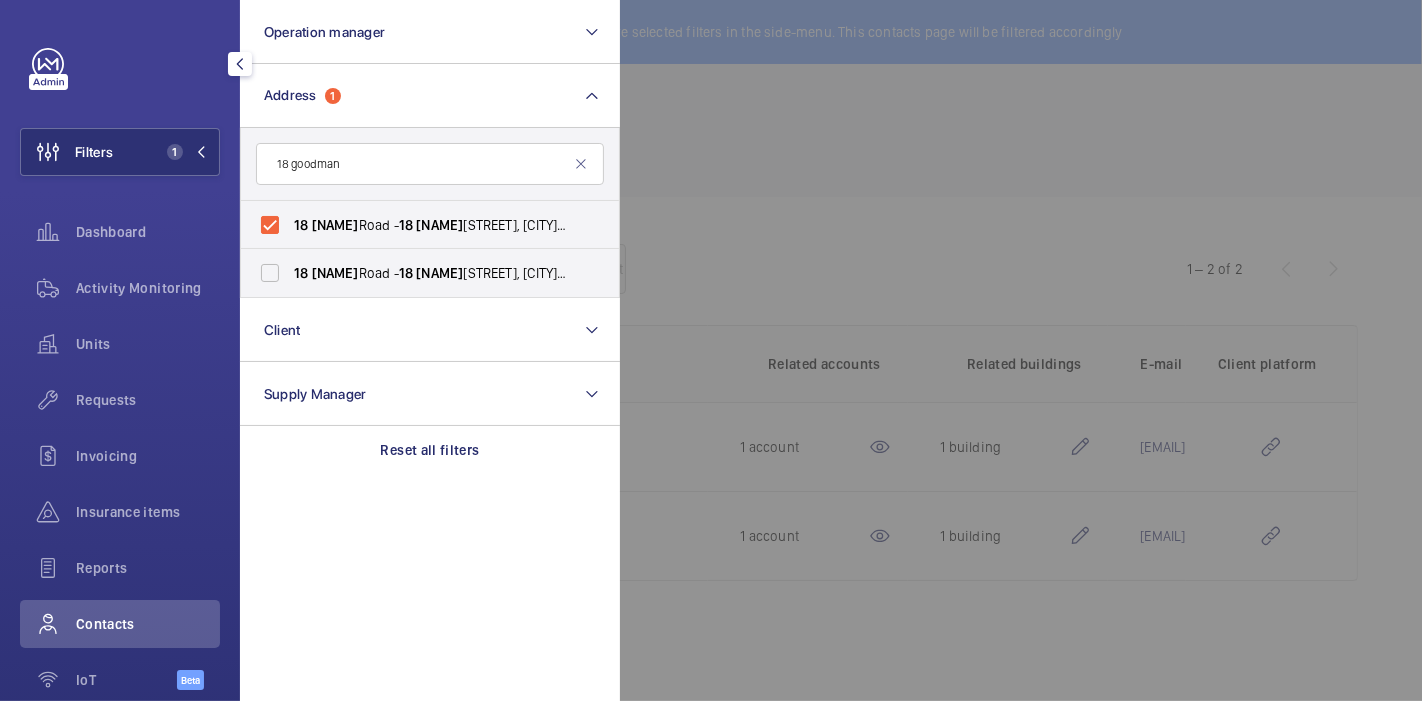 click 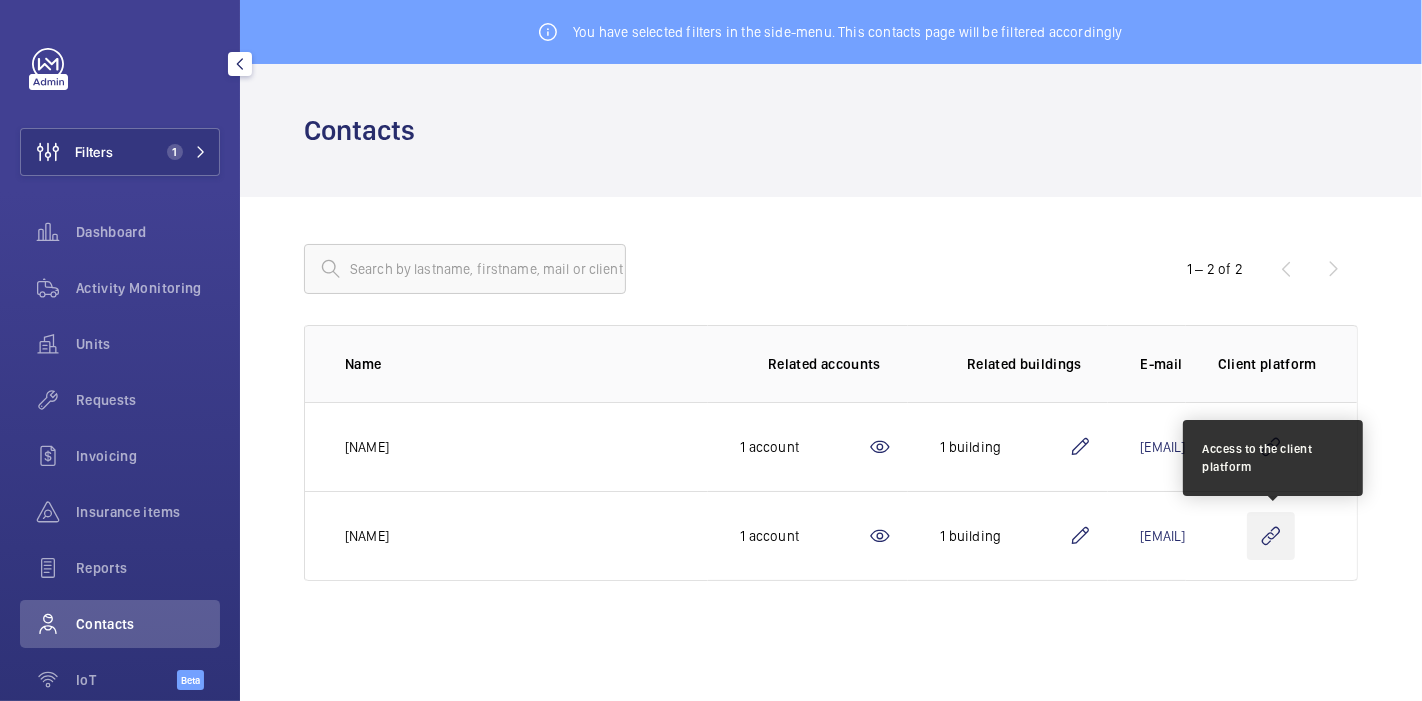 click 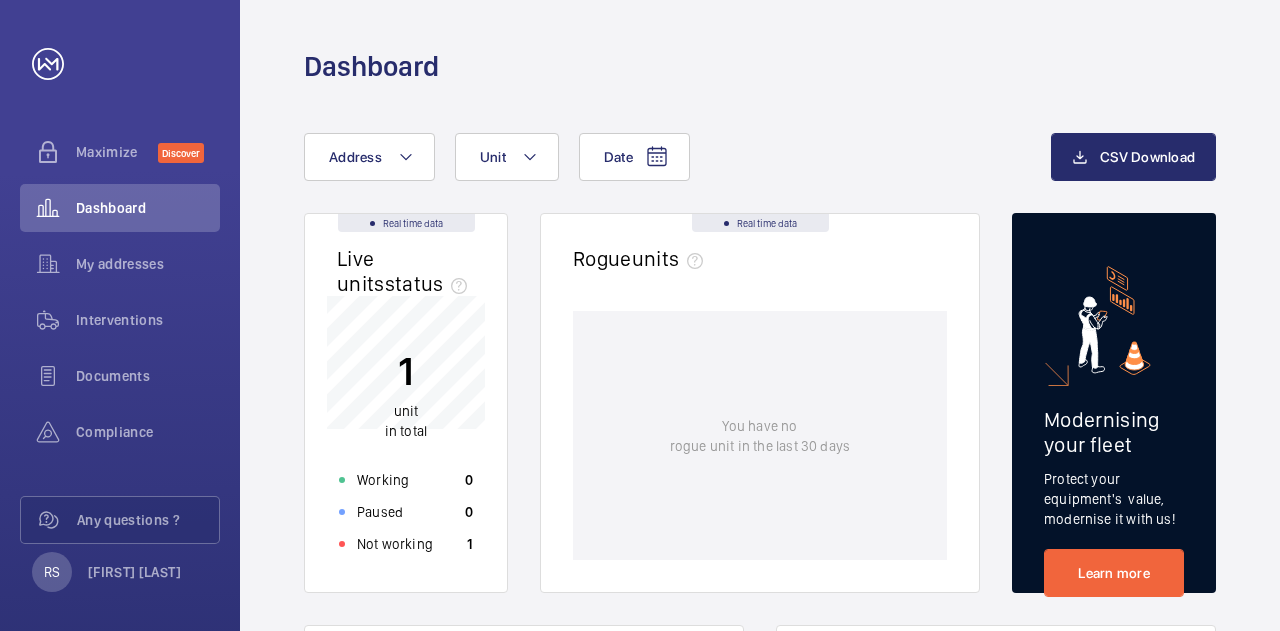 scroll, scrollTop: 0, scrollLeft: 0, axis: both 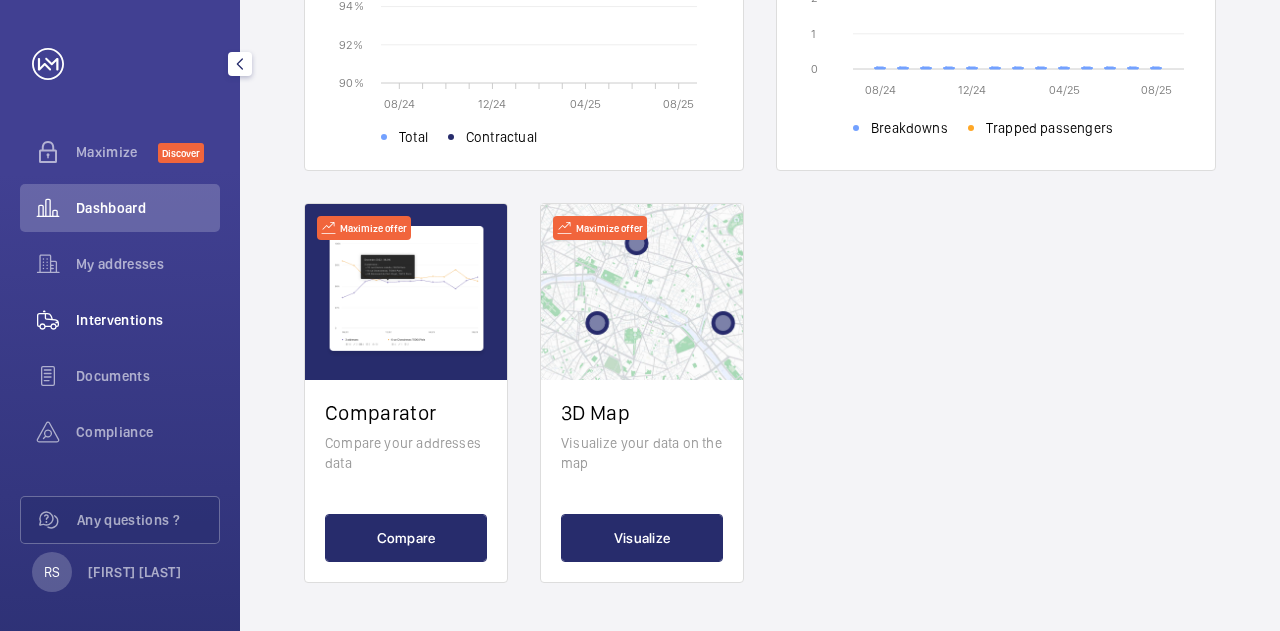 click on "Interventions" 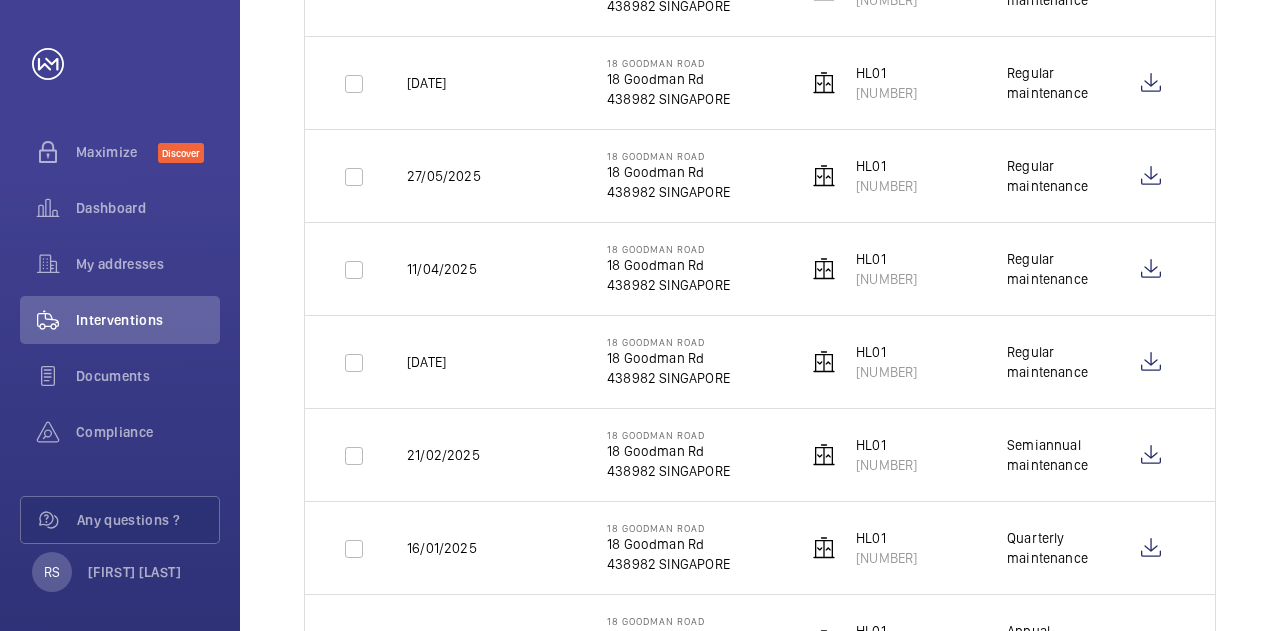 scroll, scrollTop: 0, scrollLeft: 0, axis: both 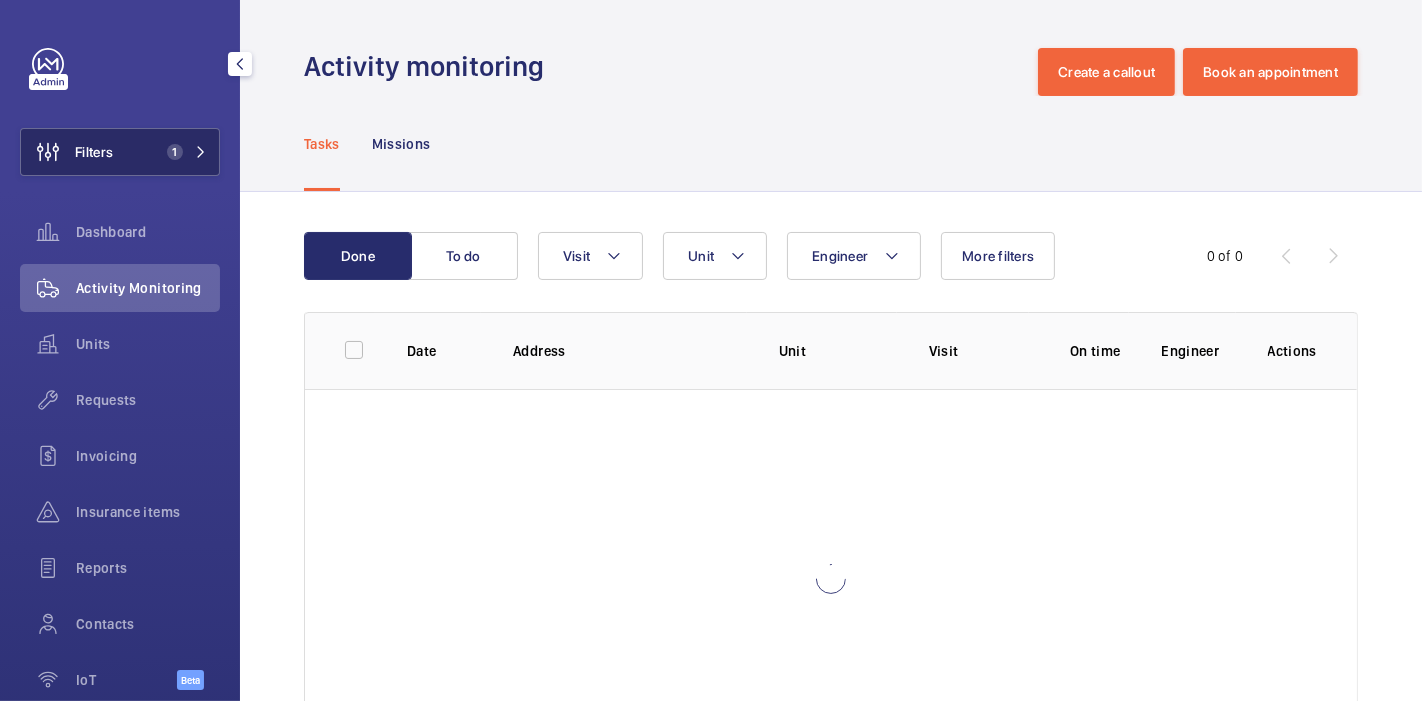 click on "1" 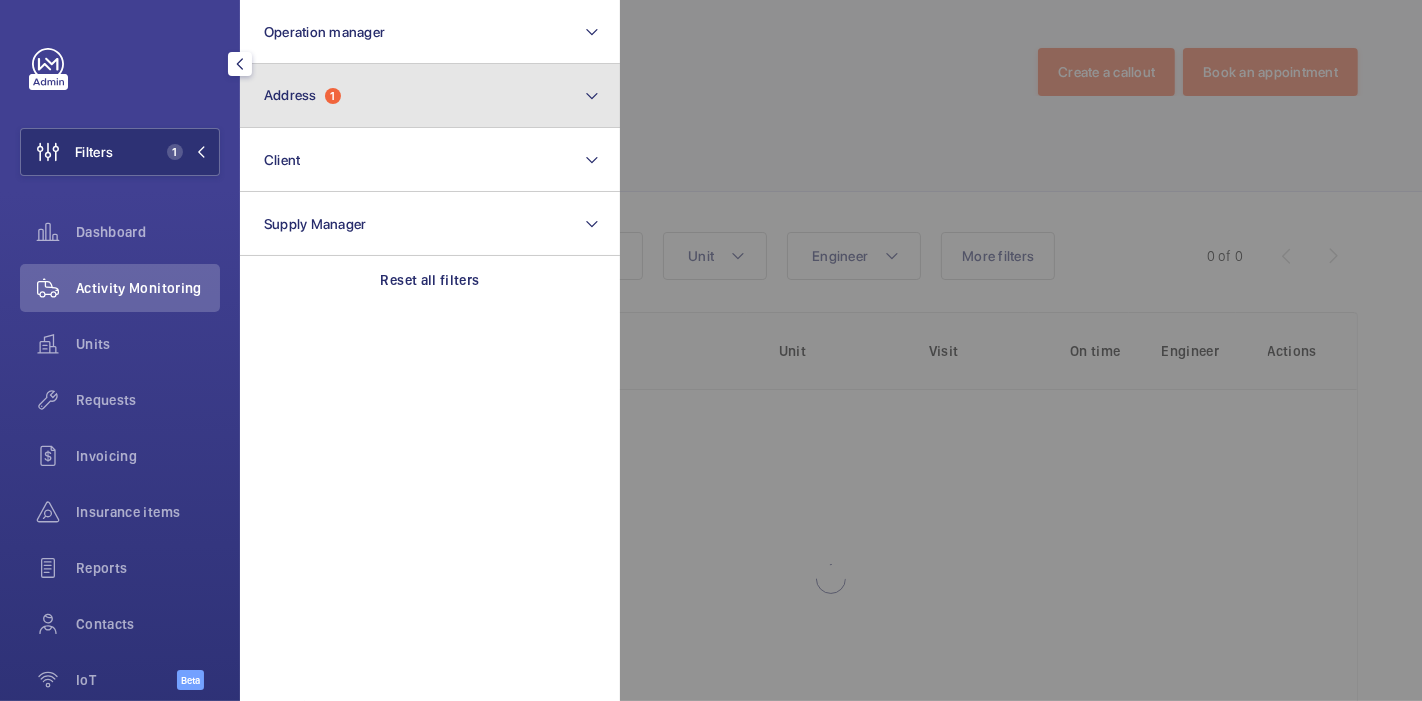 click on "Address  1" 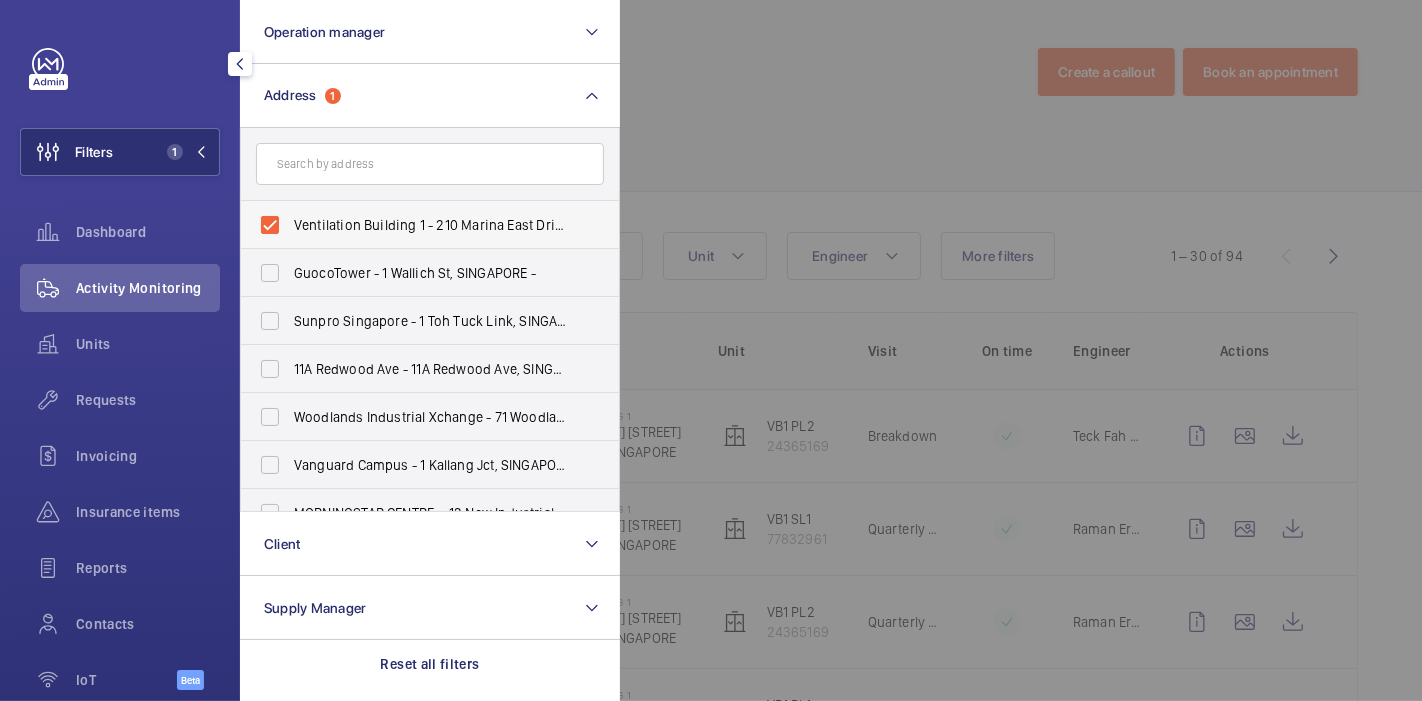 click on "Ventilation Building 1 - 210 Marina East Drive, SINGAPORE [POSTAL_CODE]" at bounding box center (415, 225) 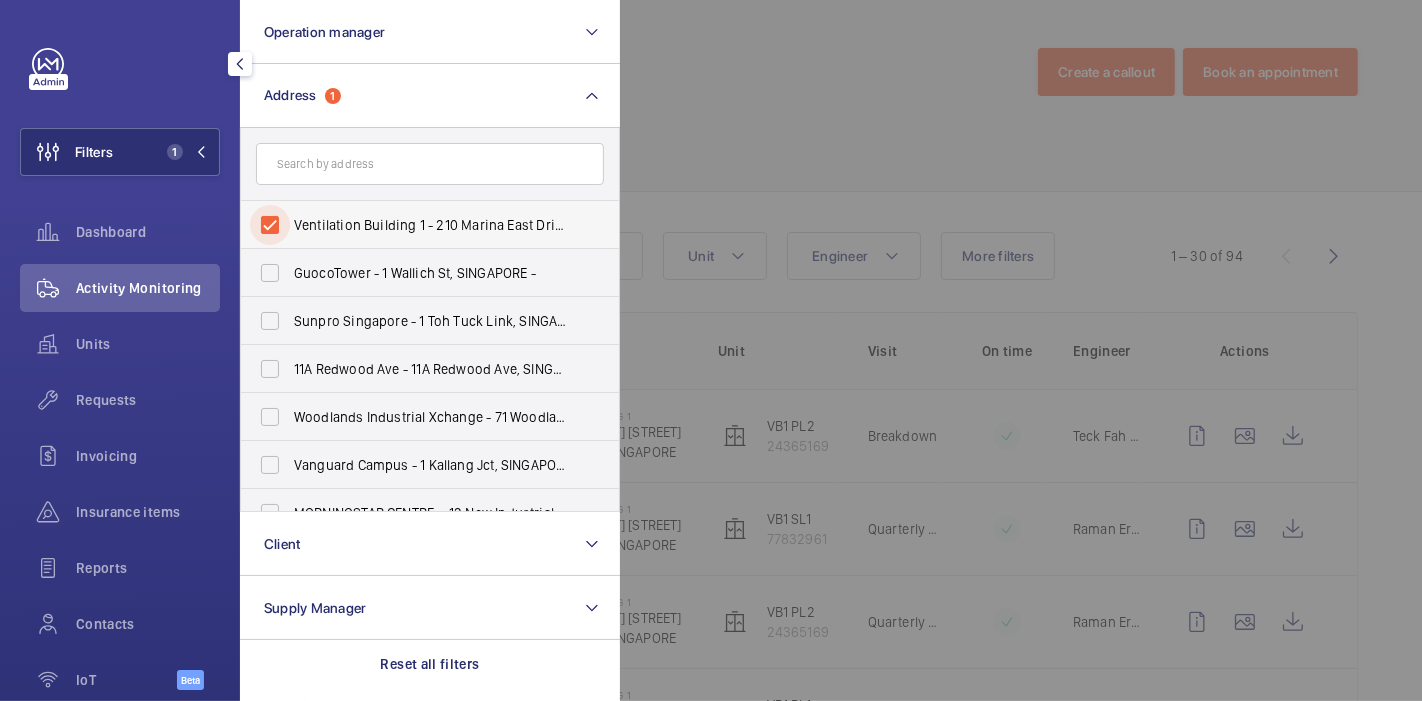 click on "Ventilation Building 1 - 210 Marina East Drive, SINGAPORE [POSTAL_CODE]" at bounding box center (270, 225) 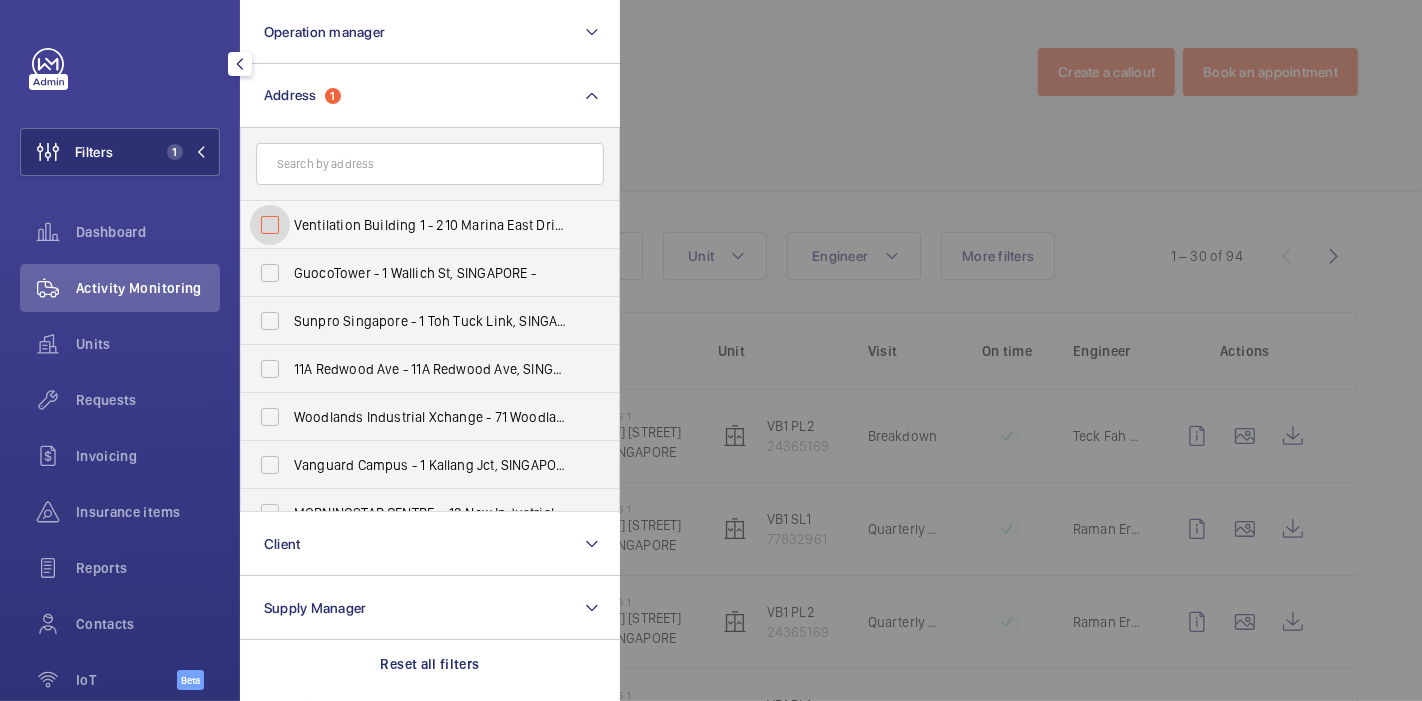 checkbox on "false" 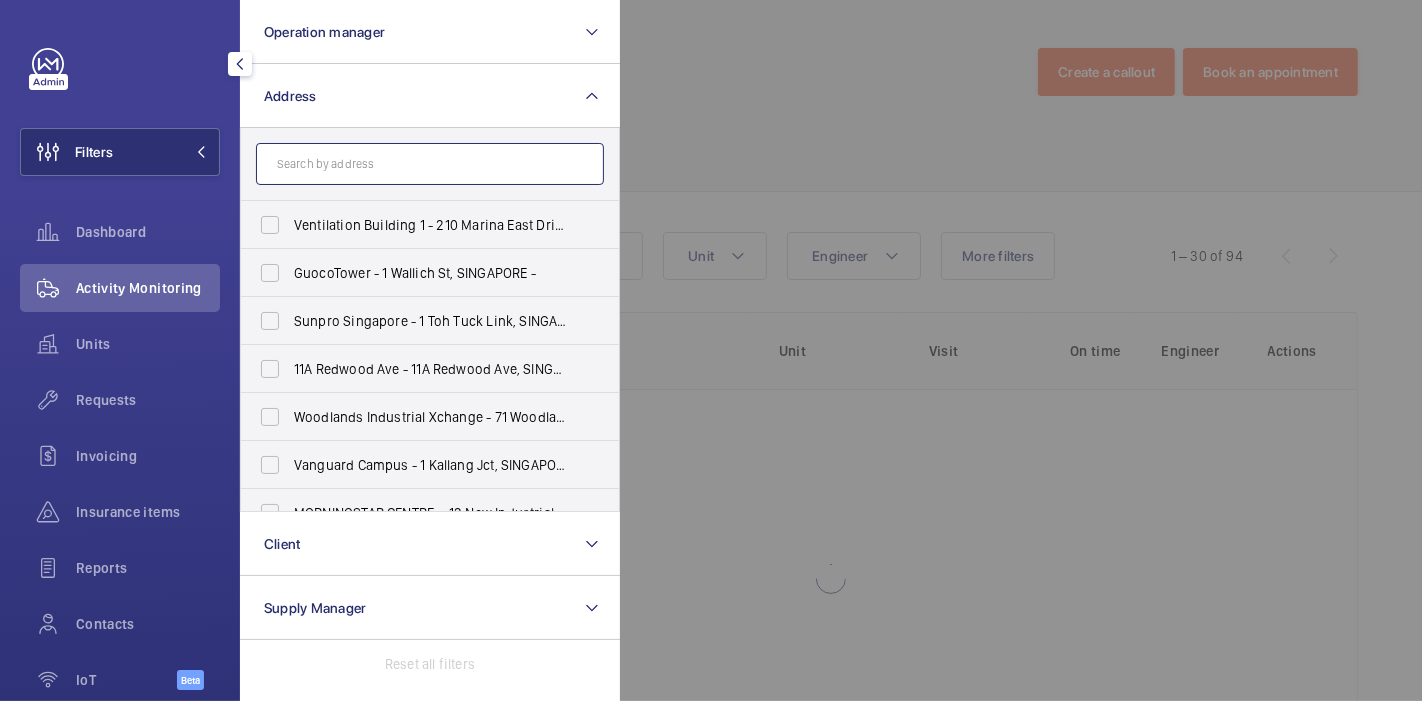 click 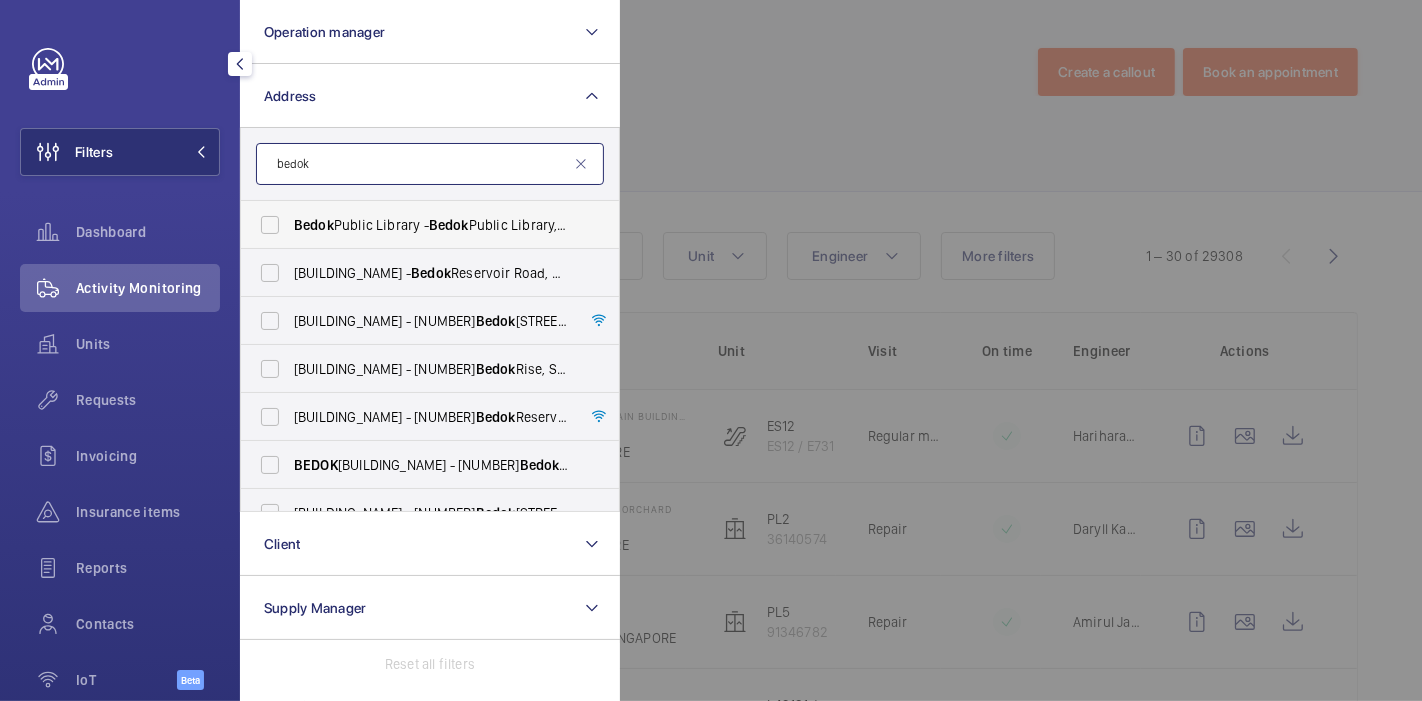 type on "bedok" 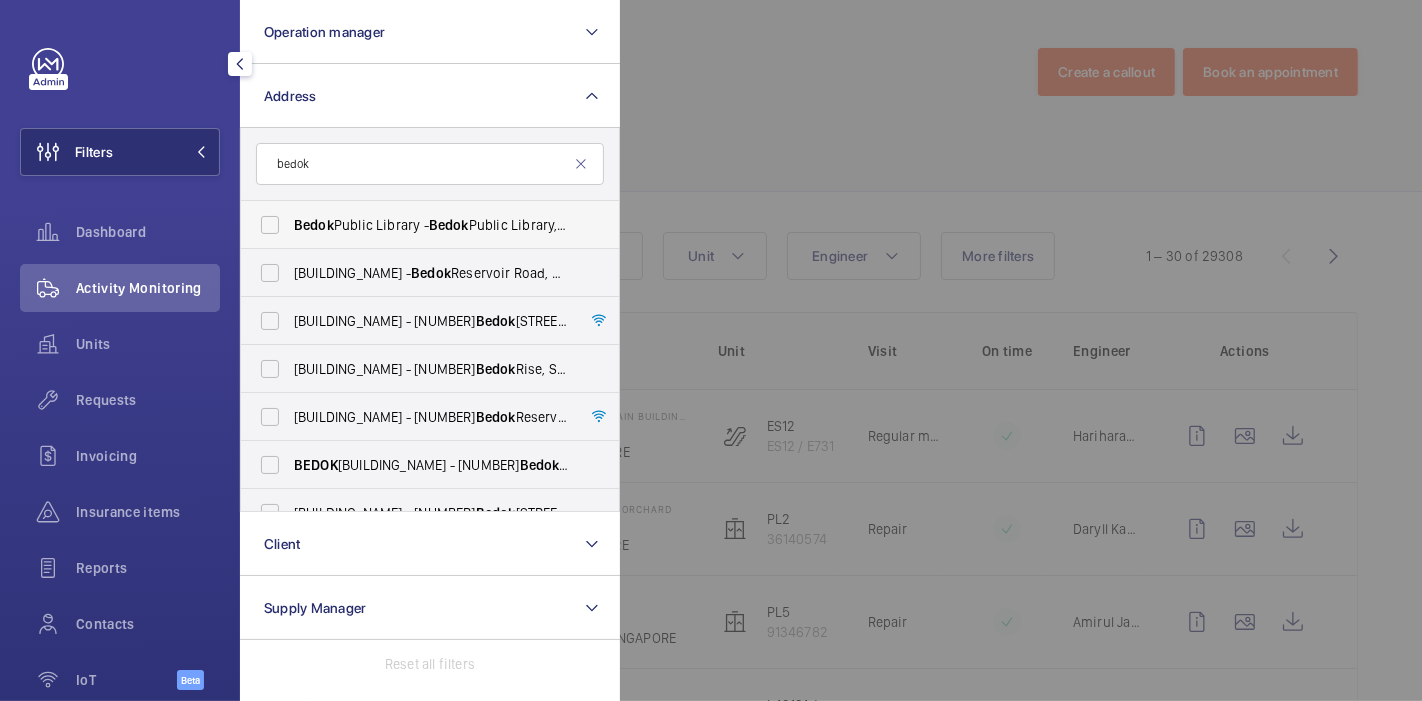 click on "Bedok Public Library - Bedok Public Library, SINGAPORE [POSTAL_CODE]" at bounding box center [431, 225] 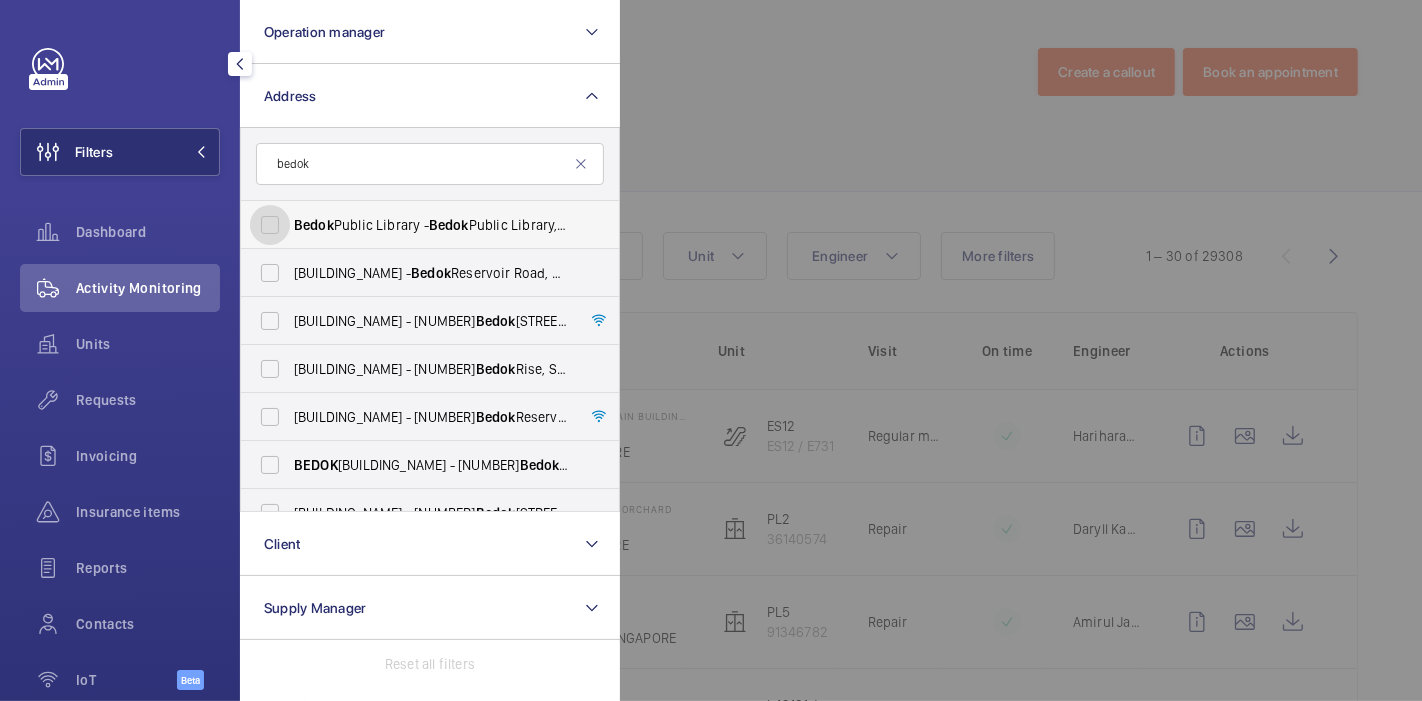 click on "Bedok Public Library - Bedok Public Library, SINGAPORE [POSTAL_CODE]" at bounding box center (270, 225) 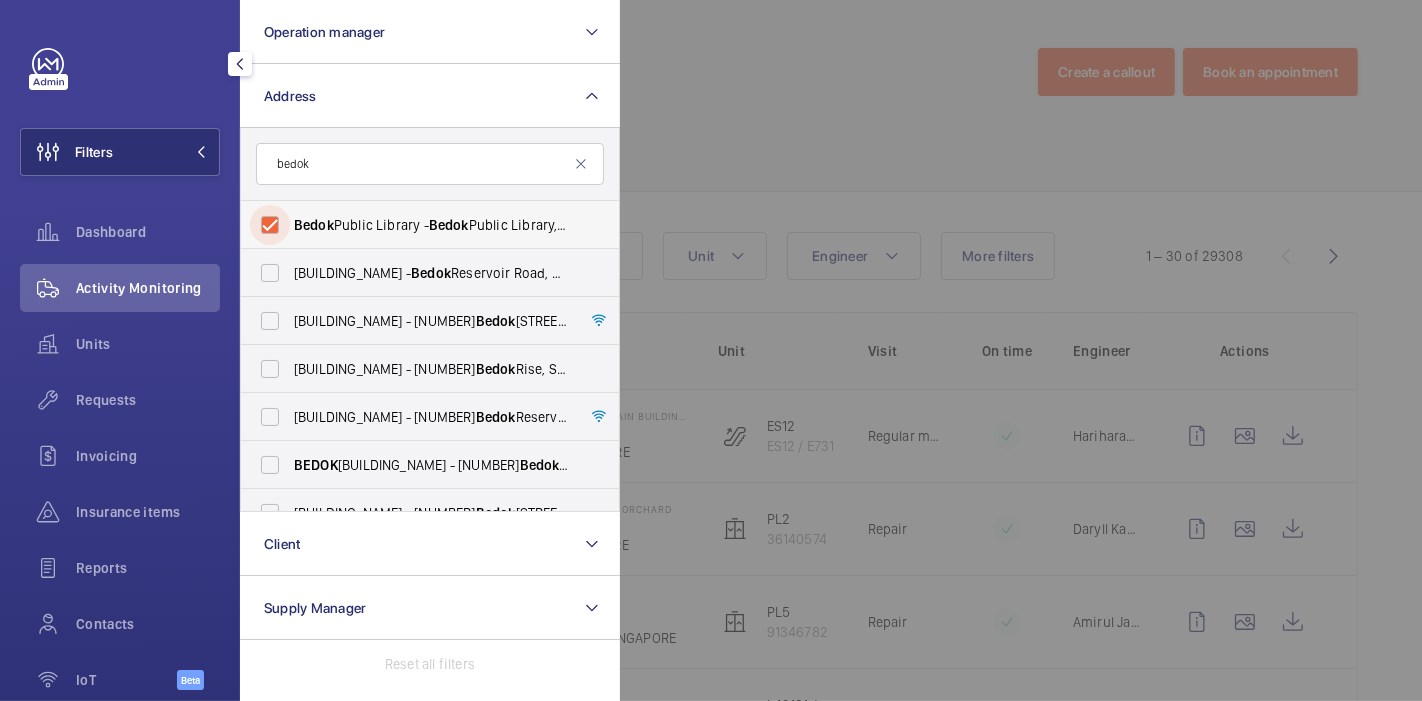checkbox on "true" 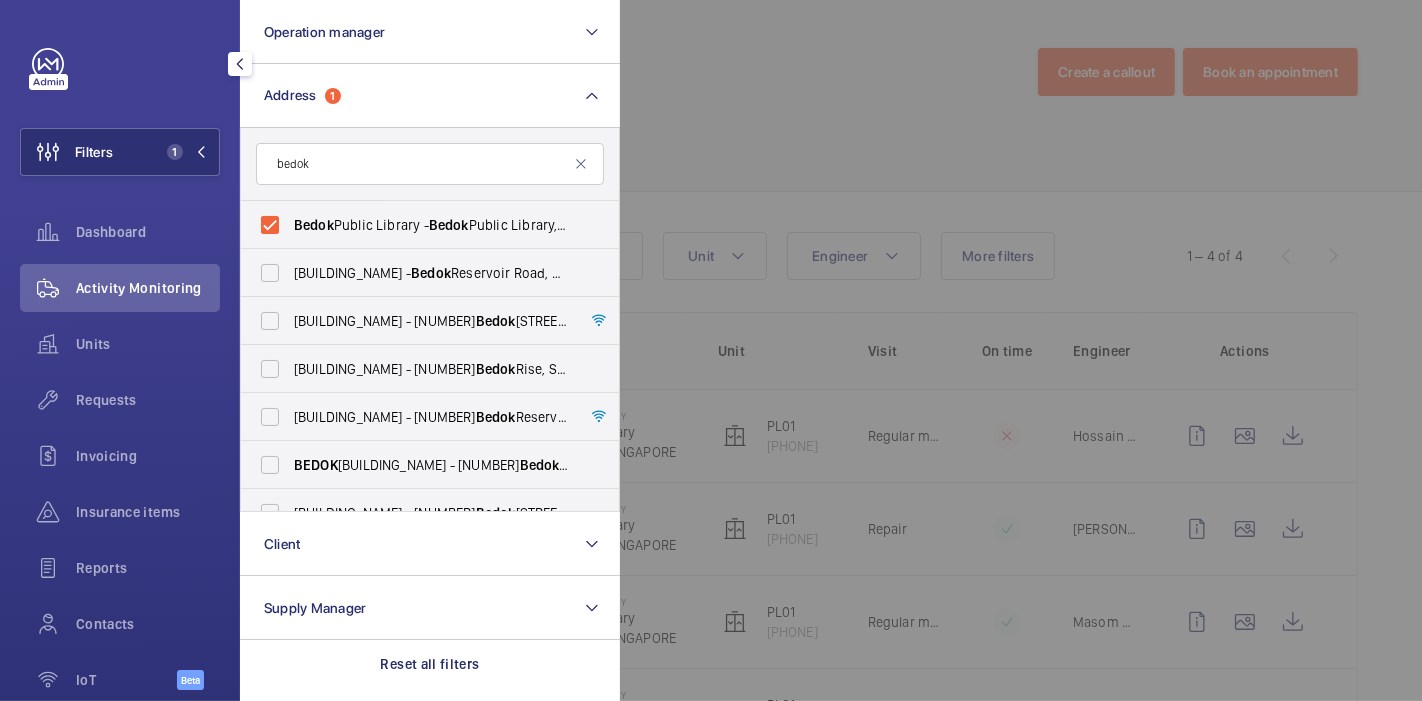 click 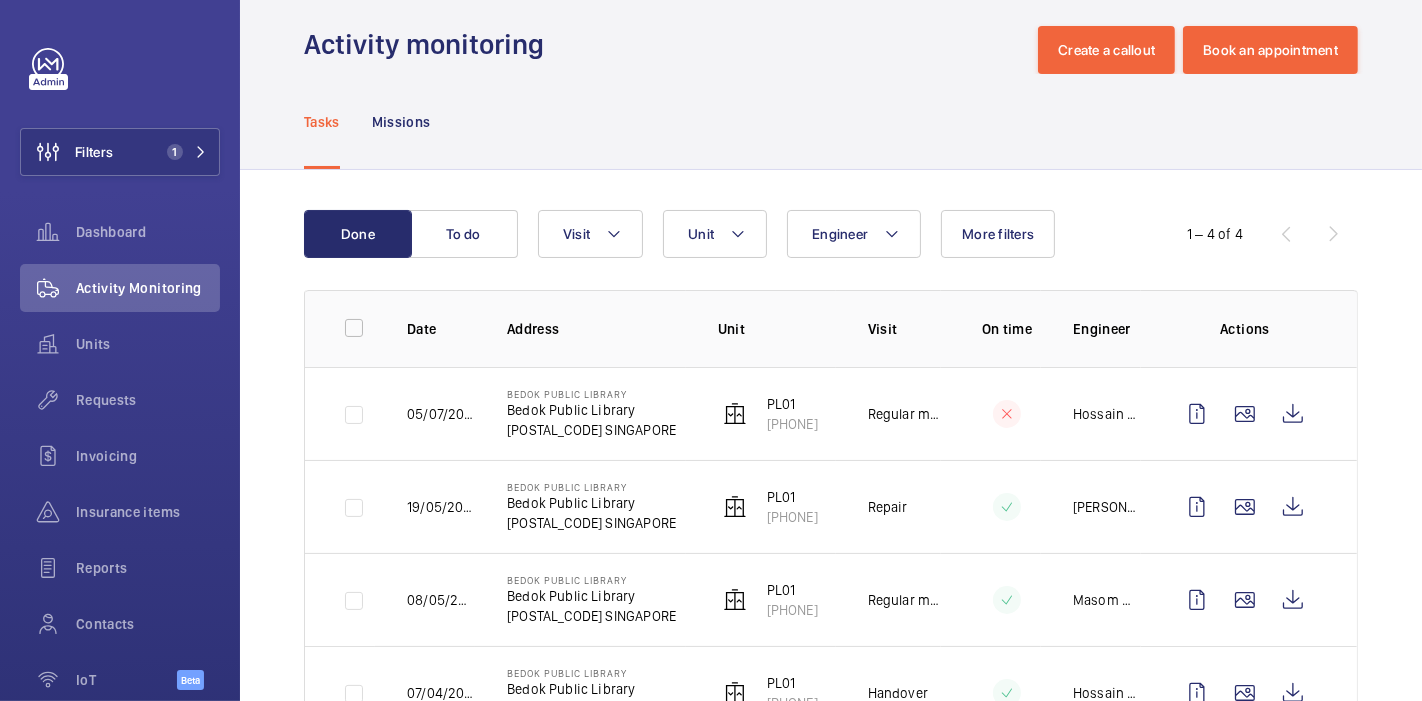 scroll, scrollTop: 21, scrollLeft: 0, axis: vertical 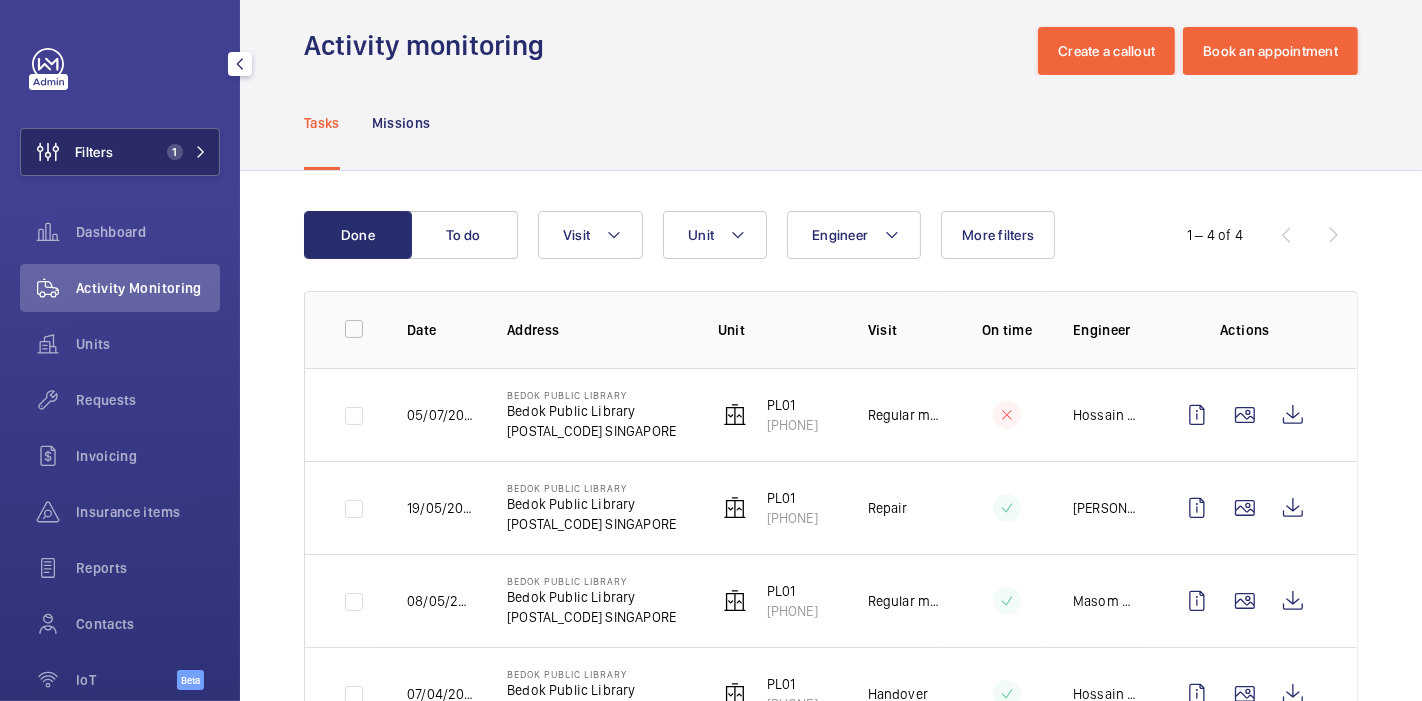 click on "Filters 1" 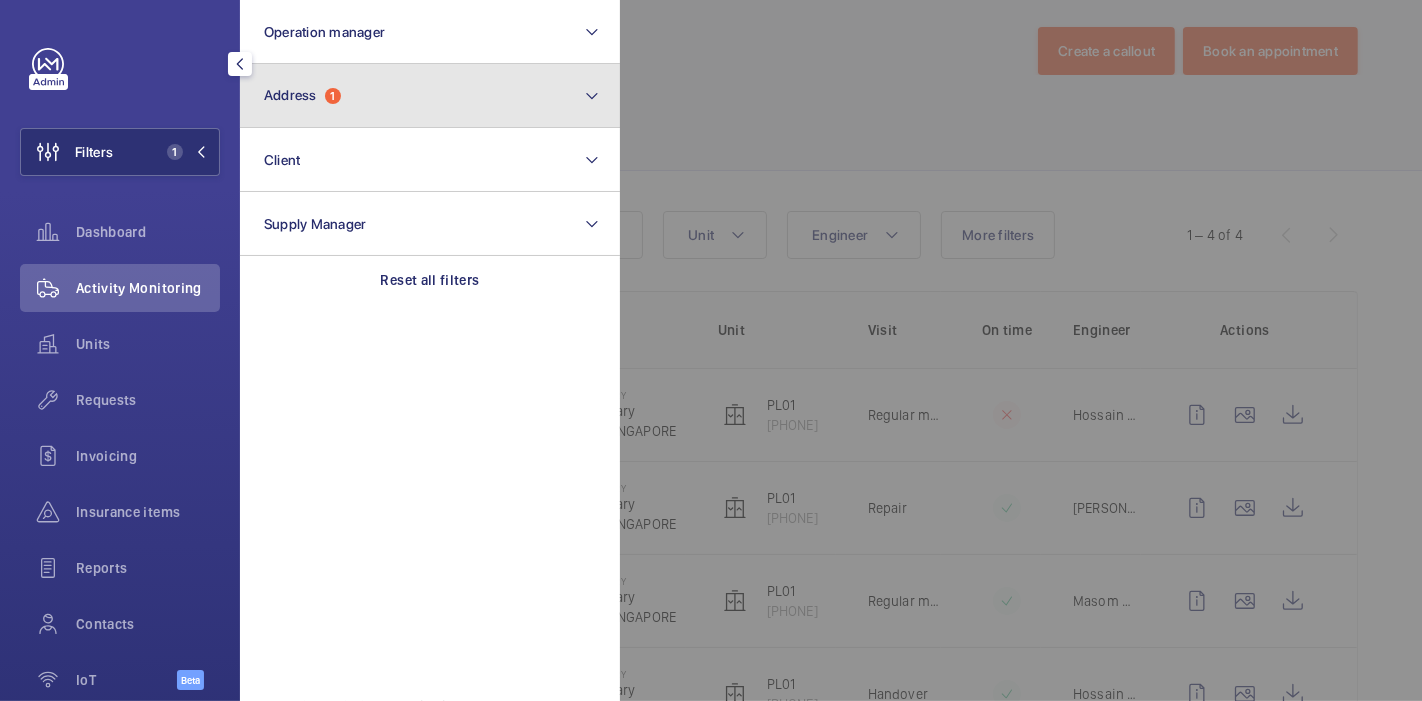 click on "Address  1" 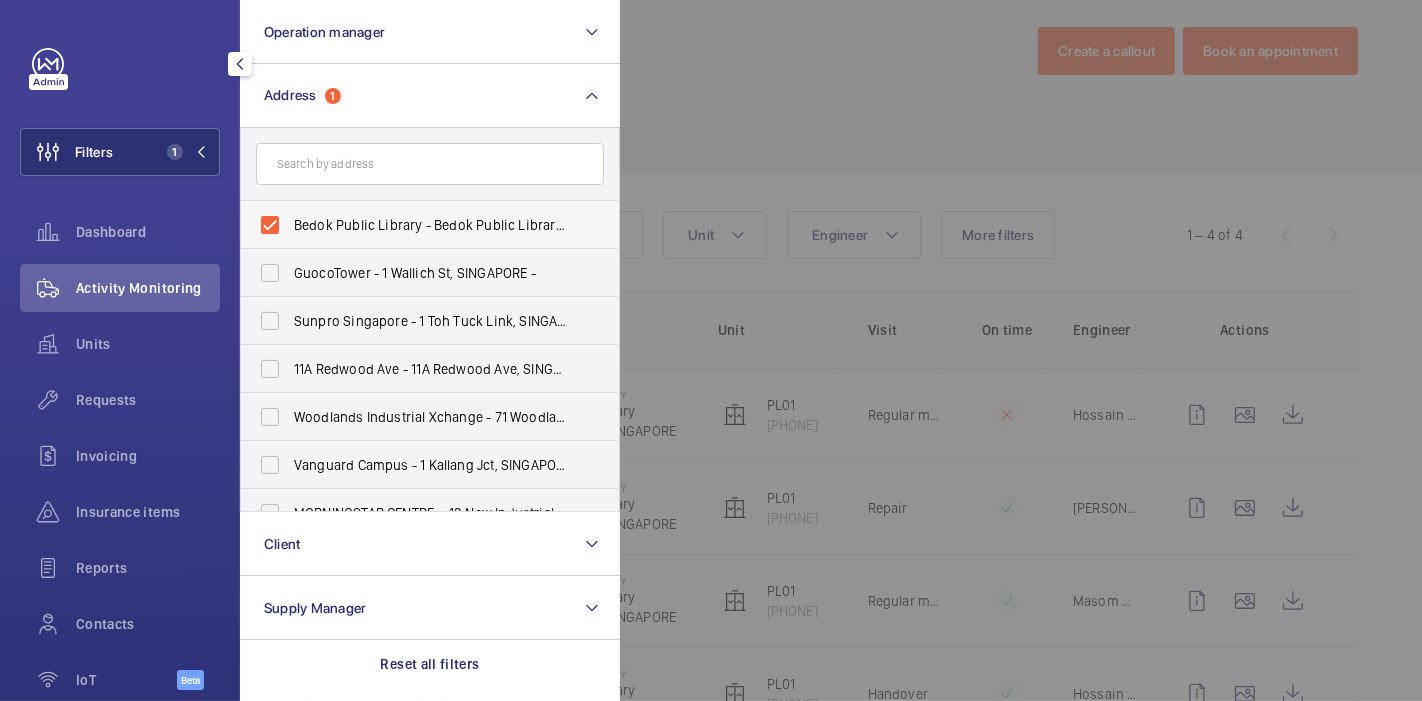 click on "Bedok Public Library - Bedok Public Library, SINGAPORE [POSTAL_CODE]" at bounding box center [415, 225] 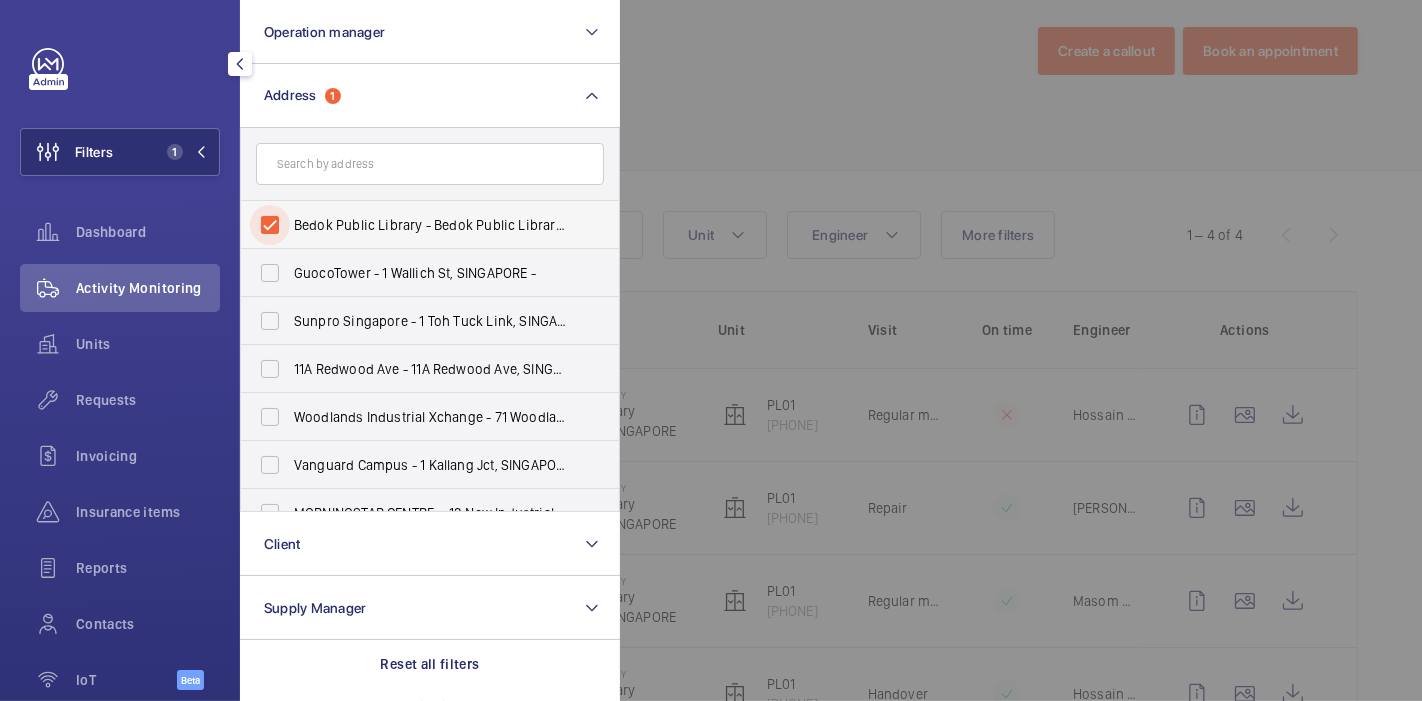 click on "Bedok Public Library - Bedok Public Library, SINGAPORE [POSTAL_CODE]" at bounding box center (270, 225) 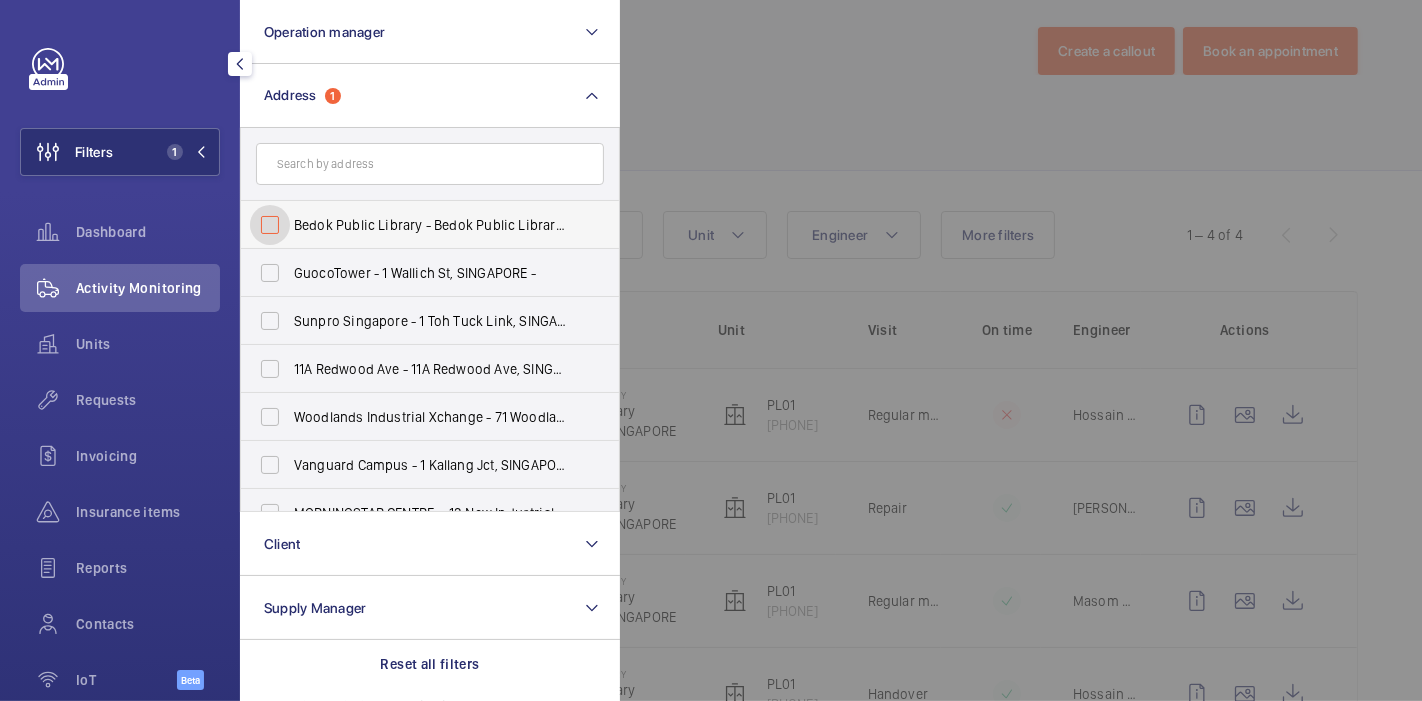 checkbox on "false" 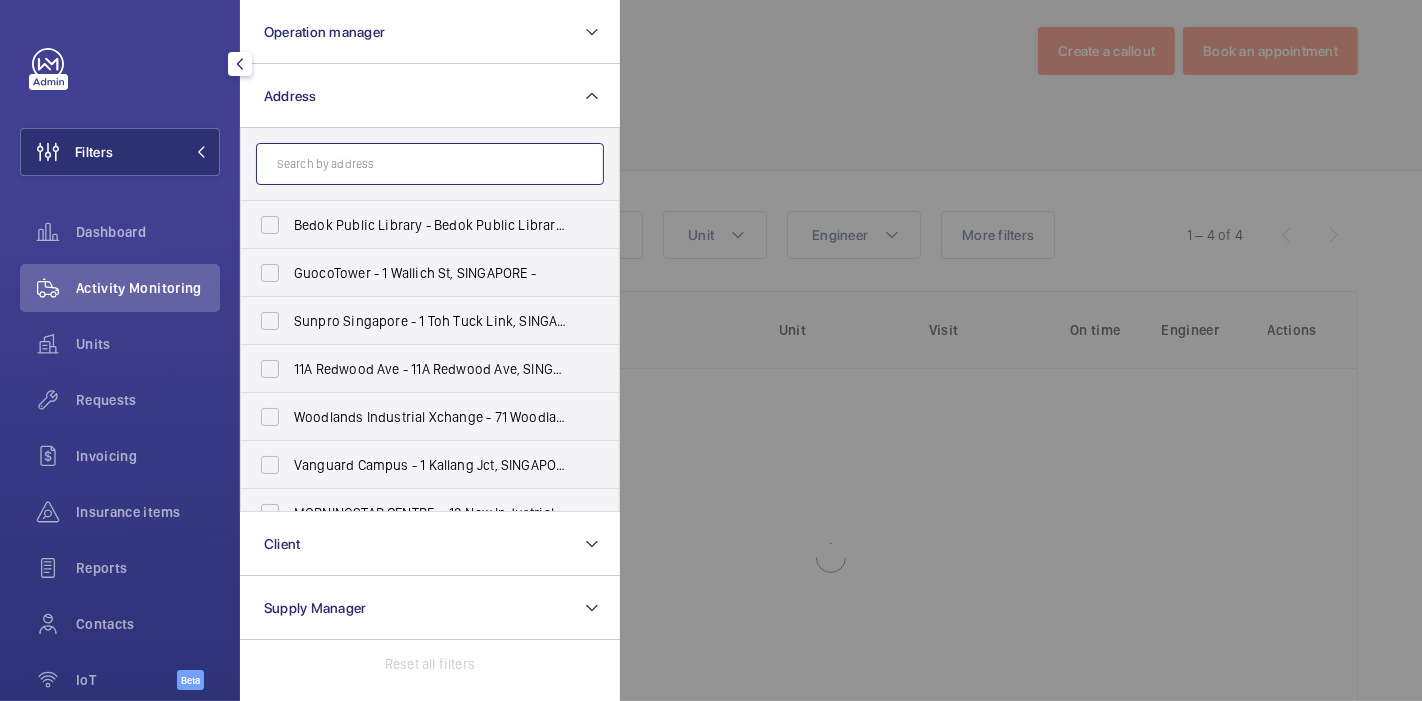 click 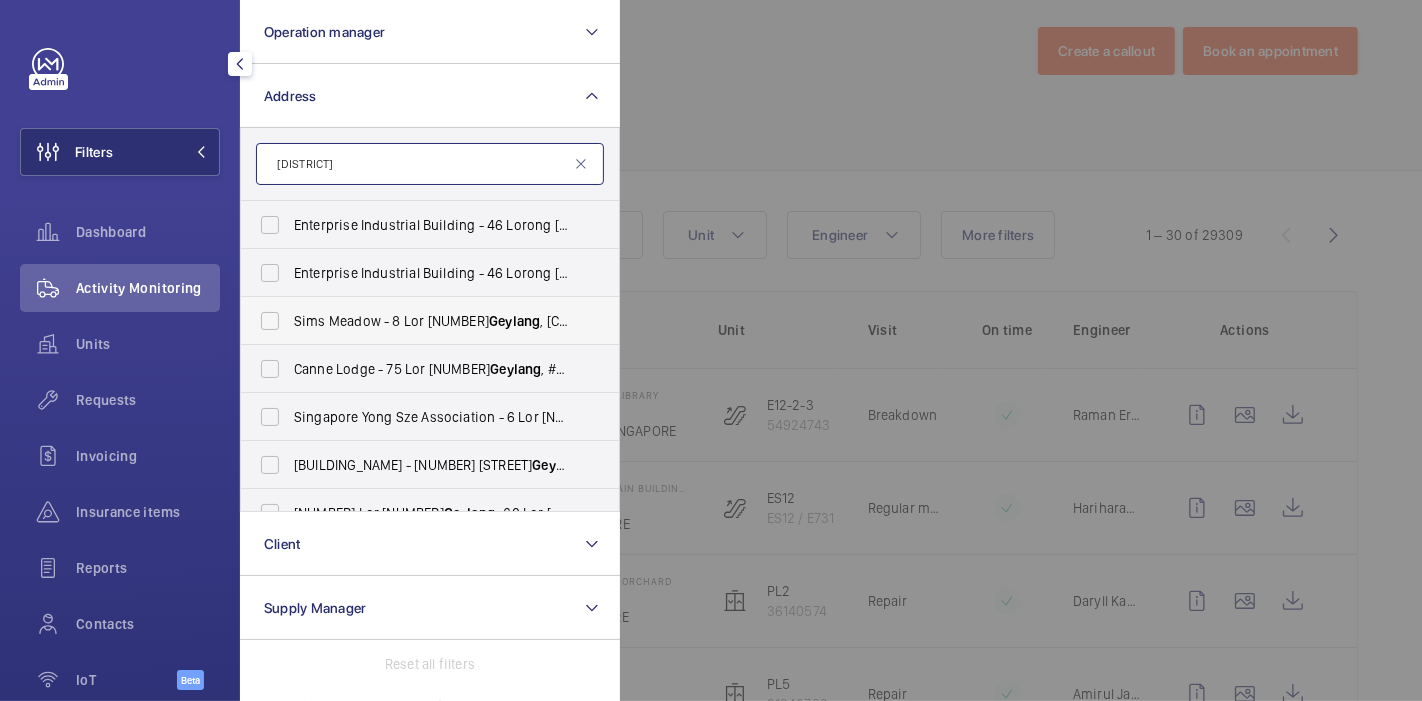 scroll, scrollTop: 234, scrollLeft: 0, axis: vertical 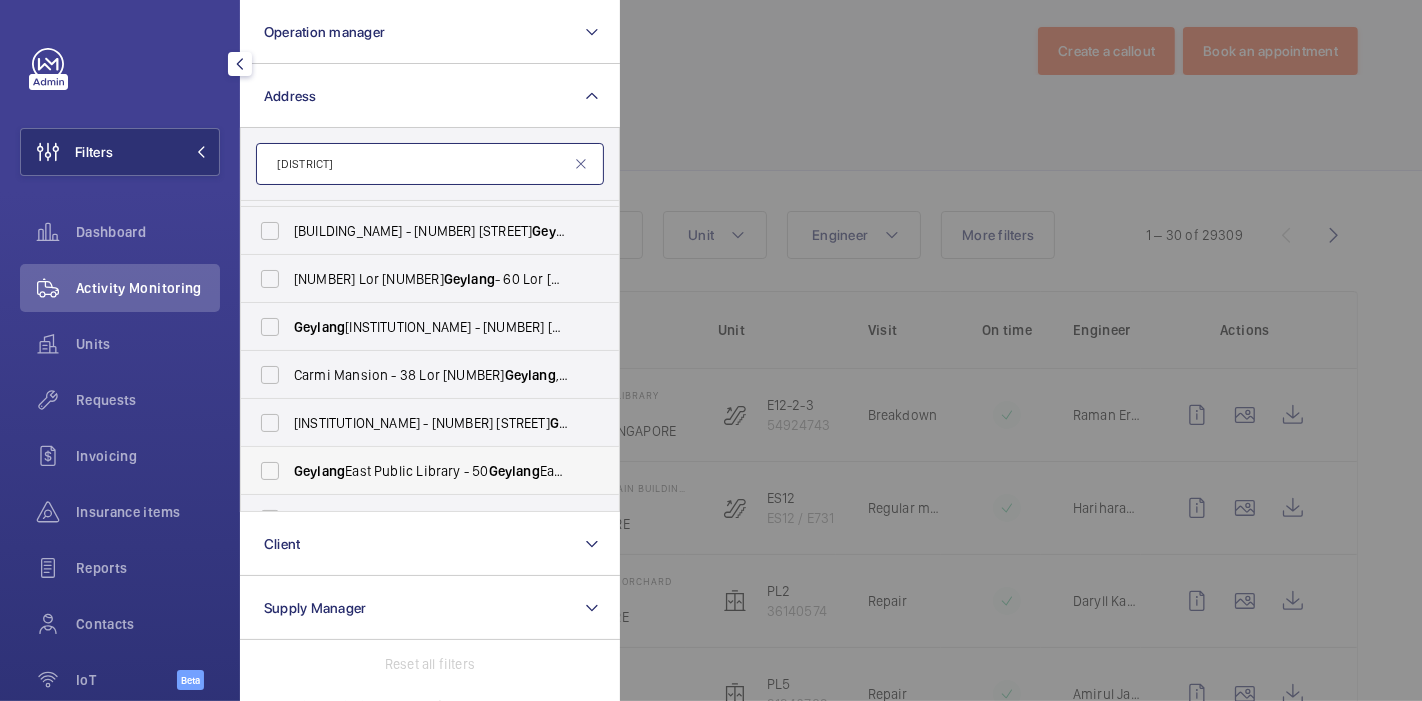 type on "[DISTRICT]" 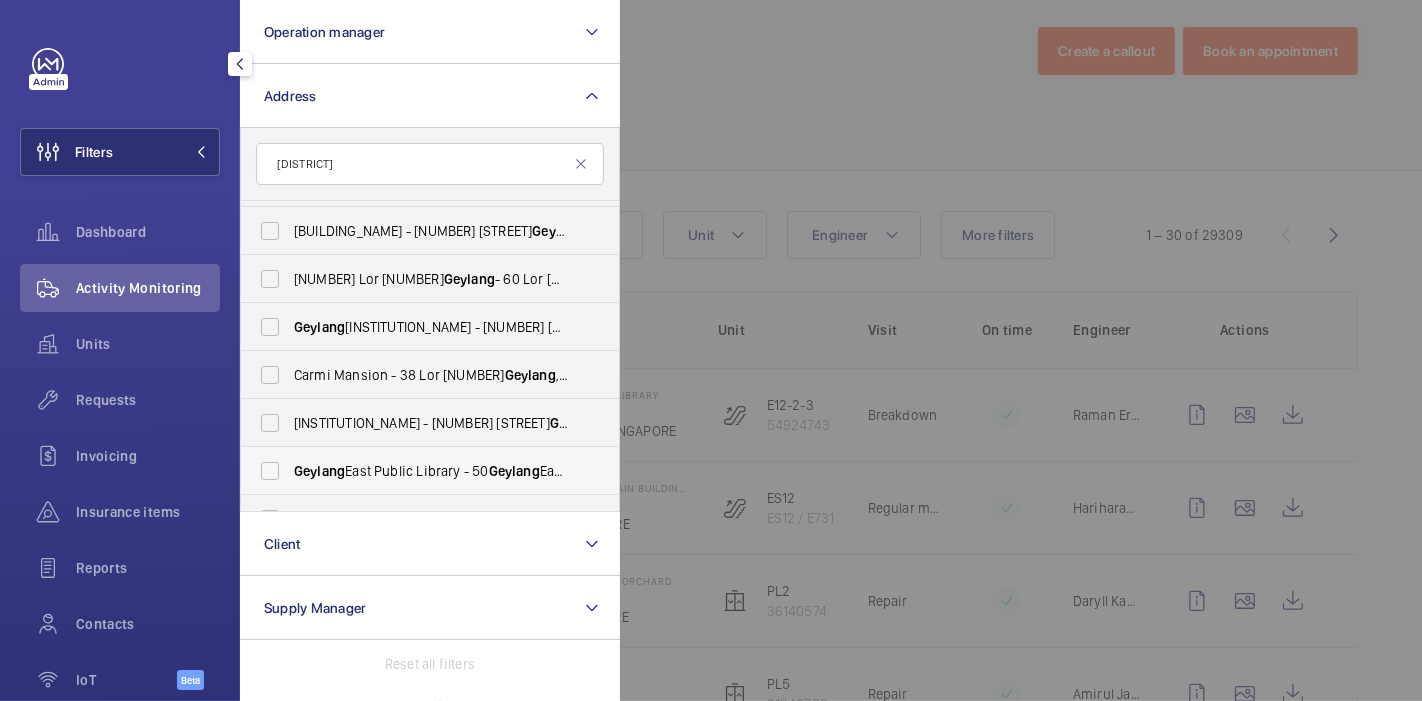 click on "Geylang  East Public Library - 50  Geylang  East Ave [NUMBER], [CITY] [POSTAL_CODE]" at bounding box center [431, 471] 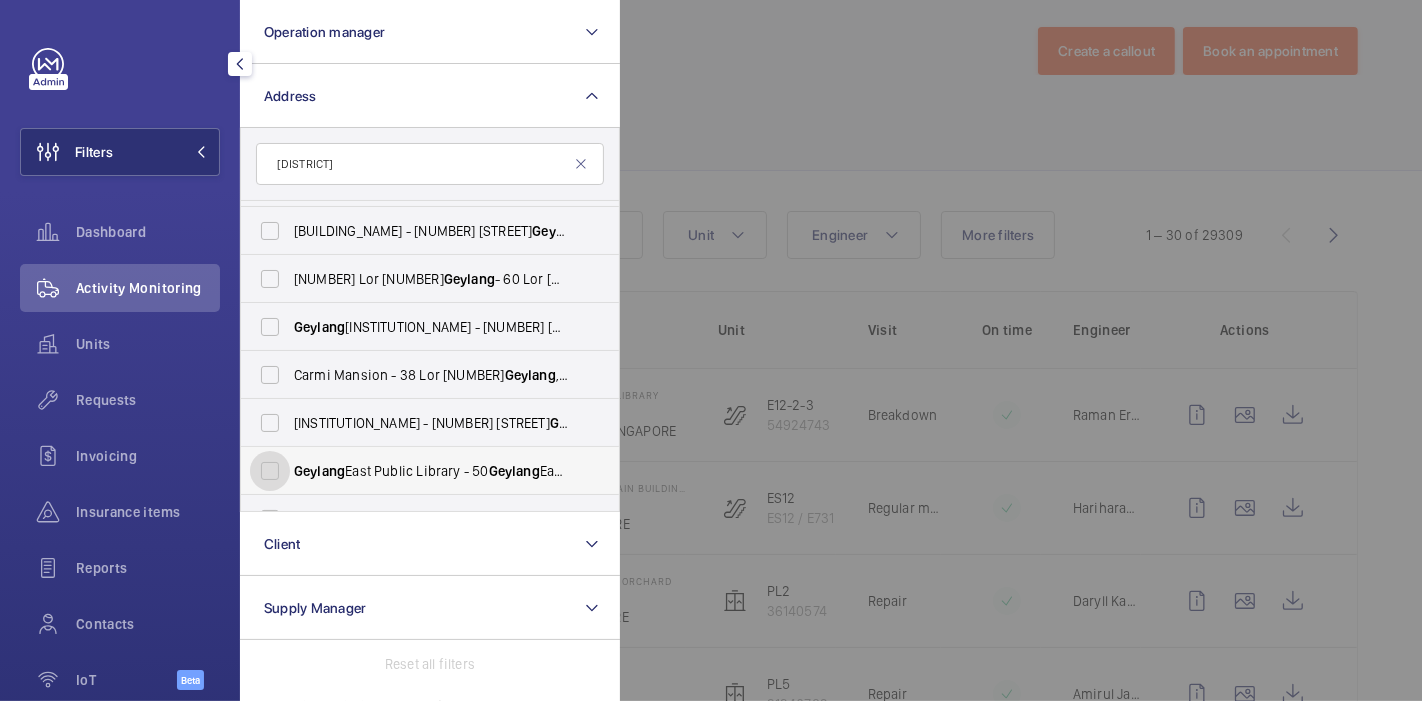 click on "Geylang  East Public Library - 50  Geylang  East Ave [NUMBER], [CITY] [POSTAL_CODE]" at bounding box center [270, 471] 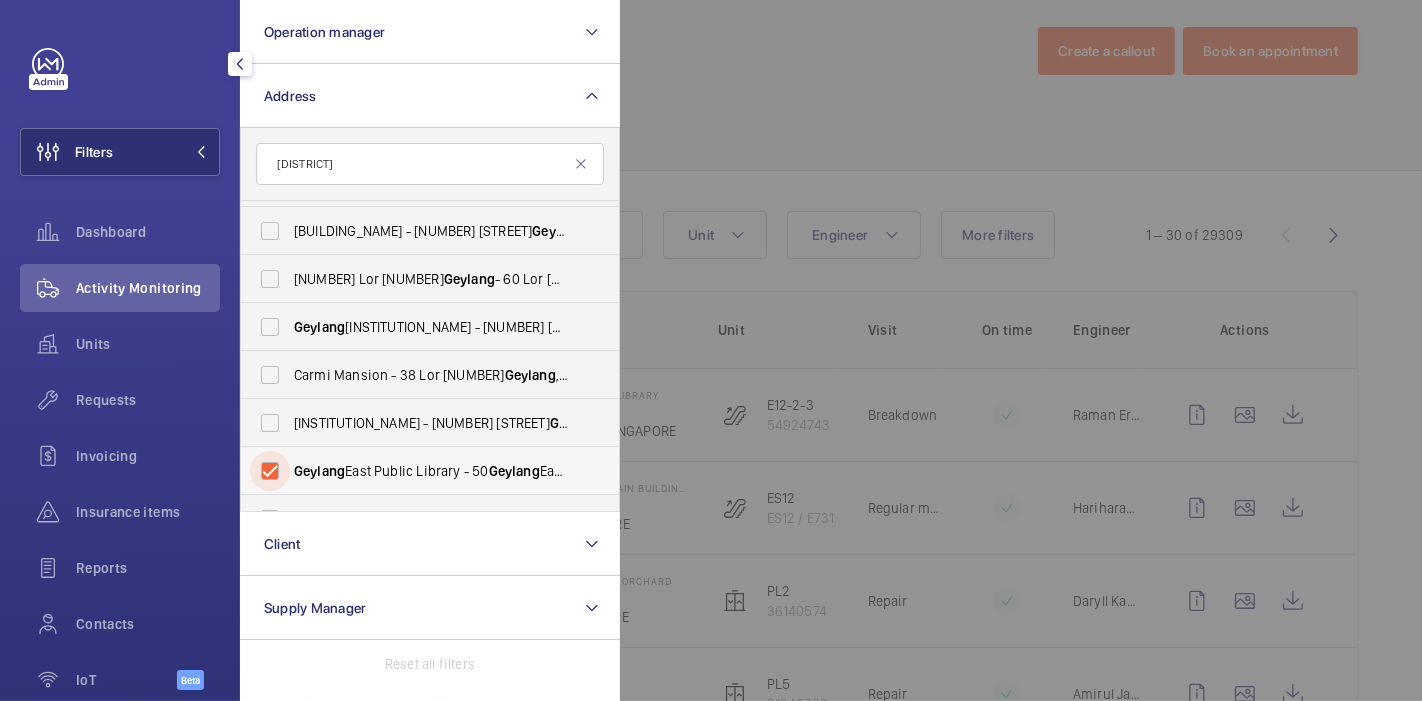 checkbox on "true" 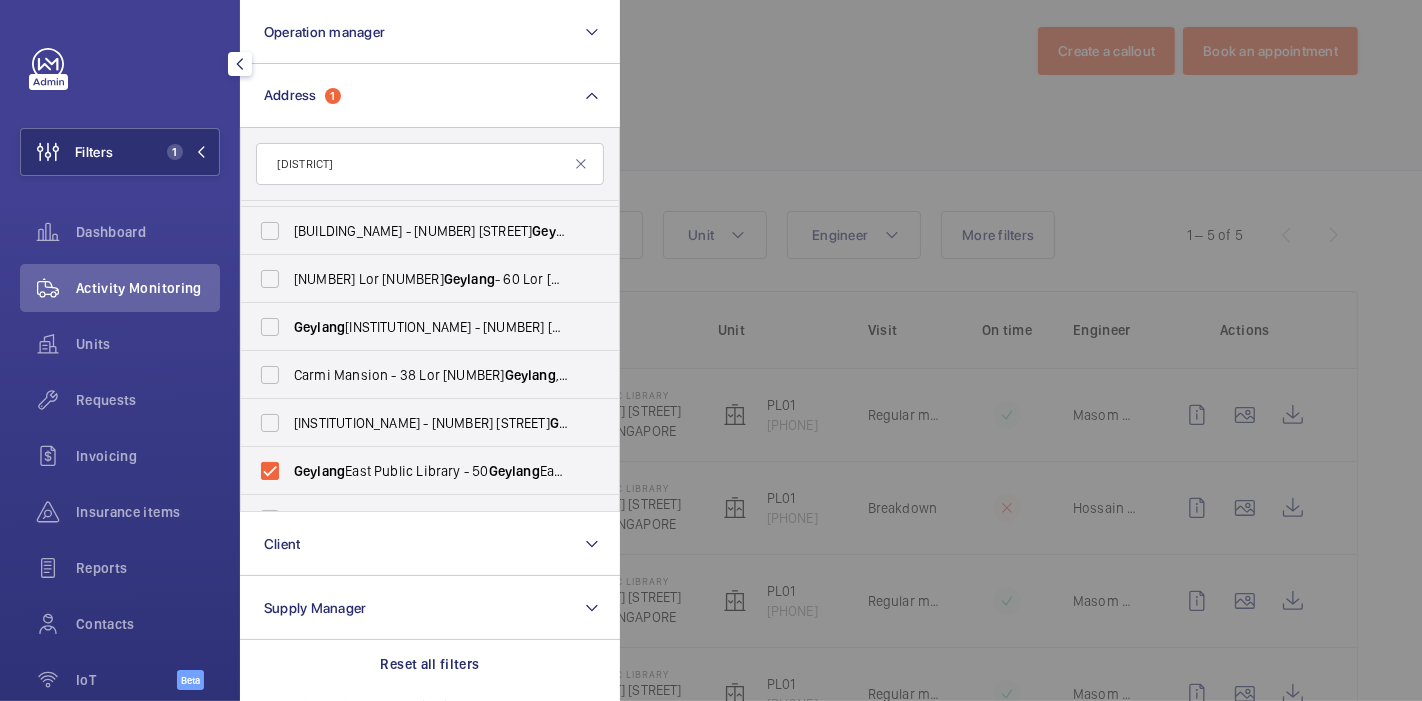 click 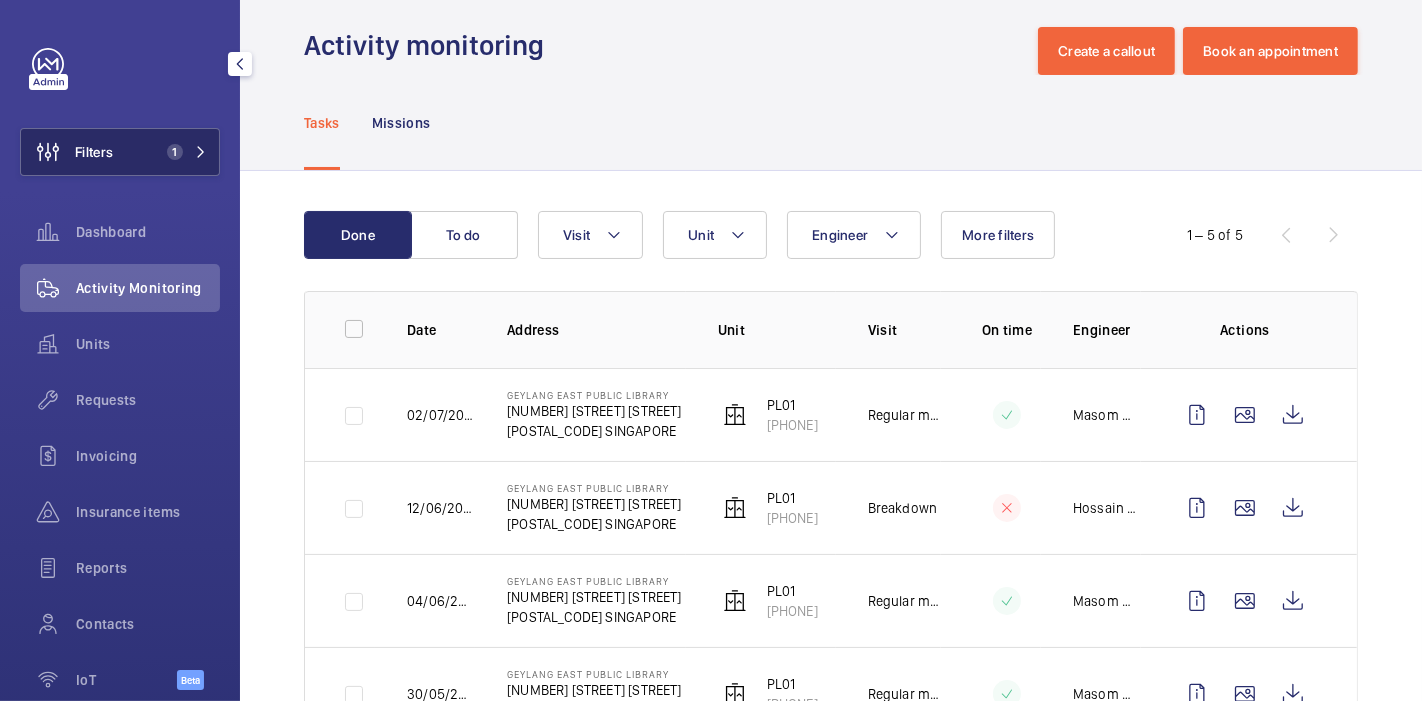 click on "1" 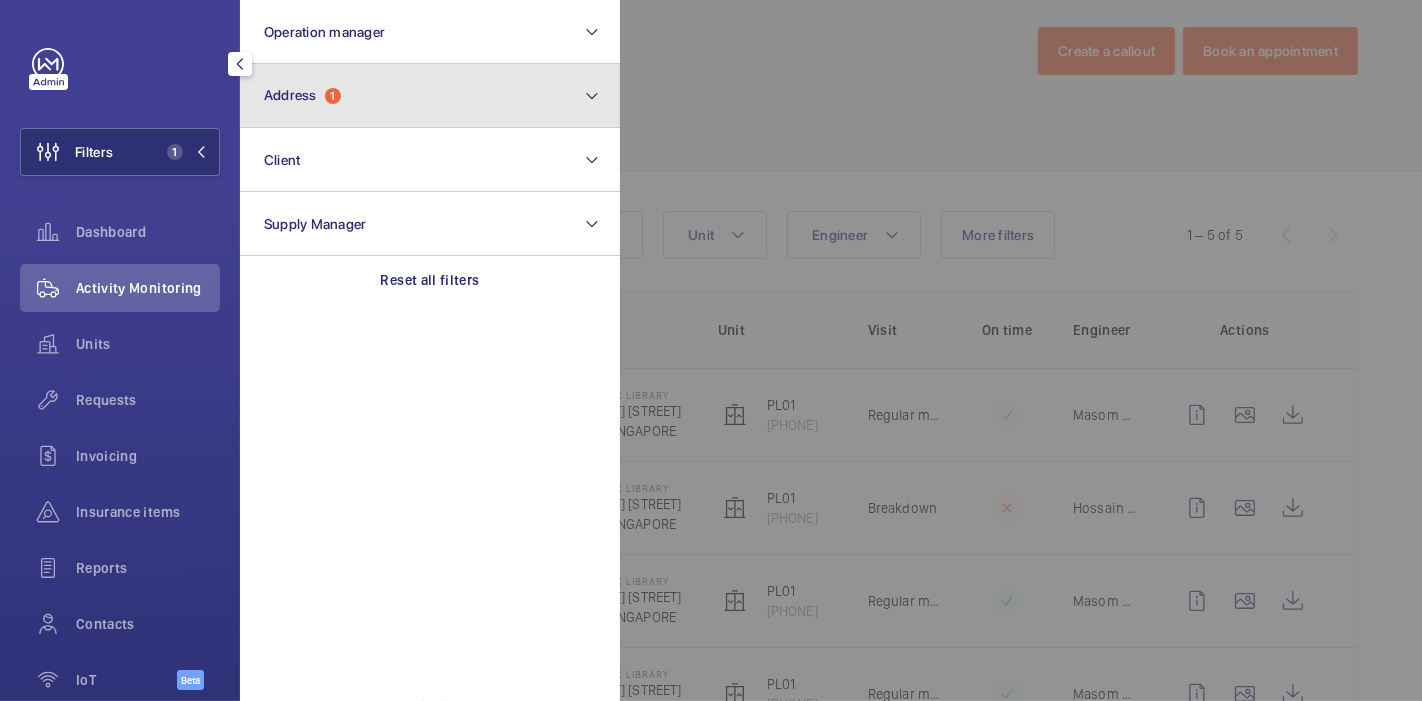 click on "Address  1" 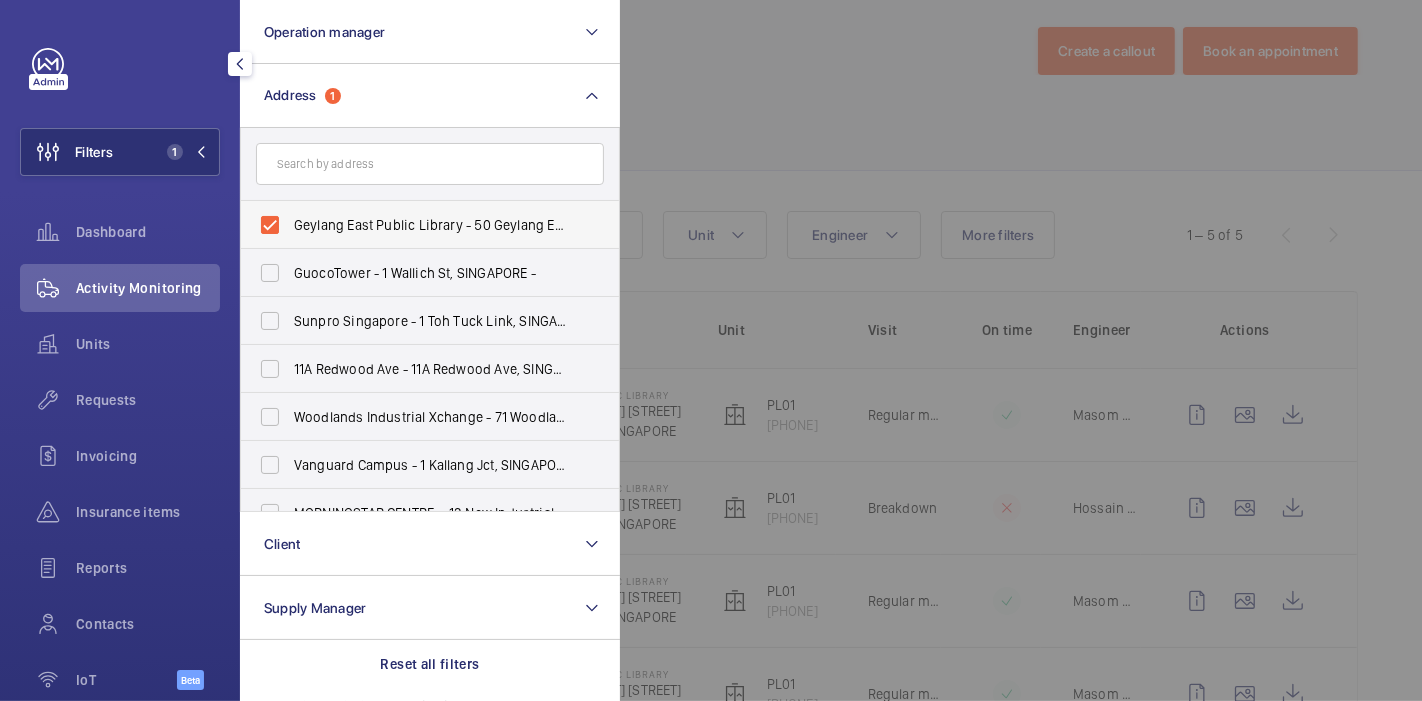 click on "Geylang East Public Library - 50 Geylang East Ave 1, SINGAPORE [POSTAL_CODE]" at bounding box center (415, 225) 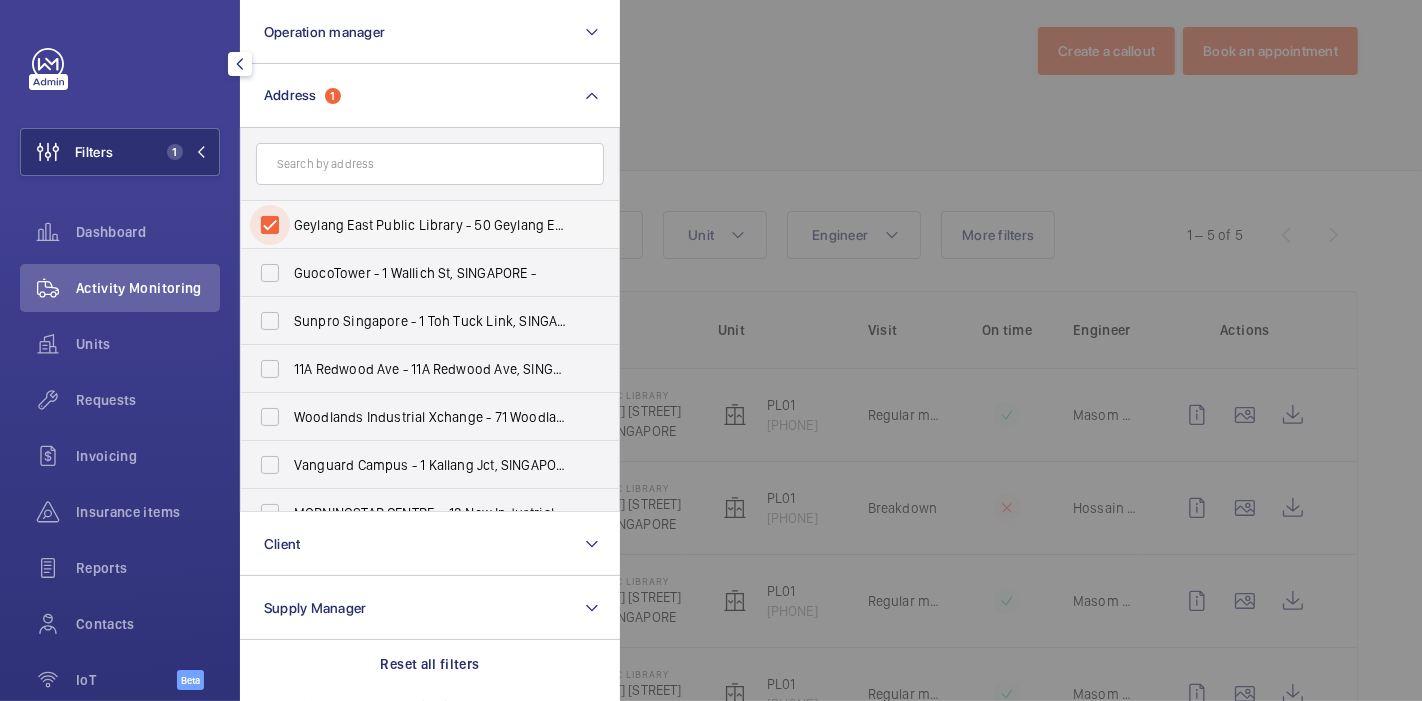 click on "Geylang East Public Library - 50 Geylang East Ave 1, SINGAPORE [POSTAL_CODE]" at bounding box center [270, 225] 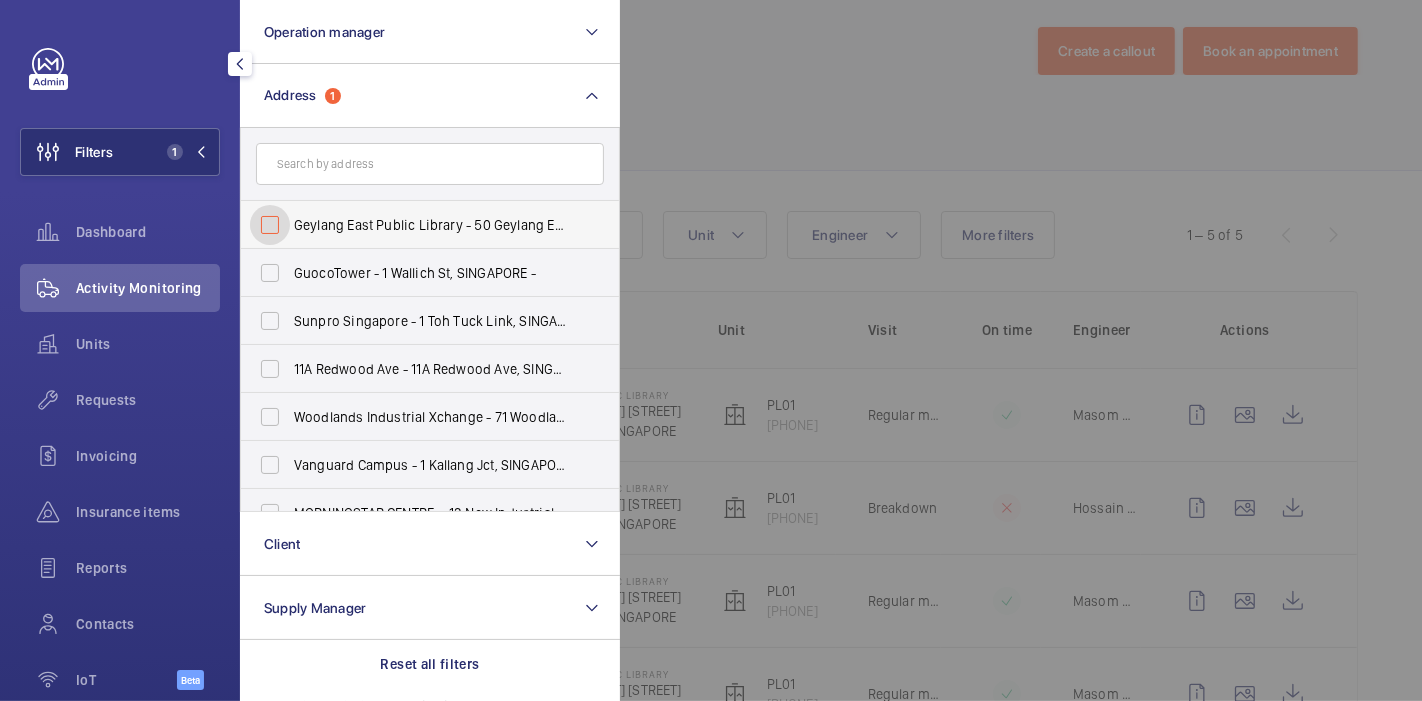 checkbox on "false" 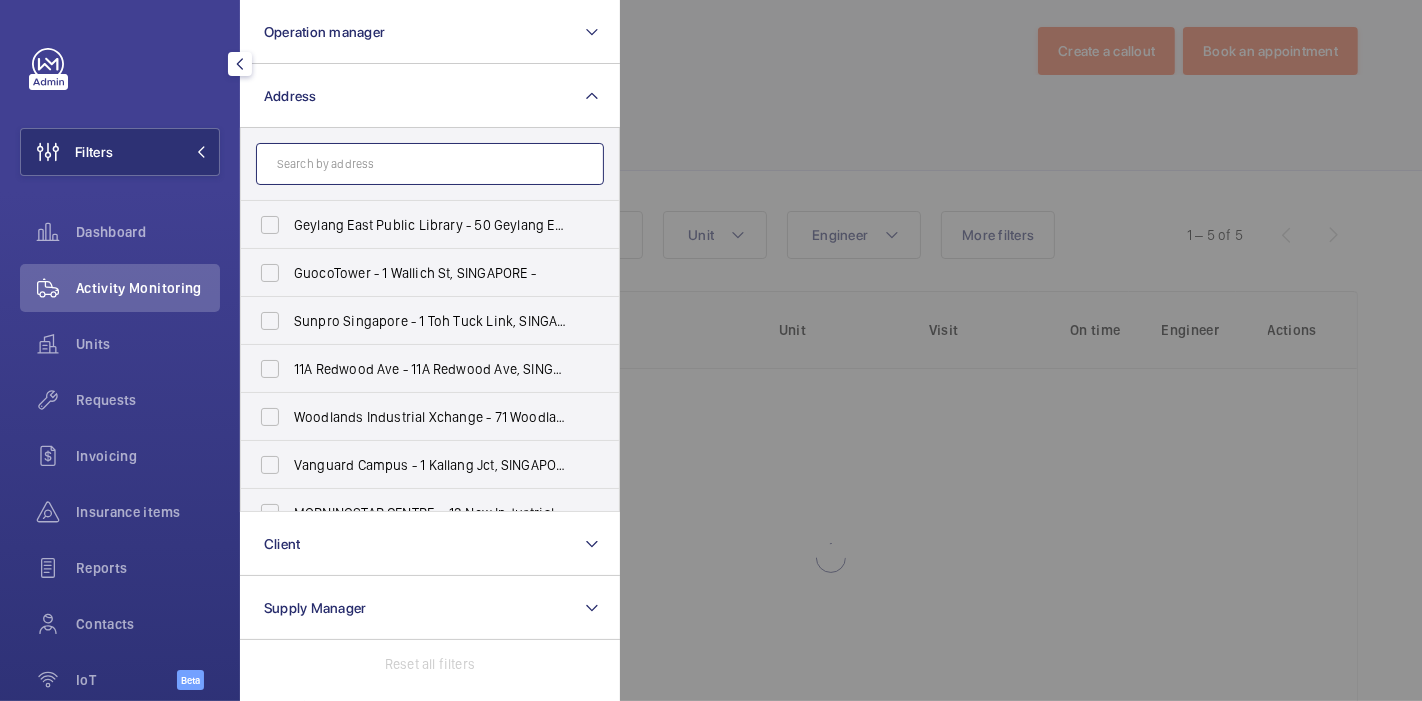 click 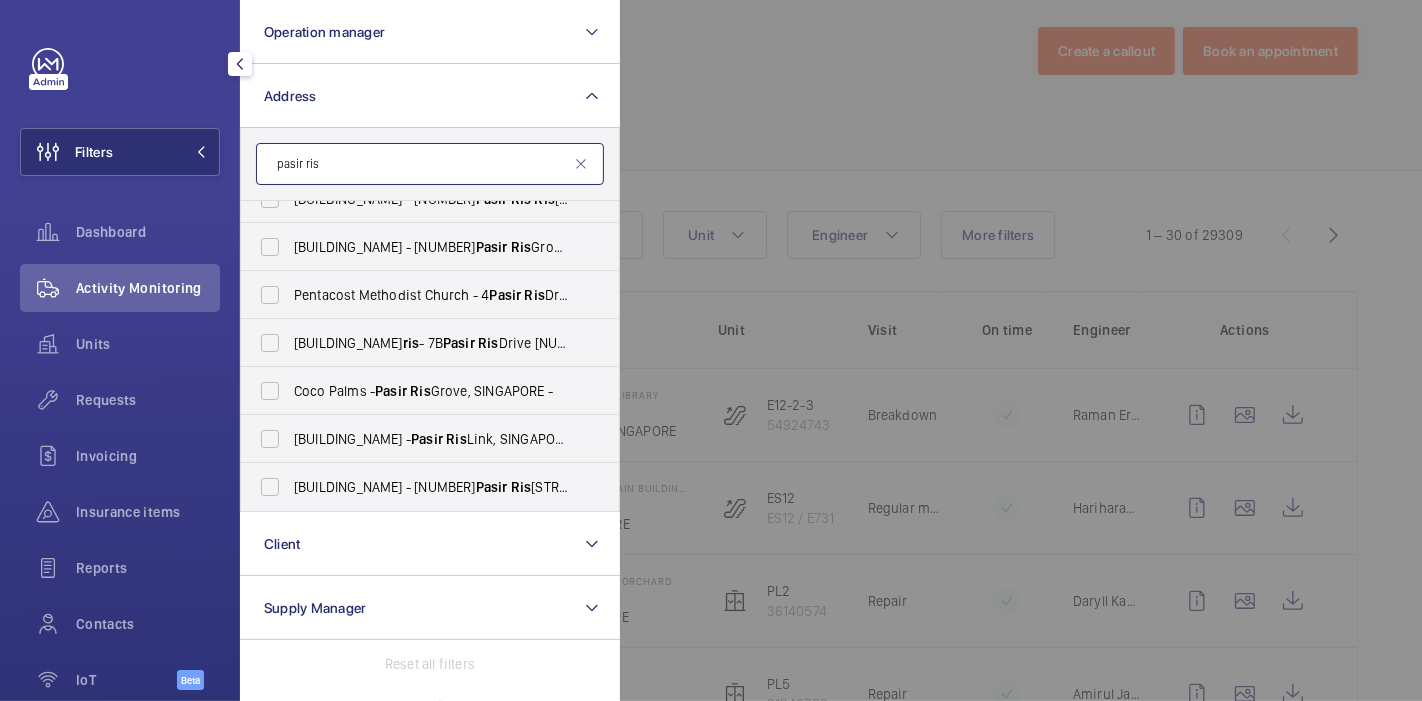scroll, scrollTop: 650, scrollLeft: 0, axis: vertical 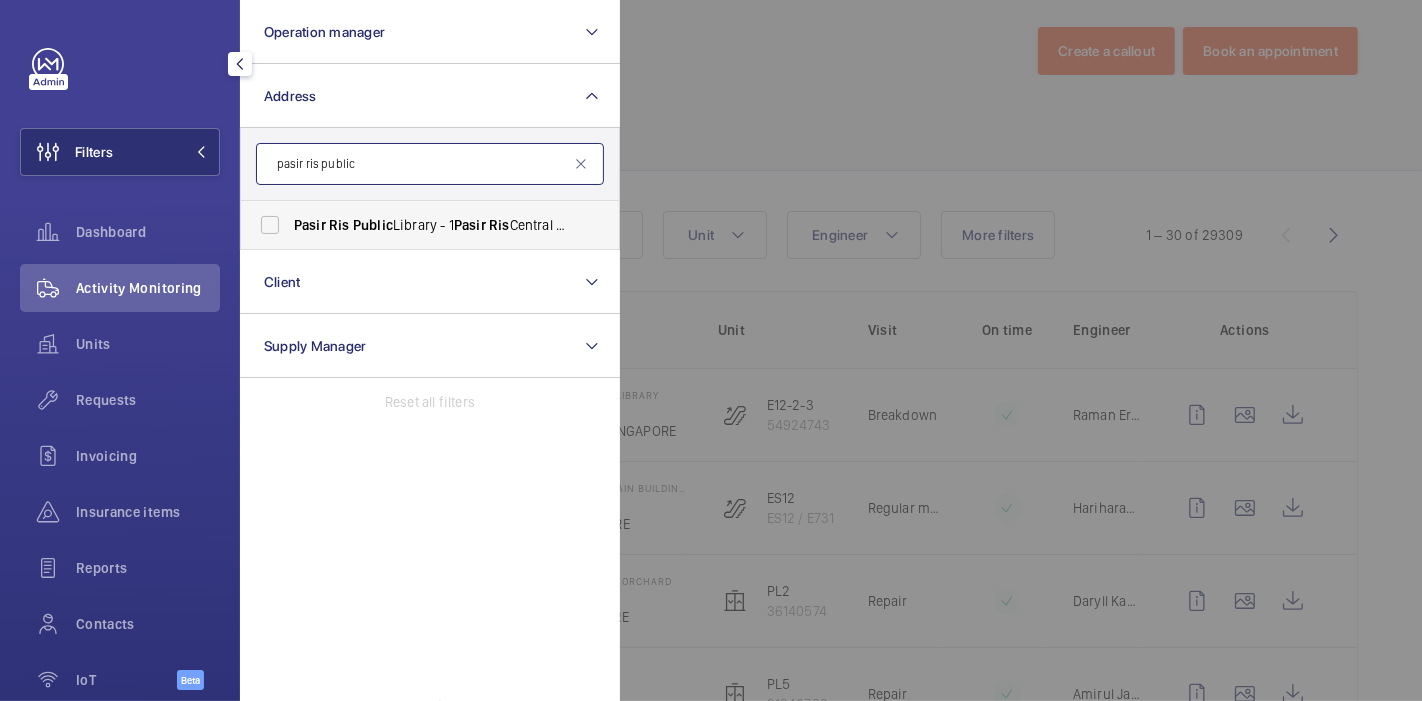type on "pasir ris public" 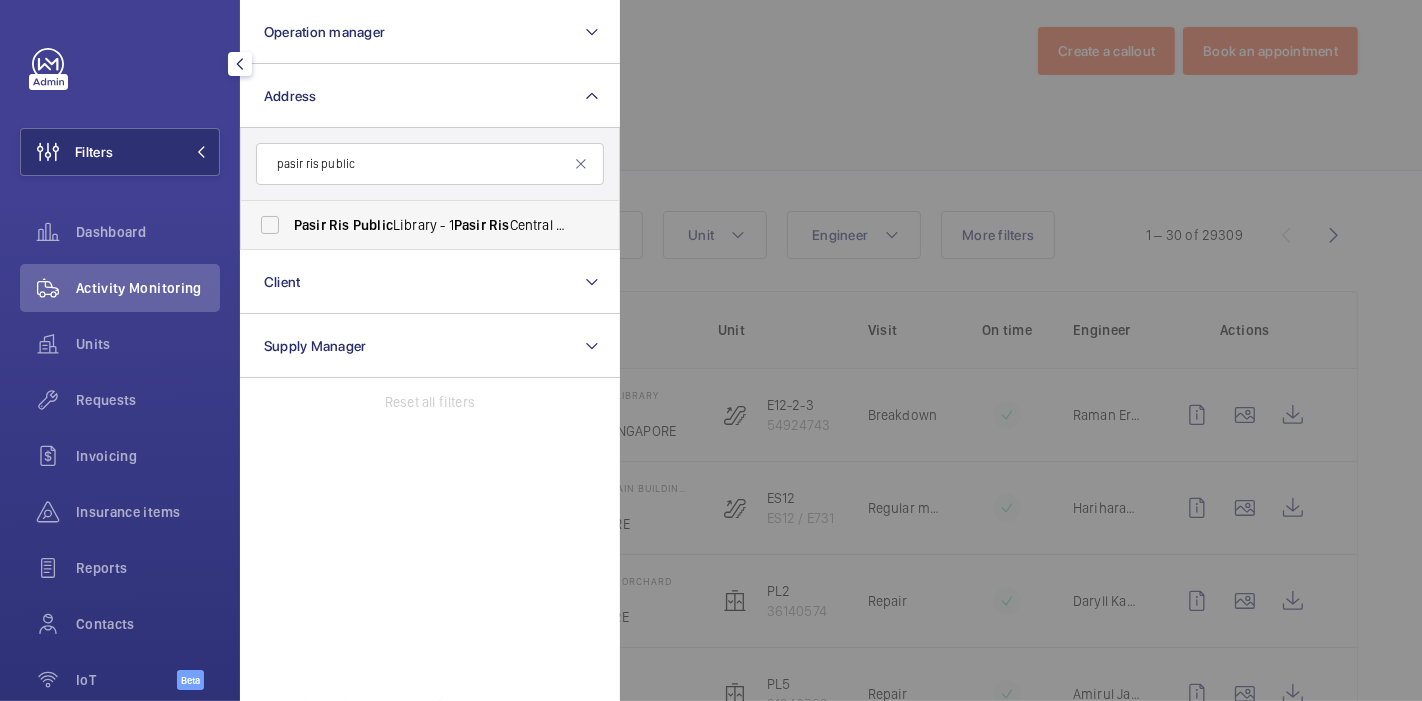 click on "[INSTITUTION_NAME] - [NUMBER] [STREET] [STREET], [CITY] [POSTAL_CODE]" at bounding box center [431, 225] 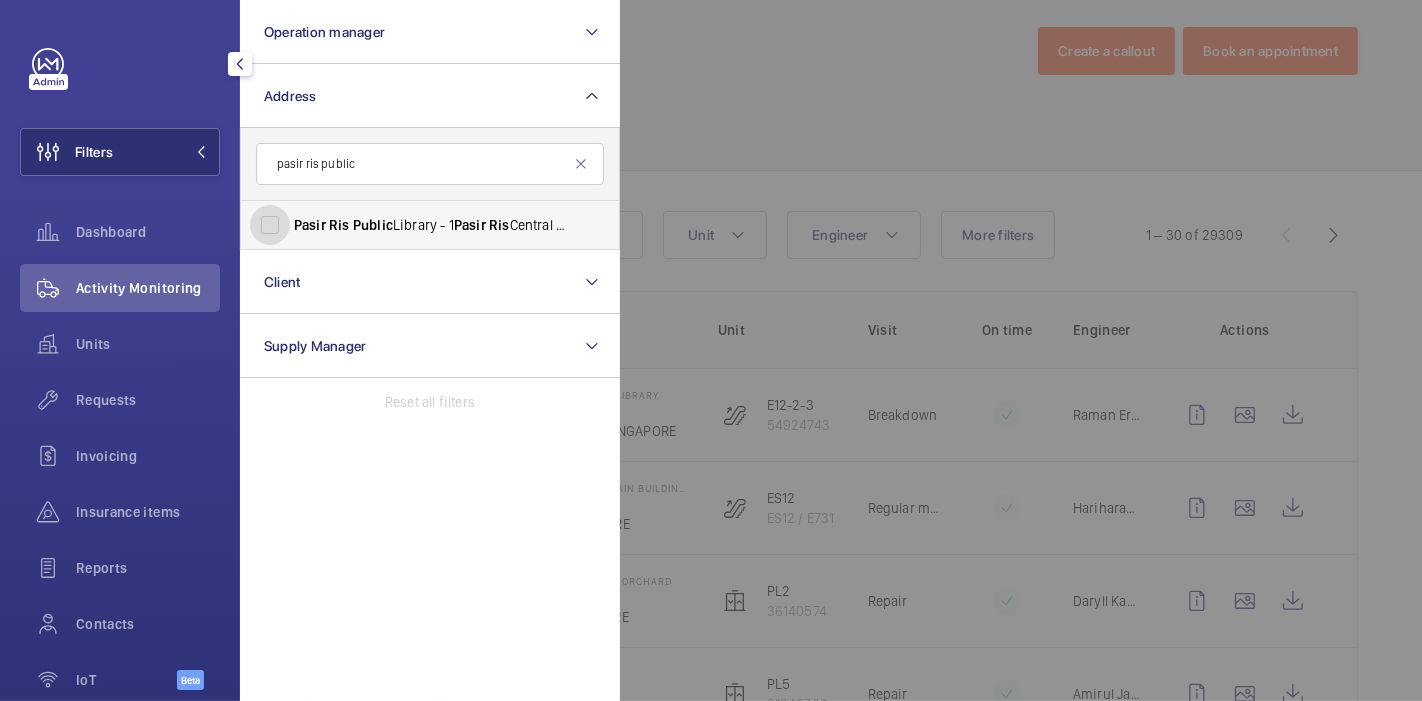 click on "[INSTITUTION_NAME] - [NUMBER] [STREET] [STREET], [CITY] [POSTAL_CODE]" at bounding box center (270, 225) 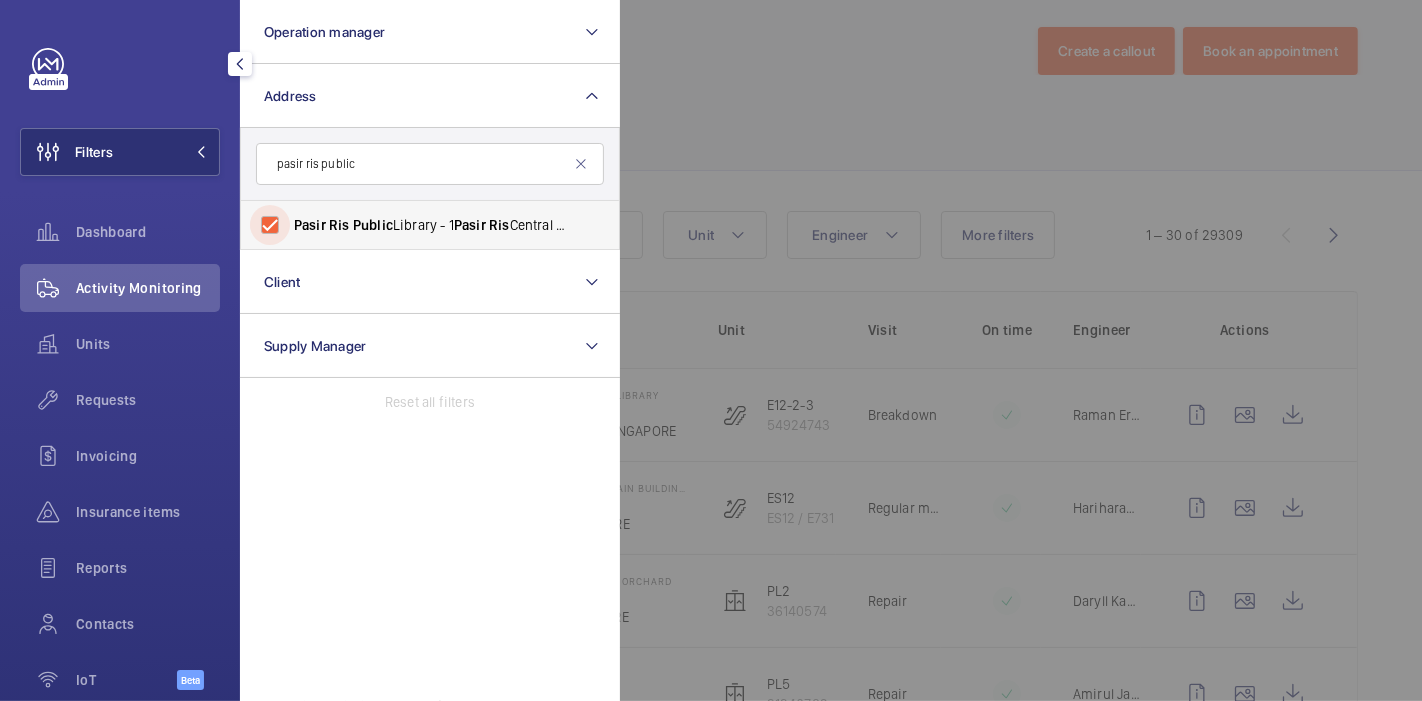 checkbox on "true" 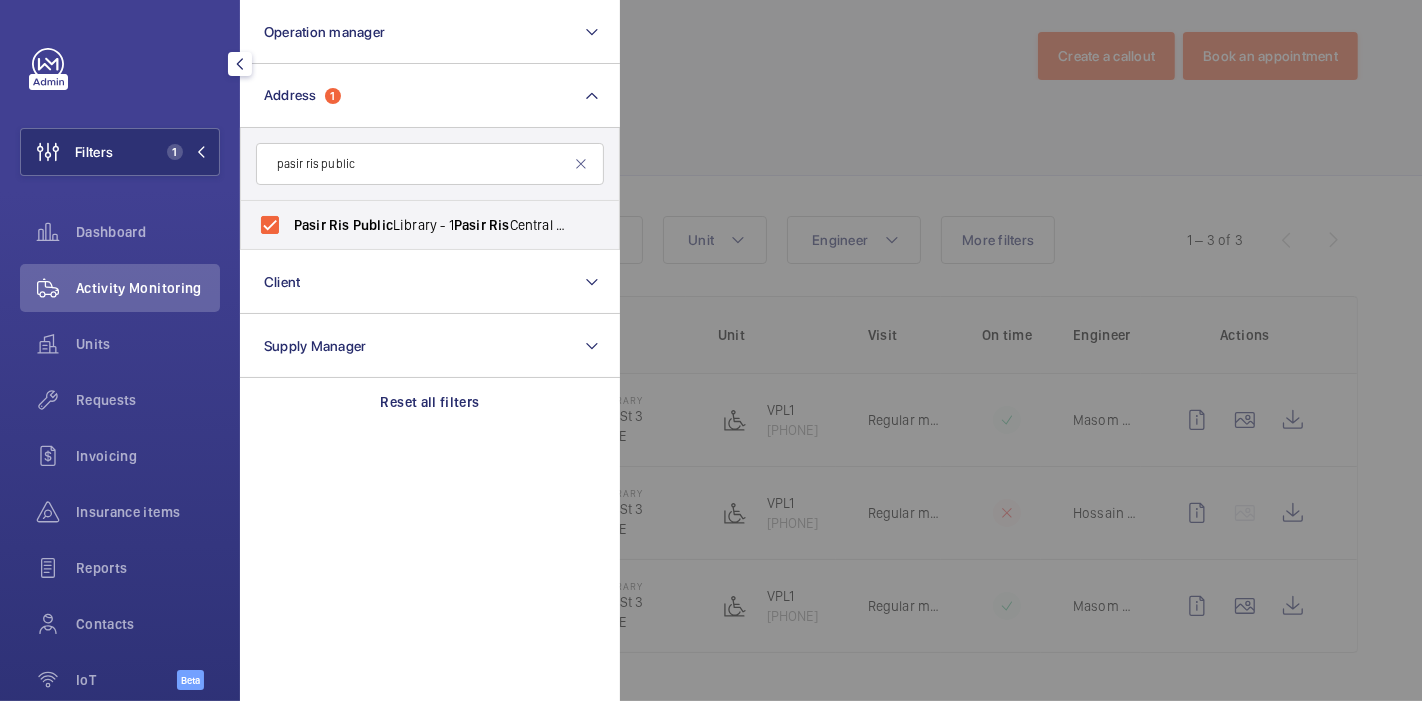scroll, scrollTop: 13, scrollLeft: 0, axis: vertical 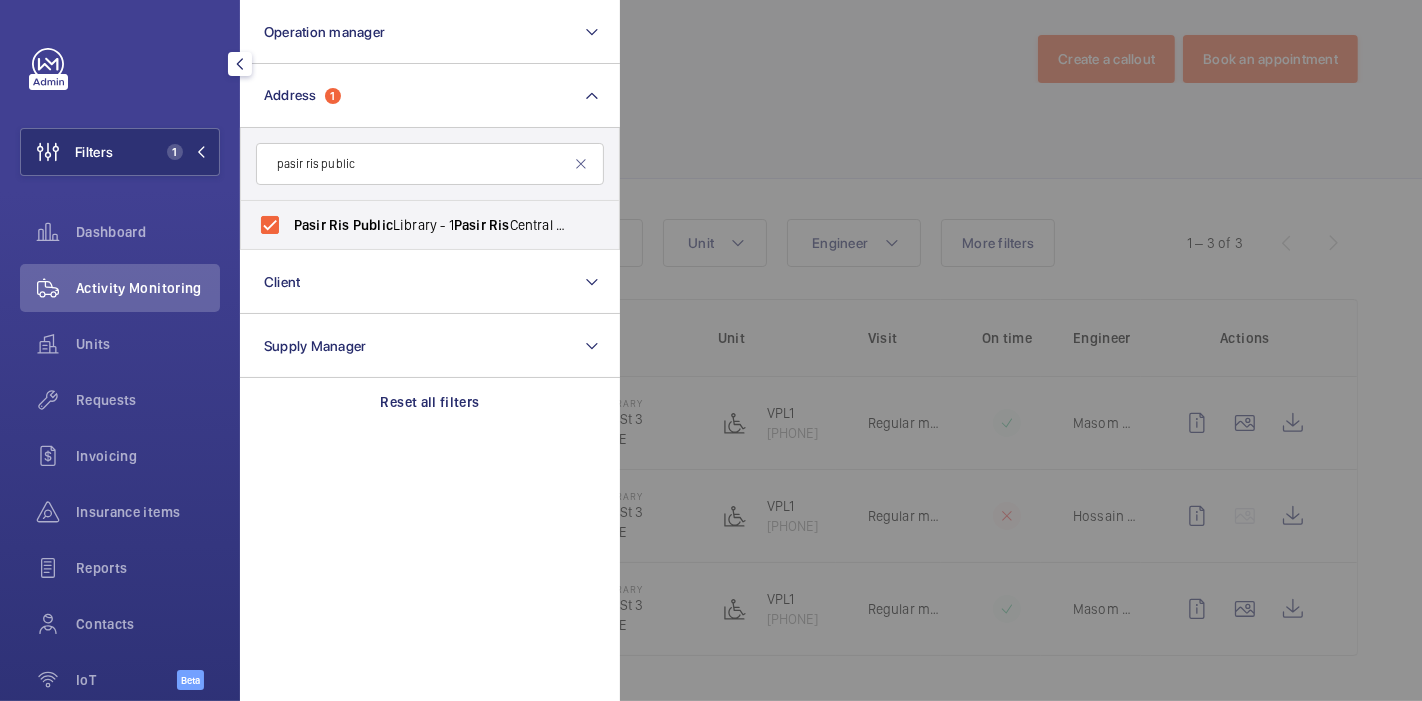 click 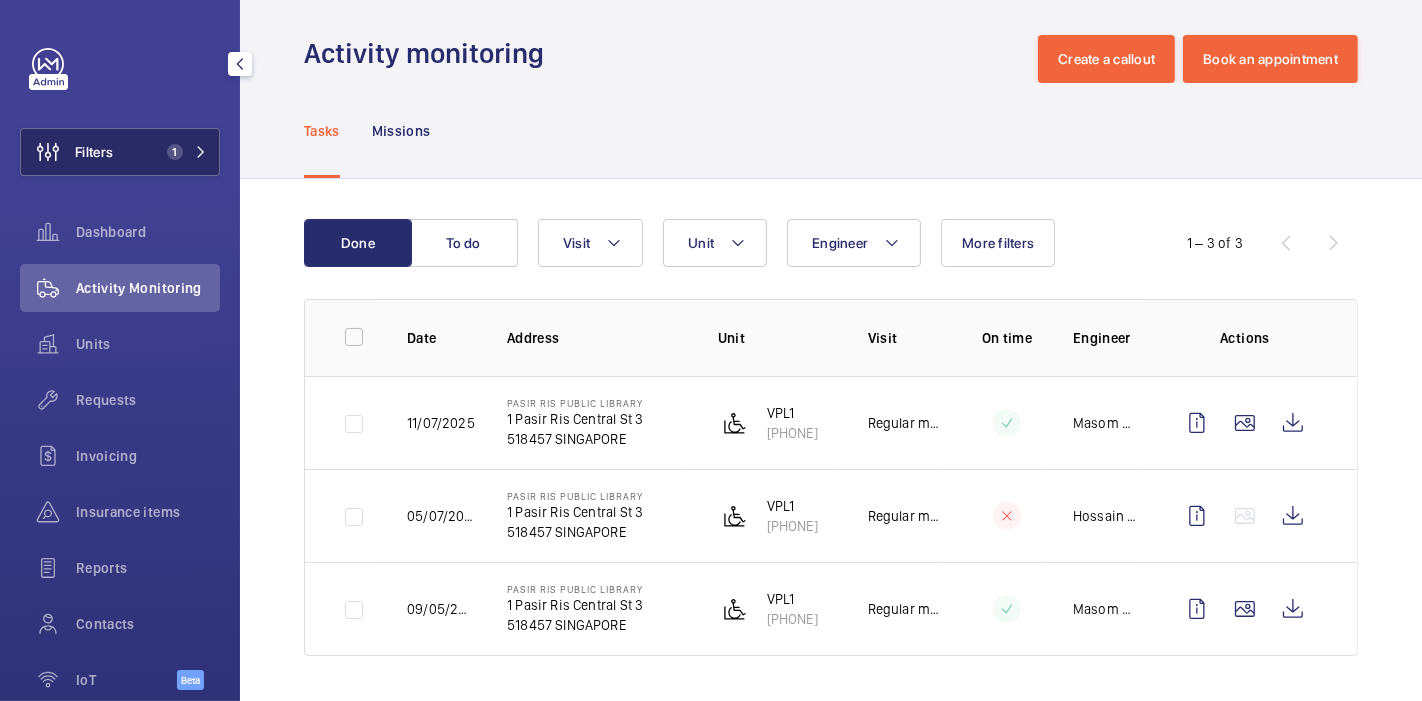 click on "Filters 1" 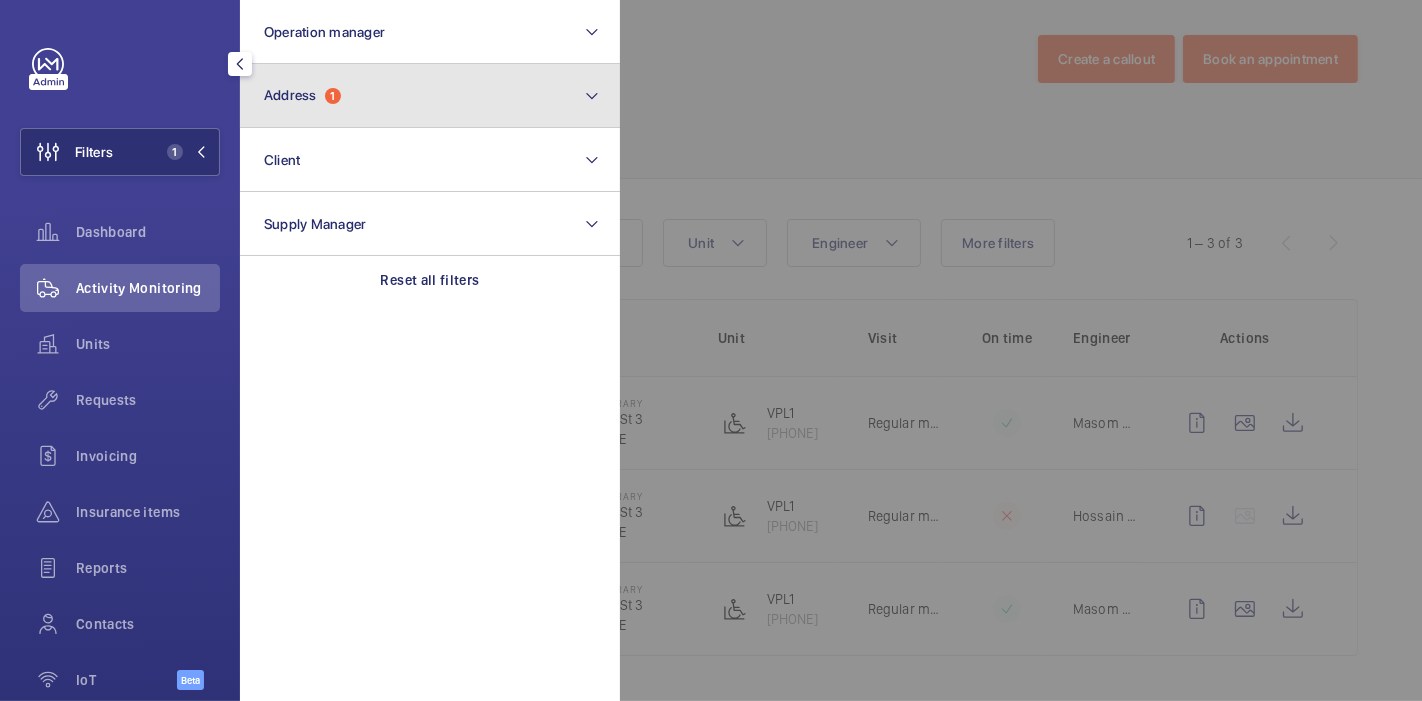 click on "1" 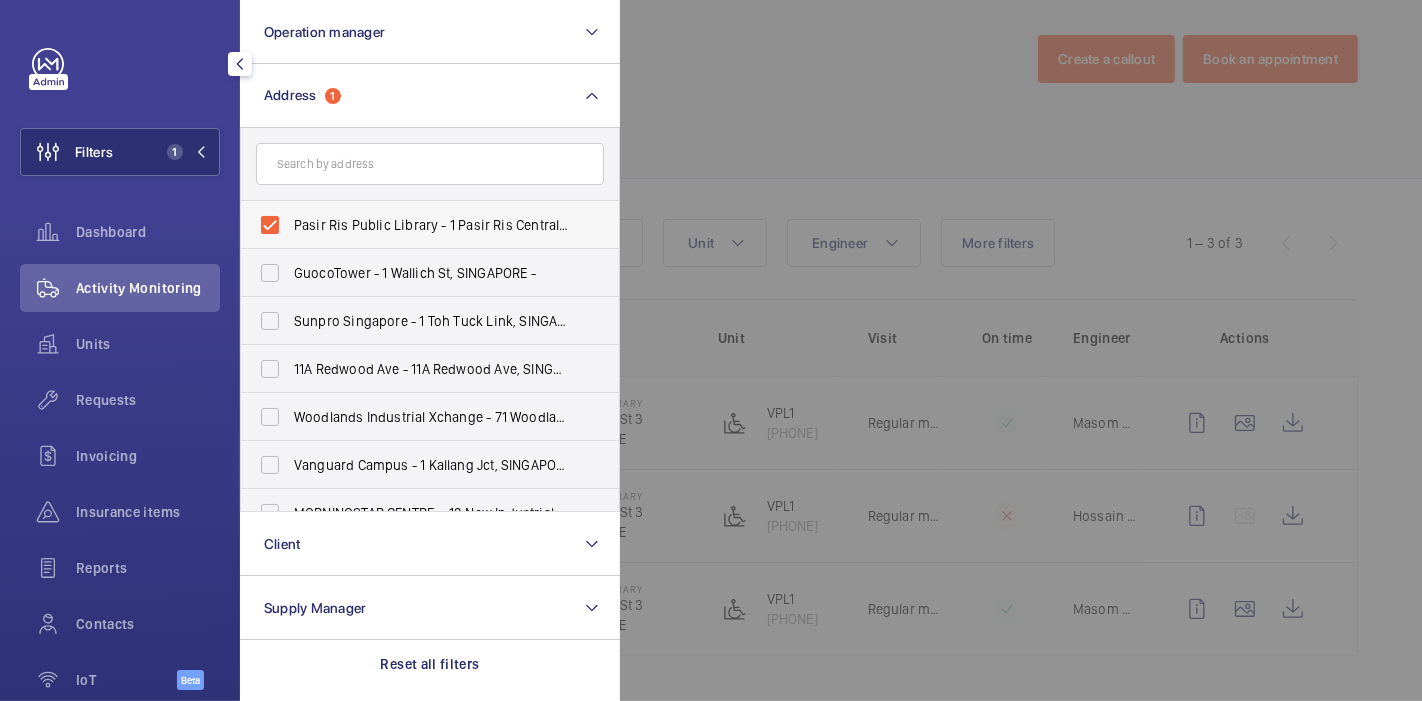 click on "Pasir Ris Public Library - 1 Pasir Ris Central St 3, SINGAPORE [POSTAL_CODE]" at bounding box center [415, 225] 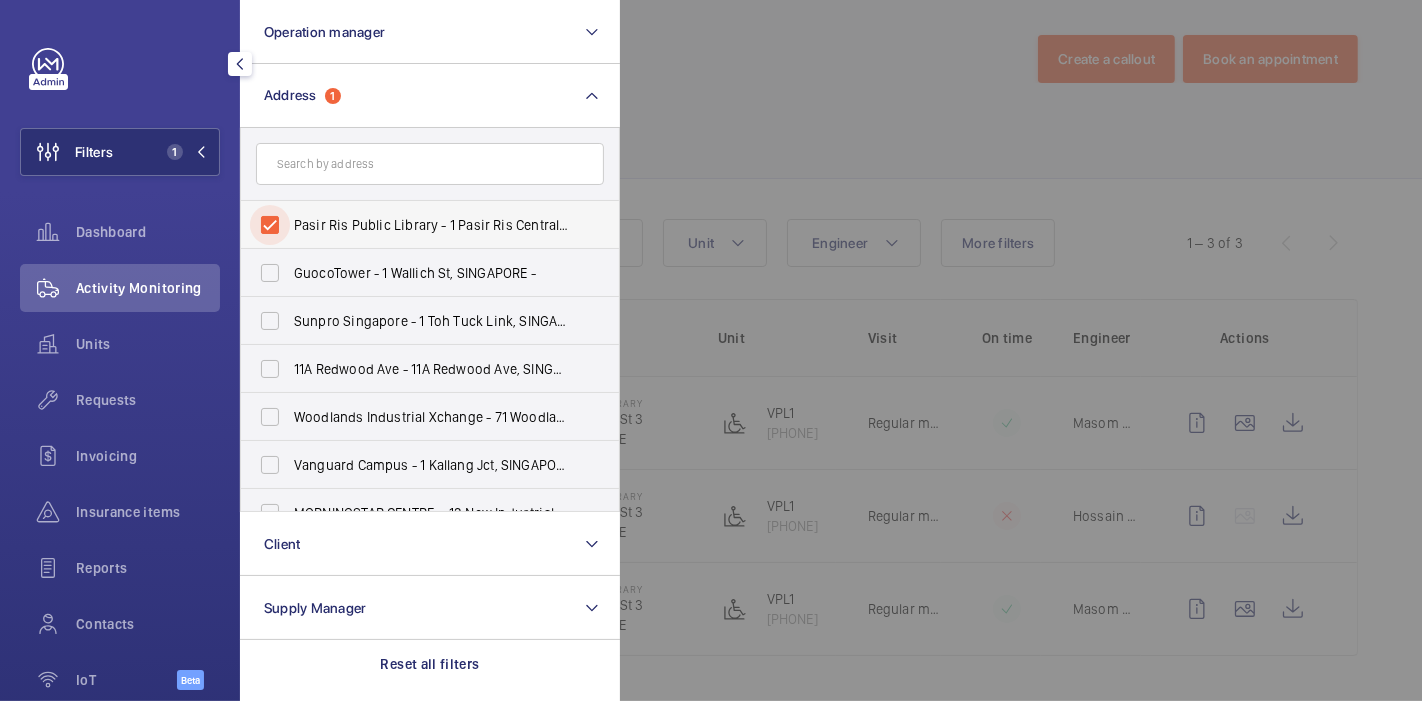 click on "Pasir Ris Public Library - 1 Pasir Ris Central St 3, SINGAPORE [POSTAL_CODE]" at bounding box center (270, 225) 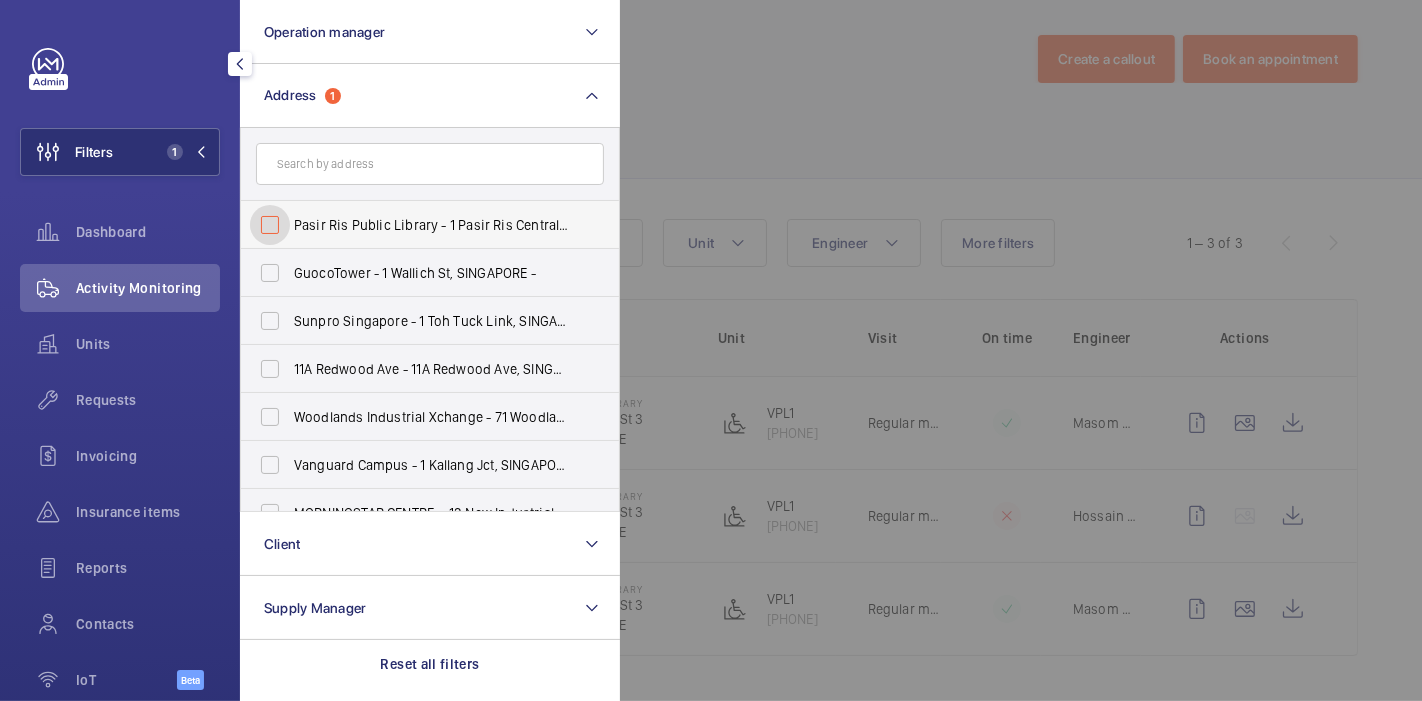 checkbox on "false" 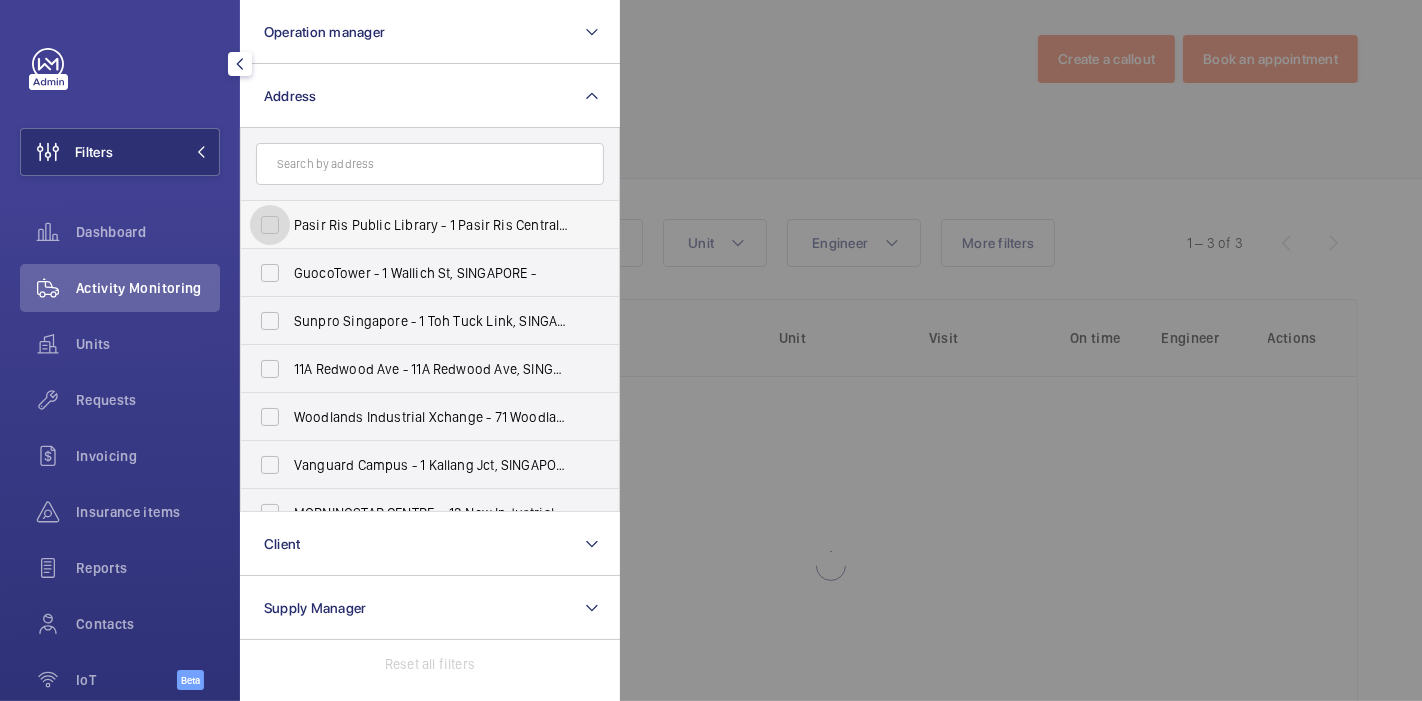 scroll, scrollTop: 21, scrollLeft: 0, axis: vertical 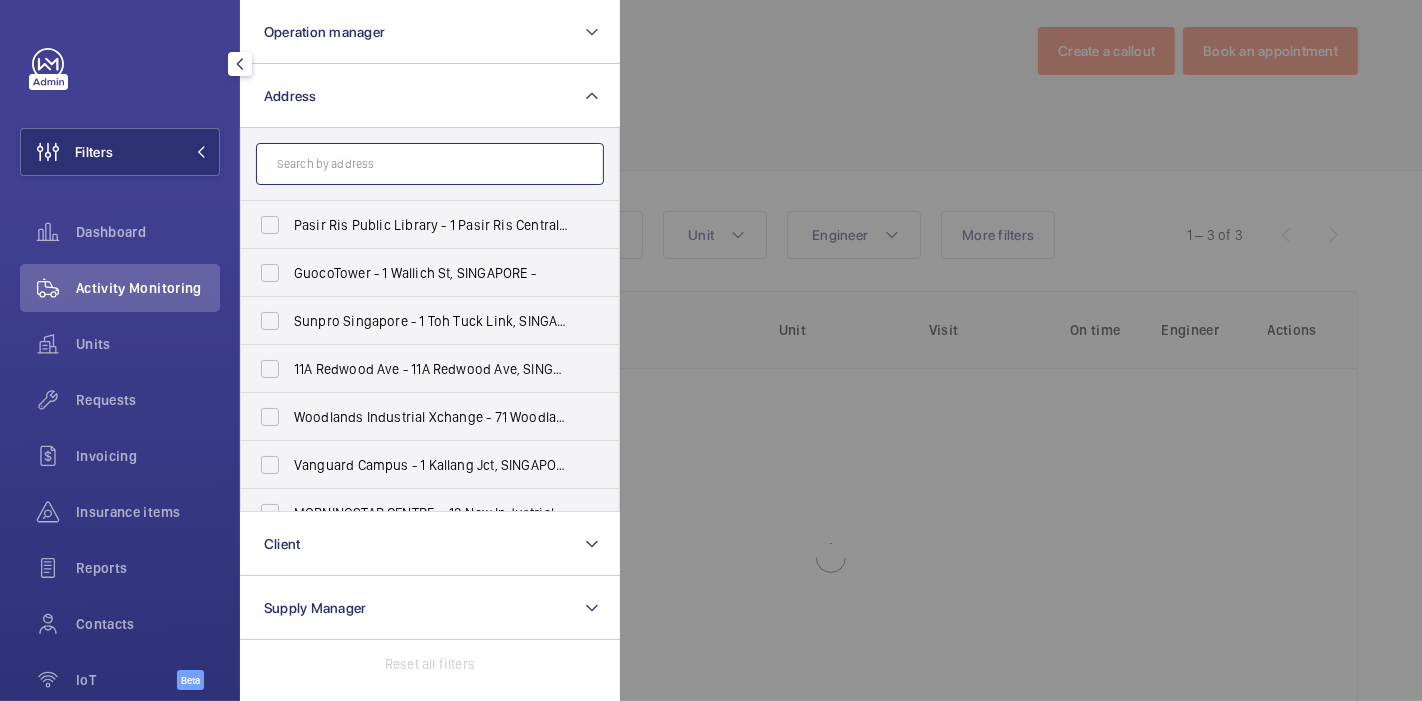 click 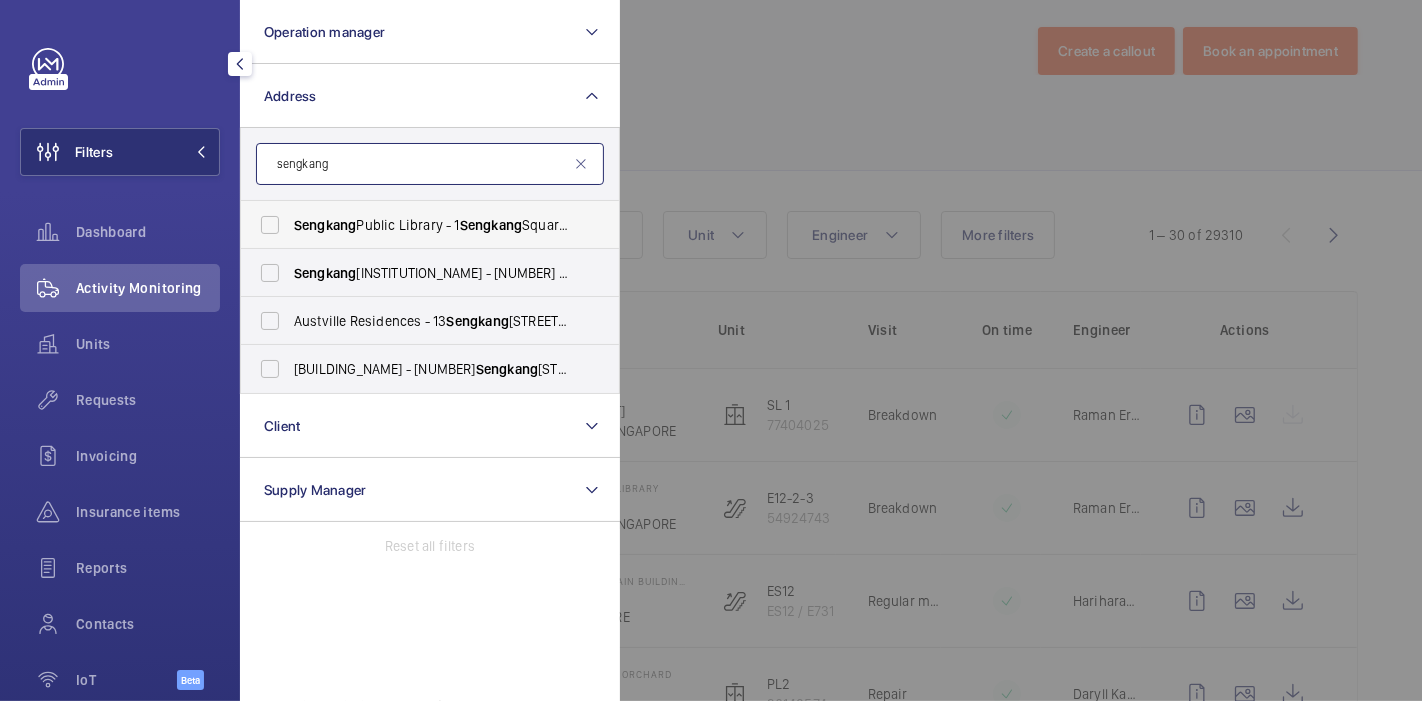 type on "sengkang" 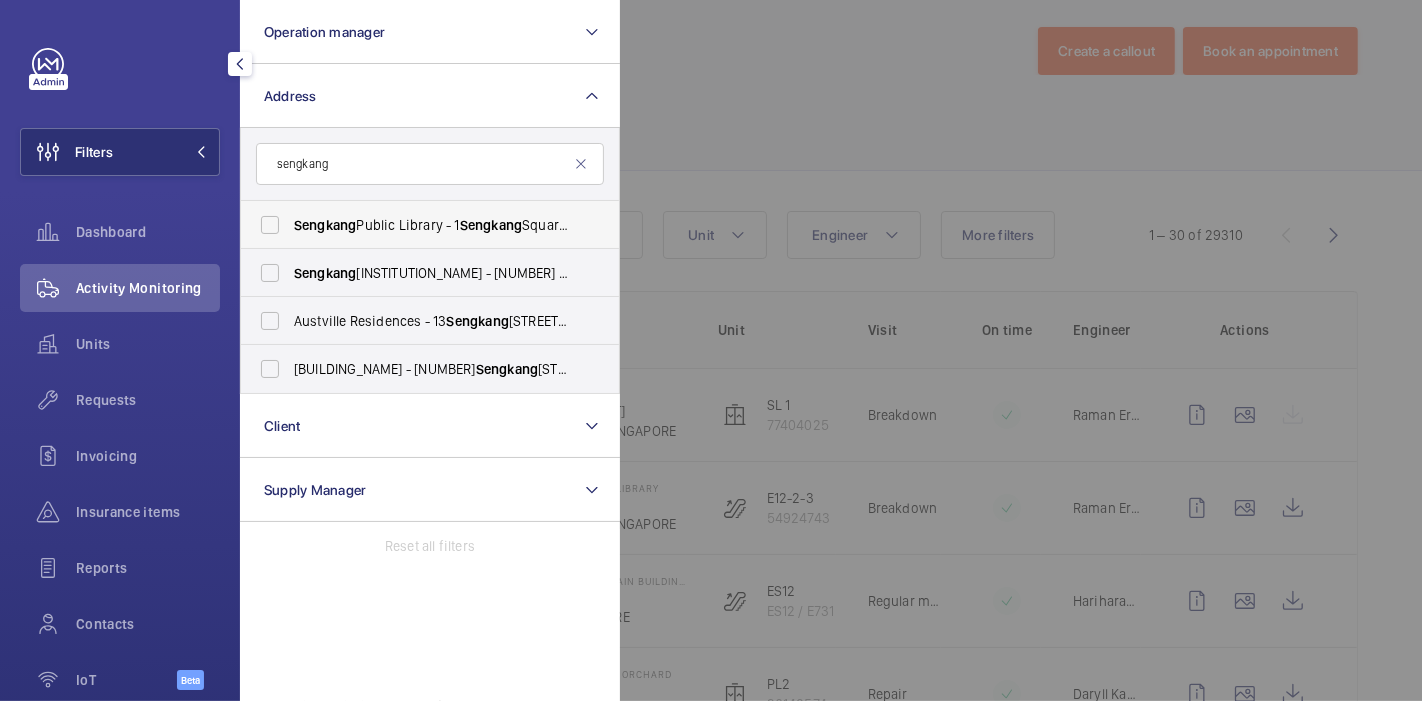 click on "[INSTITUTION_NAME] - [NUMBER] [STREET], unit [NUMBER] [NUMBER], [CITY] [POSTAL_CODE]" at bounding box center [415, 225] 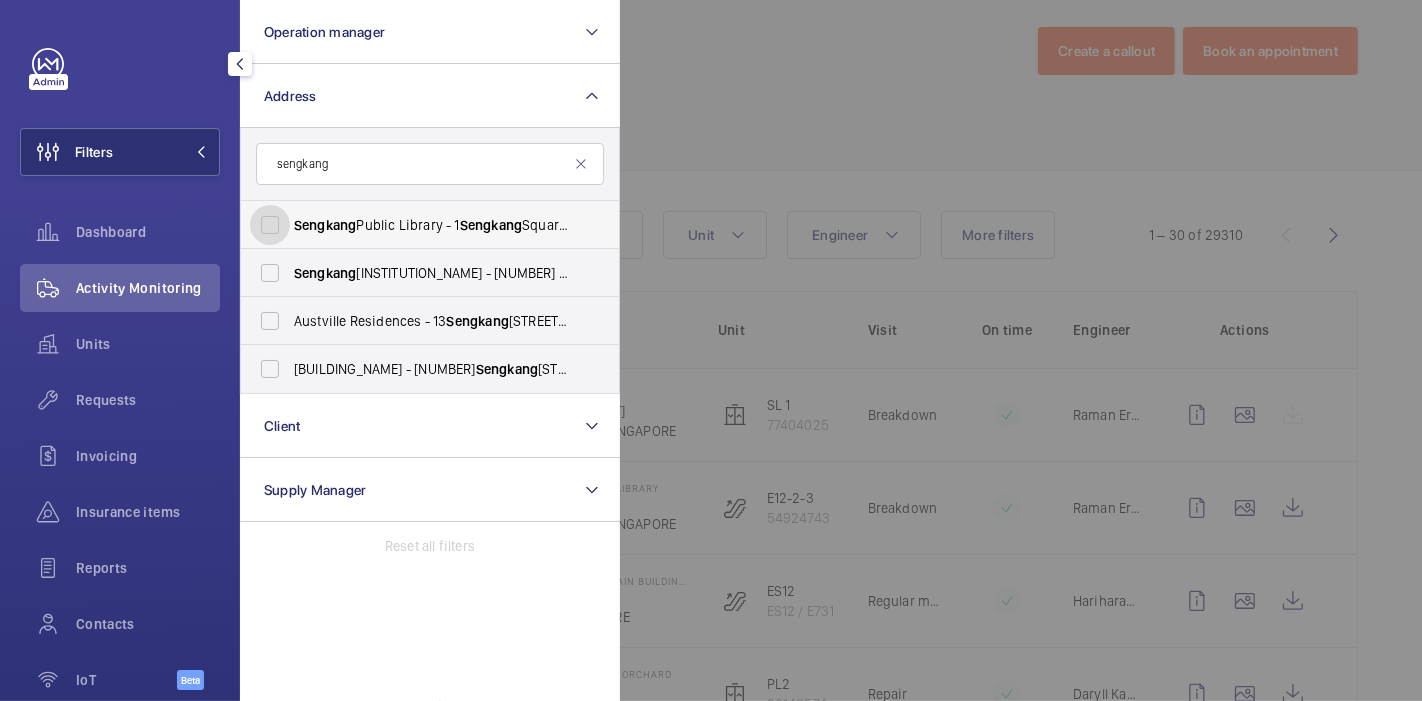click on "[INSTITUTION_NAME] - [NUMBER] [STREET], unit [NUMBER] [NUMBER], [CITY] [POSTAL_CODE]" at bounding box center (270, 225) 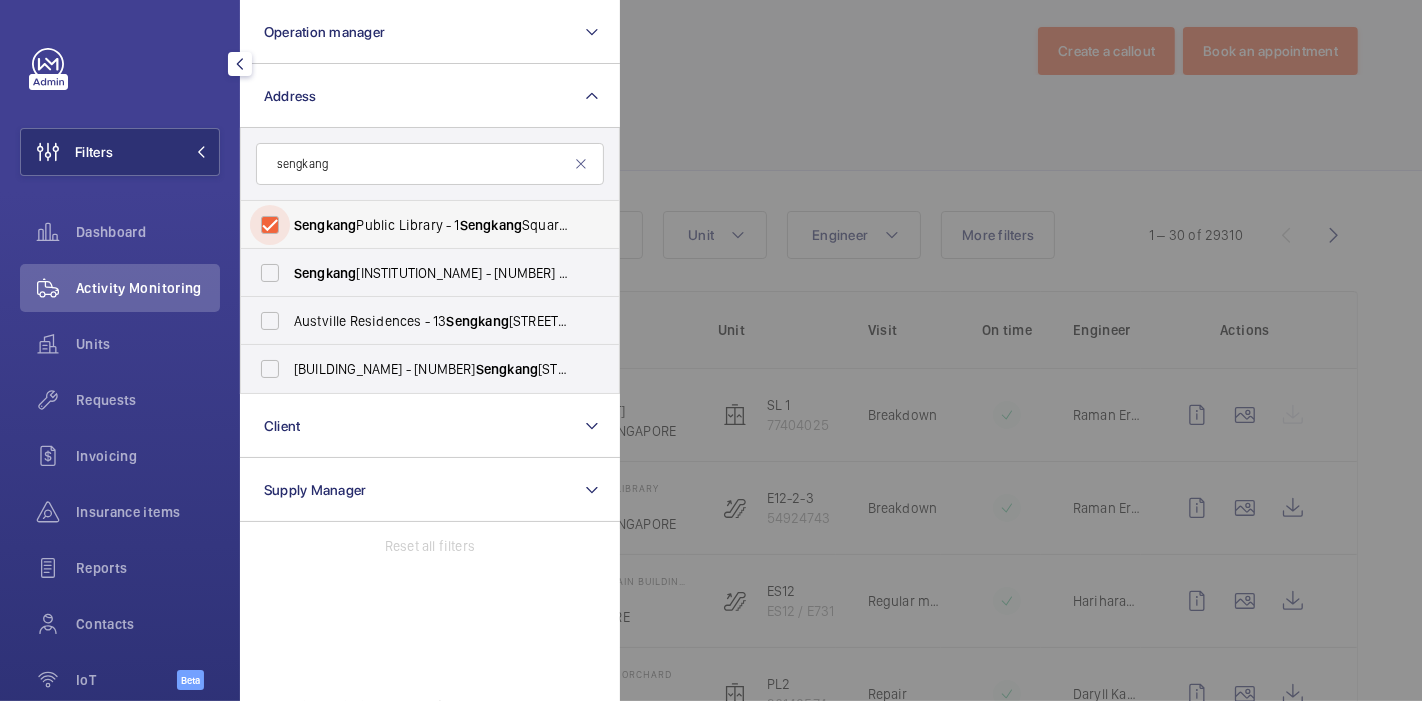 checkbox on "true" 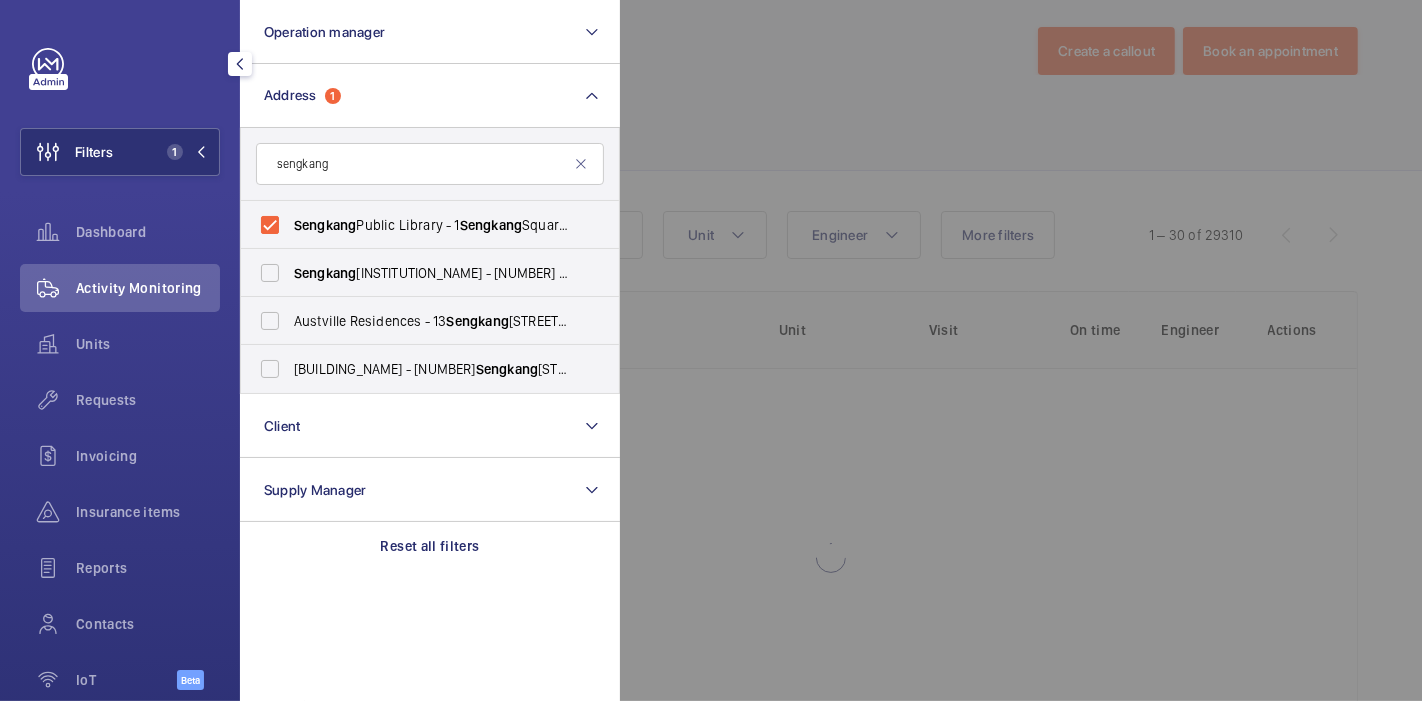 scroll, scrollTop: 13, scrollLeft: 0, axis: vertical 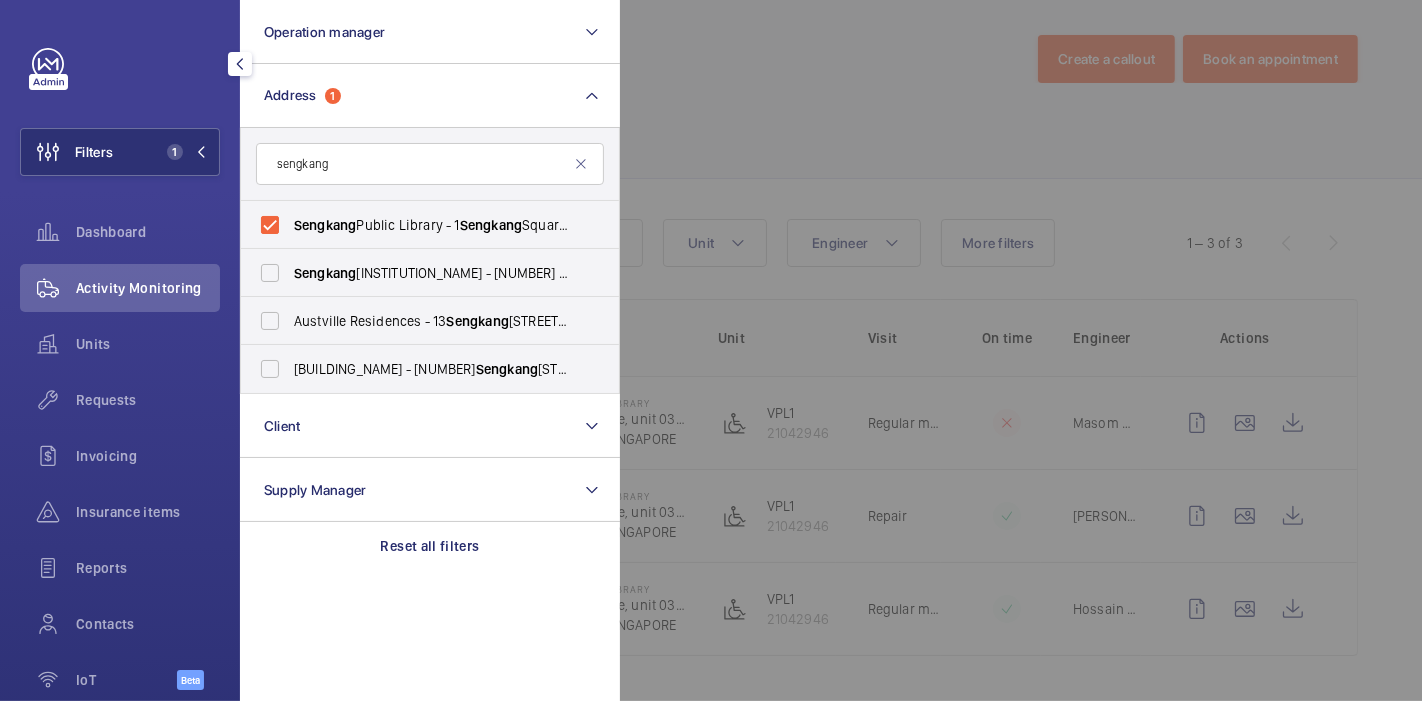 click 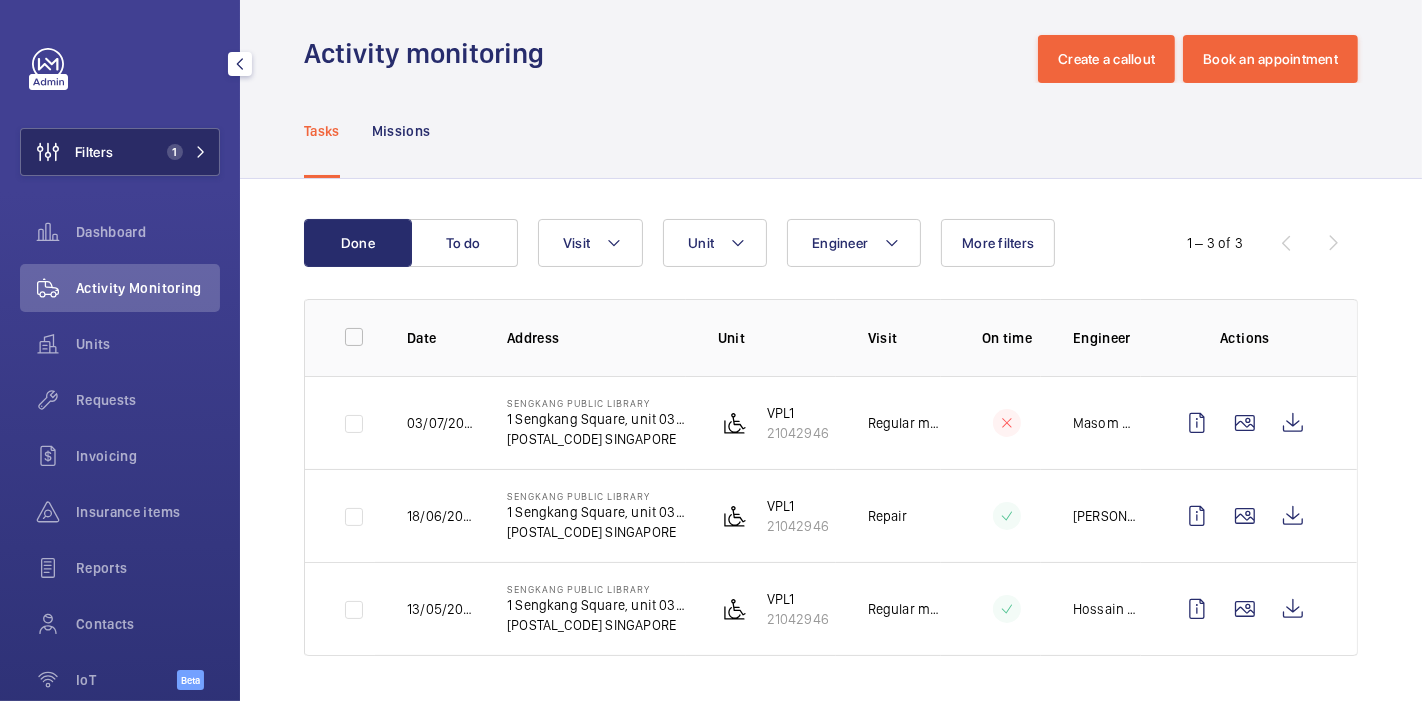 click on "Filters 1" 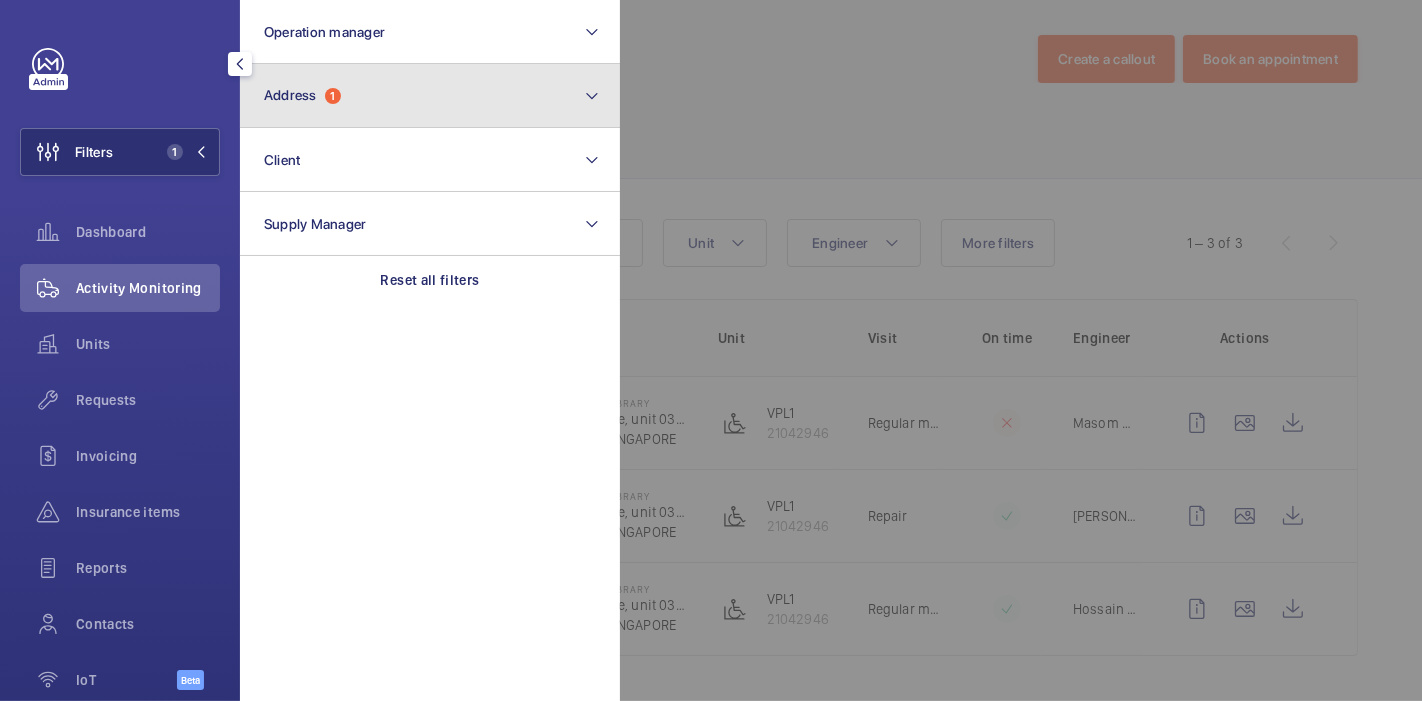 click on "Address  1" 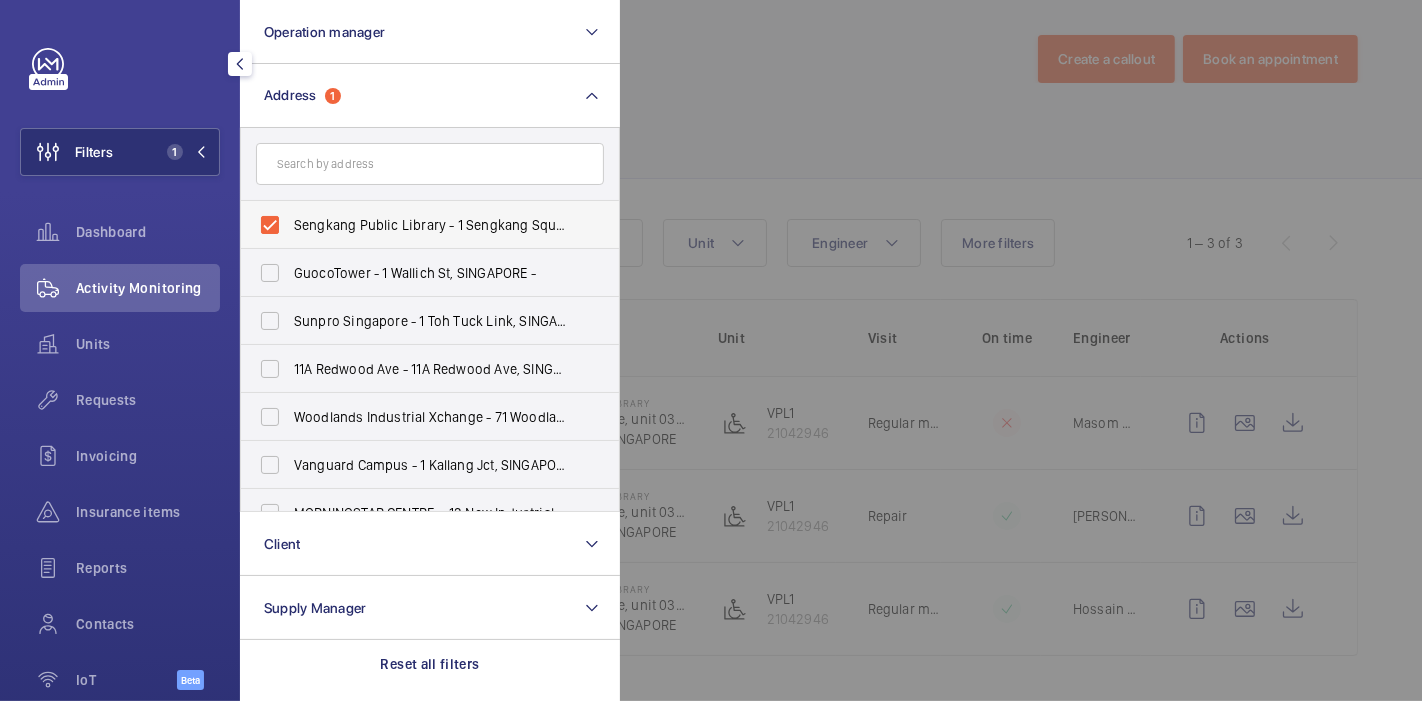 click on "Sengkang Public Library - 1 Sengkang Square, unit 03 28, SINGAPORE [POSTAL_CODE]" at bounding box center (415, 225) 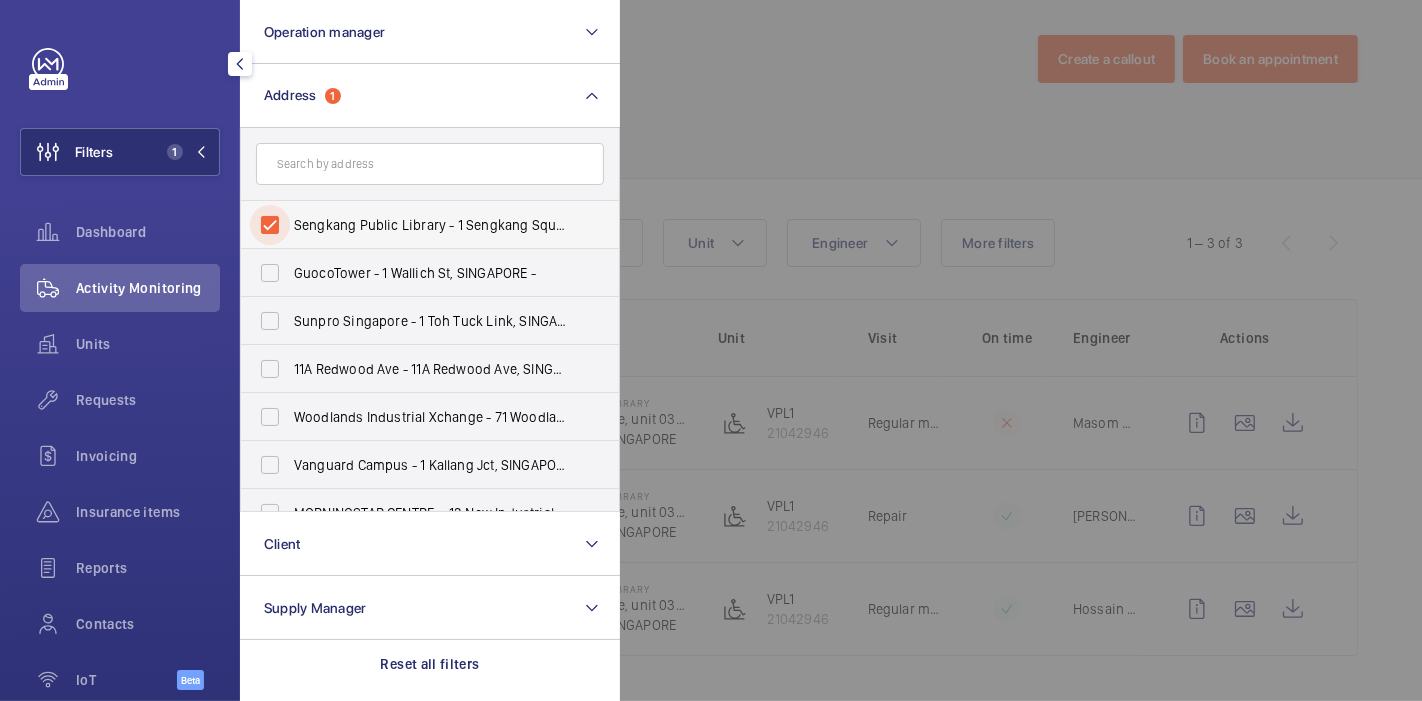 click on "Sengkang Public Library - 1 Sengkang Square, unit 03 28, SINGAPORE [POSTAL_CODE]" at bounding box center (270, 225) 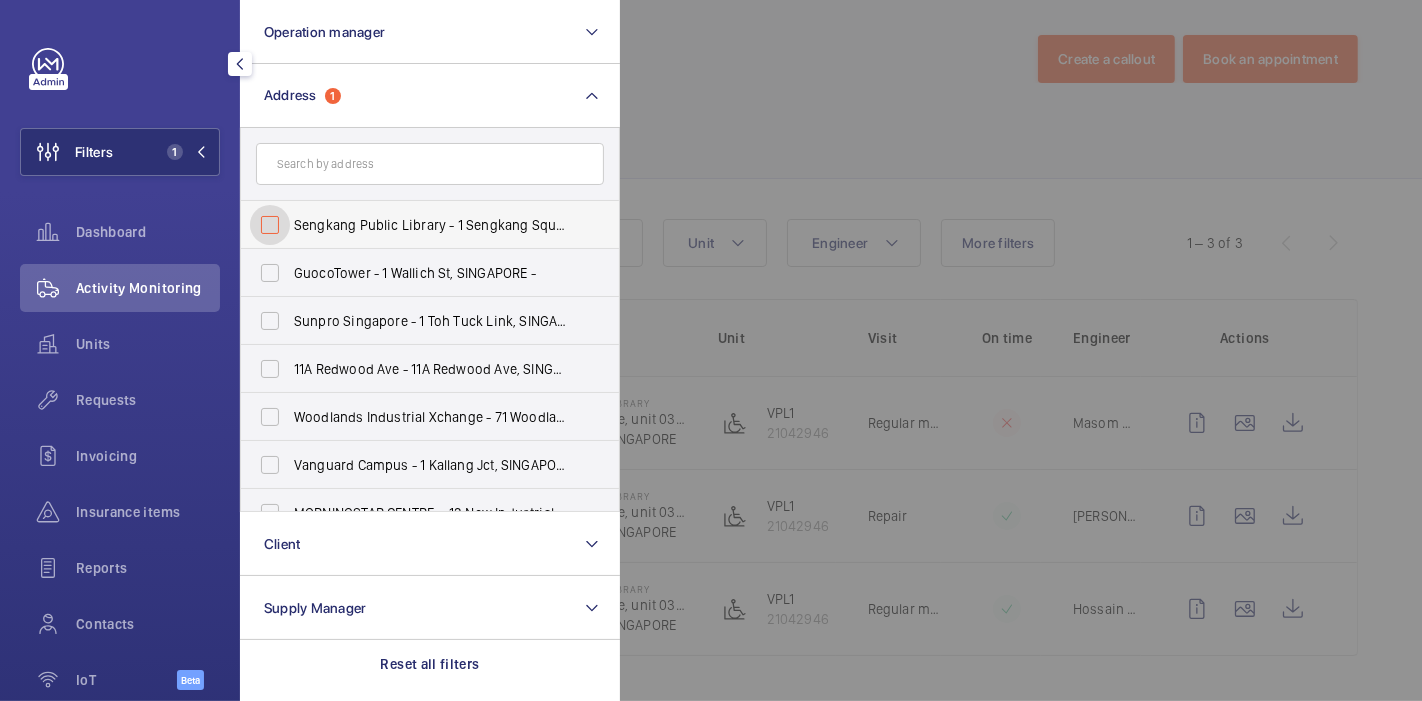 checkbox on "false" 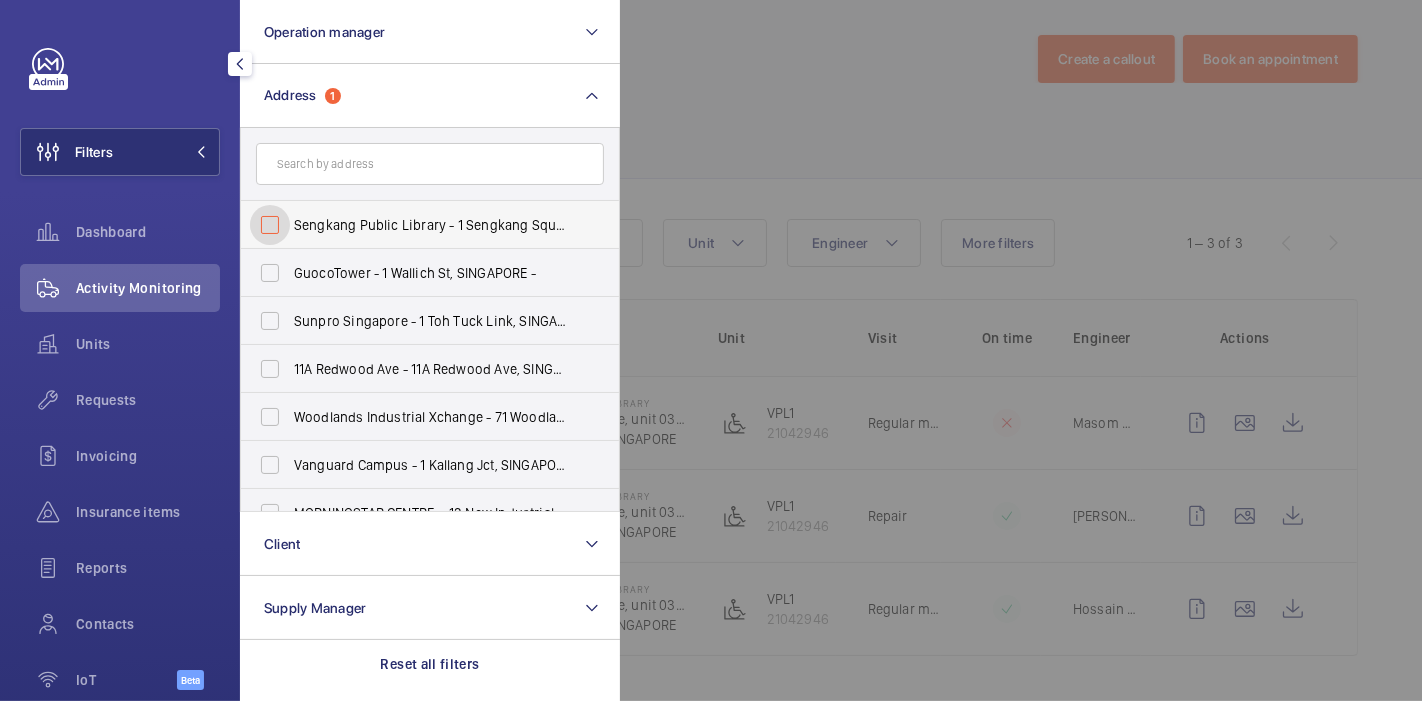 scroll, scrollTop: 21, scrollLeft: 0, axis: vertical 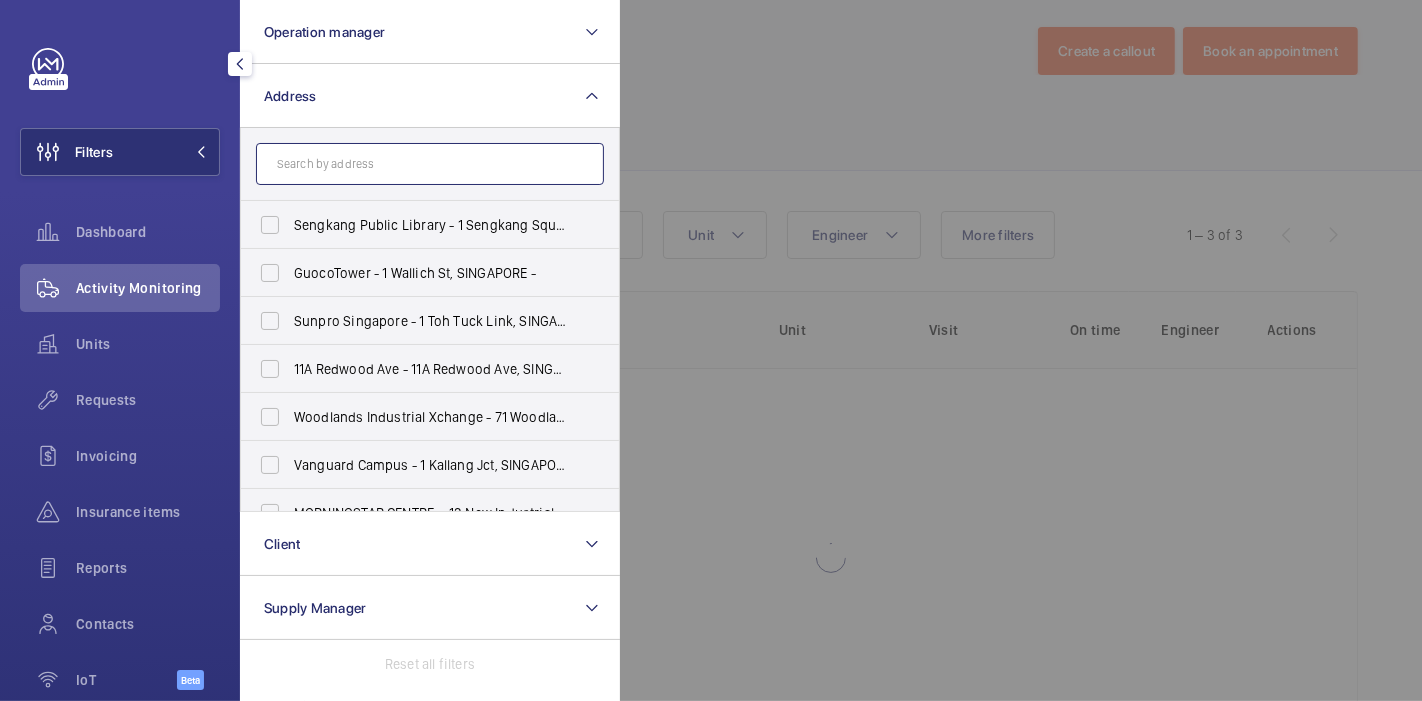 click 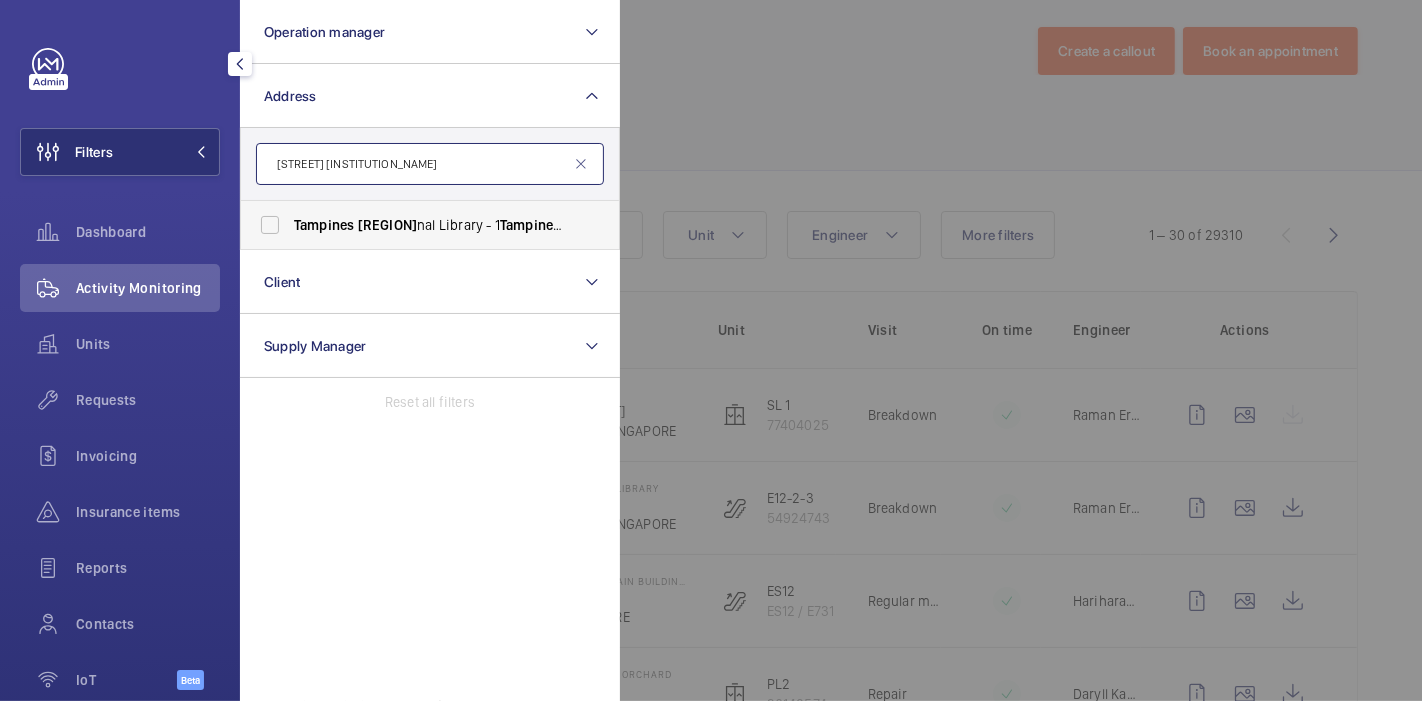 type on "[STREET] [INSTITUTION_NAME]" 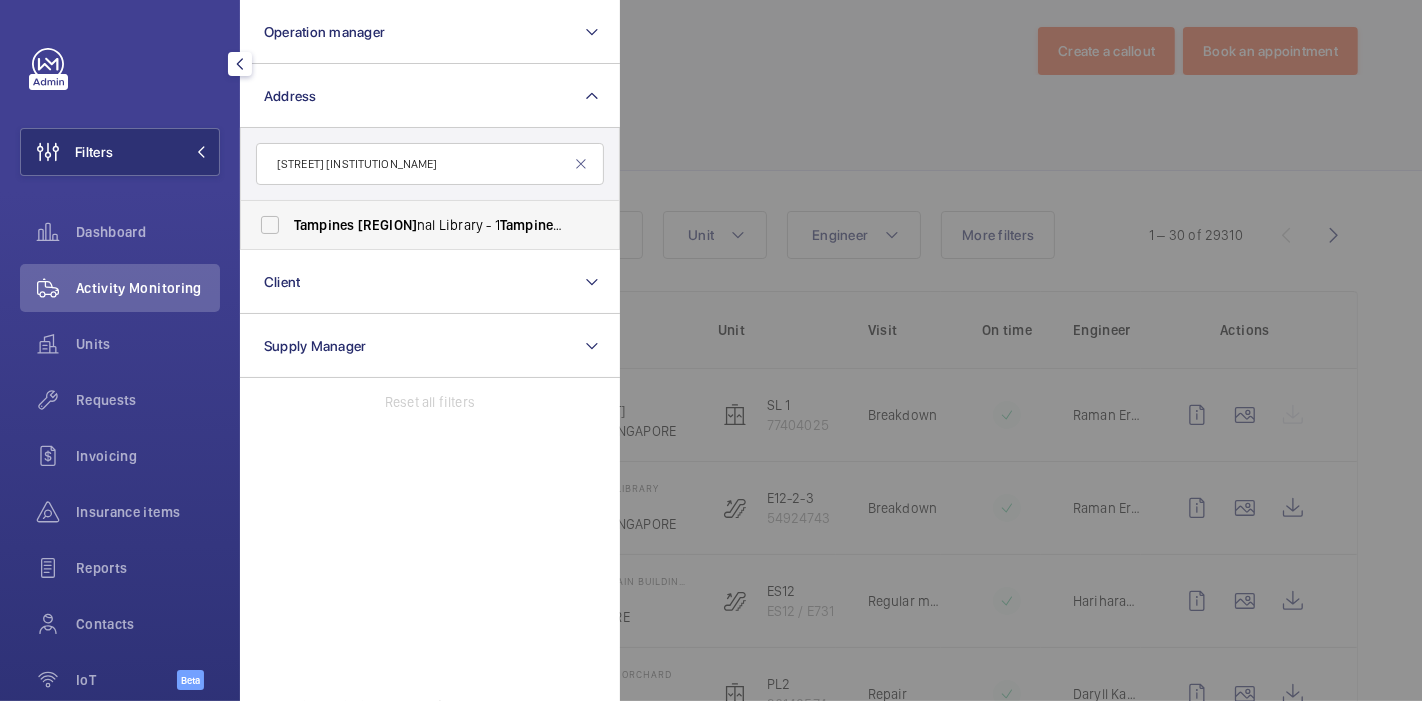 click on "Tampines   Regio nal Library - 1  Tampines  Walk, SINGAPORE [POSTAL_CODE]" at bounding box center [431, 225] 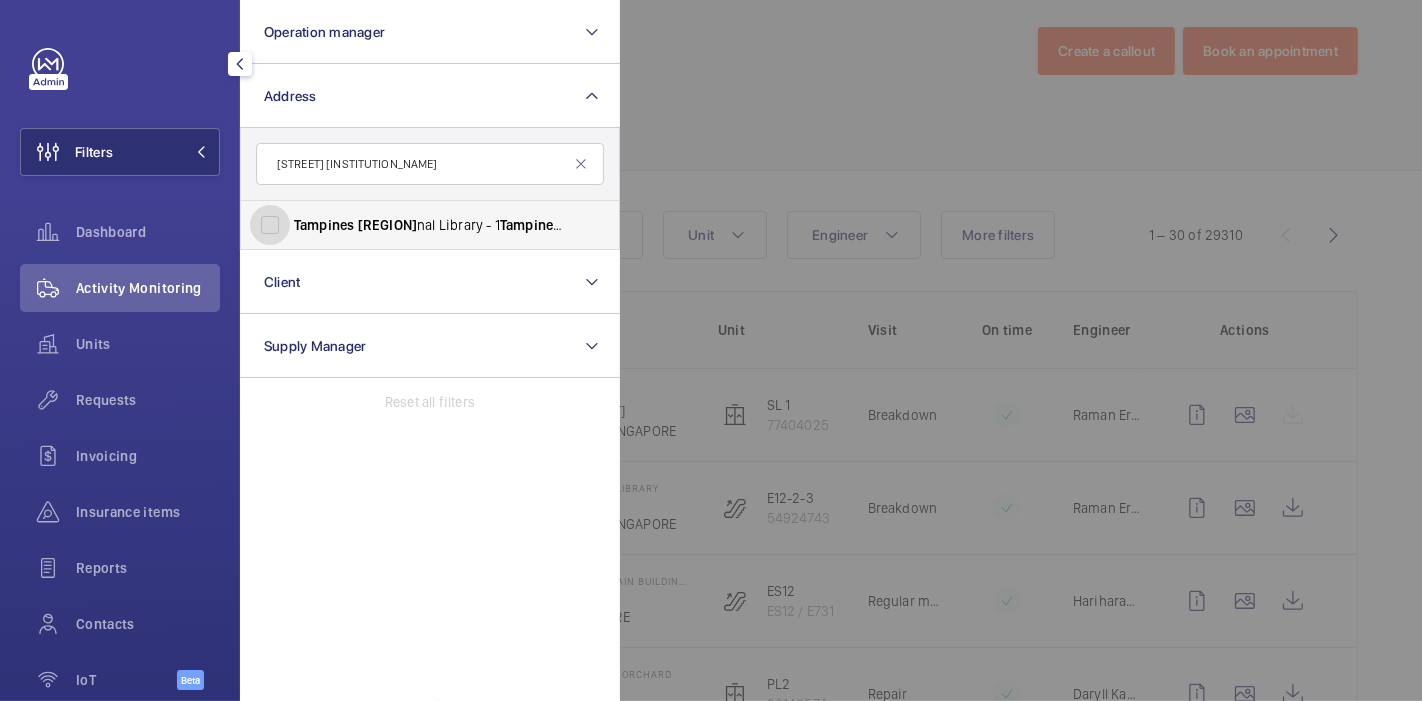 click on "Tampines   Regio nal Library - 1  Tampines  Walk, SINGAPORE [POSTAL_CODE]" at bounding box center [270, 225] 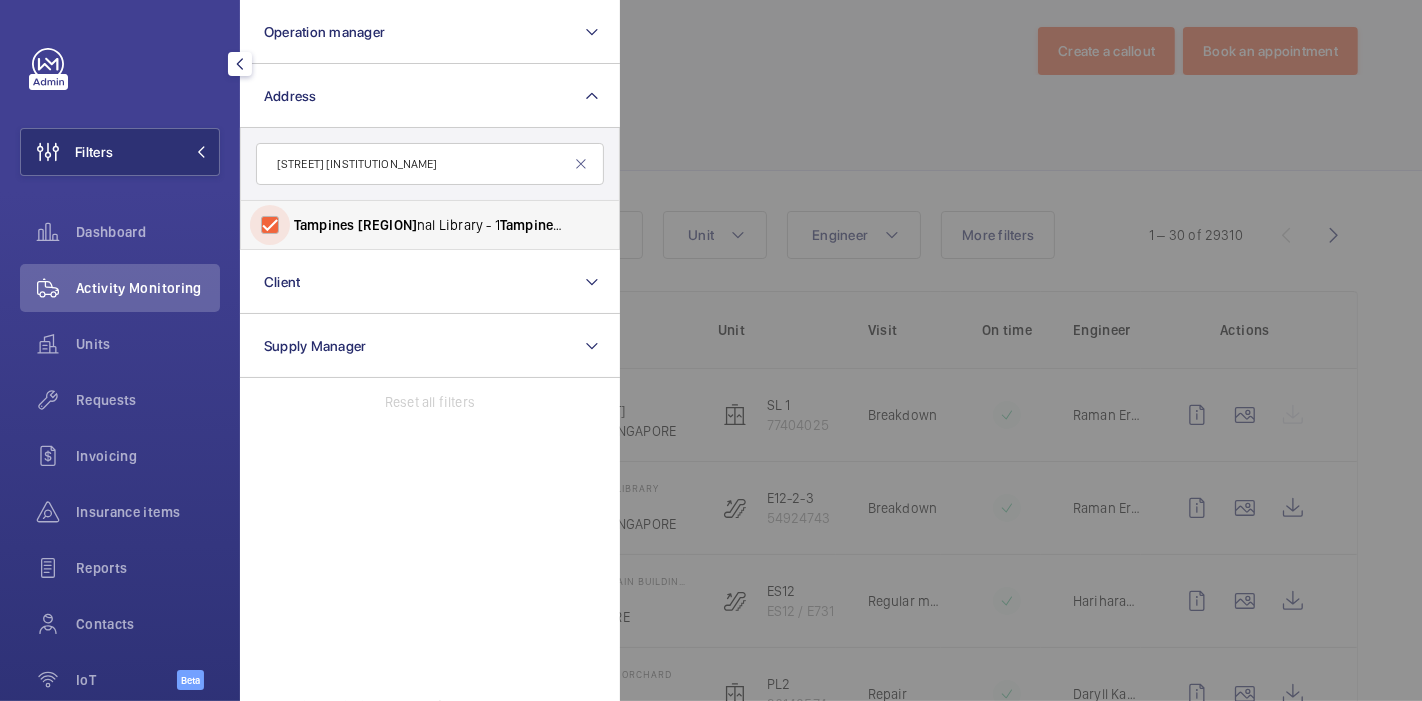 checkbox on "true" 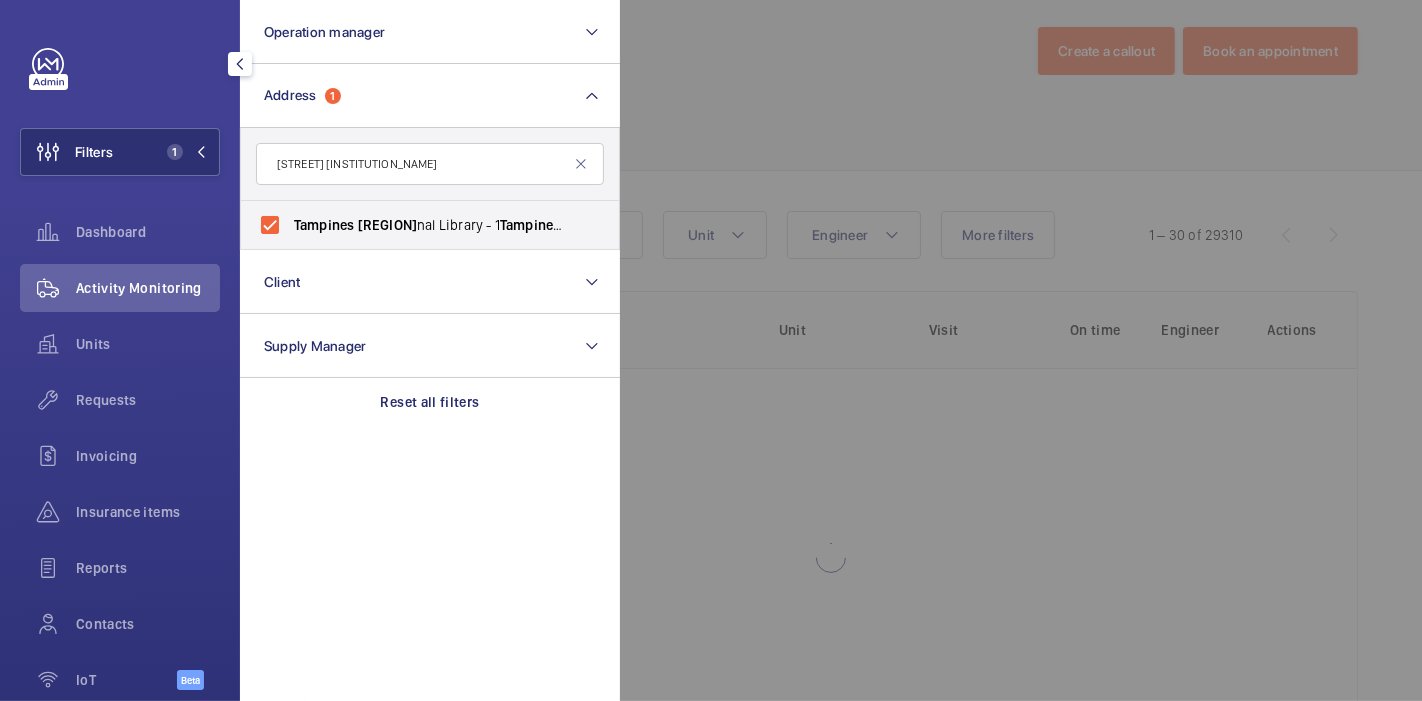 click 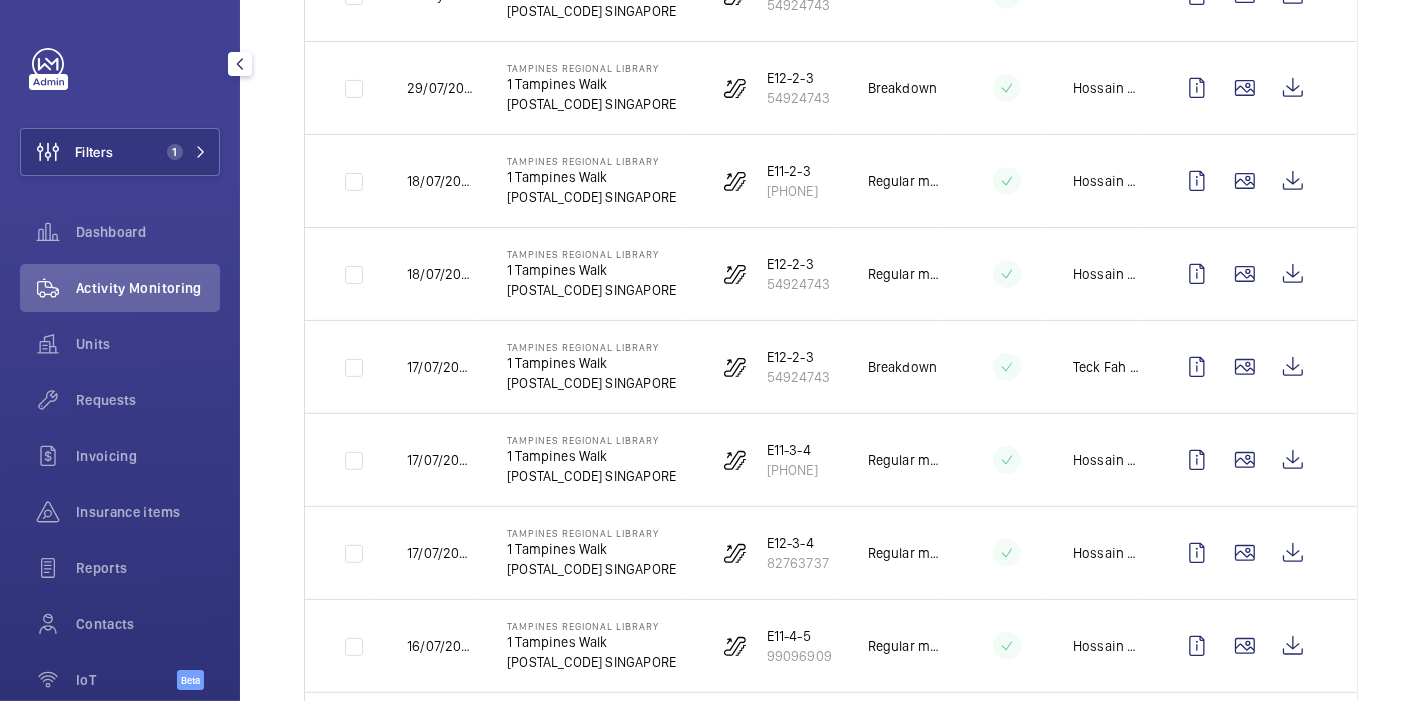 scroll, scrollTop: 10, scrollLeft: 0, axis: vertical 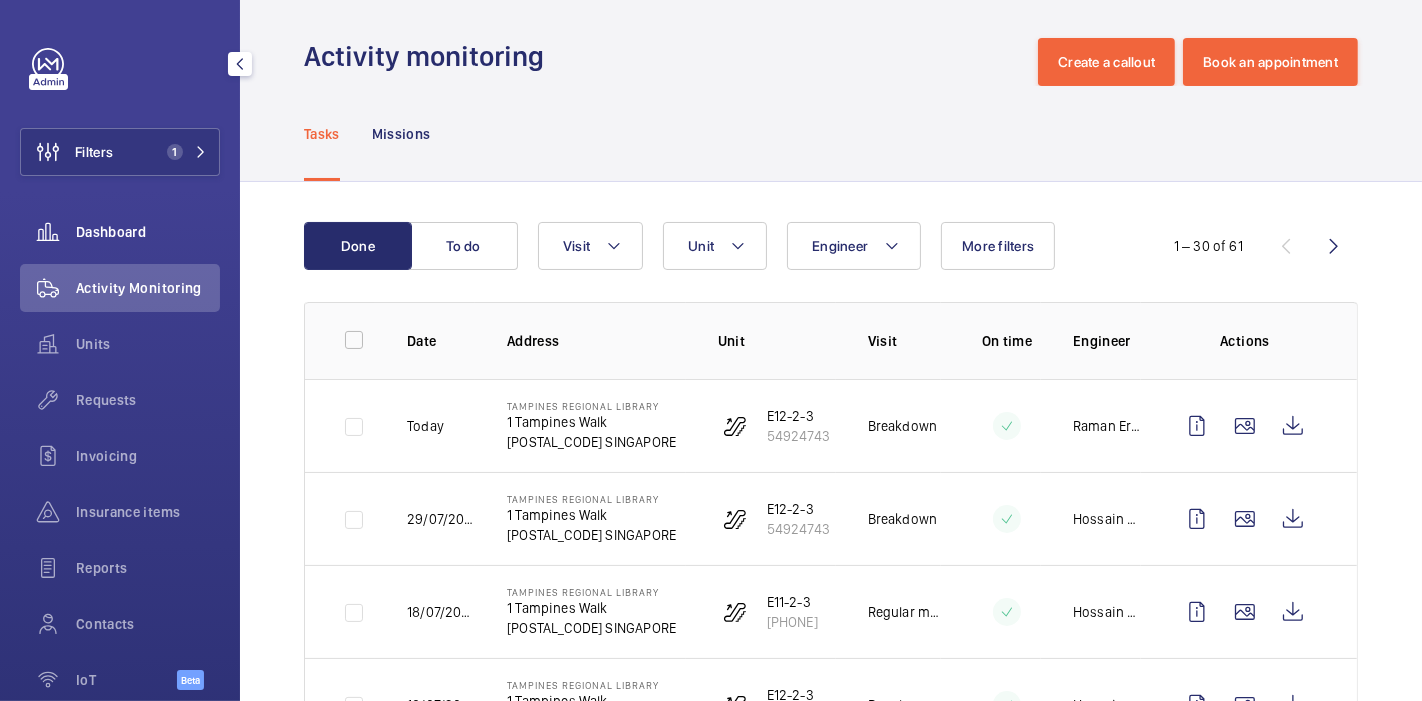 click on "Dashboard" 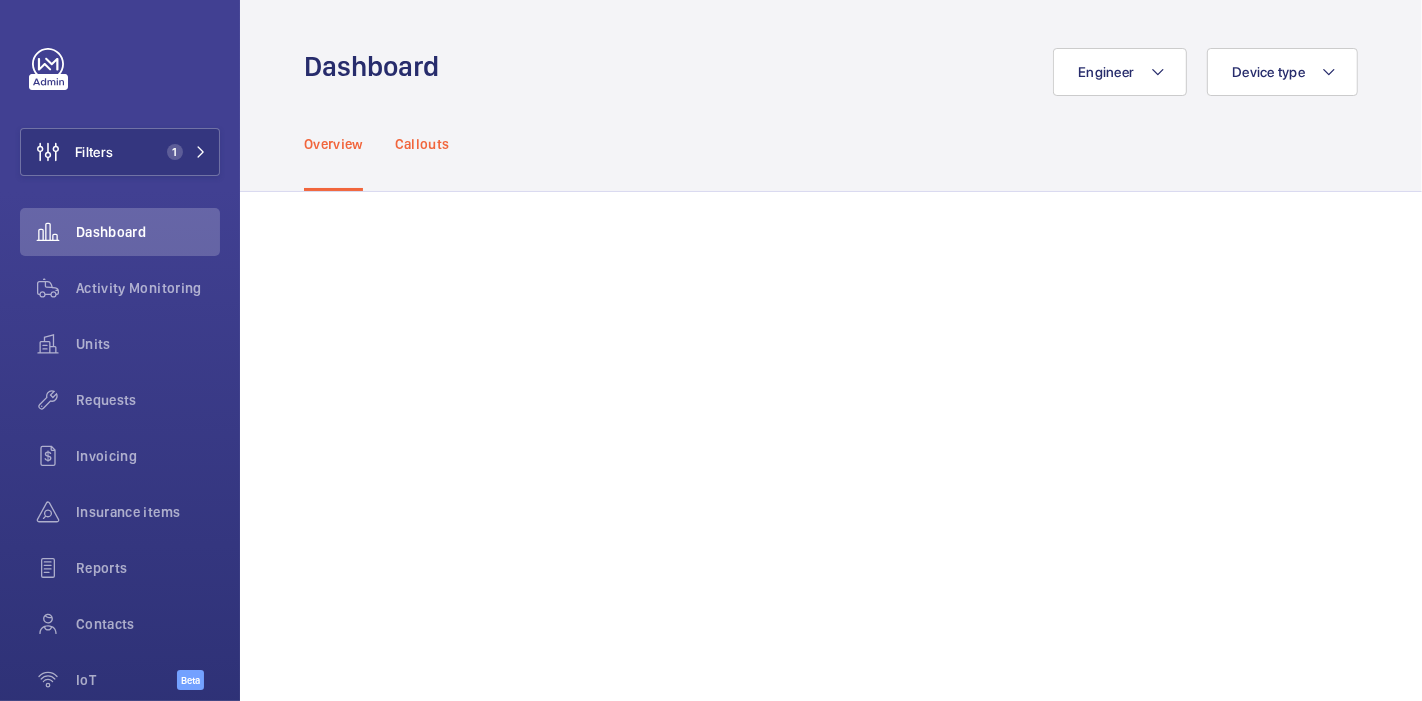 click on "Callouts" 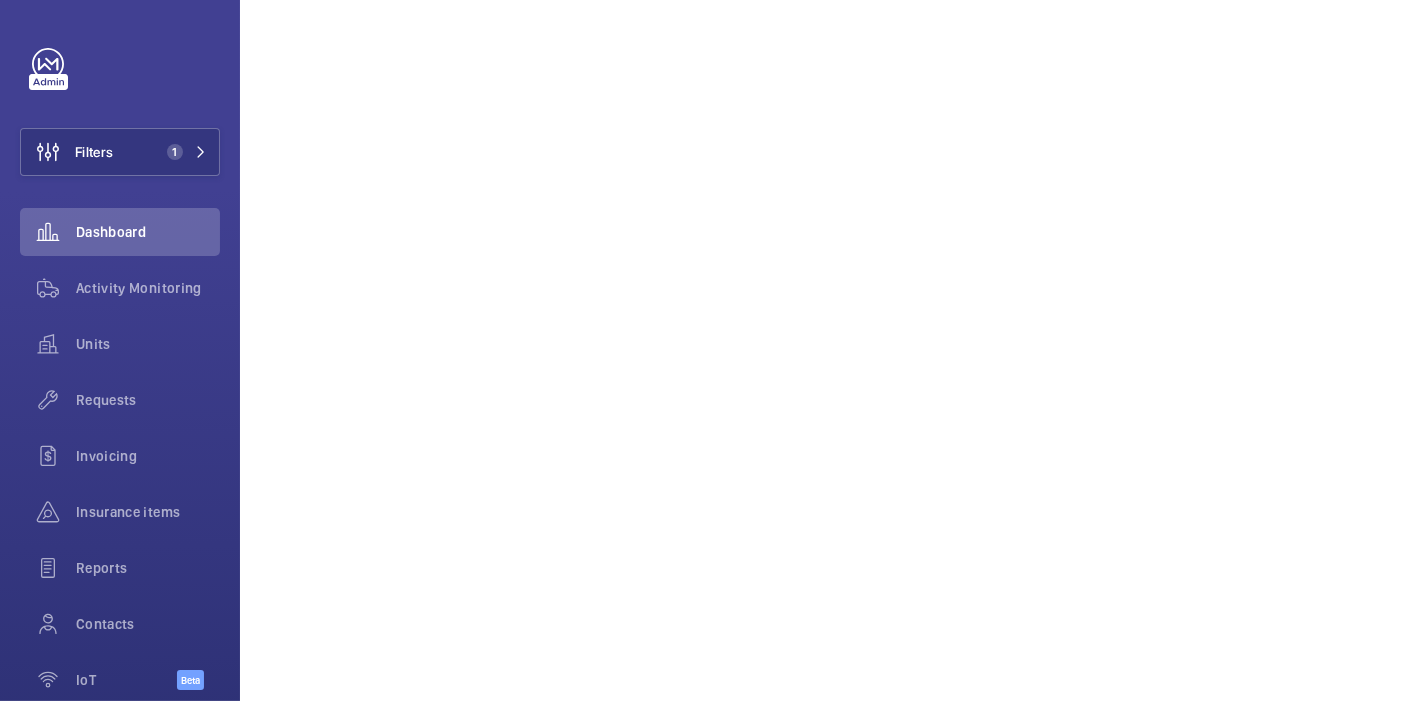 scroll, scrollTop: 1117, scrollLeft: 0, axis: vertical 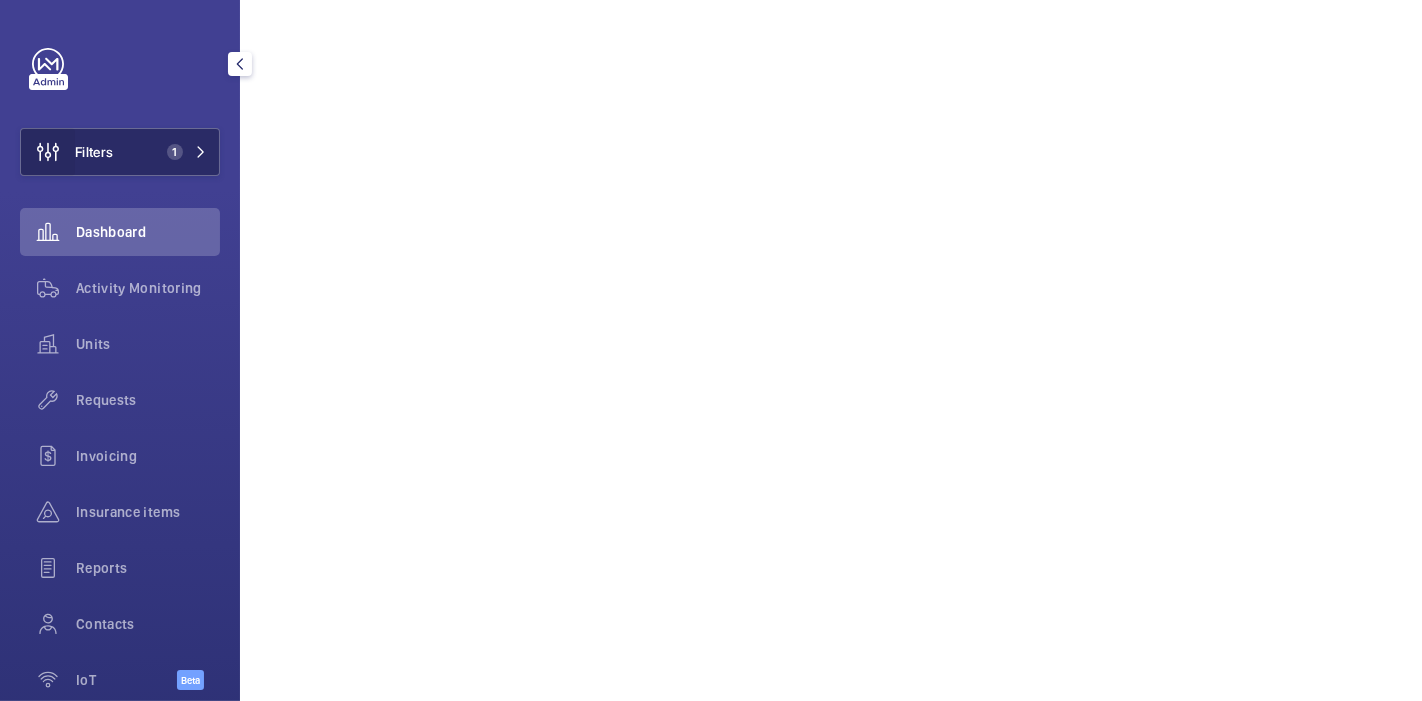 click 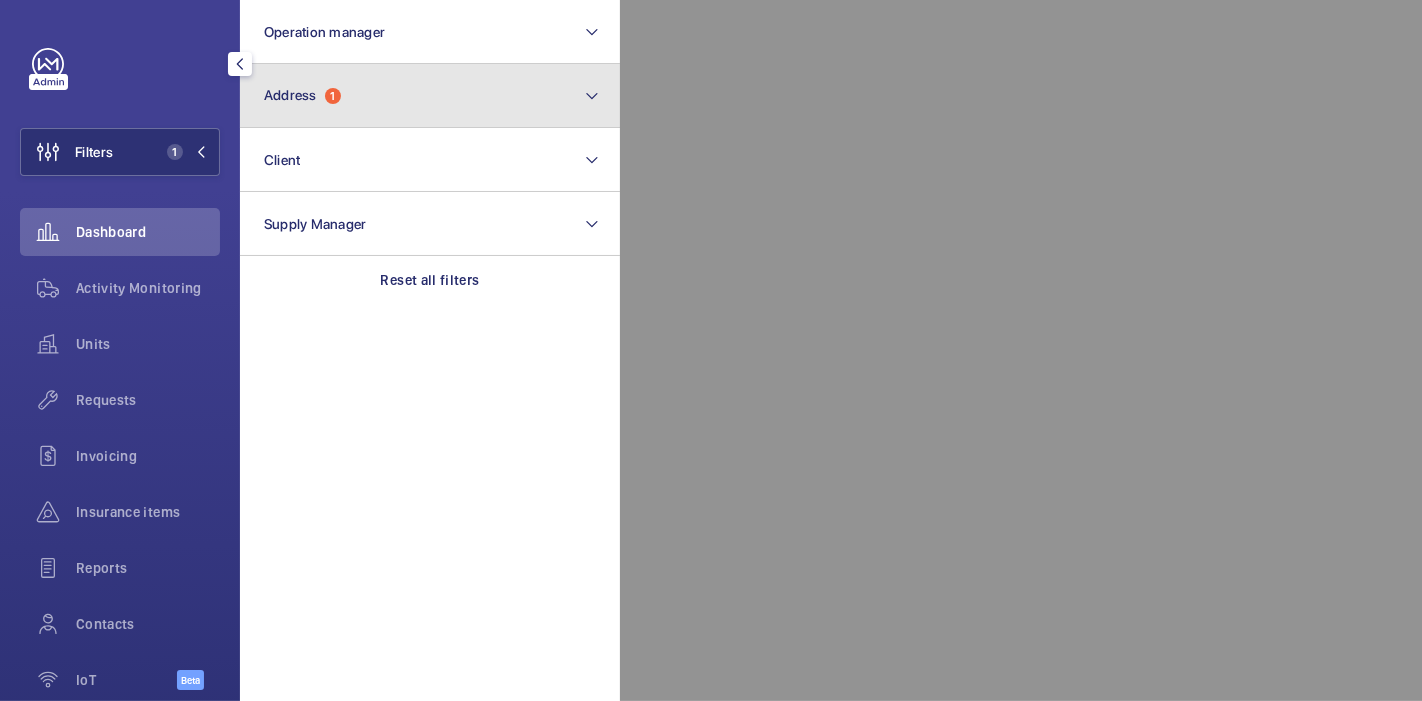 click on "Address  1" 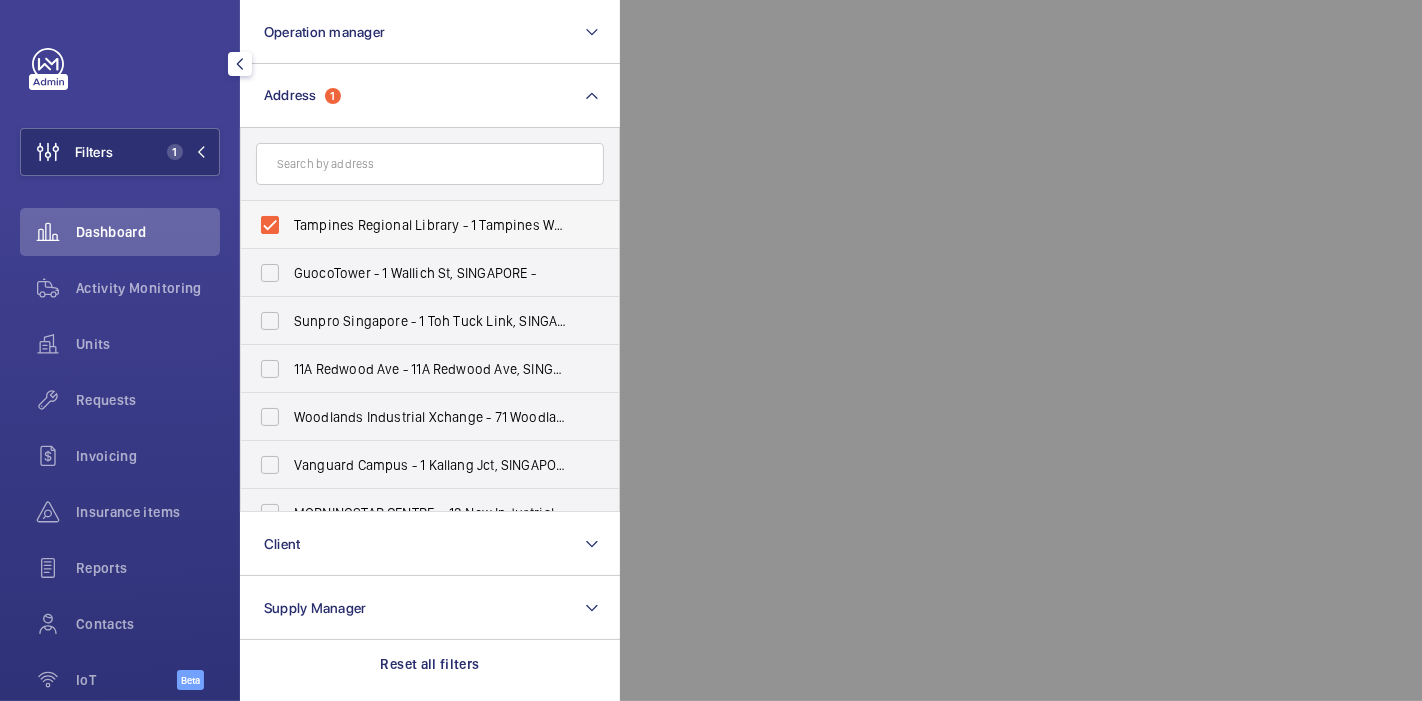 click on "Tampines Regional Library - 1 Tampines Walk, SINGAPORE [POSTAL_CODE]" at bounding box center (431, 225) 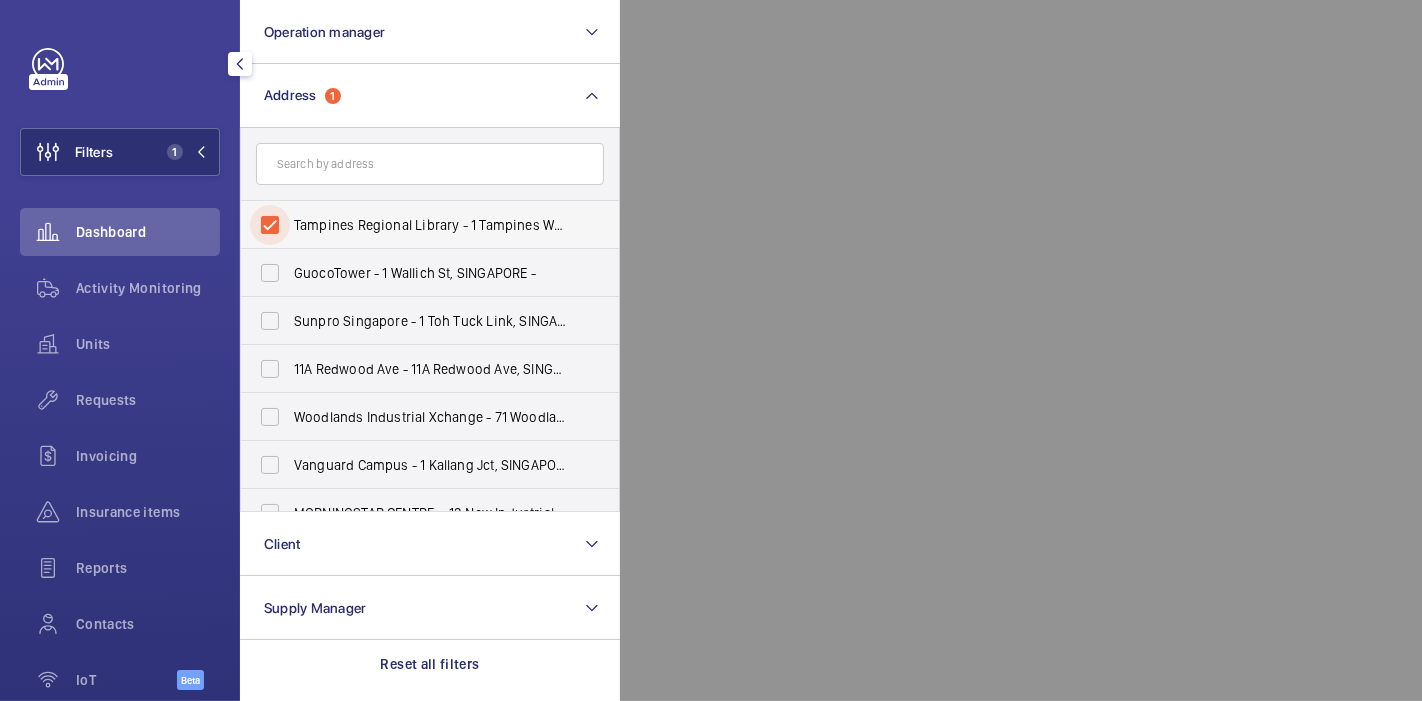 click on "Tampines Regional Library - 1 Tampines Walk, SINGAPORE [POSTAL_CODE]" at bounding box center [270, 225] 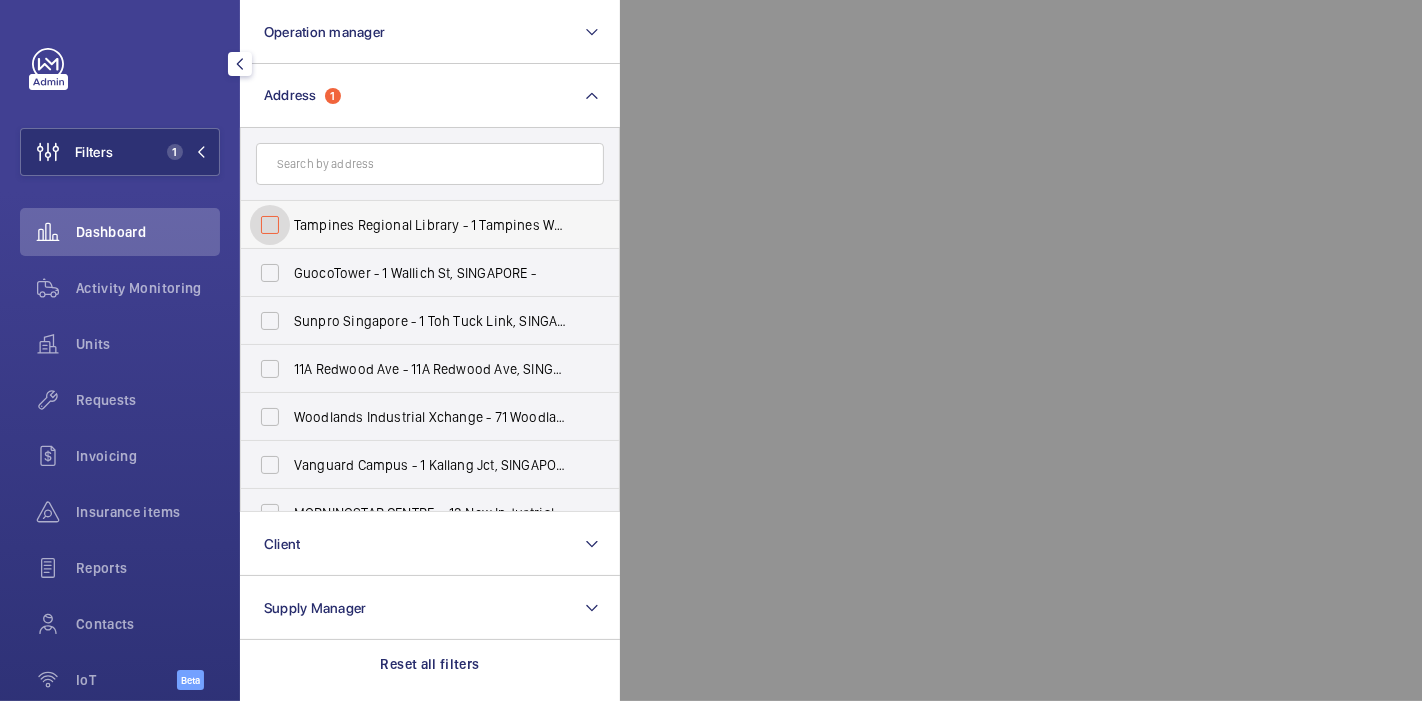 checkbox on "false" 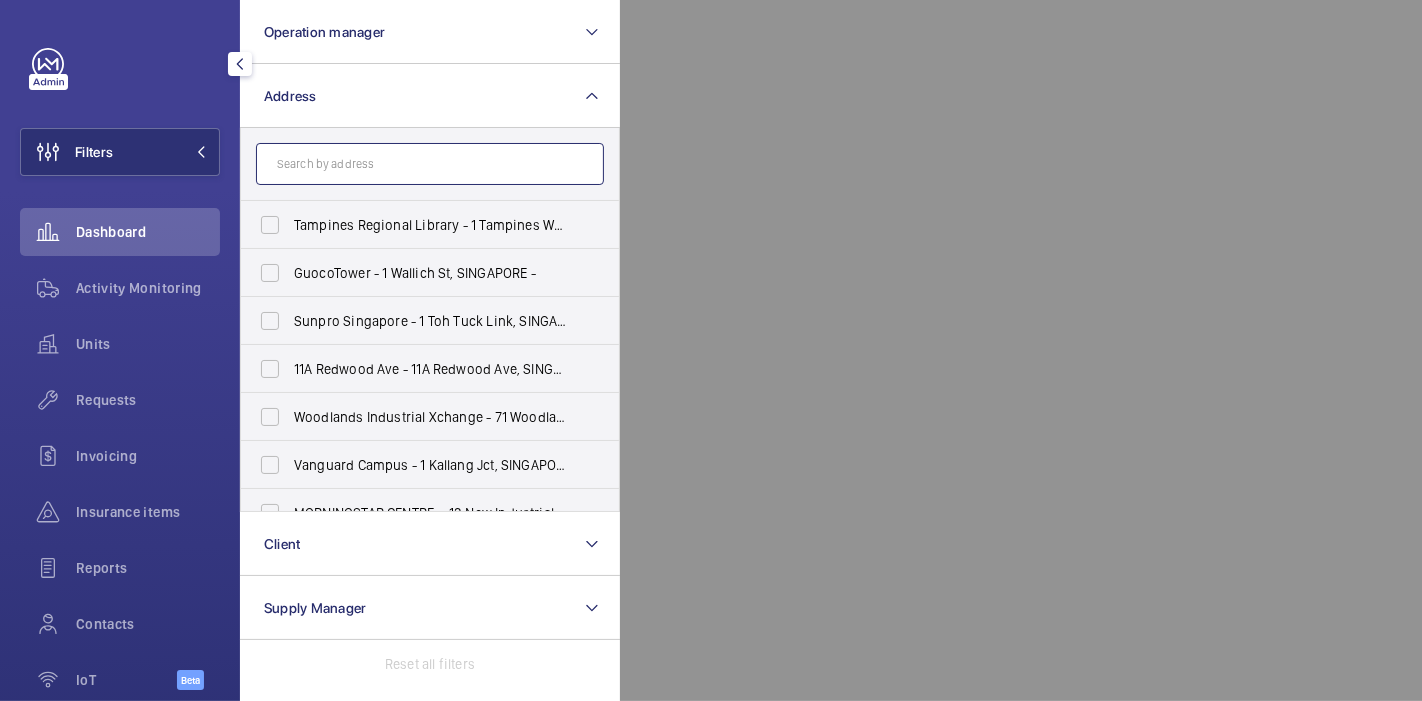 click 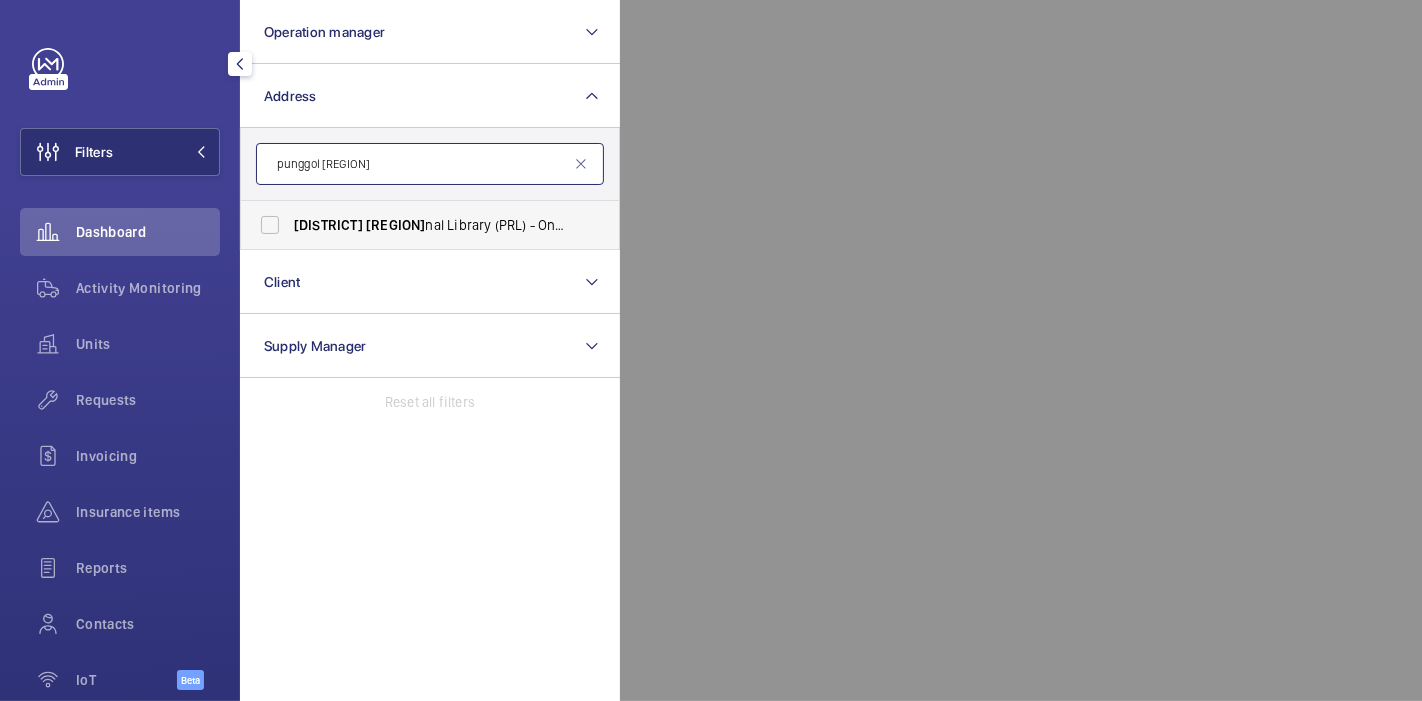 type on "punggol [REGION]" 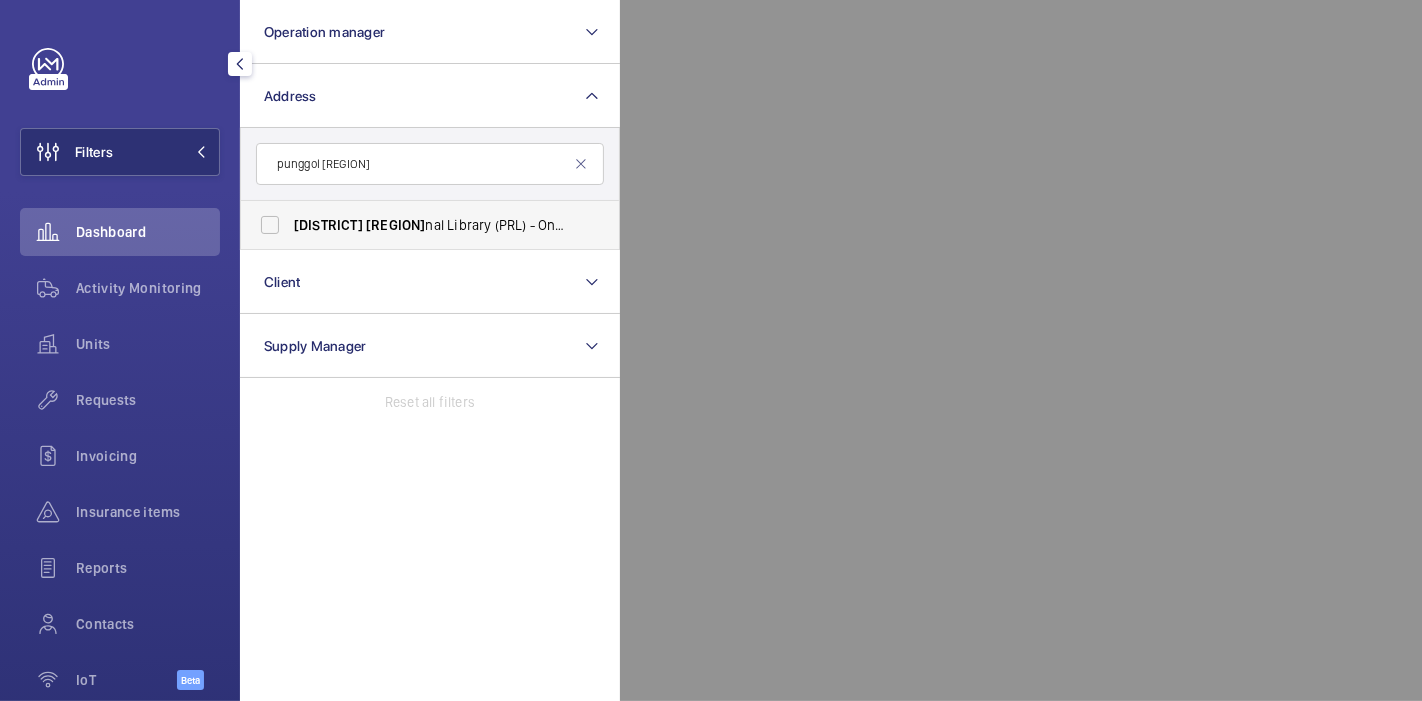 click on "Punggol   Regio nal Library (PRL) - One  Punggol , SINGAPORE [POSTAL_CODE]" at bounding box center [431, 225] 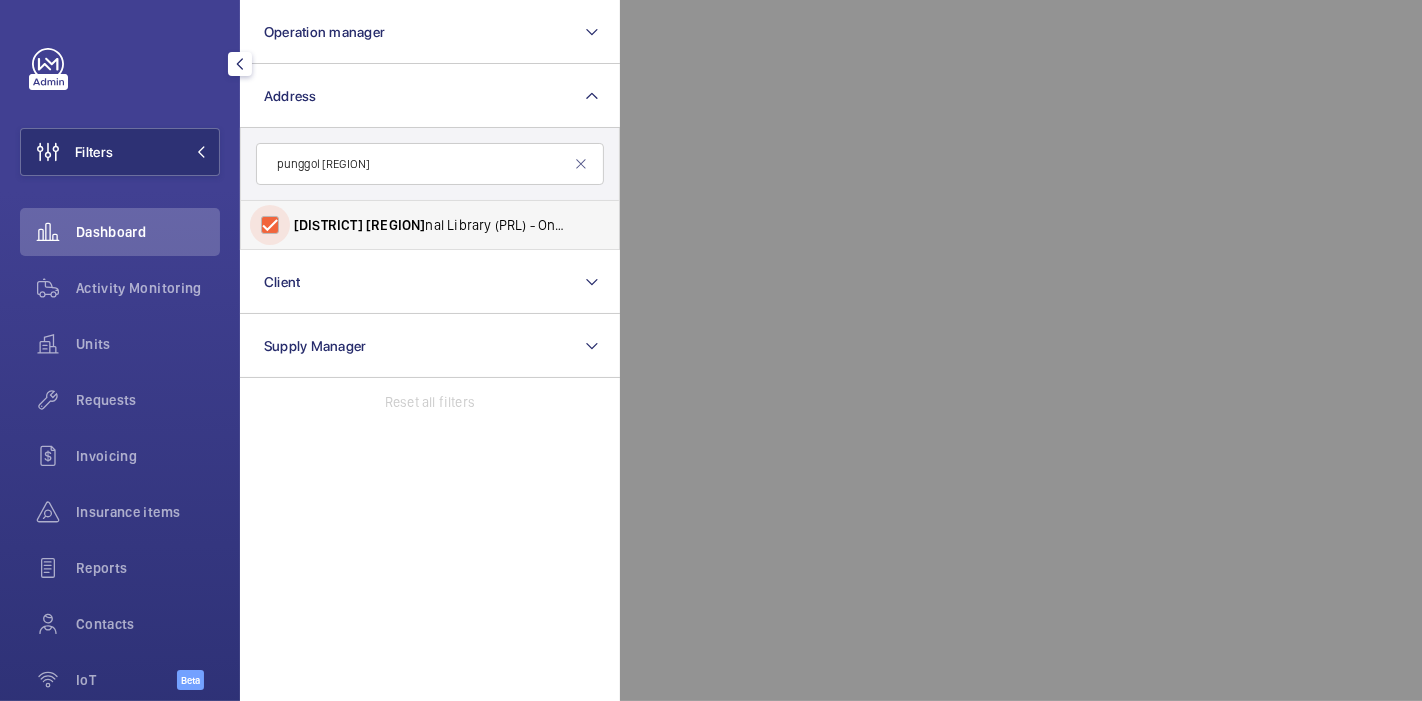 checkbox on "true" 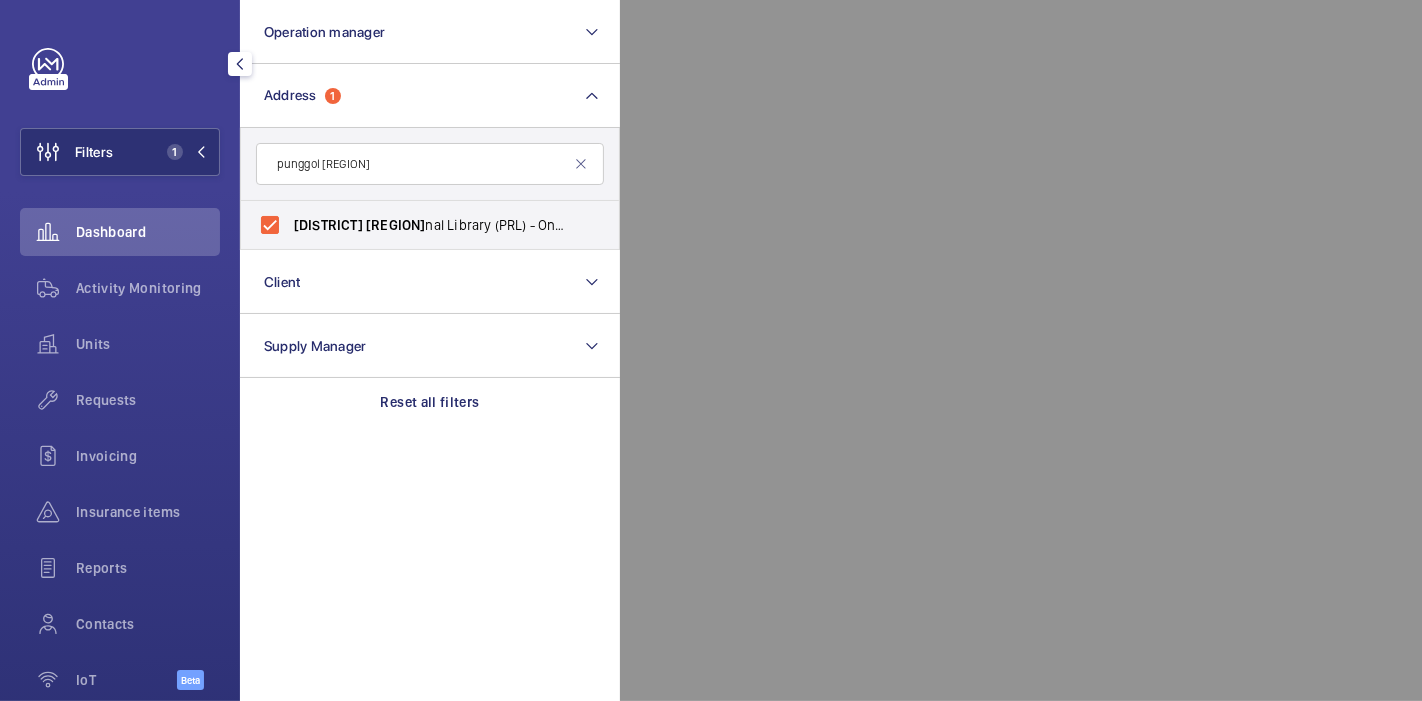click 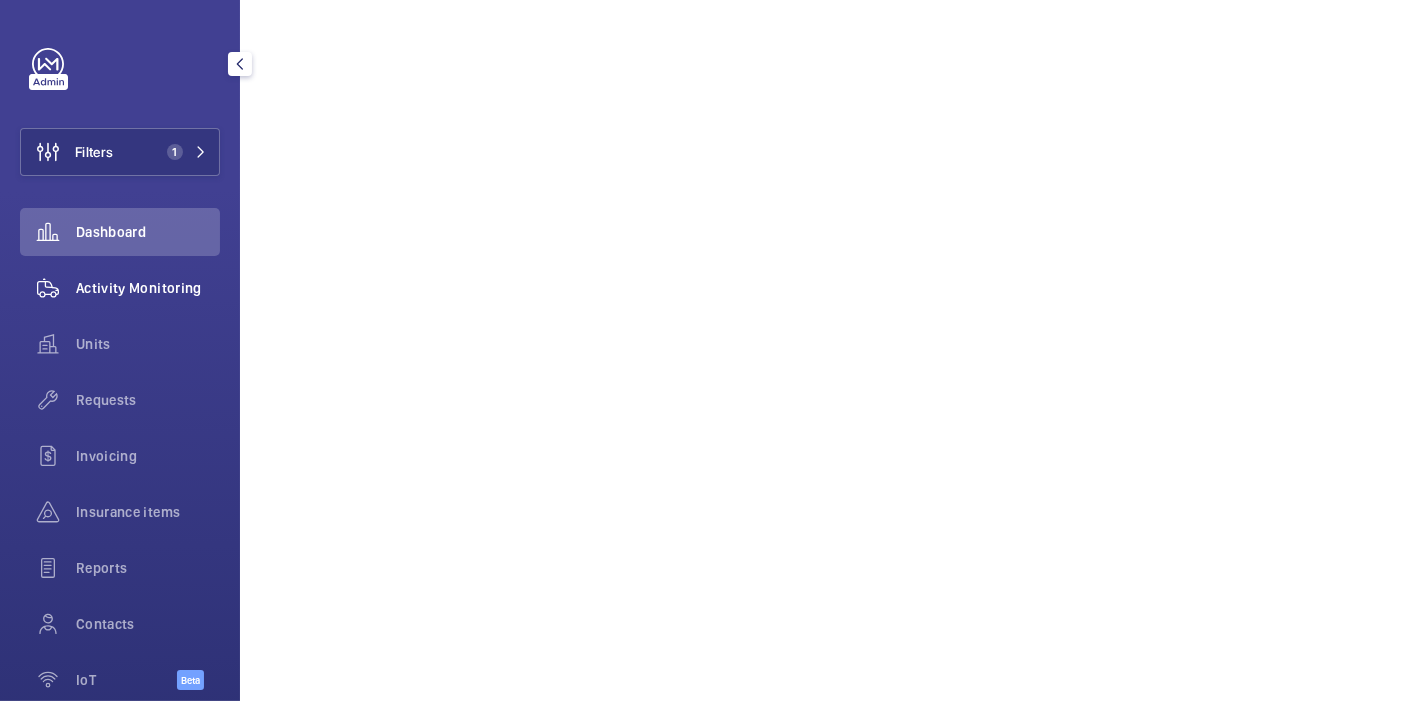 click 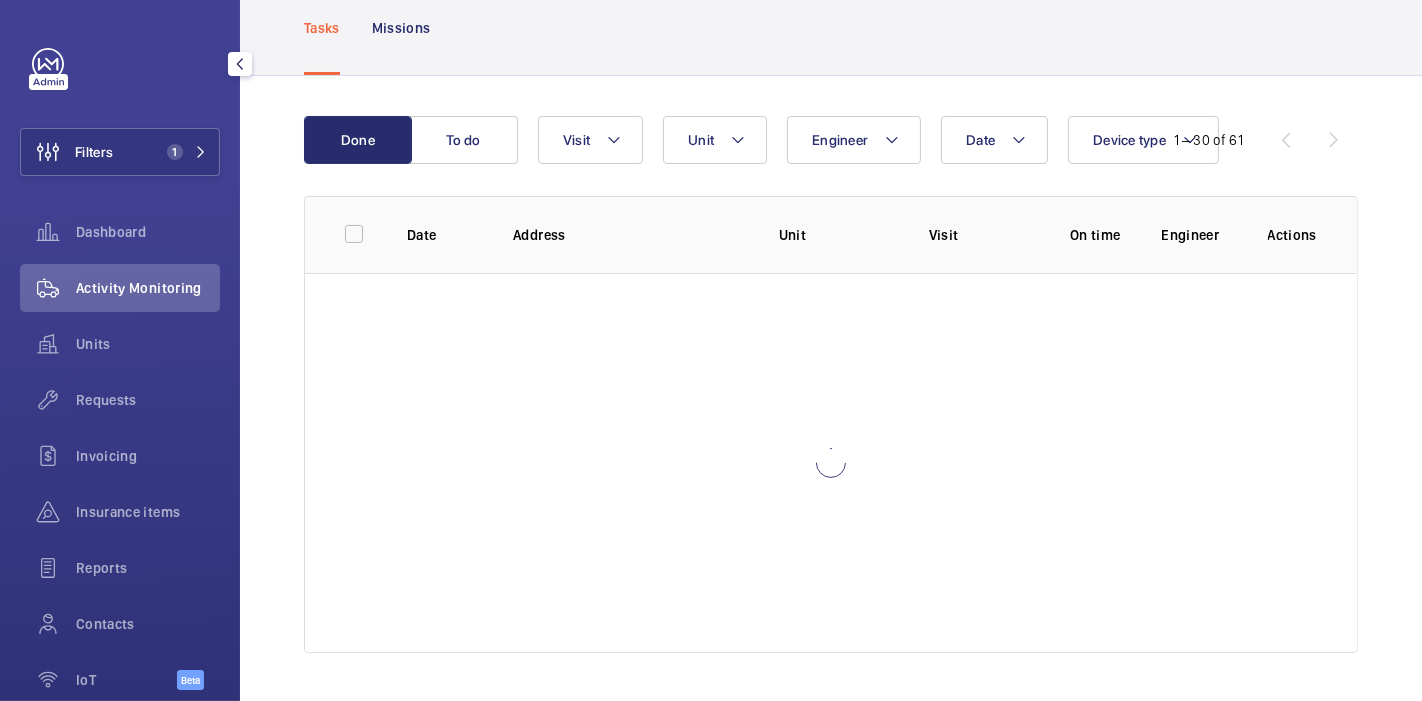 scroll, scrollTop: 115, scrollLeft: 0, axis: vertical 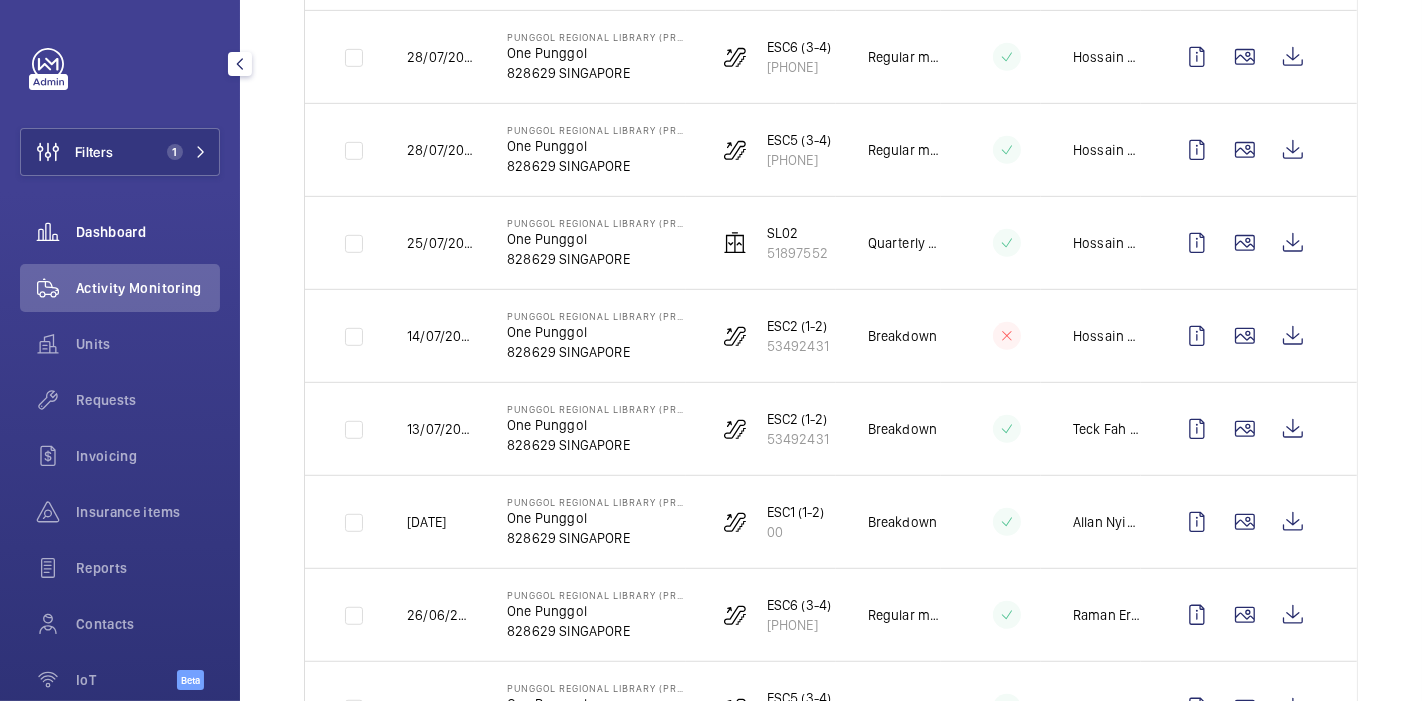 click on "Dashboard" 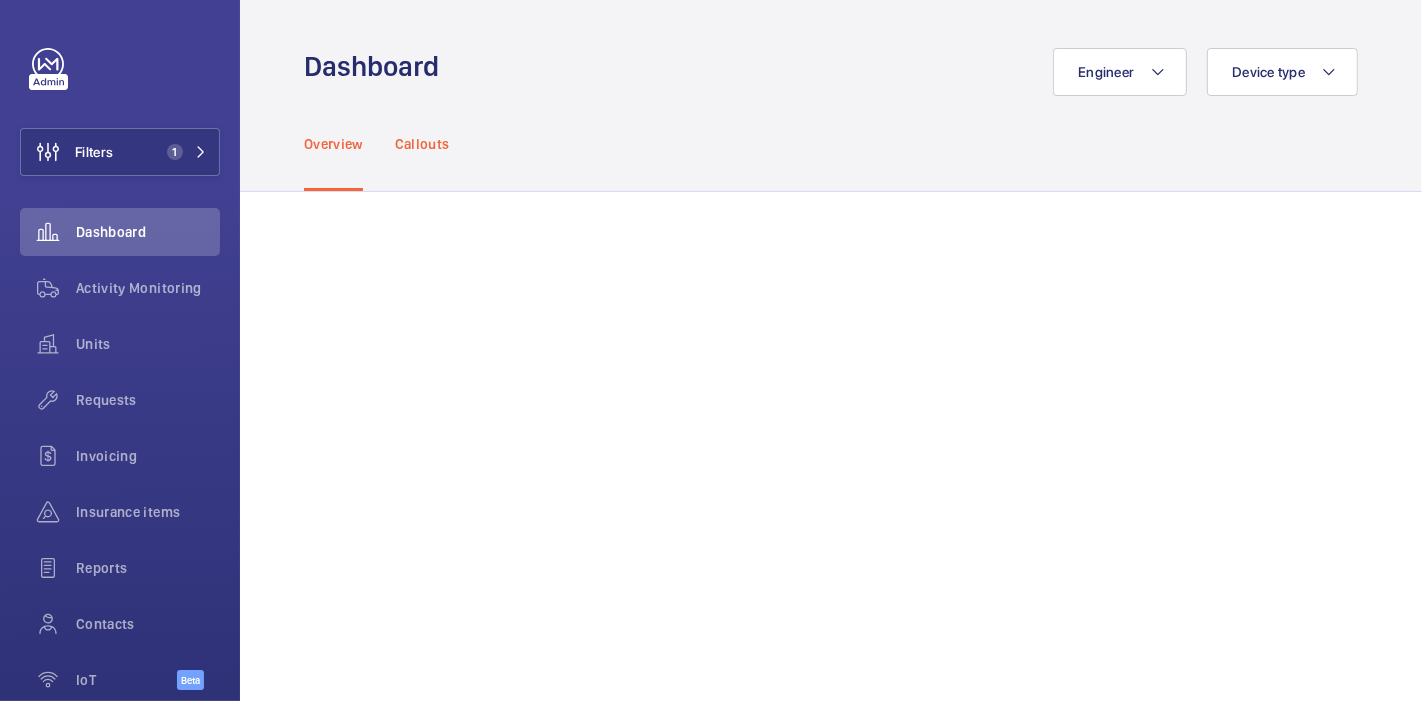 click on "Callouts" 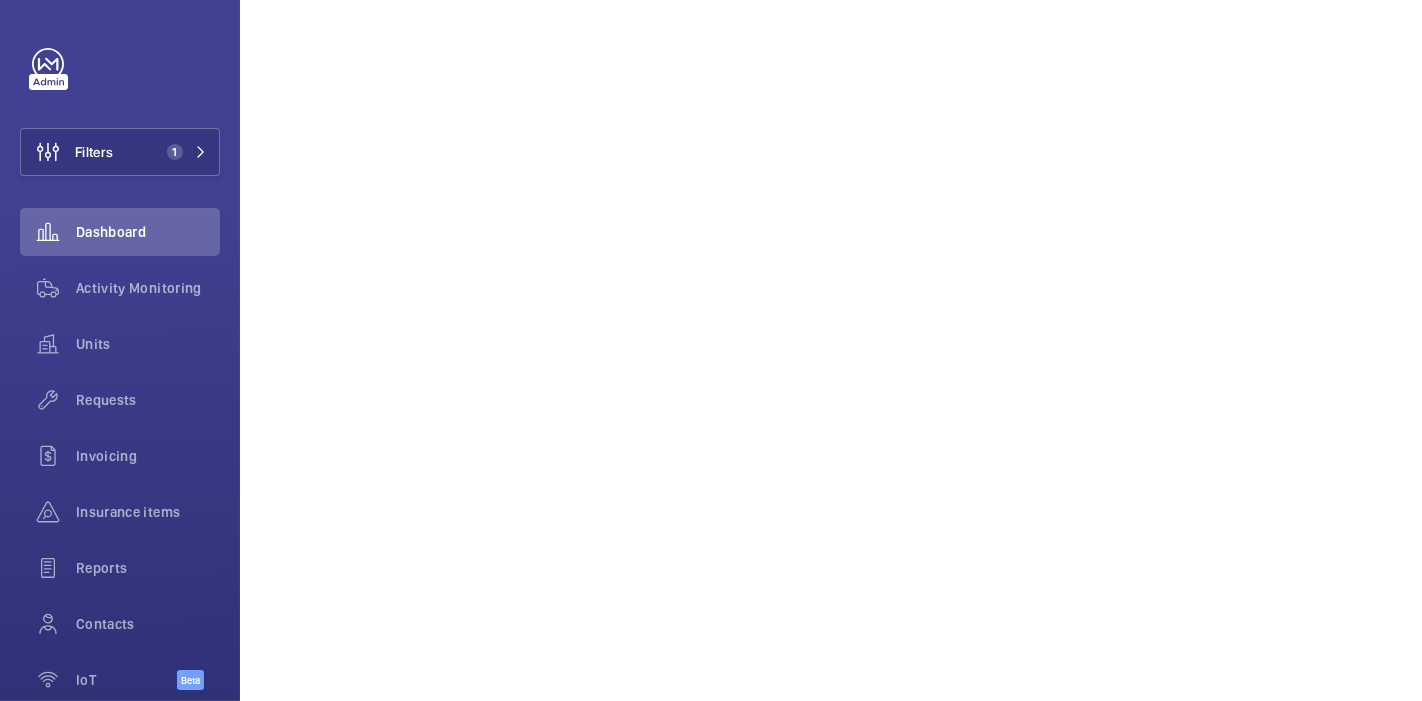 scroll, scrollTop: 1117, scrollLeft: 0, axis: vertical 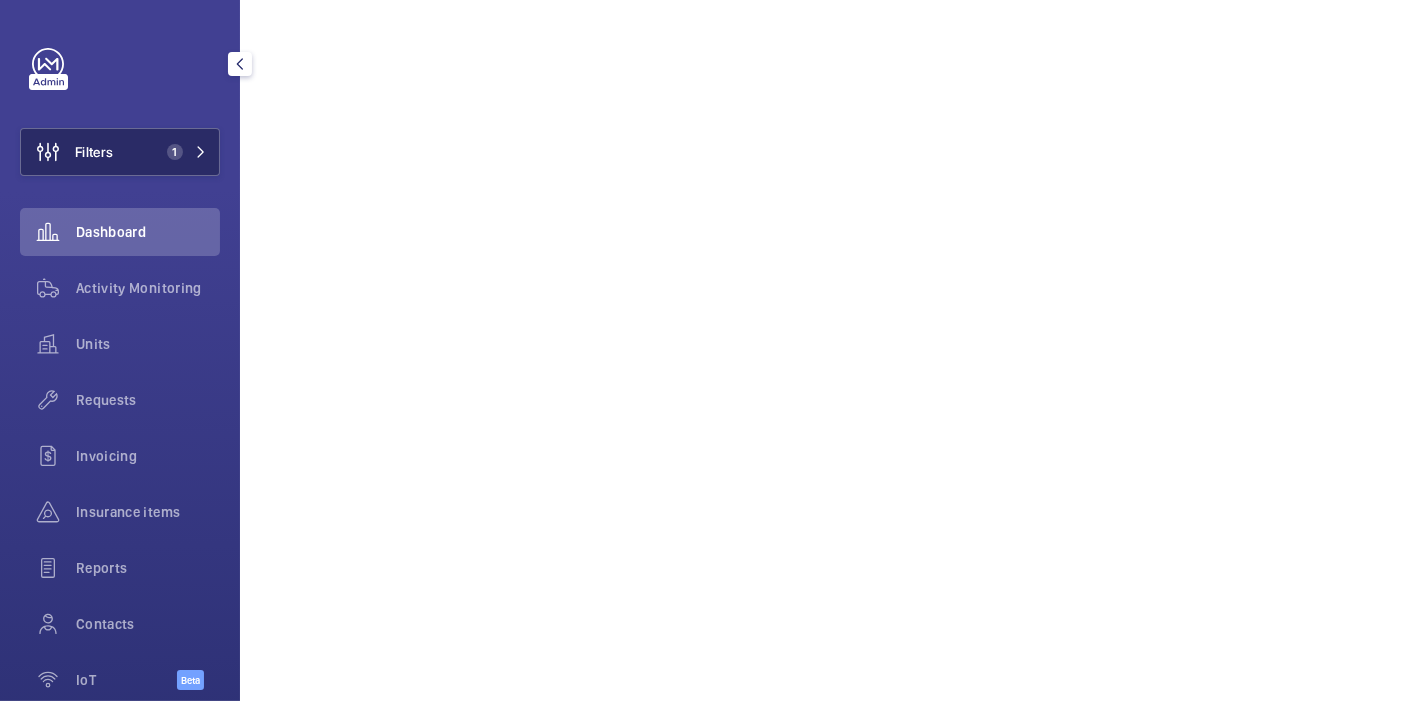click on "Filters 1" 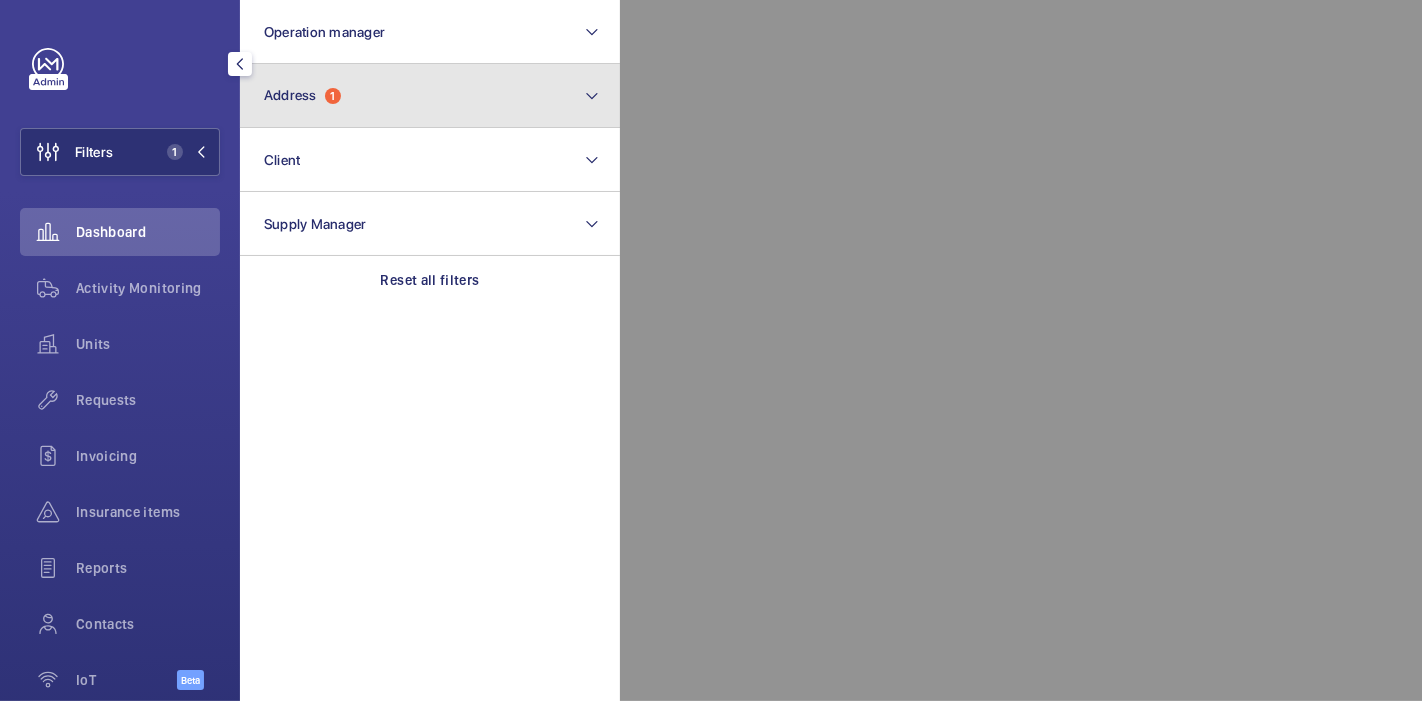 click on "Address  1" 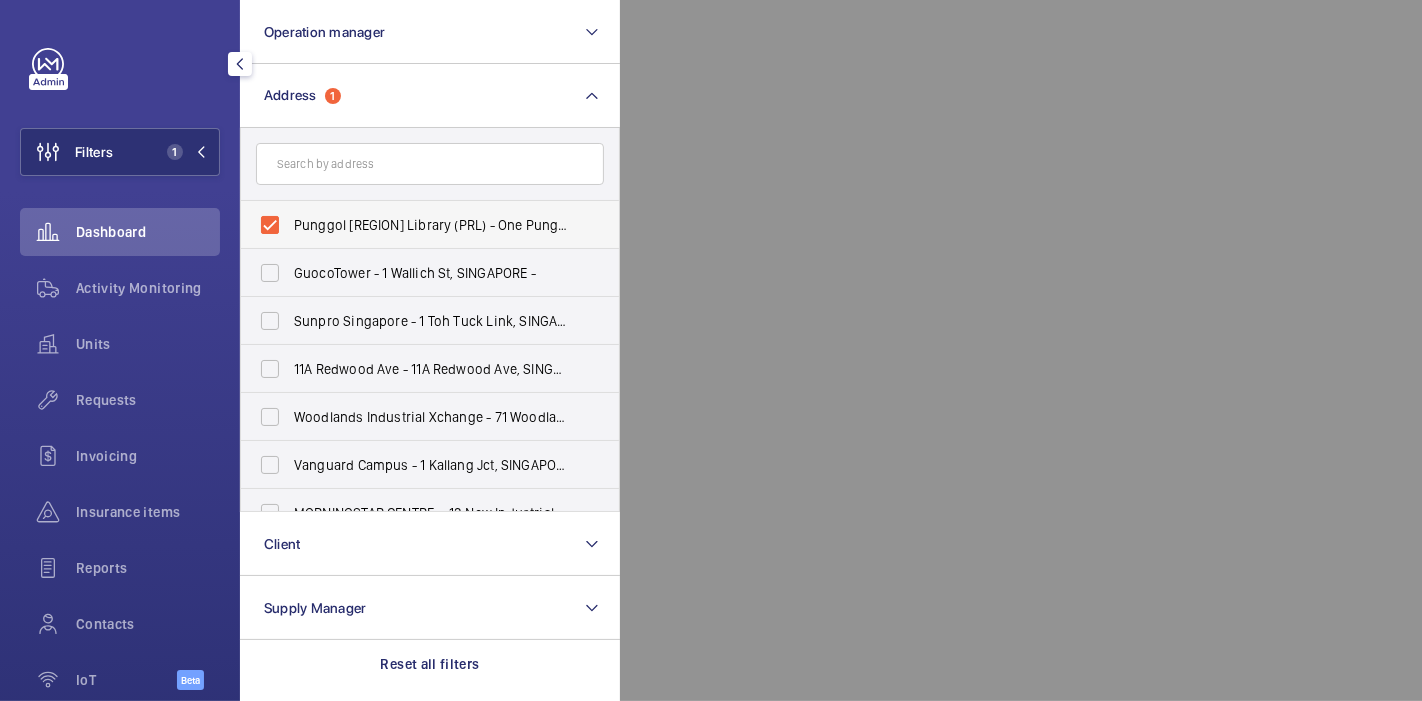 click on "Punggol [REGION] Library (PRL) - One Punggol, SINGAPORE [POSTAL_CODE]" at bounding box center (415, 225) 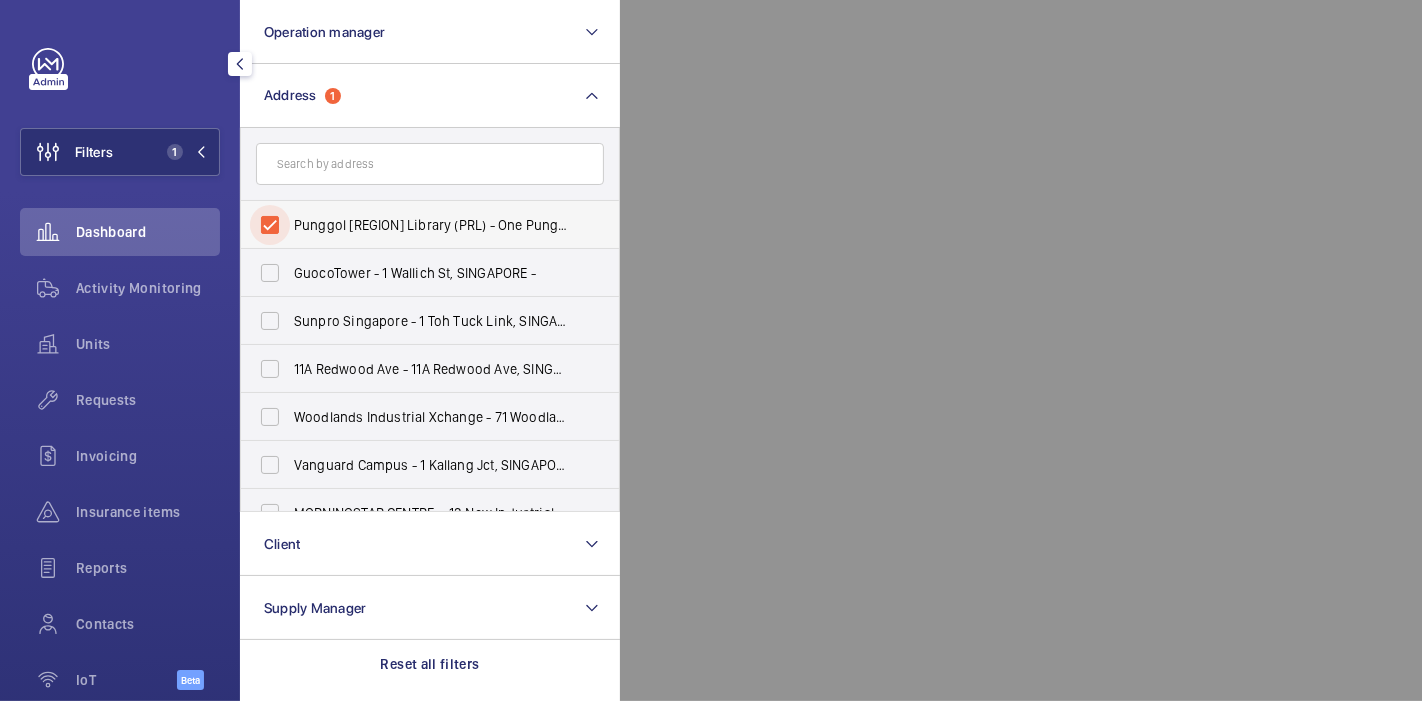 click on "Punggol [REGION] Library (PRL) - One Punggol, SINGAPORE [POSTAL_CODE]" at bounding box center (270, 225) 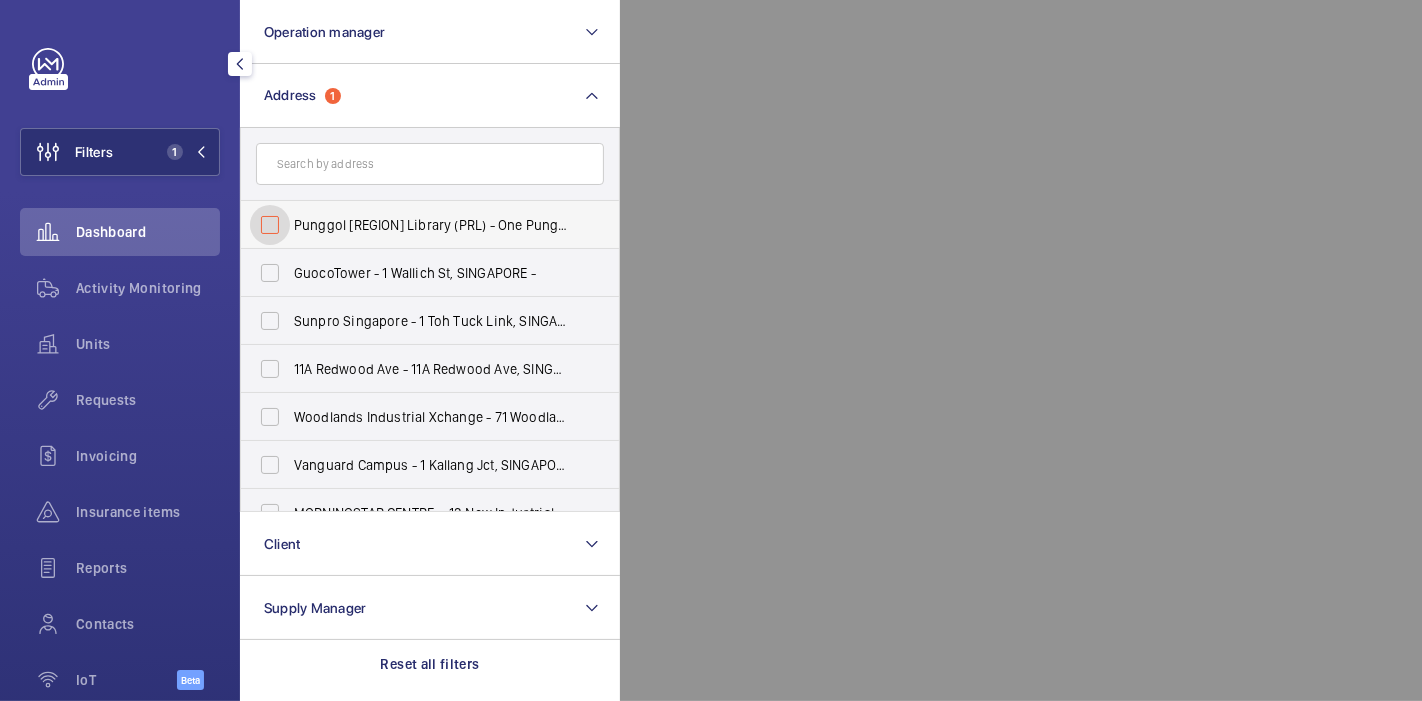 checkbox on "false" 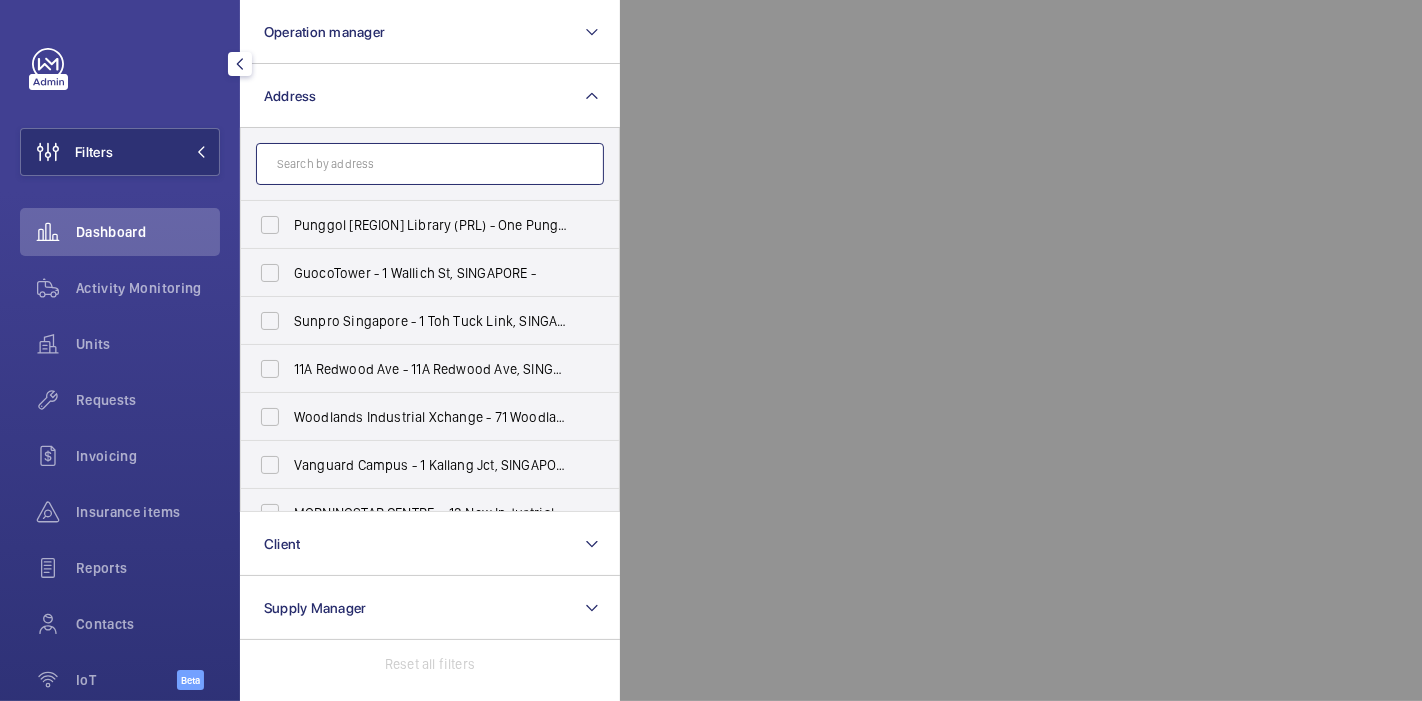 click 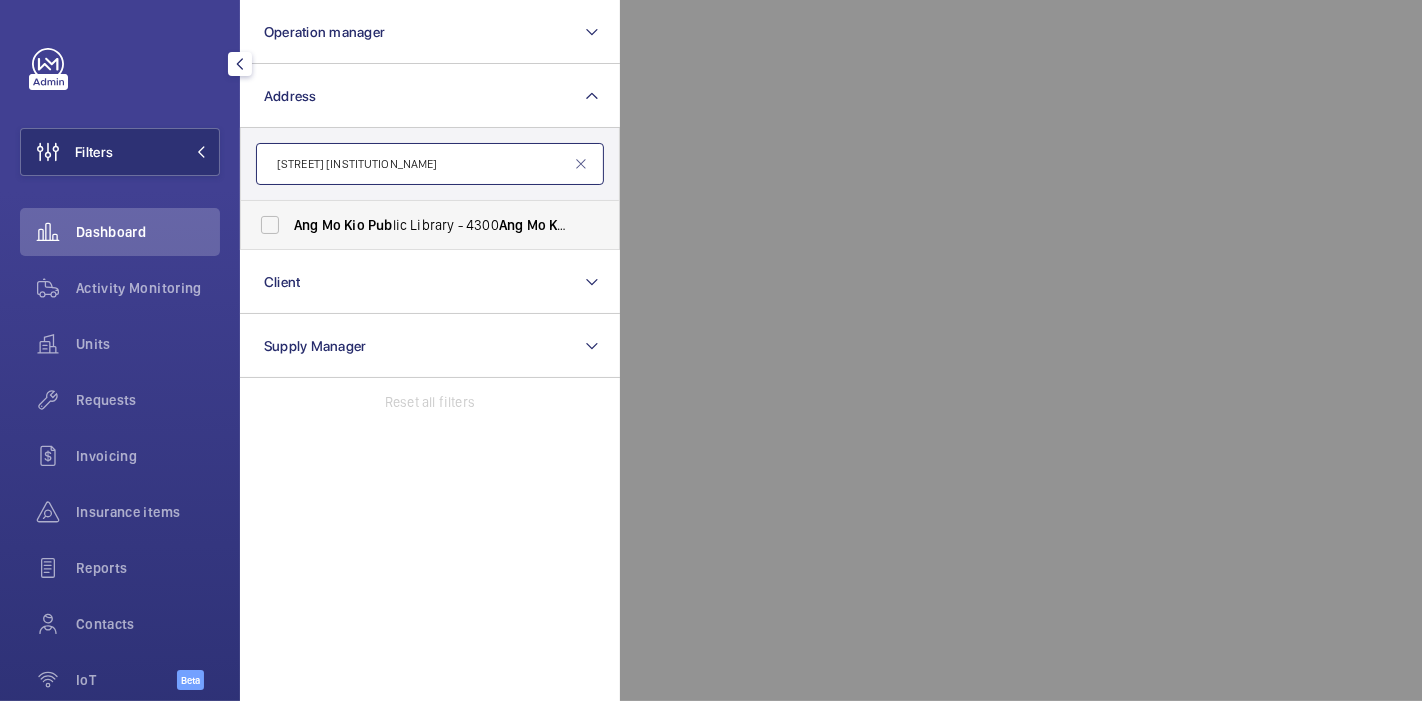 type on "[STREET] [INSTITUTION_NAME]" 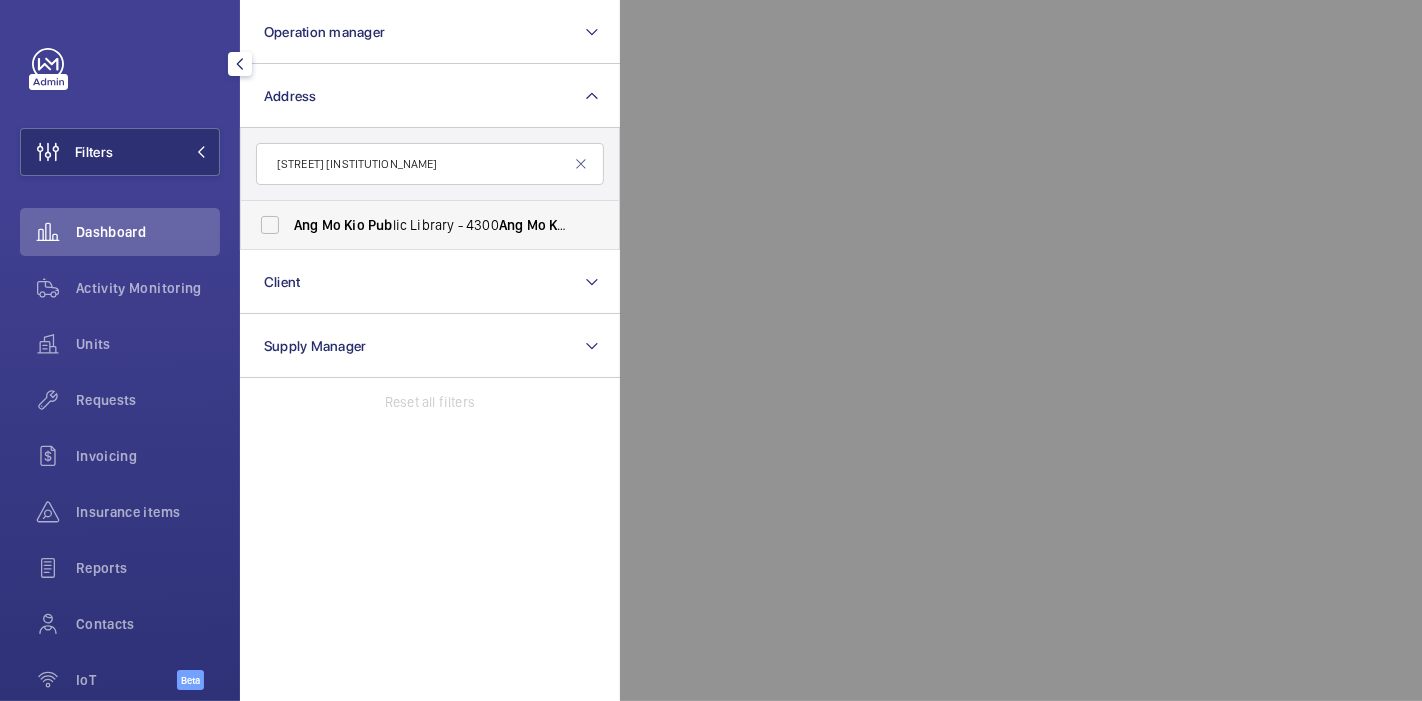 click on "Ang   Mo   Kio   Pub lic Library - 4300  Ang   Mo   Kio  Ave 6, SINGAPORE [POSTAL_CODE]" at bounding box center (431, 225) 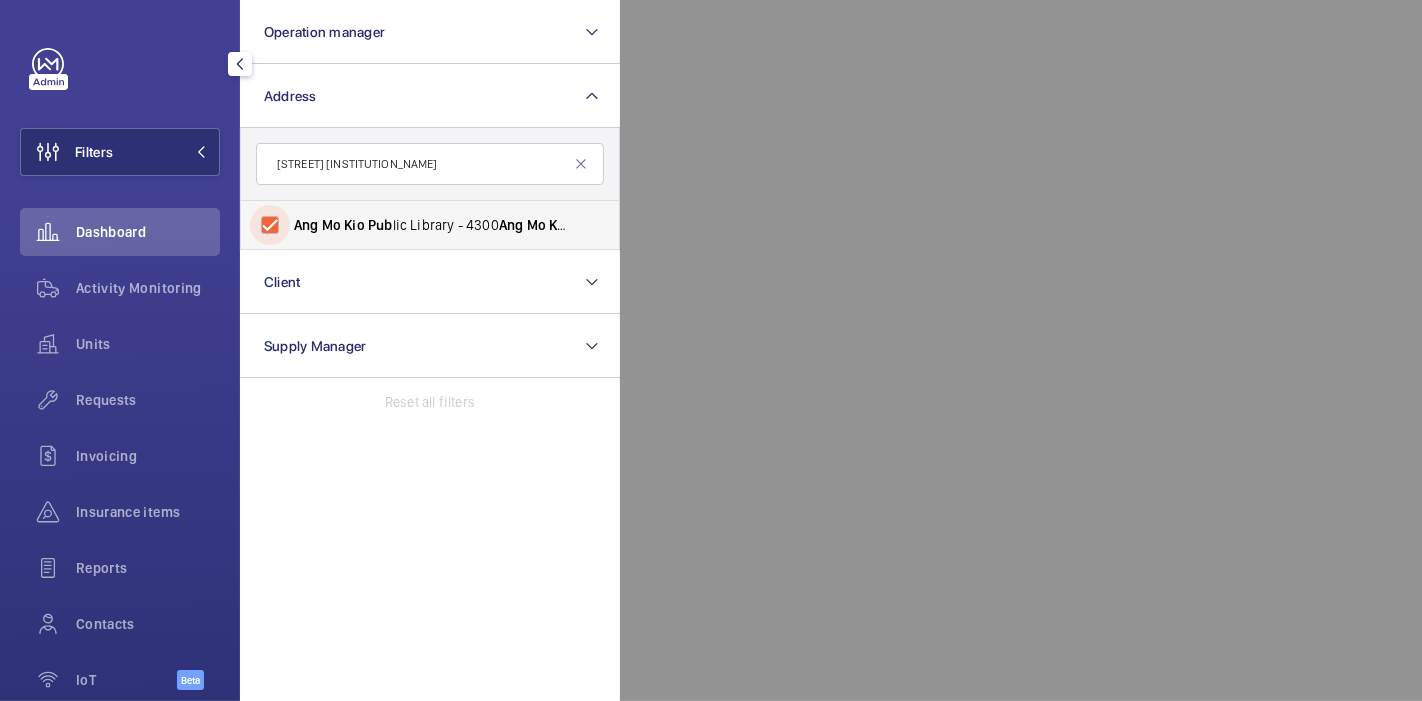 checkbox on "true" 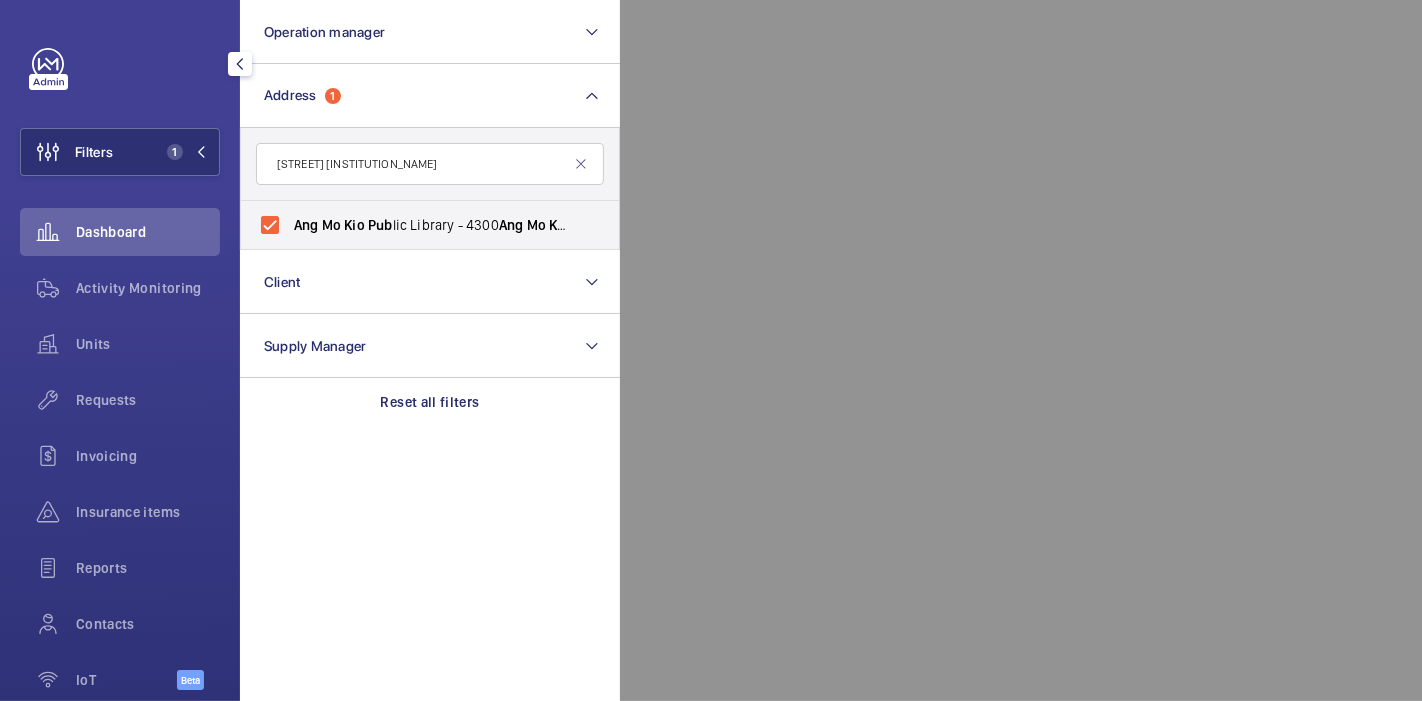 click 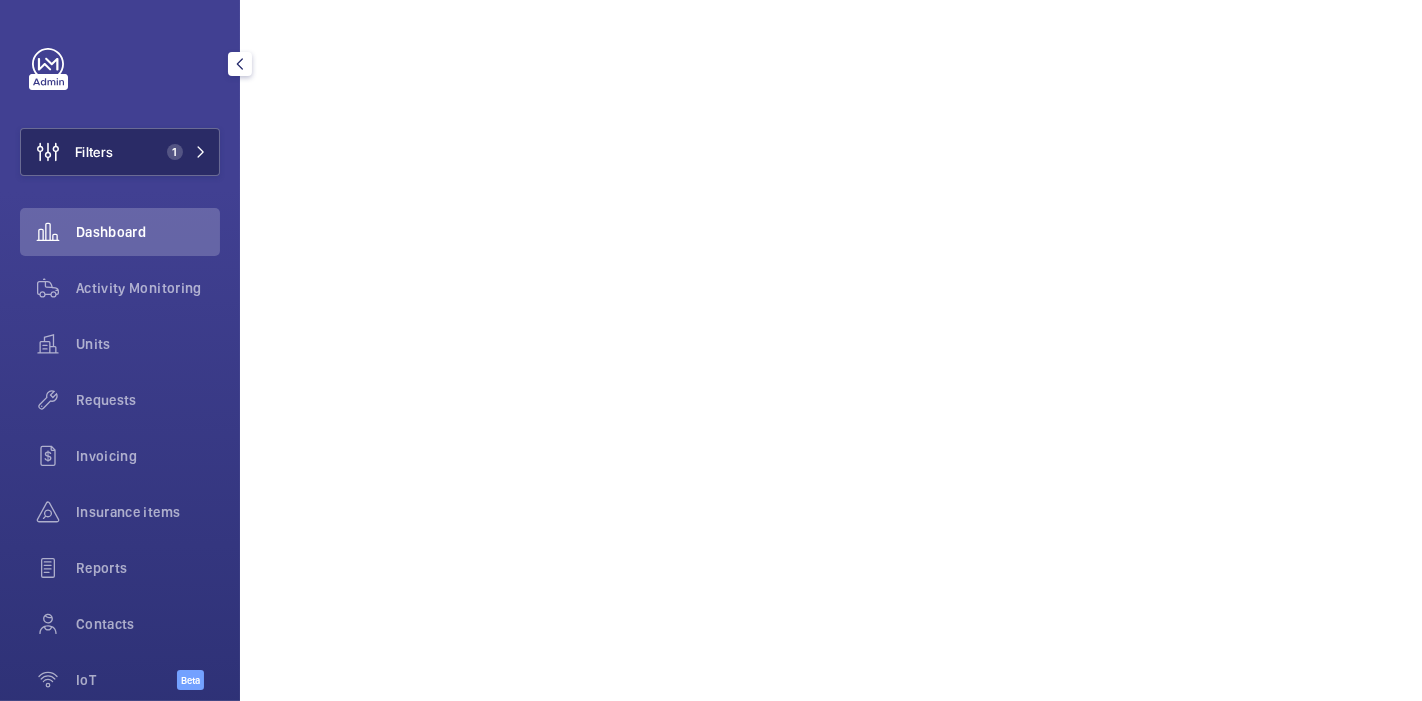 click on "Filters 1" 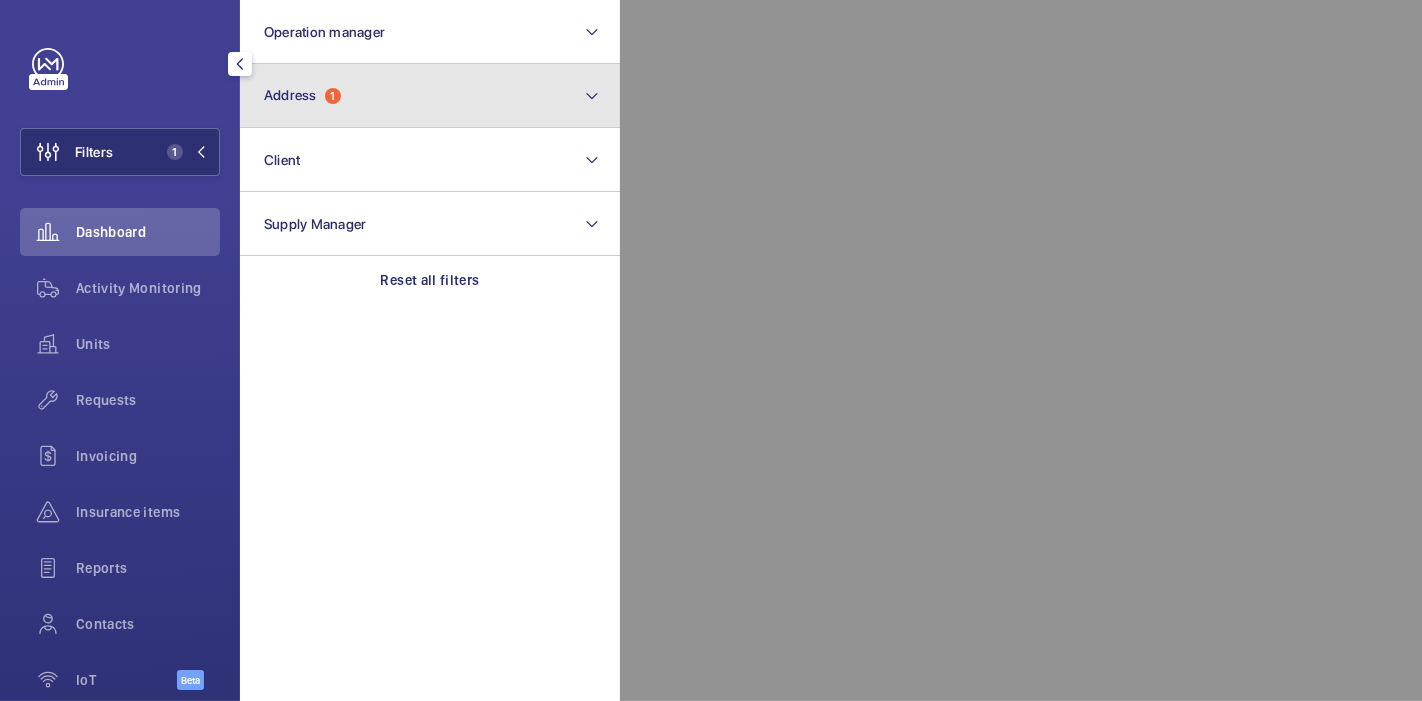 click on "Address" 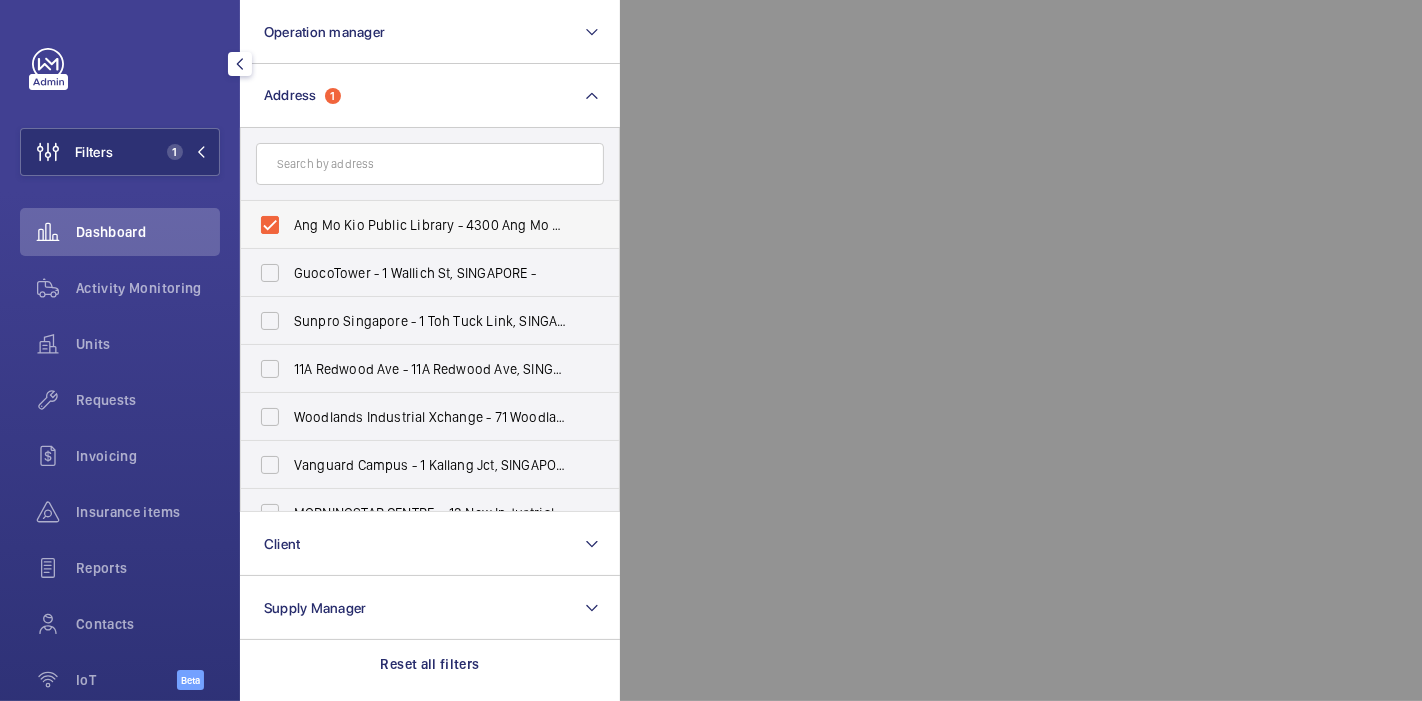 click on "Ang Mo Kio Public Library - 4300 Ang Mo Kio Ave 6, SINGAPORE [POSTAL_CODE]" at bounding box center (431, 225) 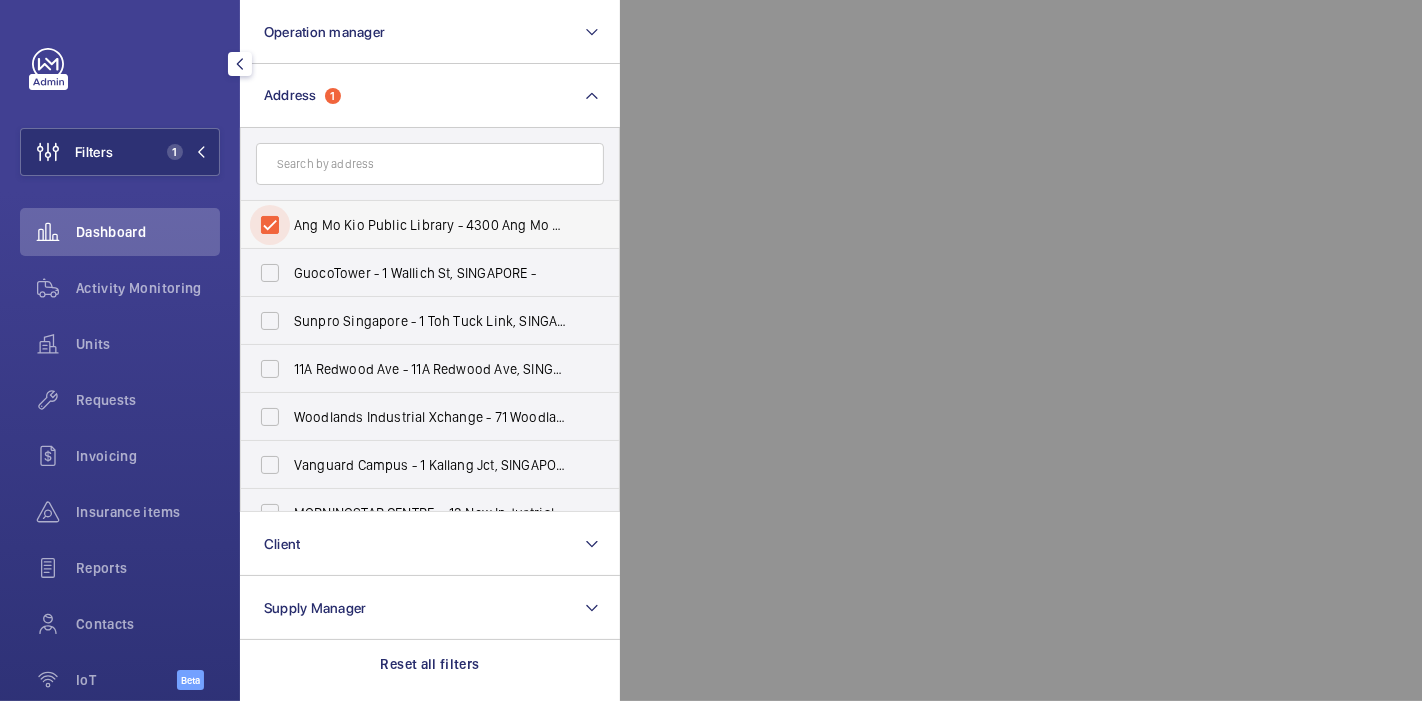 click on "Ang Mo Kio Public Library - 4300 Ang Mo Kio Ave 6, SINGAPORE [POSTAL_CODE]" at bounding box center [270, 225] 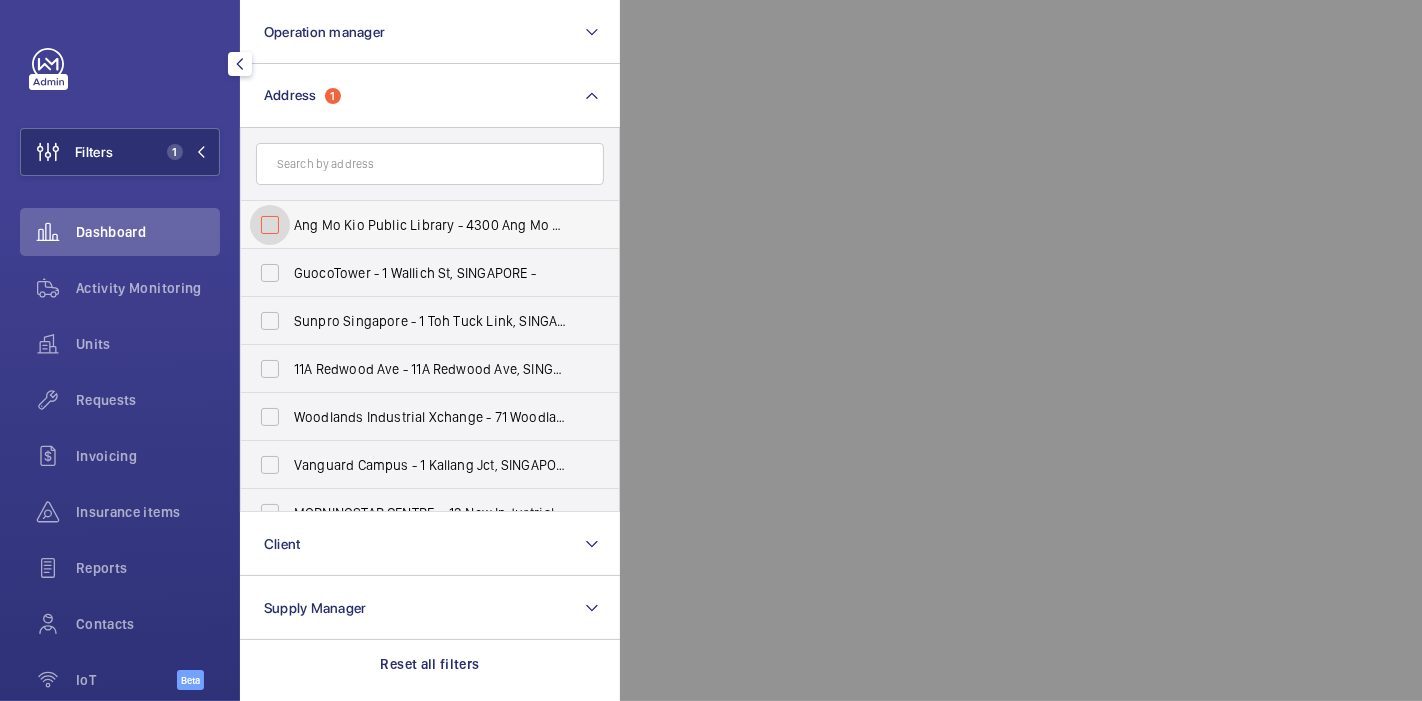 checkbox on "false" 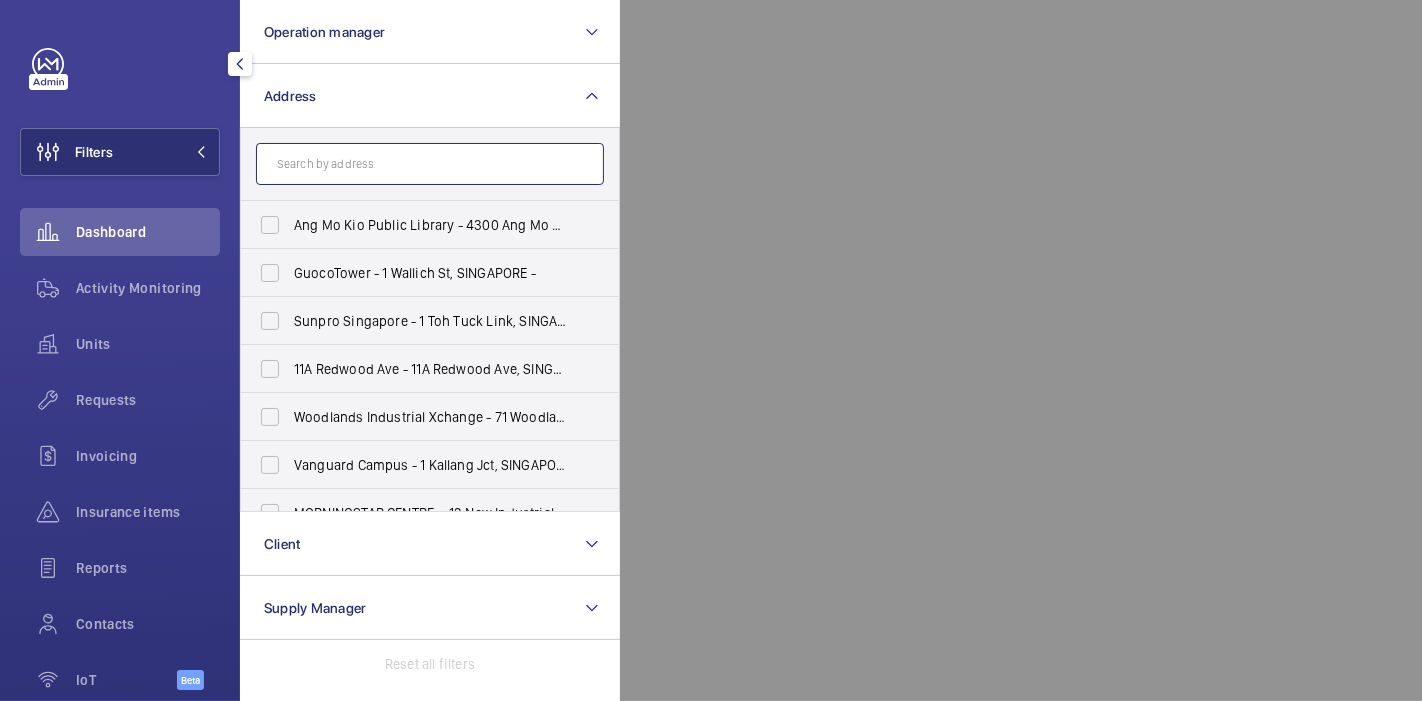 click 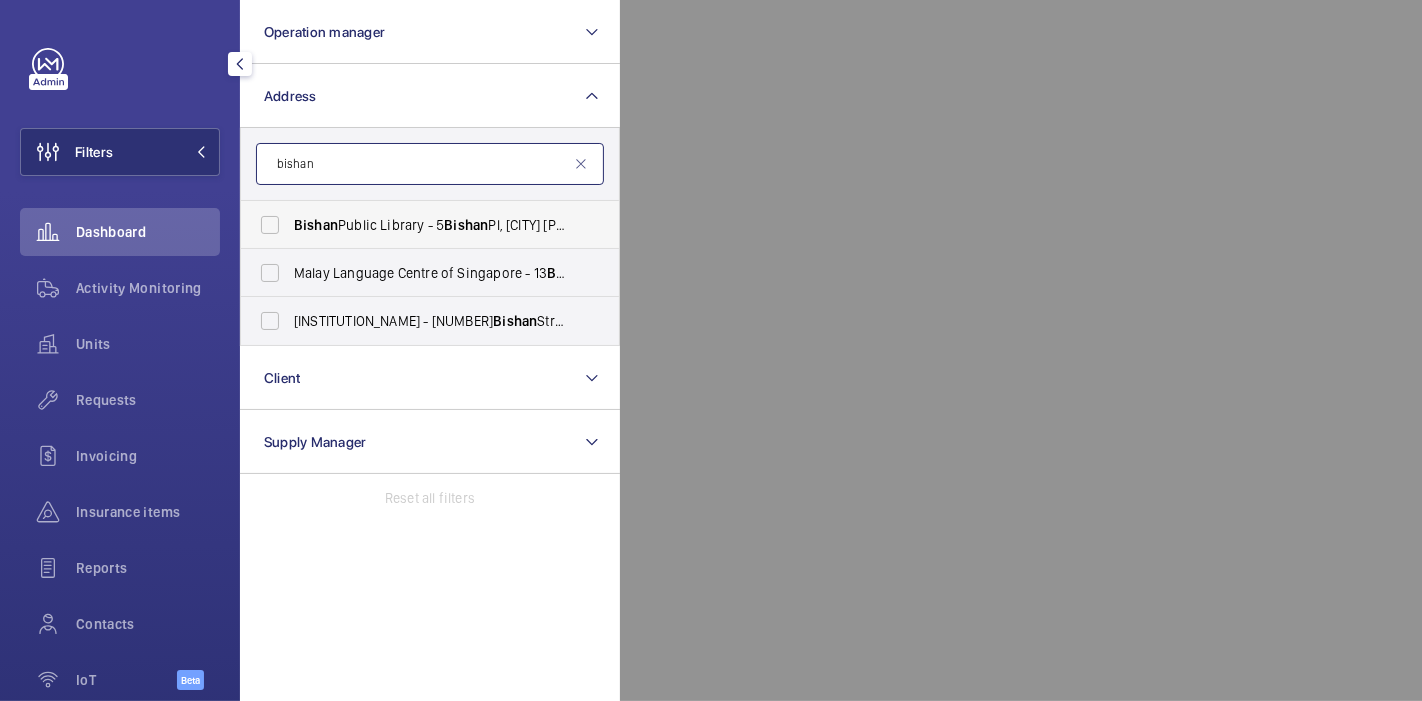 type on "bishan" 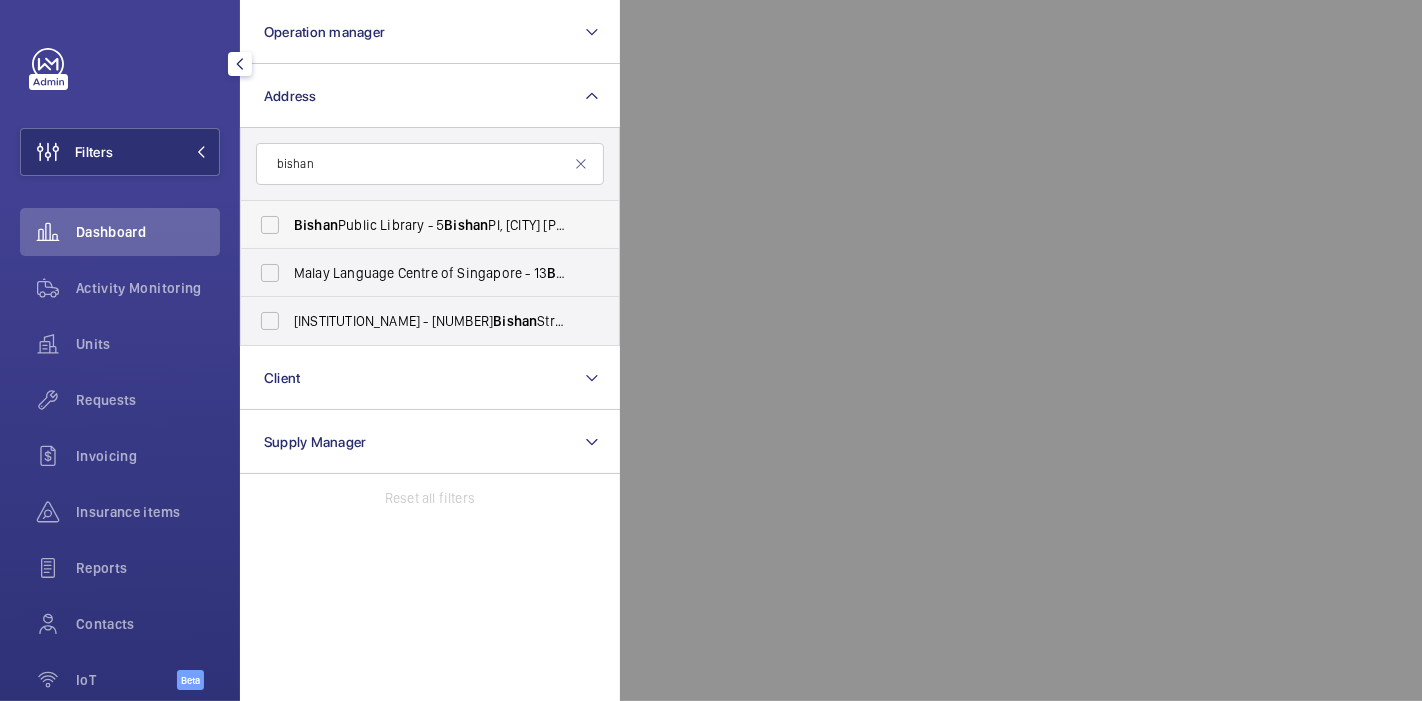 click on "Bishan  Public Library - 5  Bishan  Pl, [CITY] [POSTAL_CODE]" at bounding box center (431, 225) 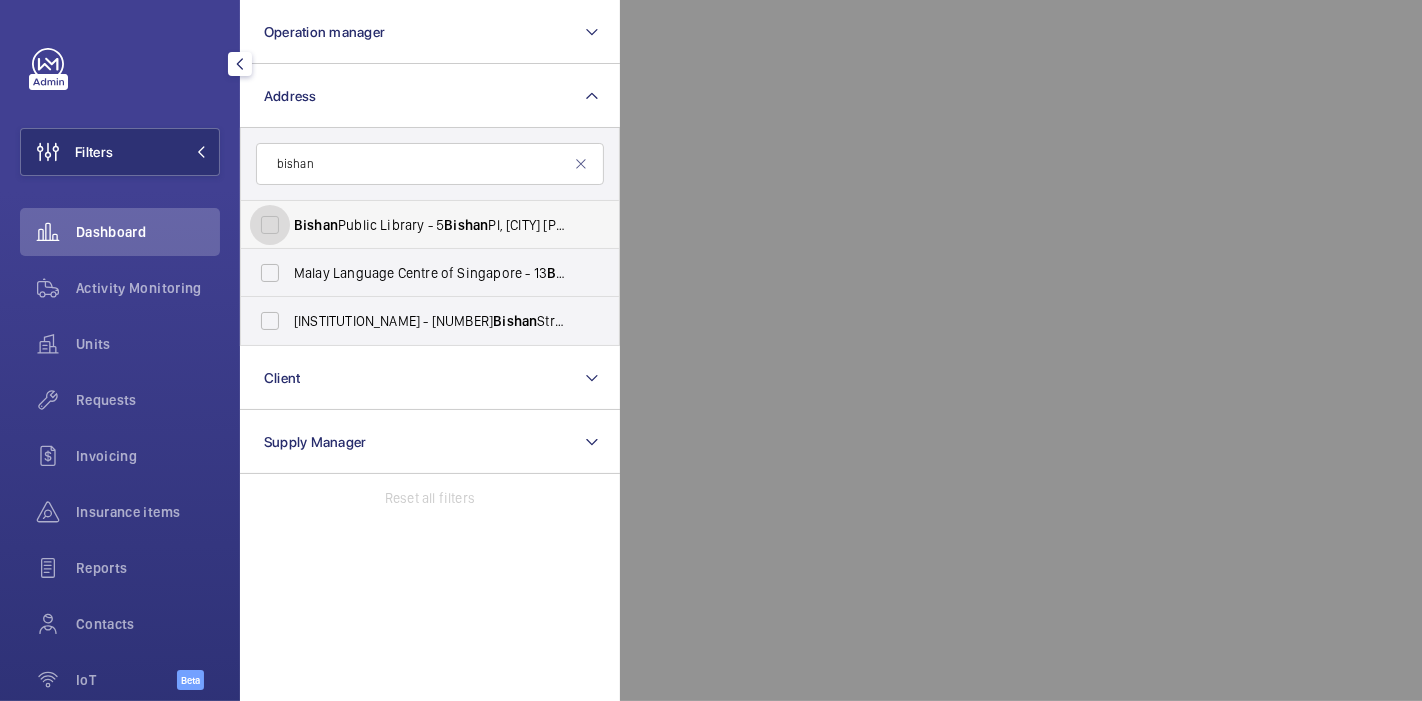 click on "Bishan  Public Library - 5  Bishan  Pl, [CITY] [POSTAL_CODE]" at bounding box center (270, 225) 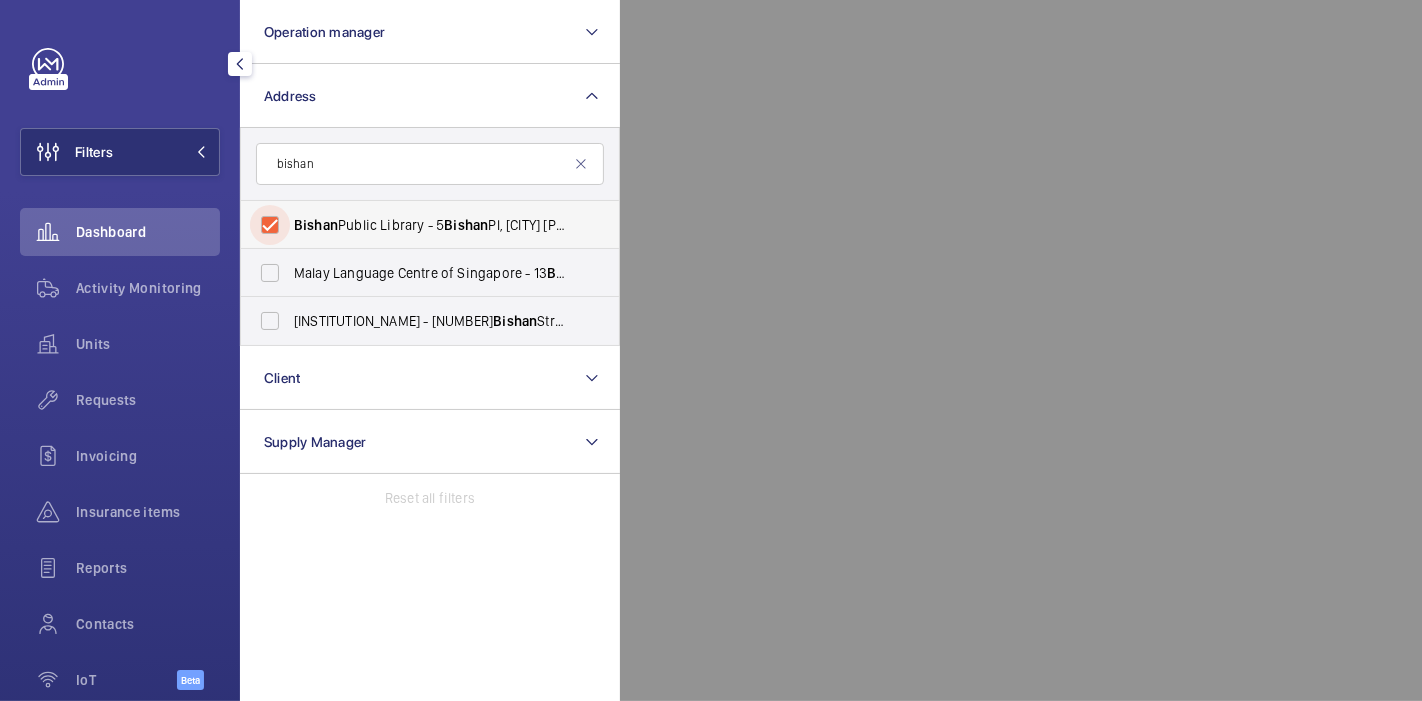checkbox on "true" 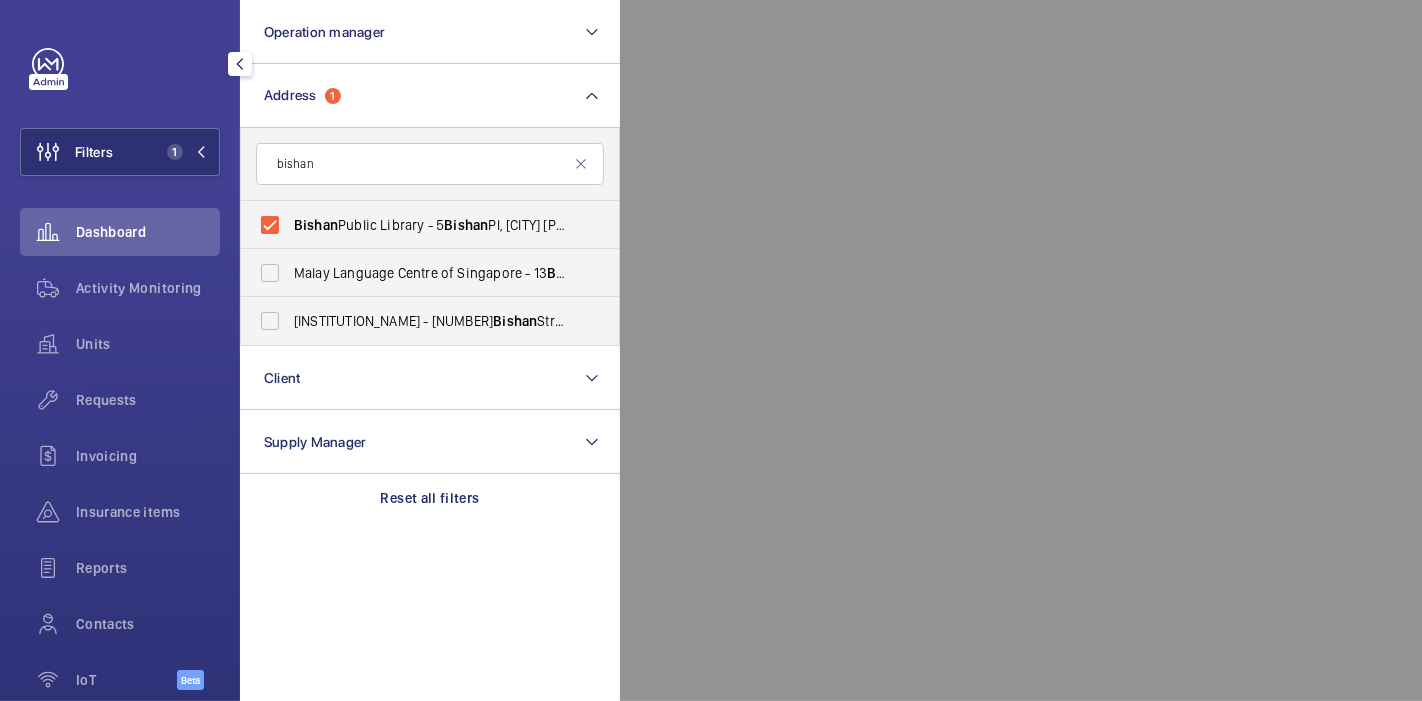 click 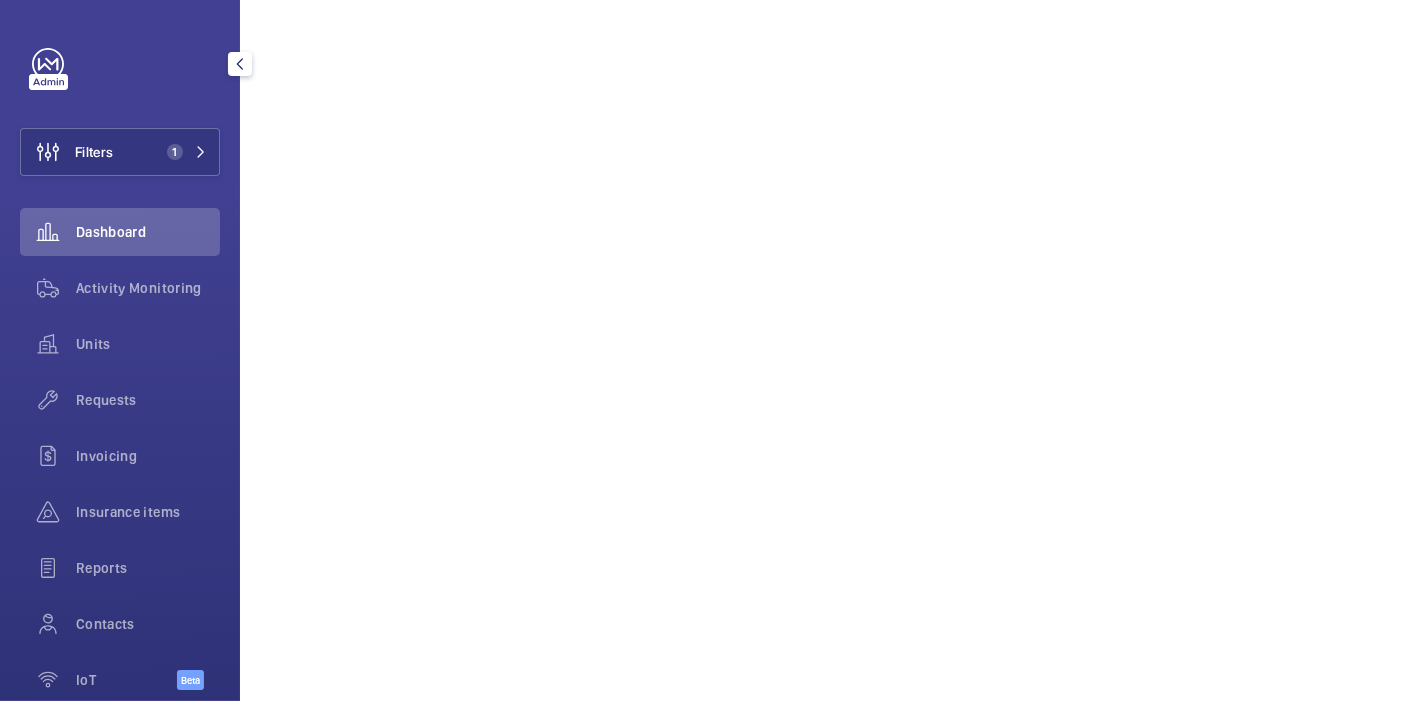 scroll, scrollTop: 1117, scrollLeft: 0, axis: vertical 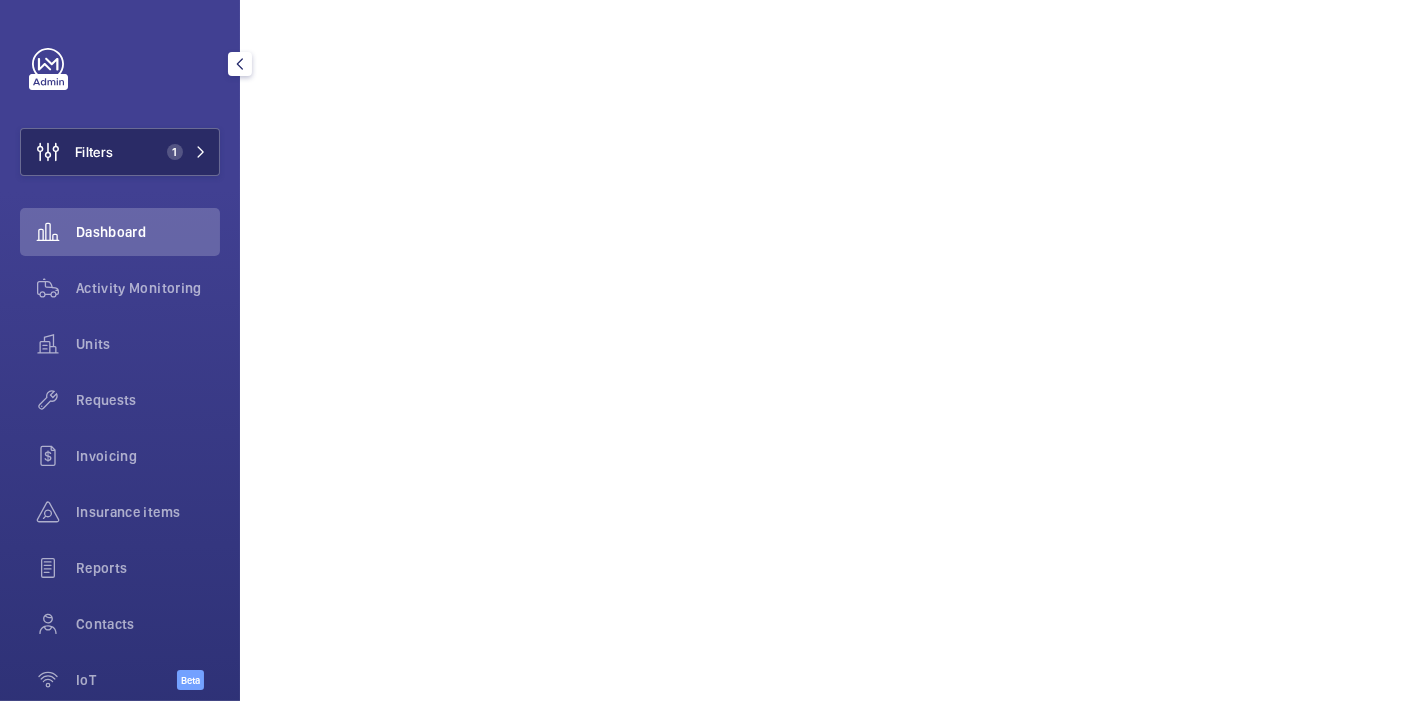 click on "Filters" 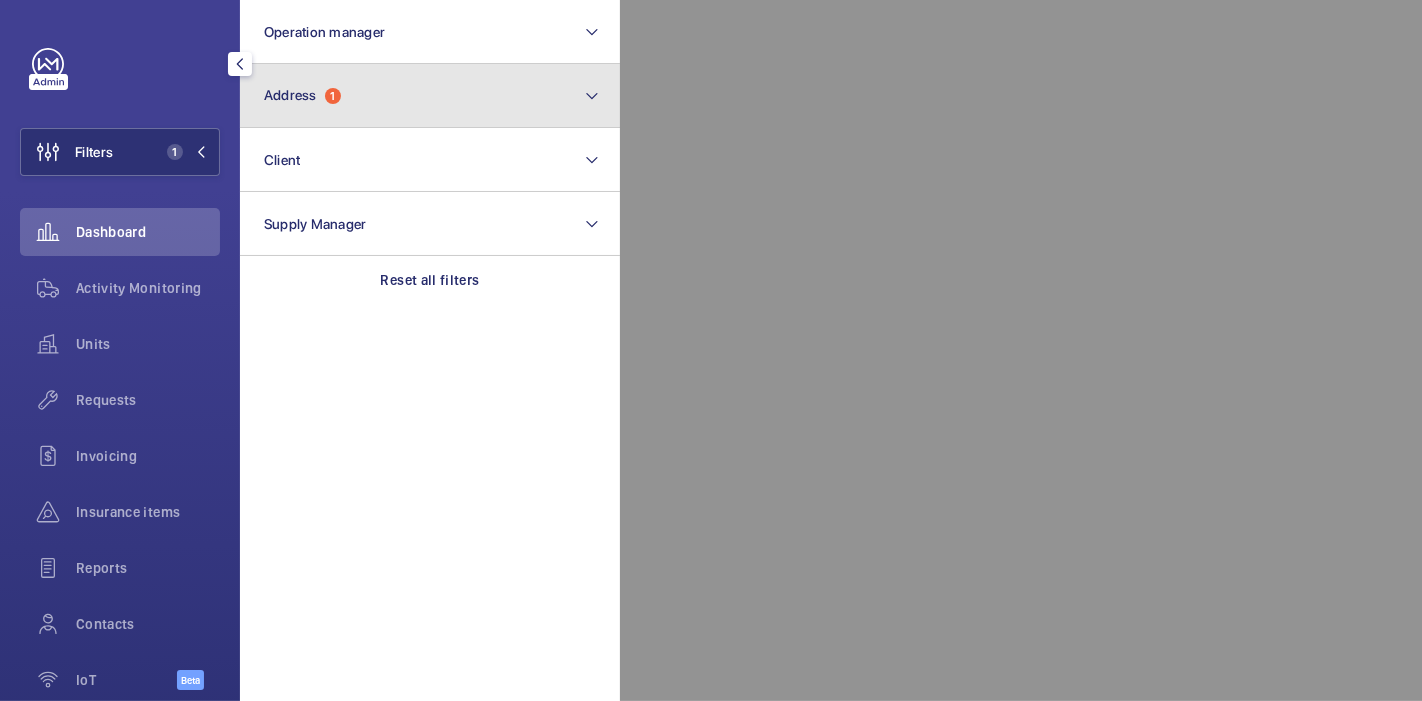 click on "Address  1" 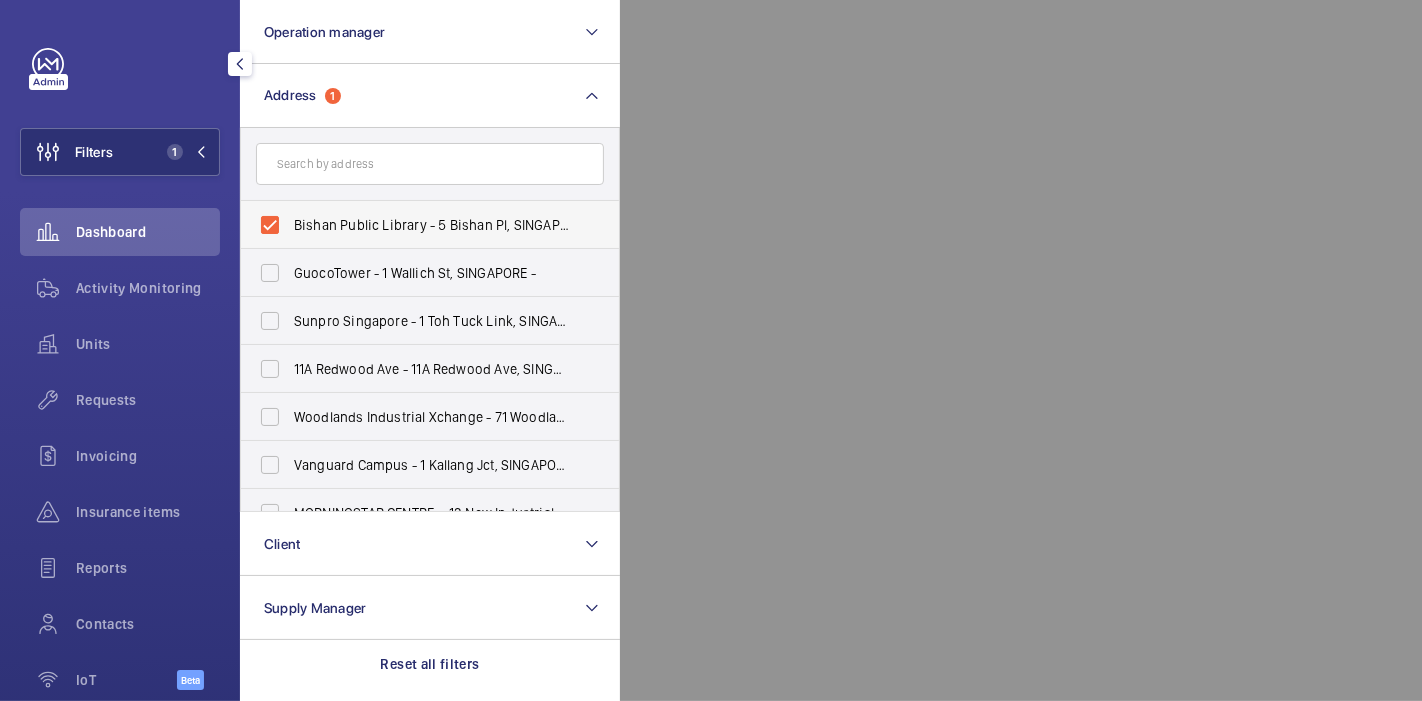 click on "Bishan Public Library - 5 Bishan Pl, SINGAPORE [POSTAL_CODE]" at bounding box center [415, 225] 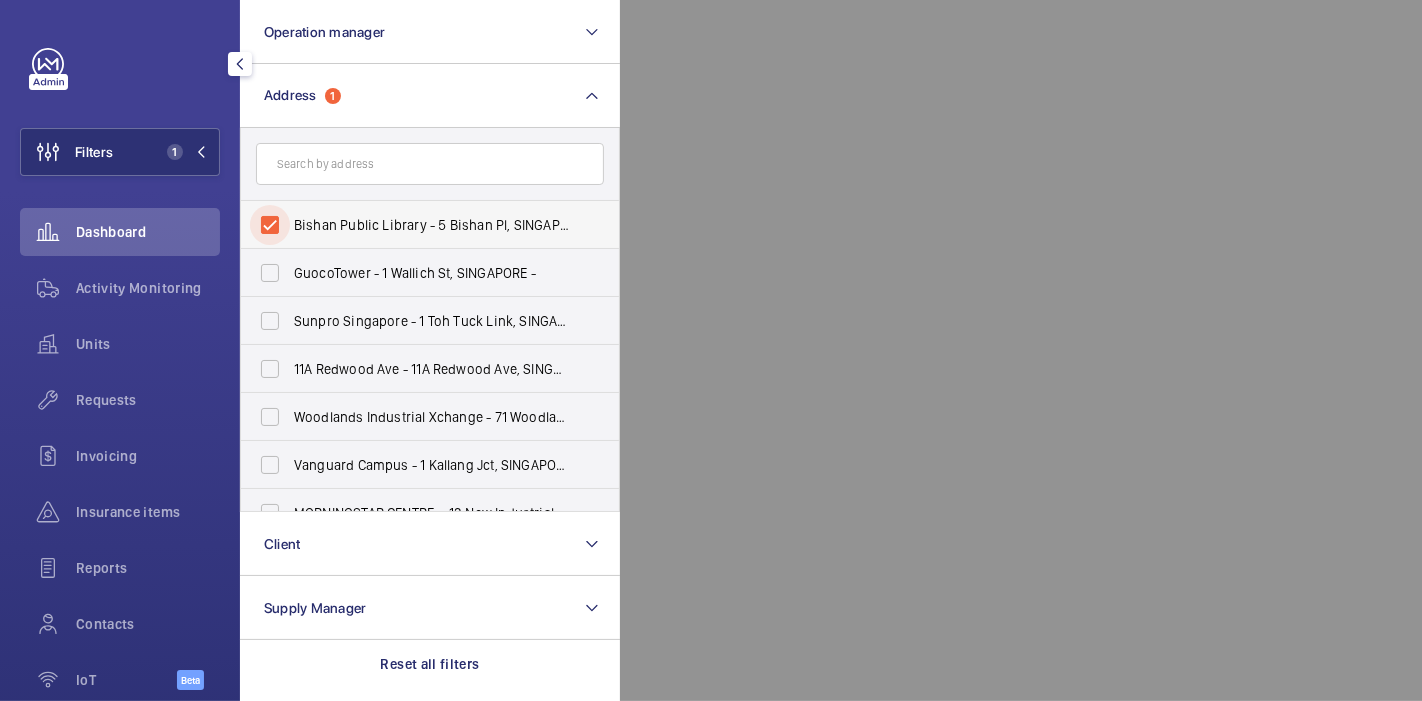 click on "Bishan Public Library - 5 Bishan Pl, SINGAPORE [POSTAL_CODE]" at bounding box center (270, 225) 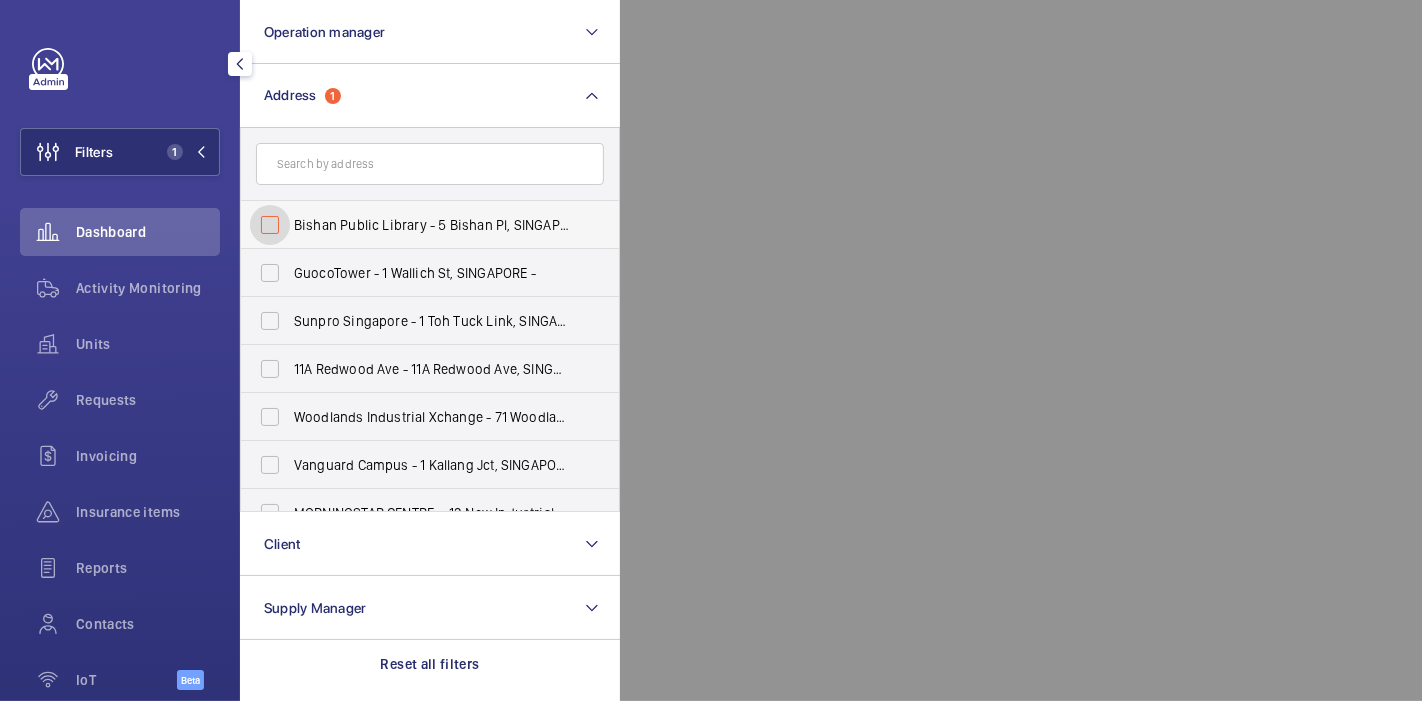 checkbox on "false" 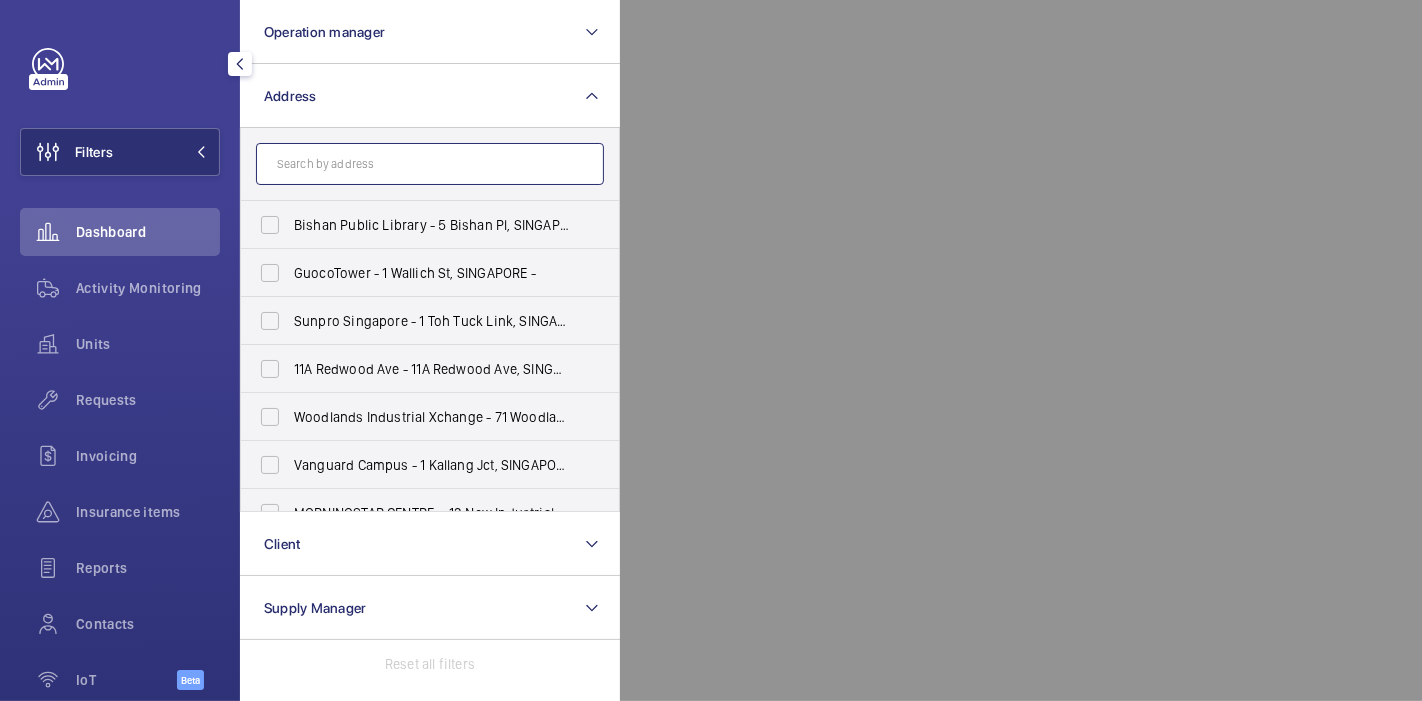 click 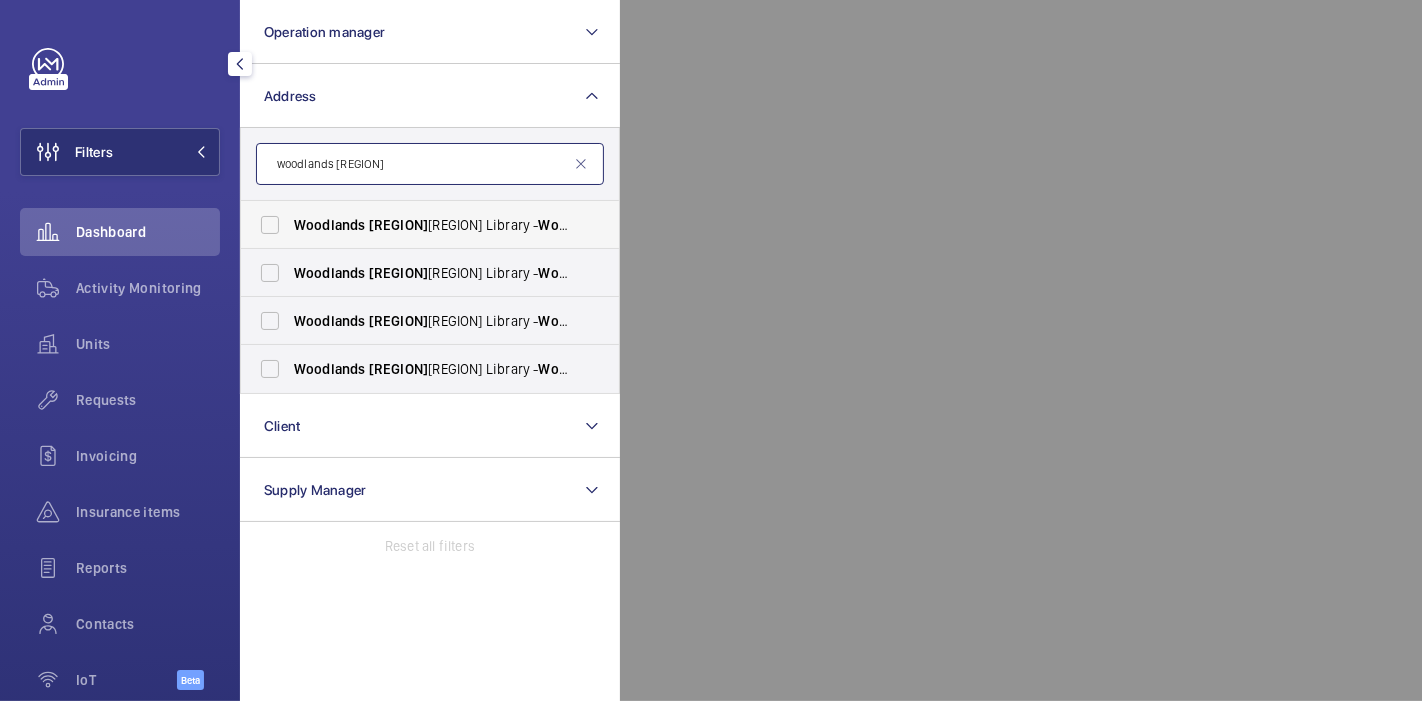 type on "woodlands [REGION]" 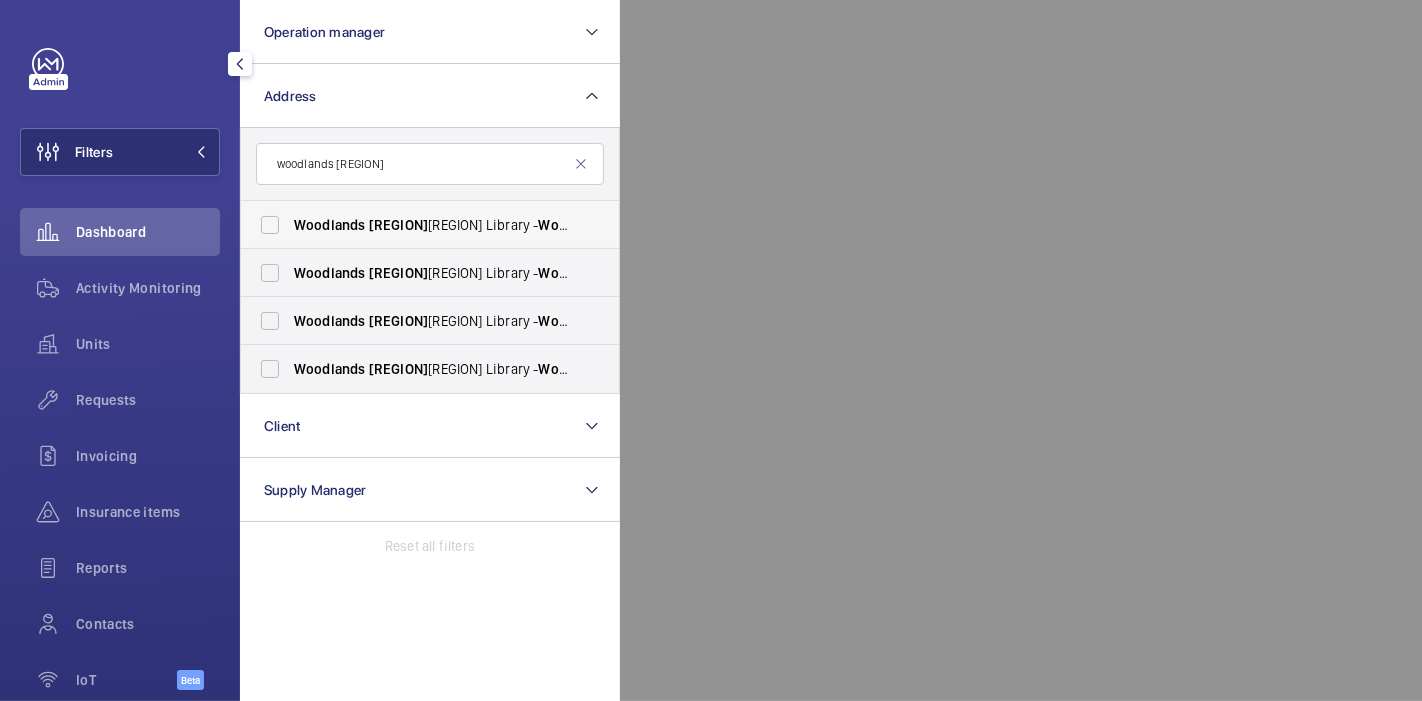 click on "Woodlands" at bounding box center (330, 225) 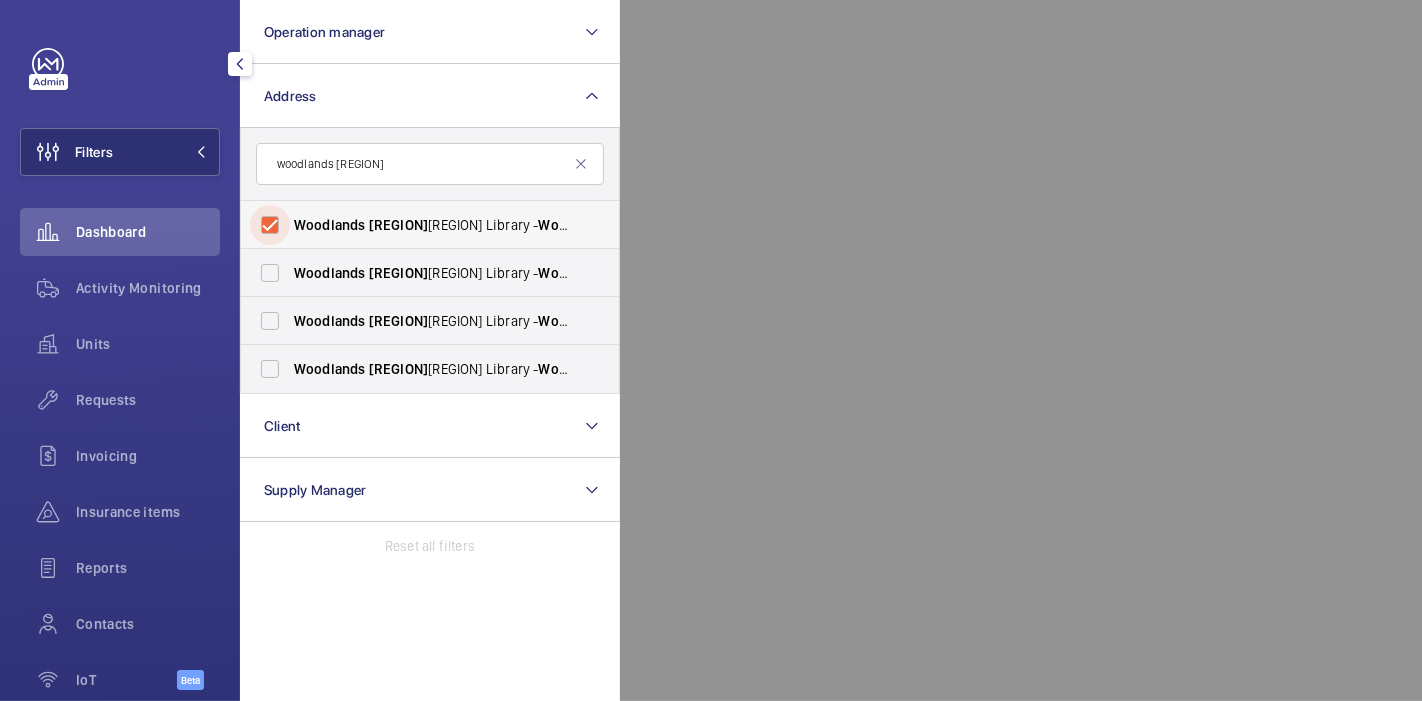 checkbox on "true" 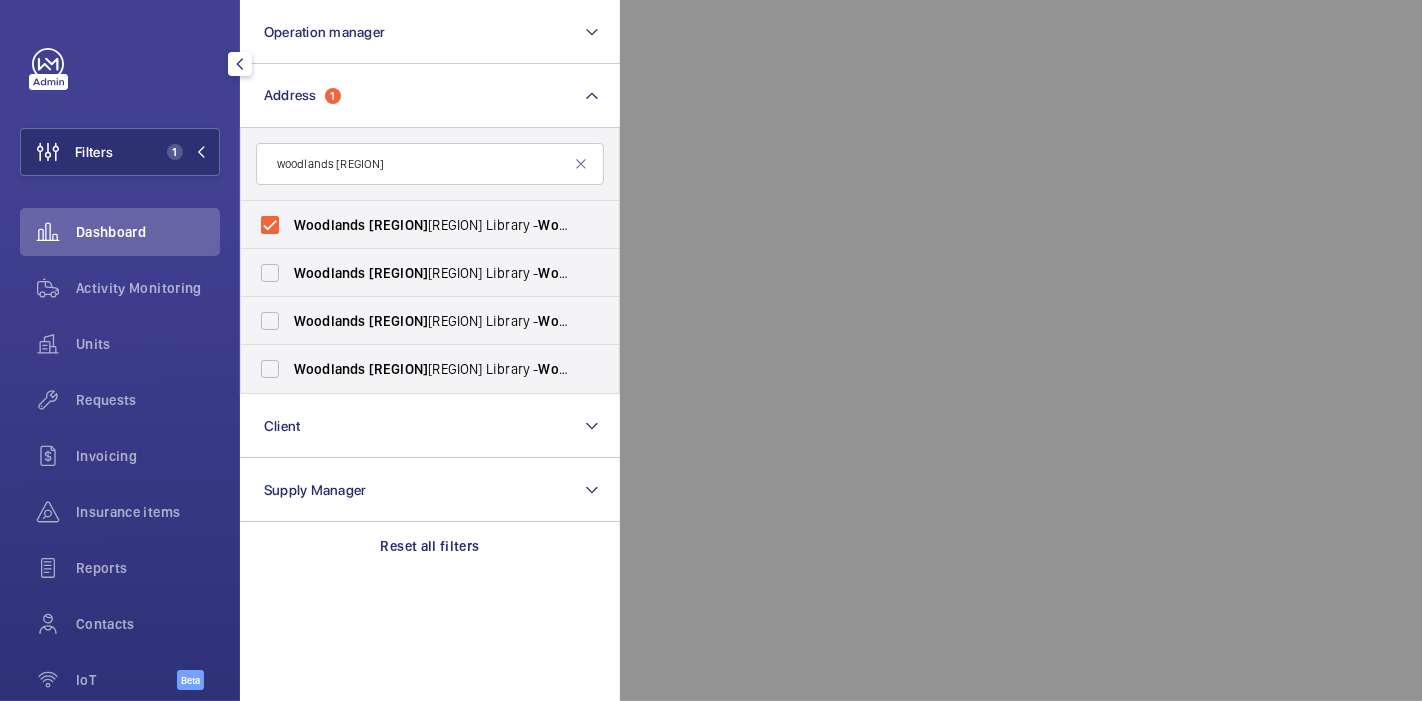 click 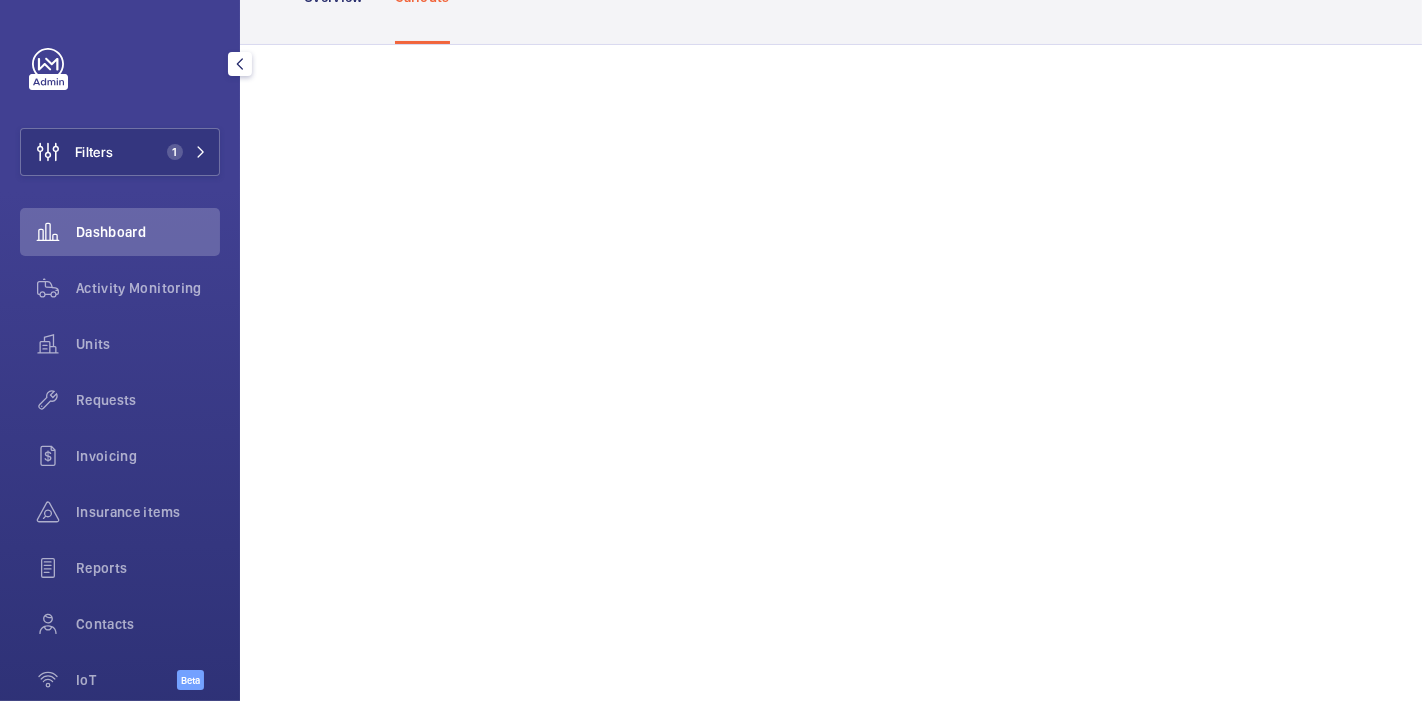 scroll, scrollTop: 0, scrollLeft: 0, axis: both 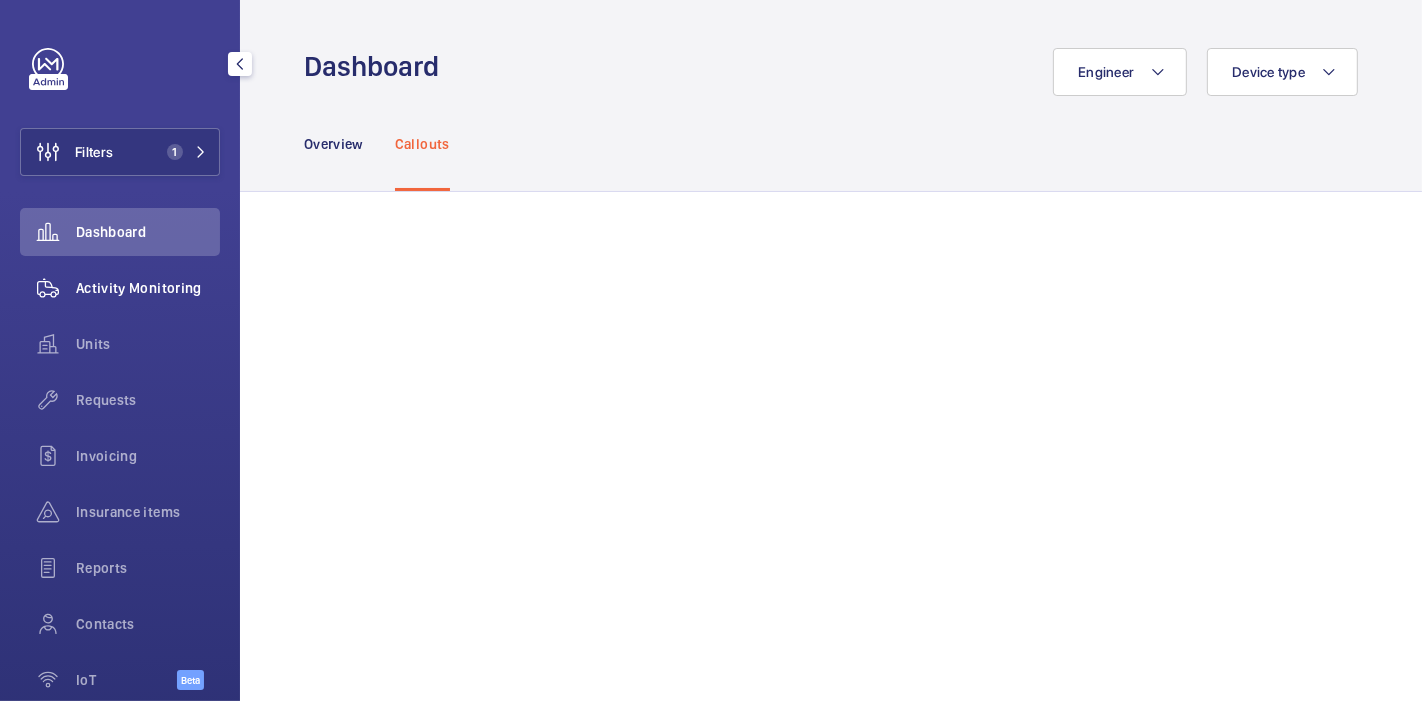 click on "Activity Monitoring" 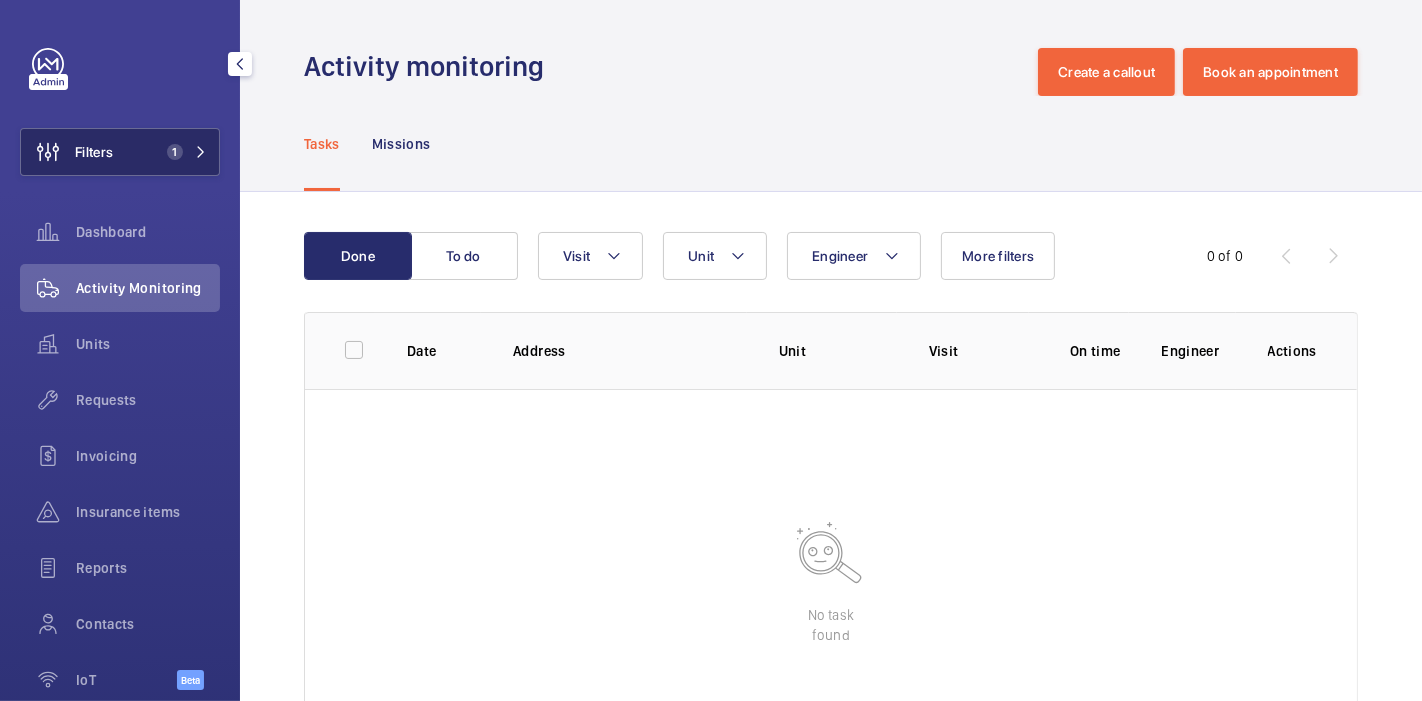 click on "Filters 1" 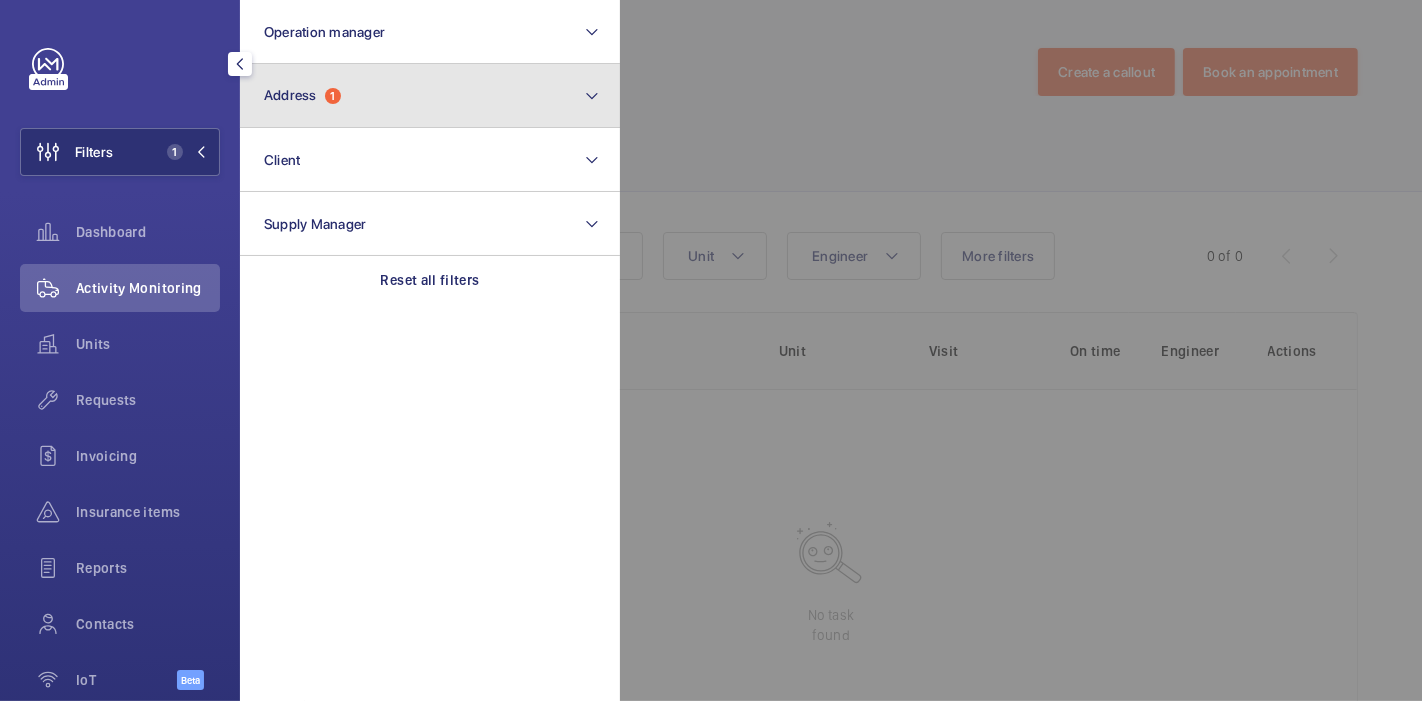 click on "Address  1" 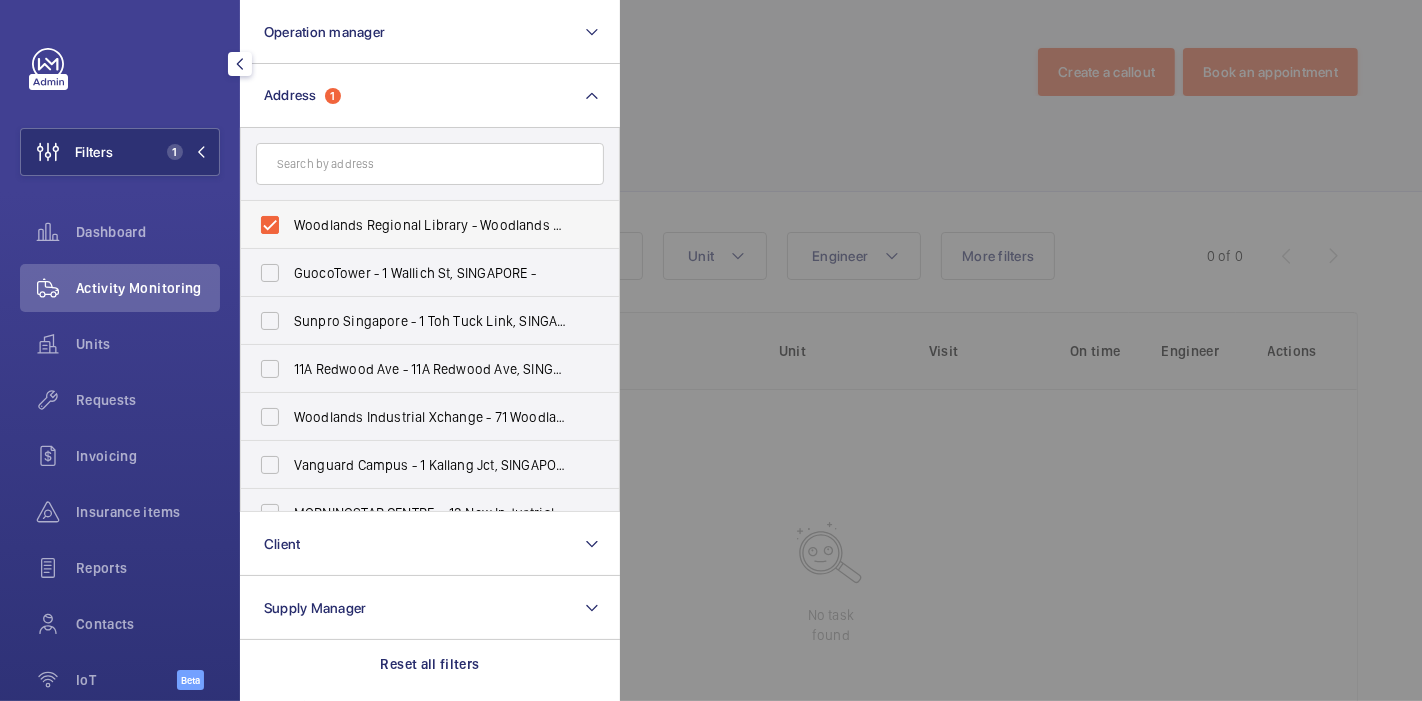 click on "Woodlands Regional Library - Woodlands Regional Library, SINGAPORE [POSTAL_CODE]" at bounding box center [415, 225] 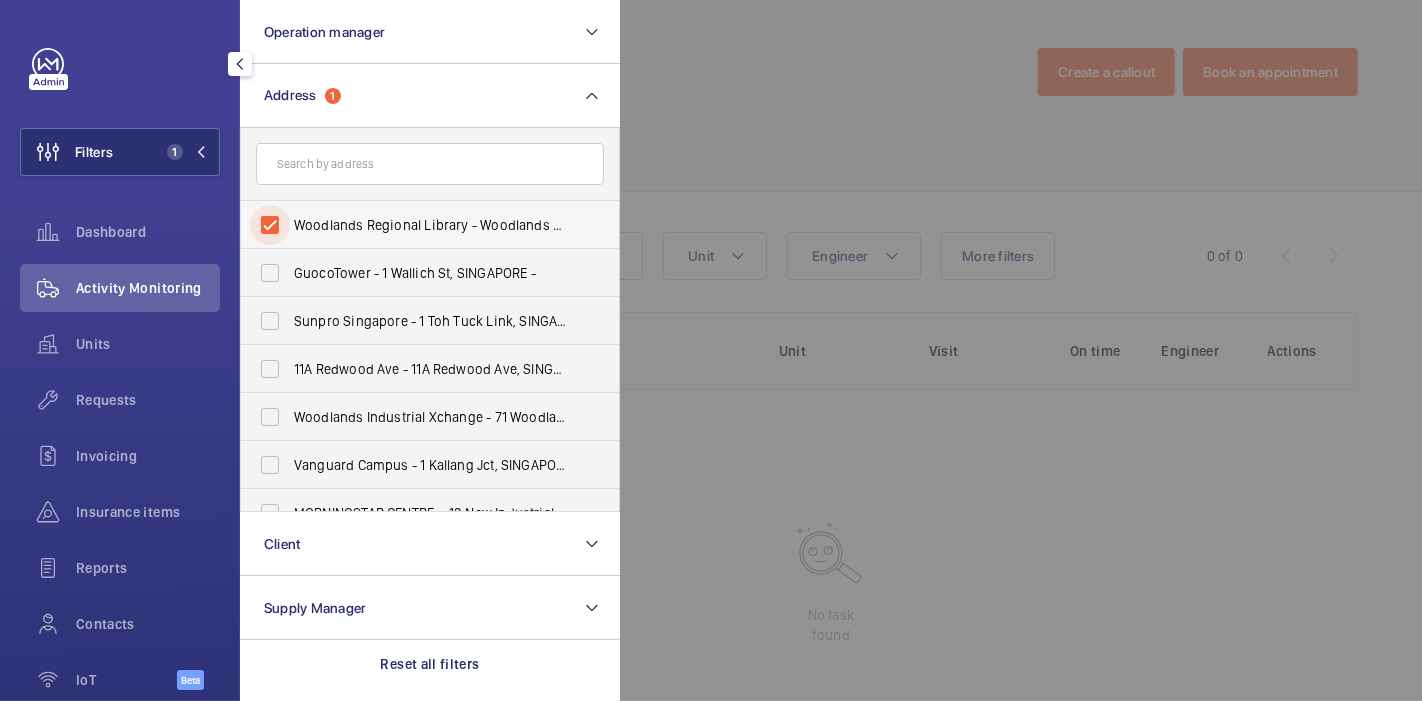 click on "Woodlands Regional Library - Woodlands Regional Library, SINGAPORE [POSTAL_CODE]" at bounding box center (270, 225) 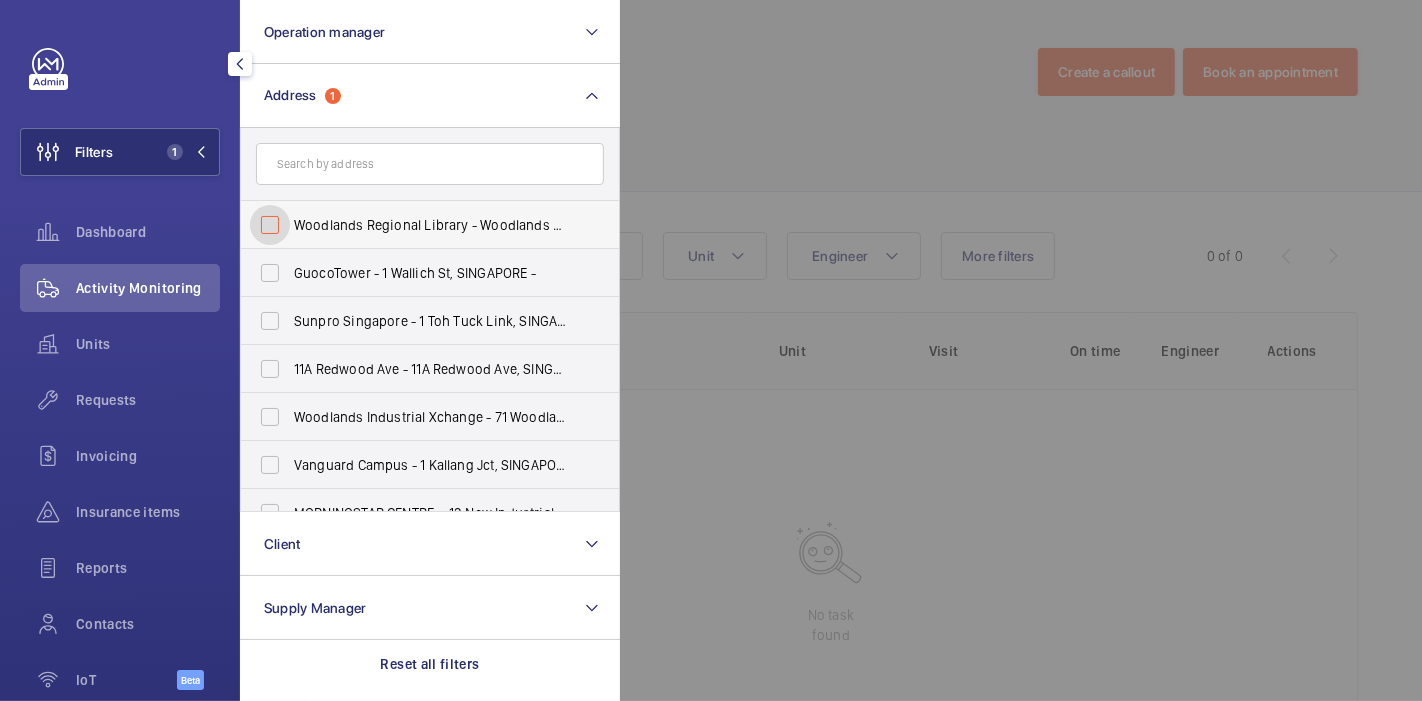 checkbox on "false" 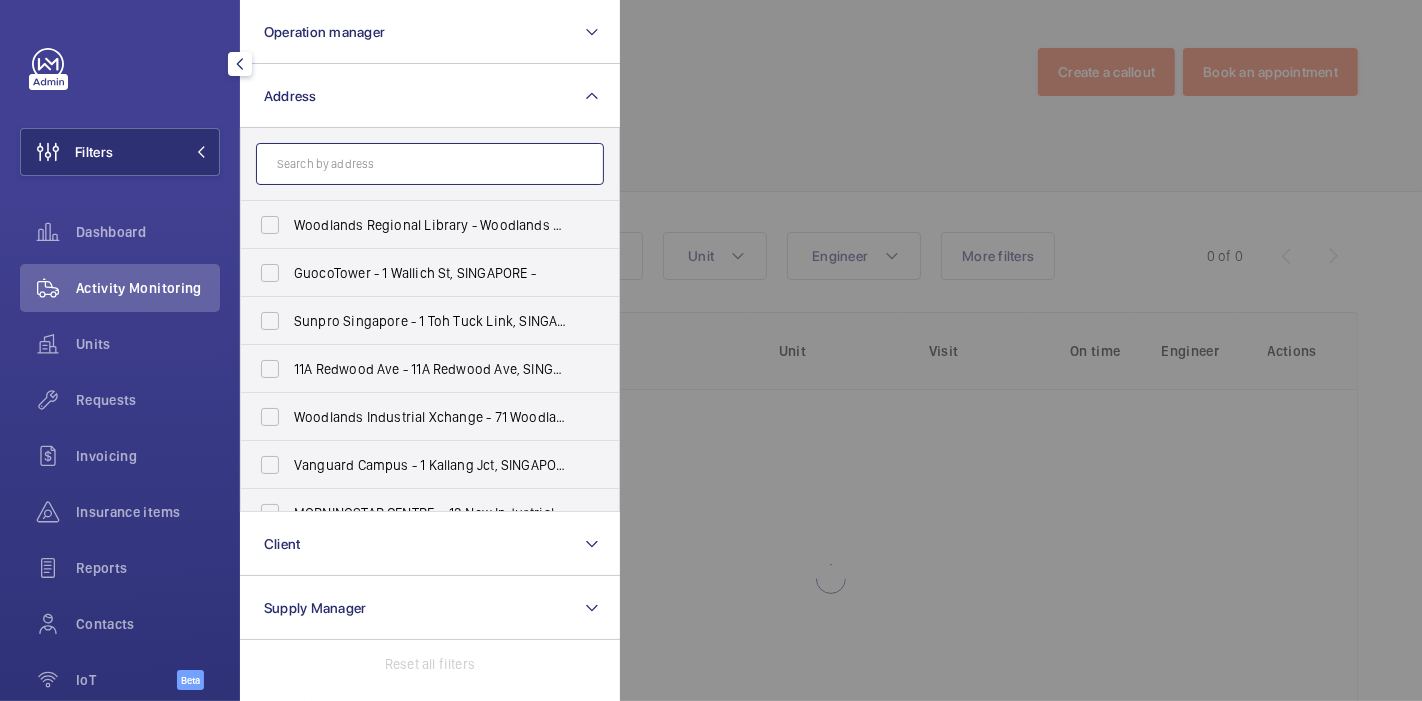 click 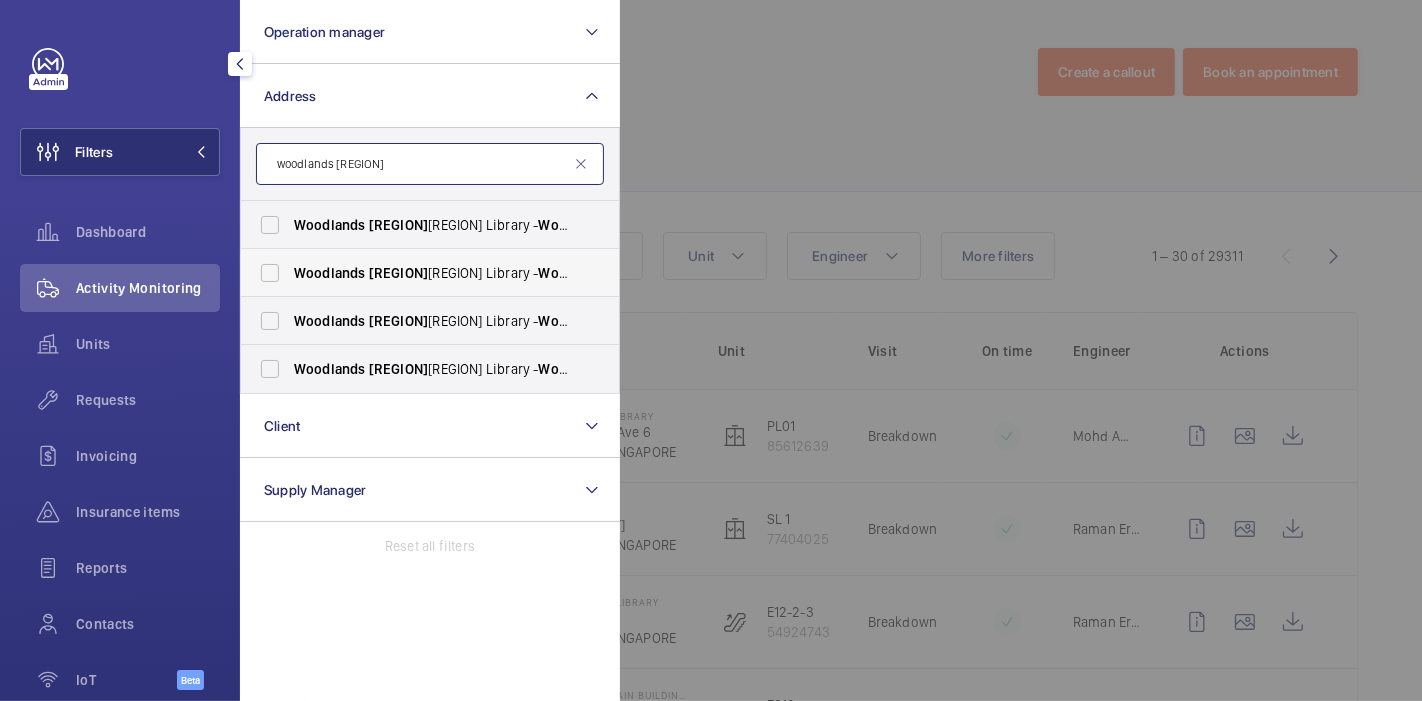 type on "woodlands [REGION]" 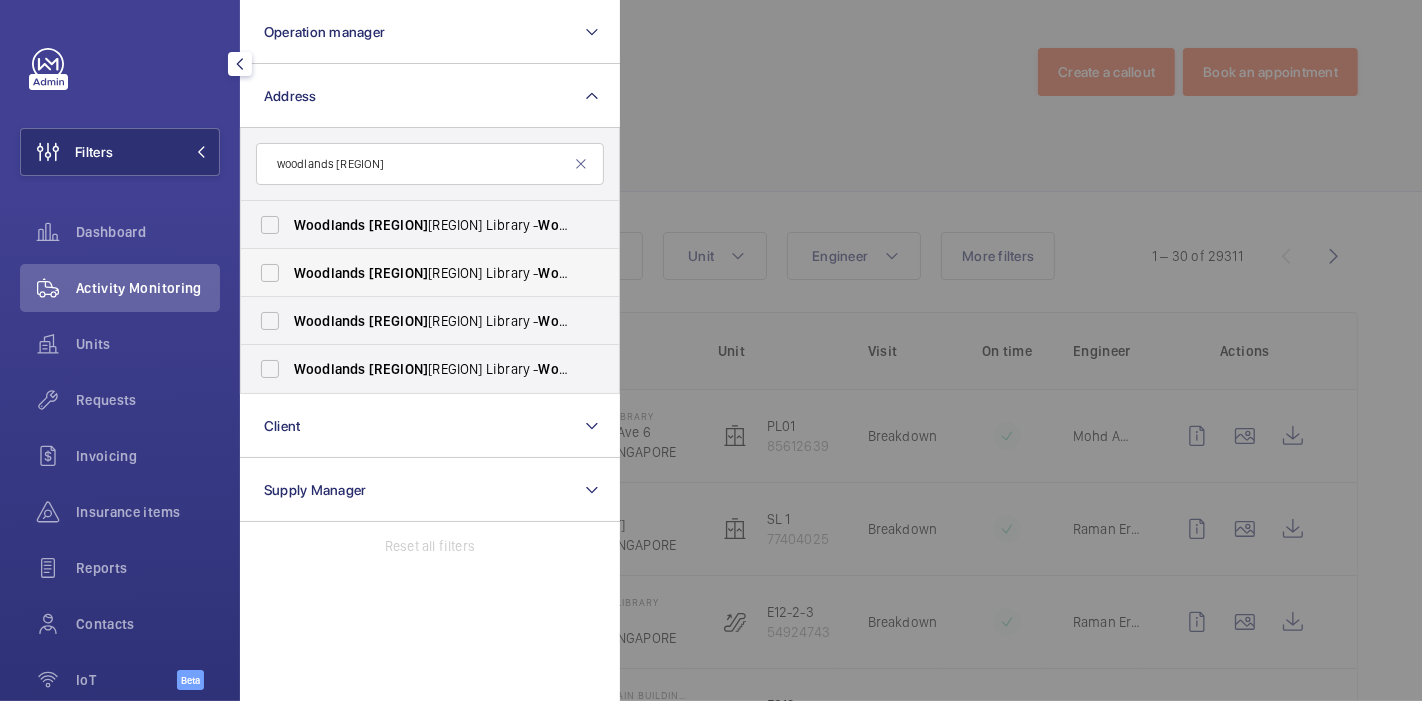 click on "Woodlands" at bounding box center [330, 273] 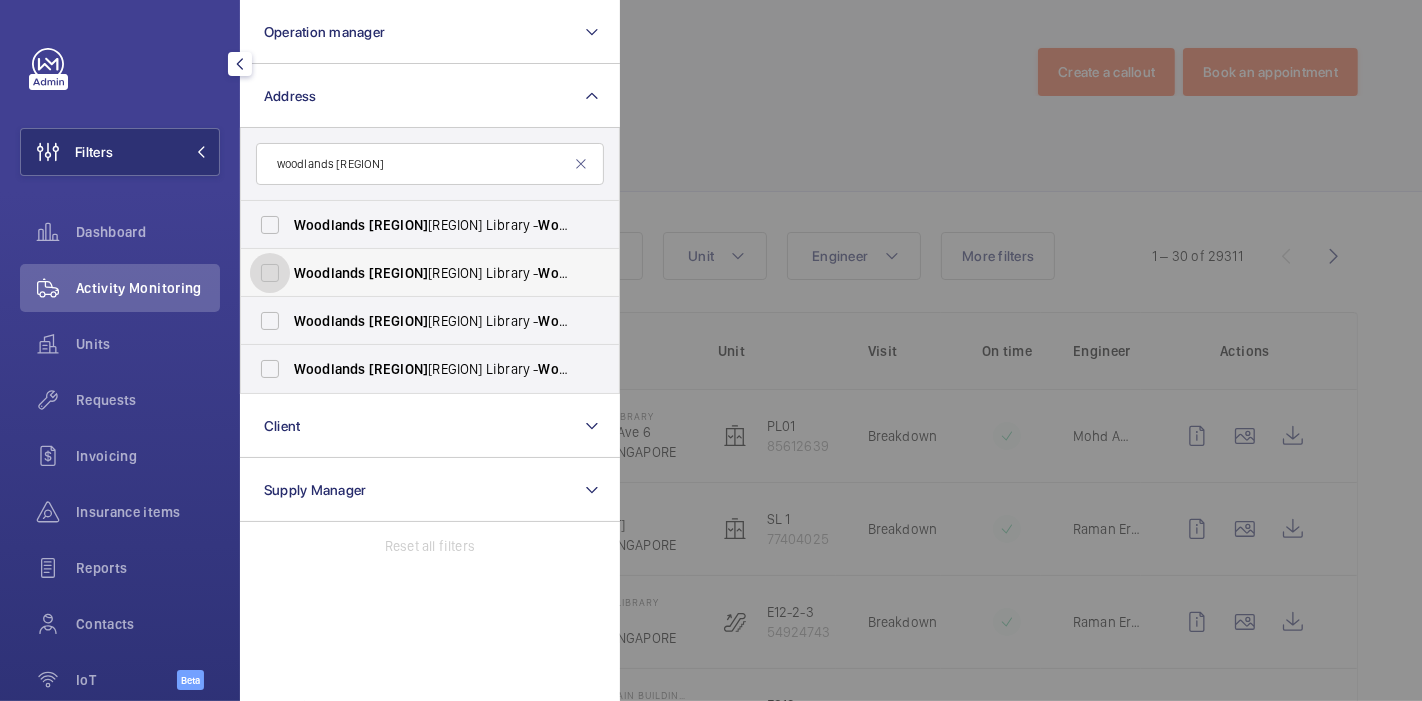 click on "Woodlands   Regio nal Library -  Woodlands   Regio nal Library, SINGAPORE [POSTAL_CODE]" at bounding box center [270, 273] 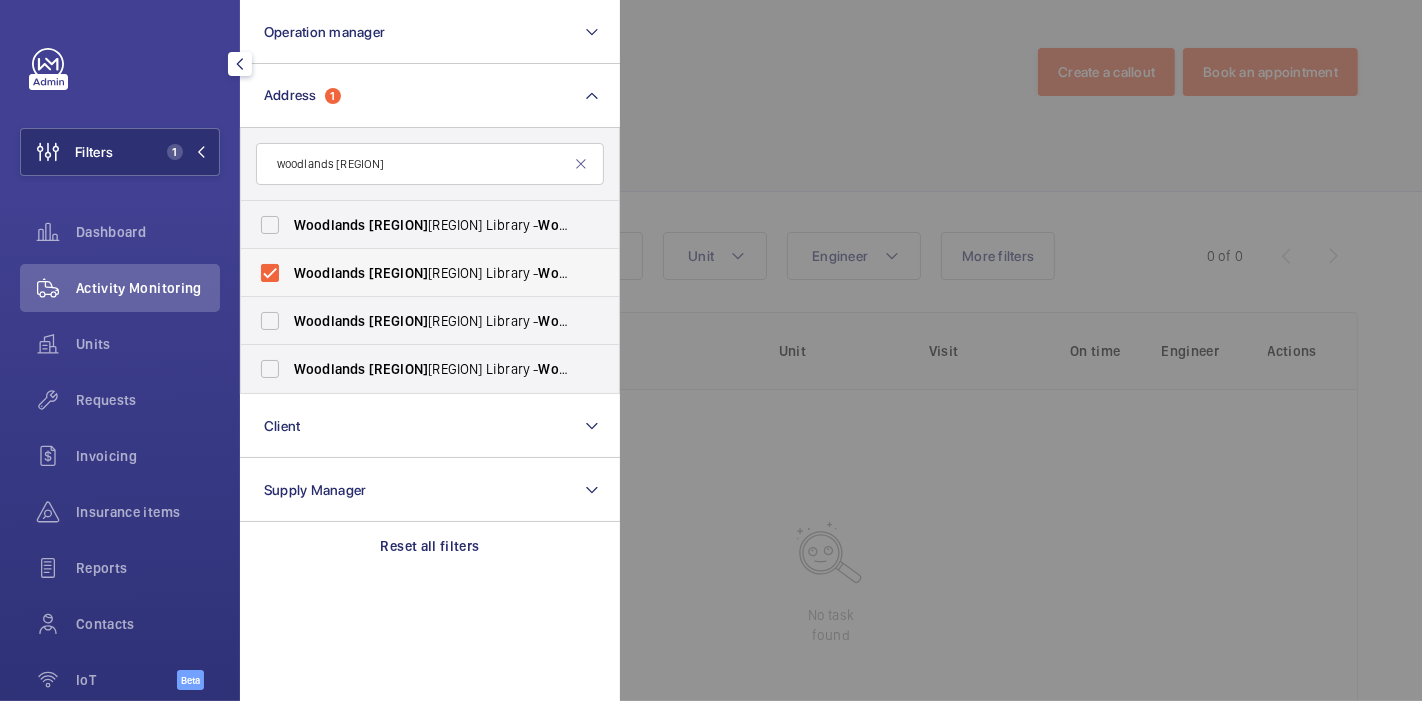 click on "Woodlands" at bounding box center [330, 273] 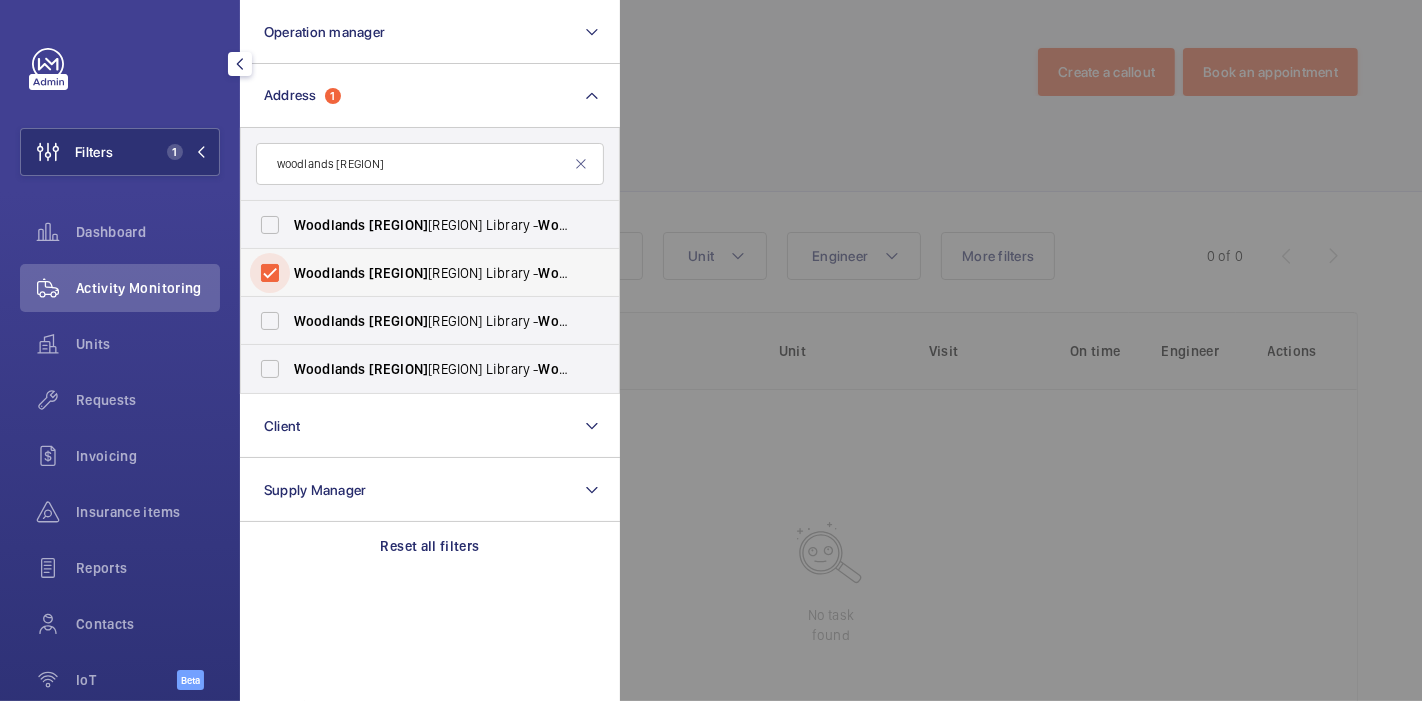 click on "Woodlands   Regio nal Library -  Woodlands   Regio nal Library, SINGAPORE [POSTAL_CODE]" at bounding box center [270, 273] 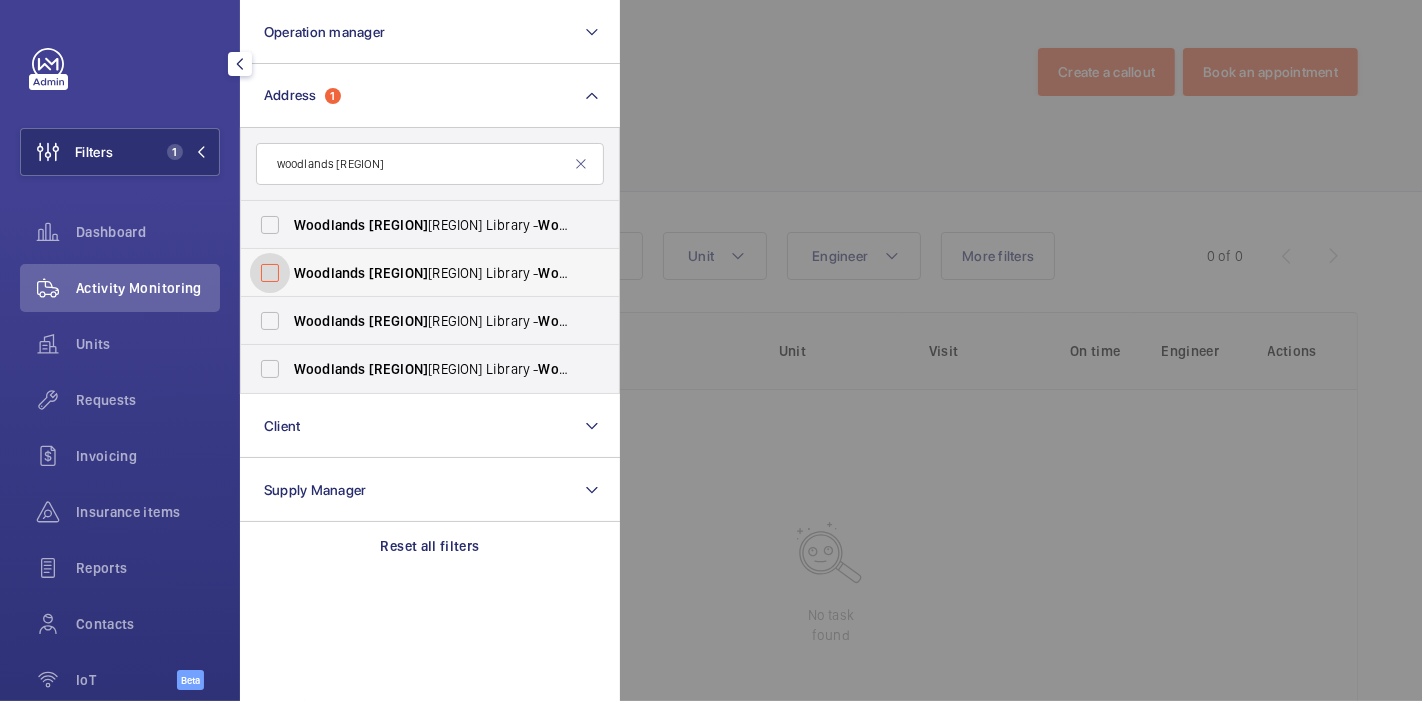 checkbox on "false" 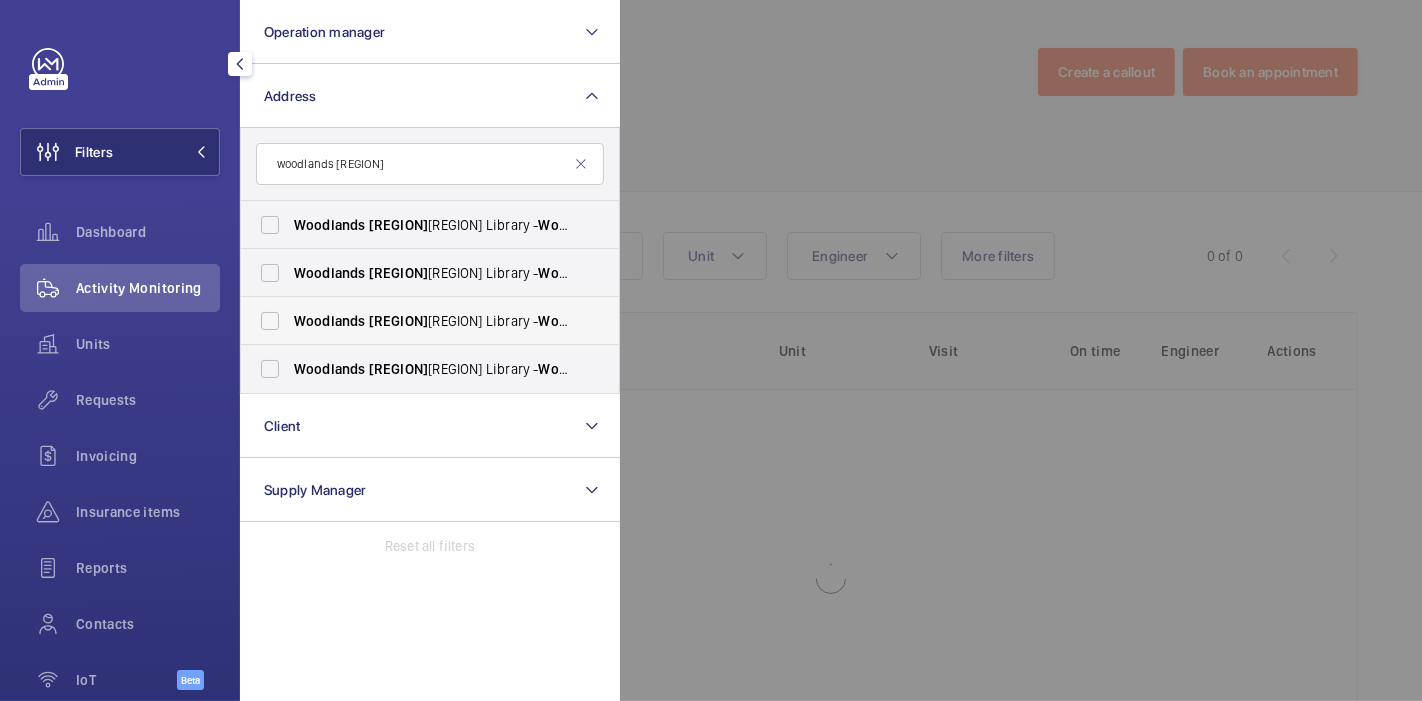 click on "Woodlands   Regio nal Library -  Woodlands   Regio nal Library, SINGAPORE [POSTAL_CODE]" at bounding box center (415, 321) 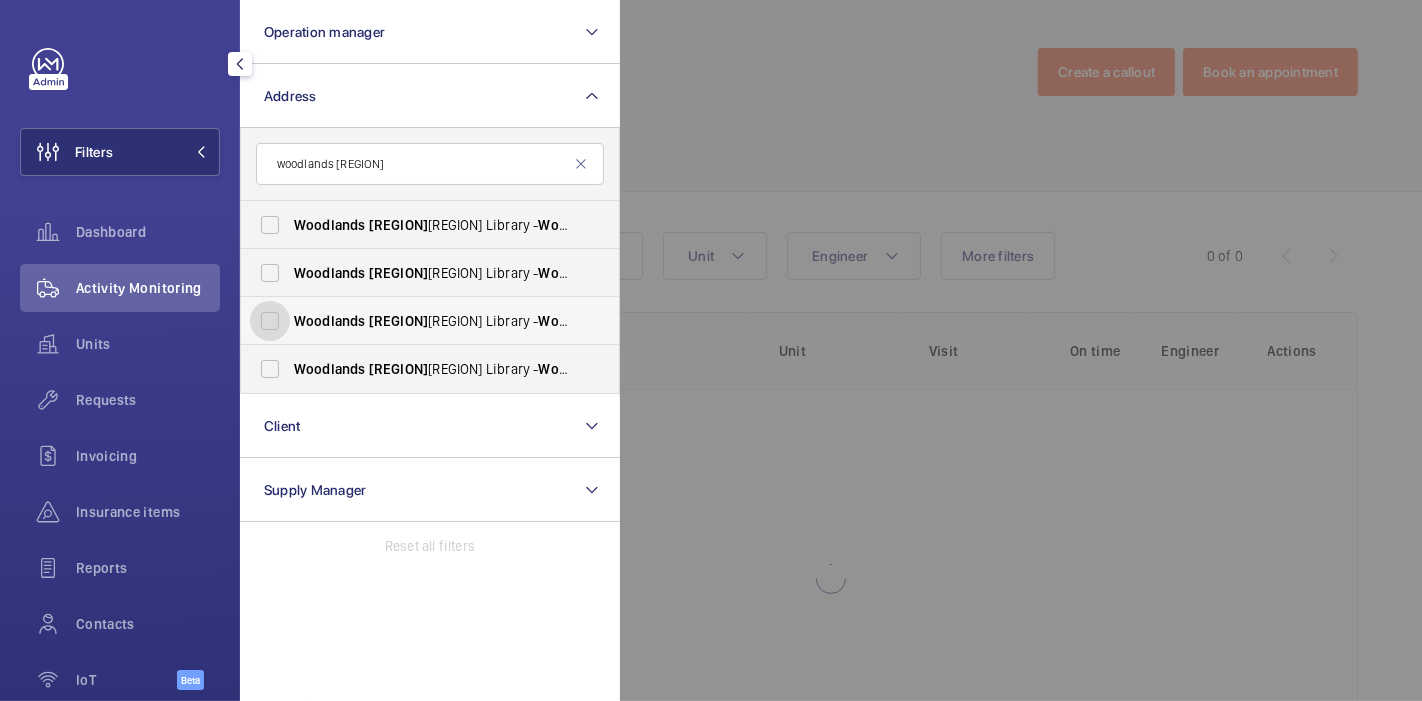 click on "Woodlands   Regio nal Library -  Woodlands   Regio nal Library, SINGAPORE [POSTAL_CODE]" at bounding box center [270, 321] 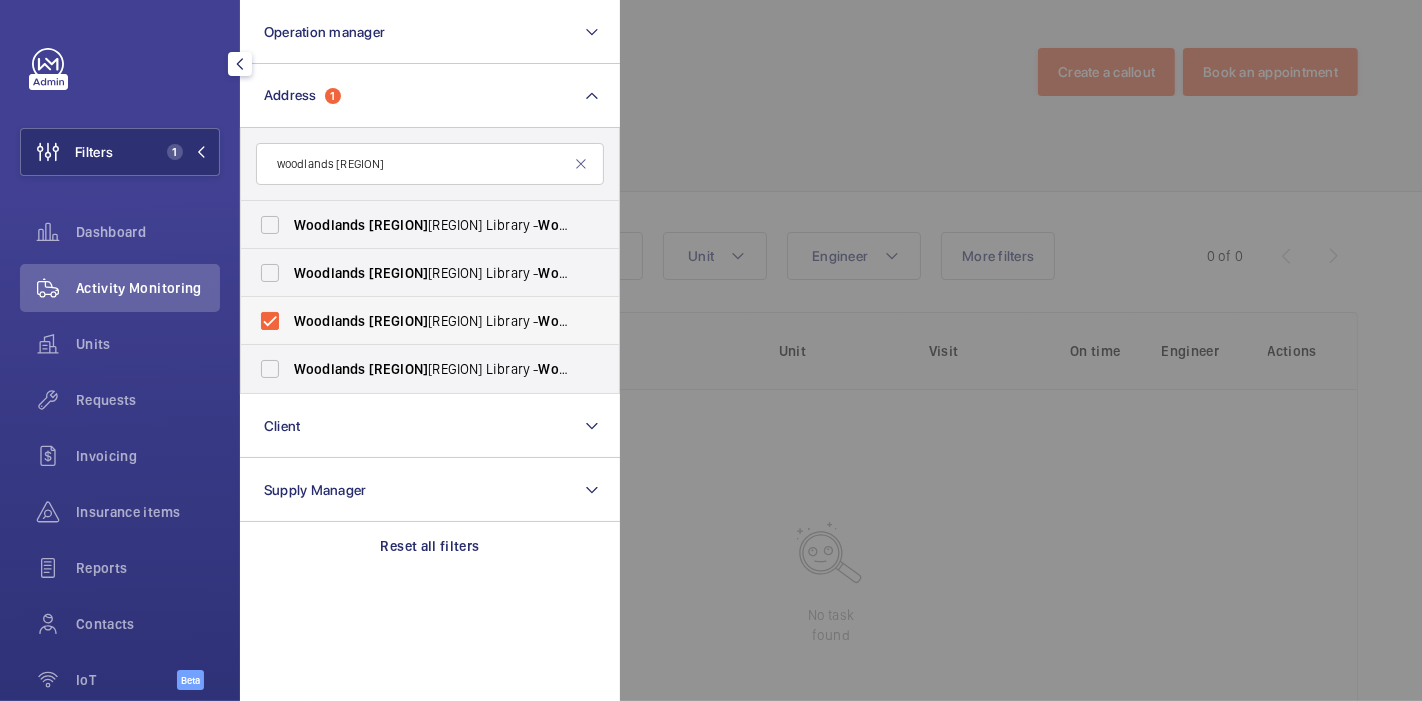 click on "Woodlands   Regio nal Library -  Woodlands   Regio nal Library, SINGAPORE [POSTAL_CODE]" at bounding box center [415, 321] 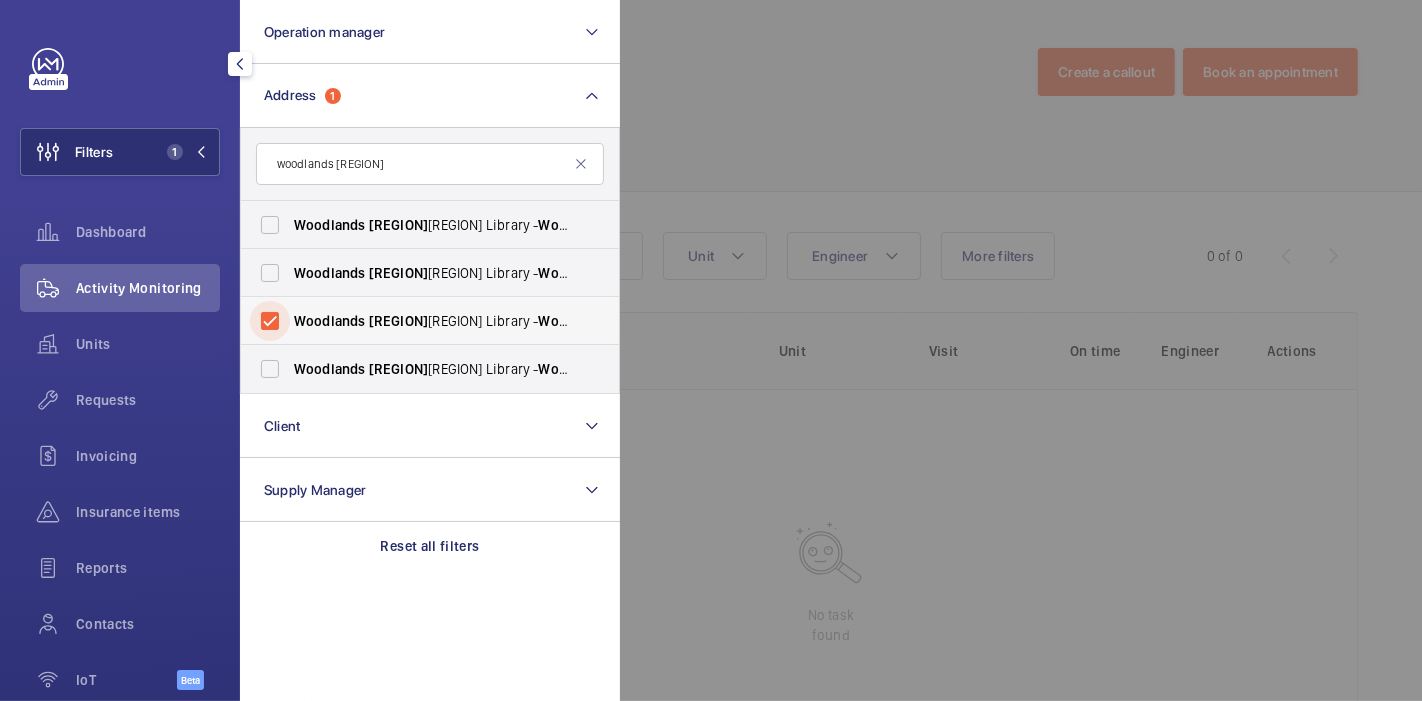 click on "Woodlands   Regio nal Library -  Woodlands   Regio nal Library, SINGAPORE [POSTAL_CODE]" at bounding box center [270, 321] 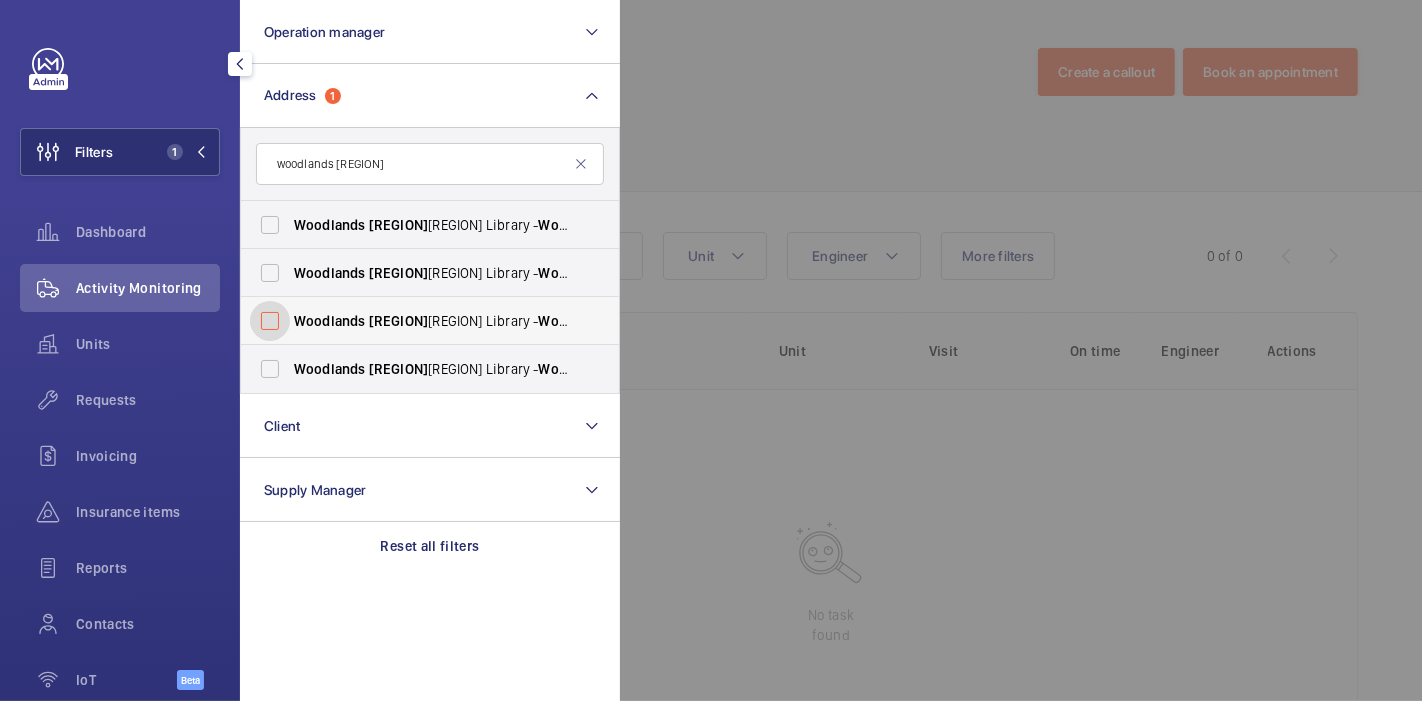 checkbox on "false" 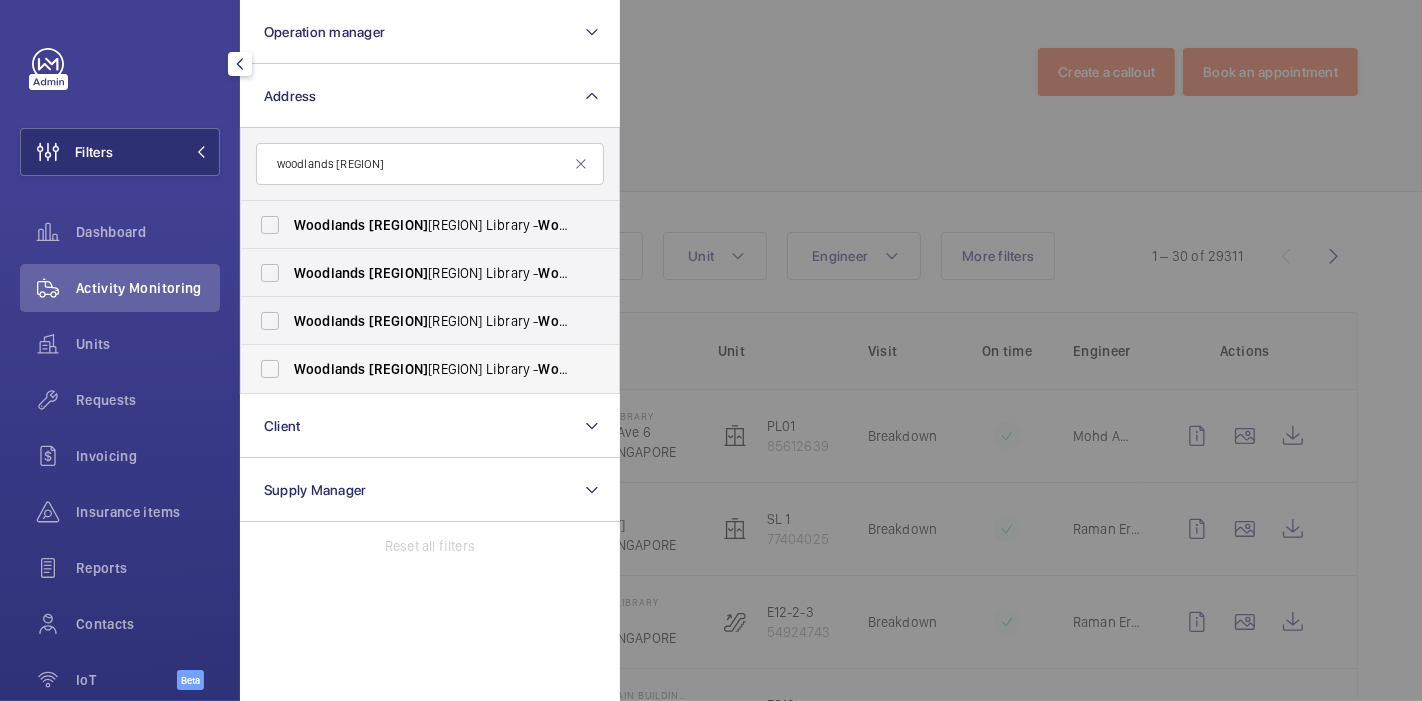 click on "Woodlands" at bounding box center (330, 369) 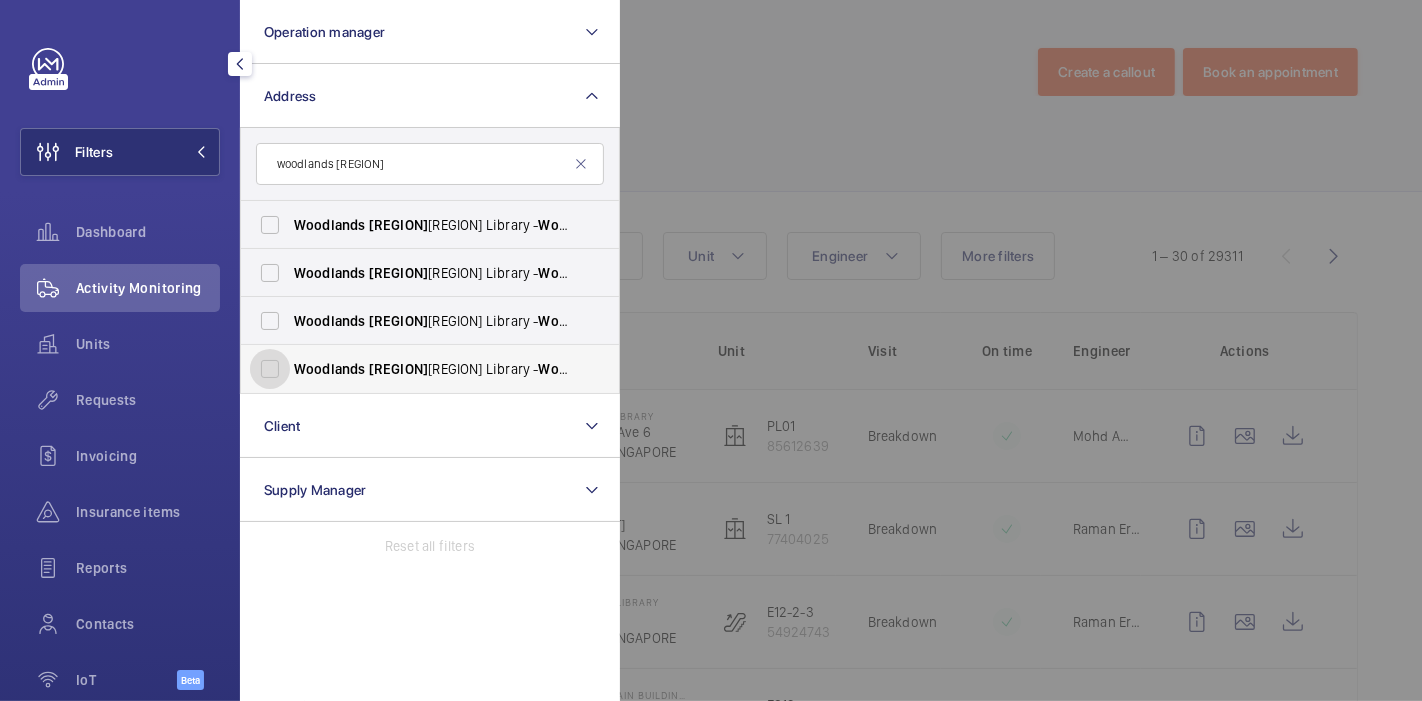 click on "Woodlands   Regio nal Library -  Woodlands   Regio nal Library, SINGAPORE [POSTAL_CODE]" at bounding box center (270, 369) 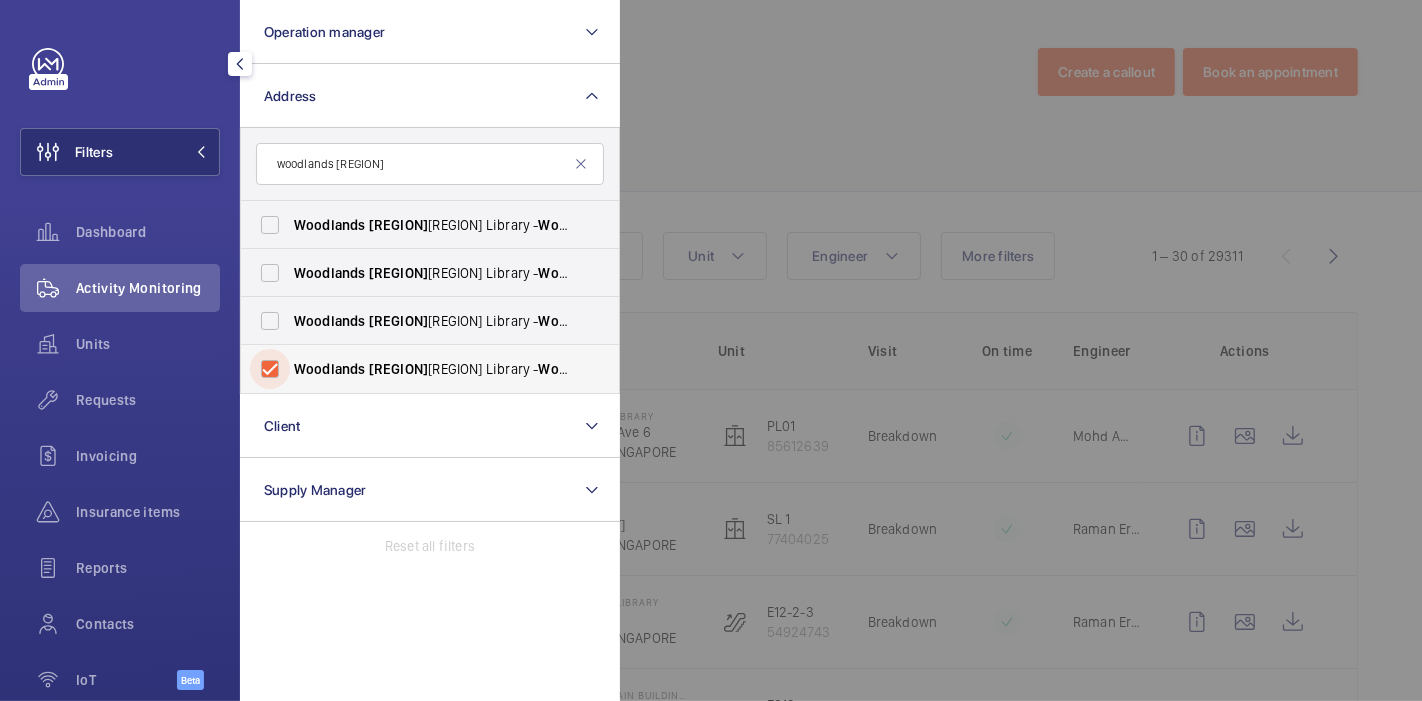 checkbox on "true" 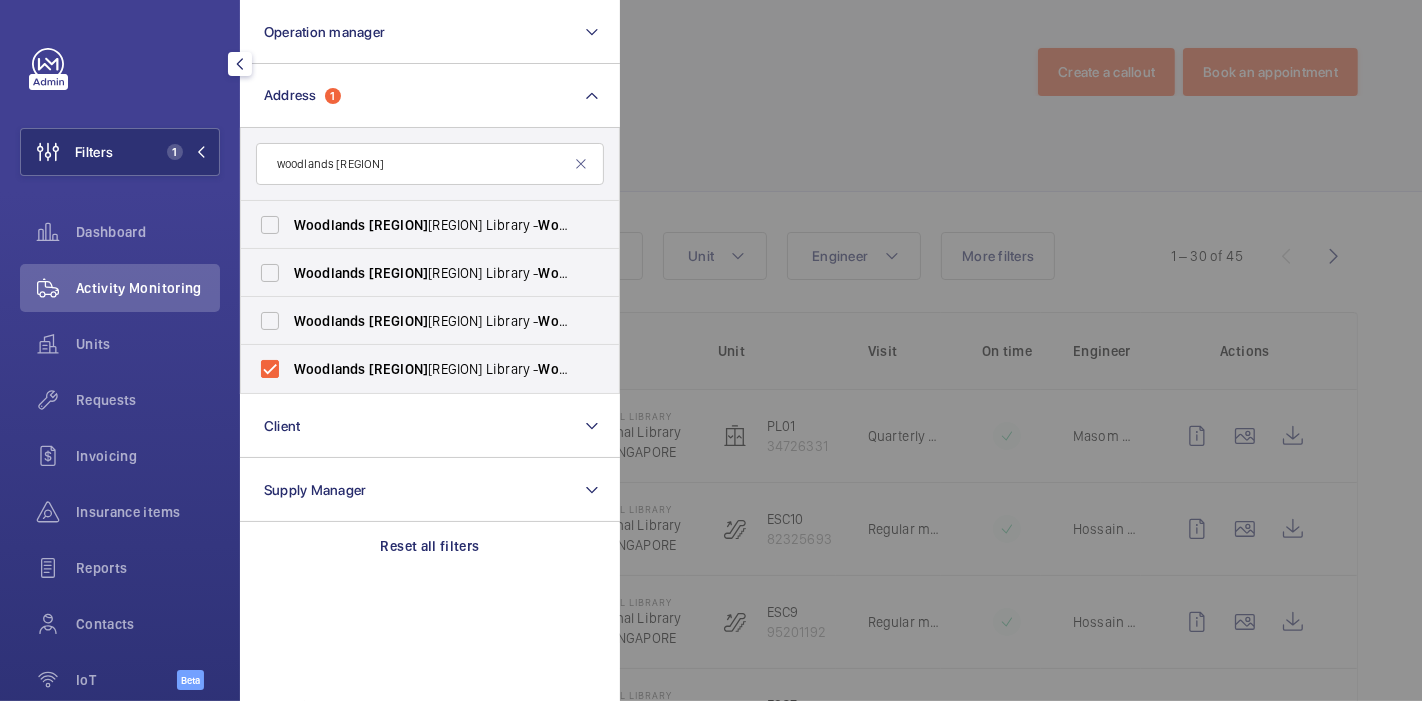 click 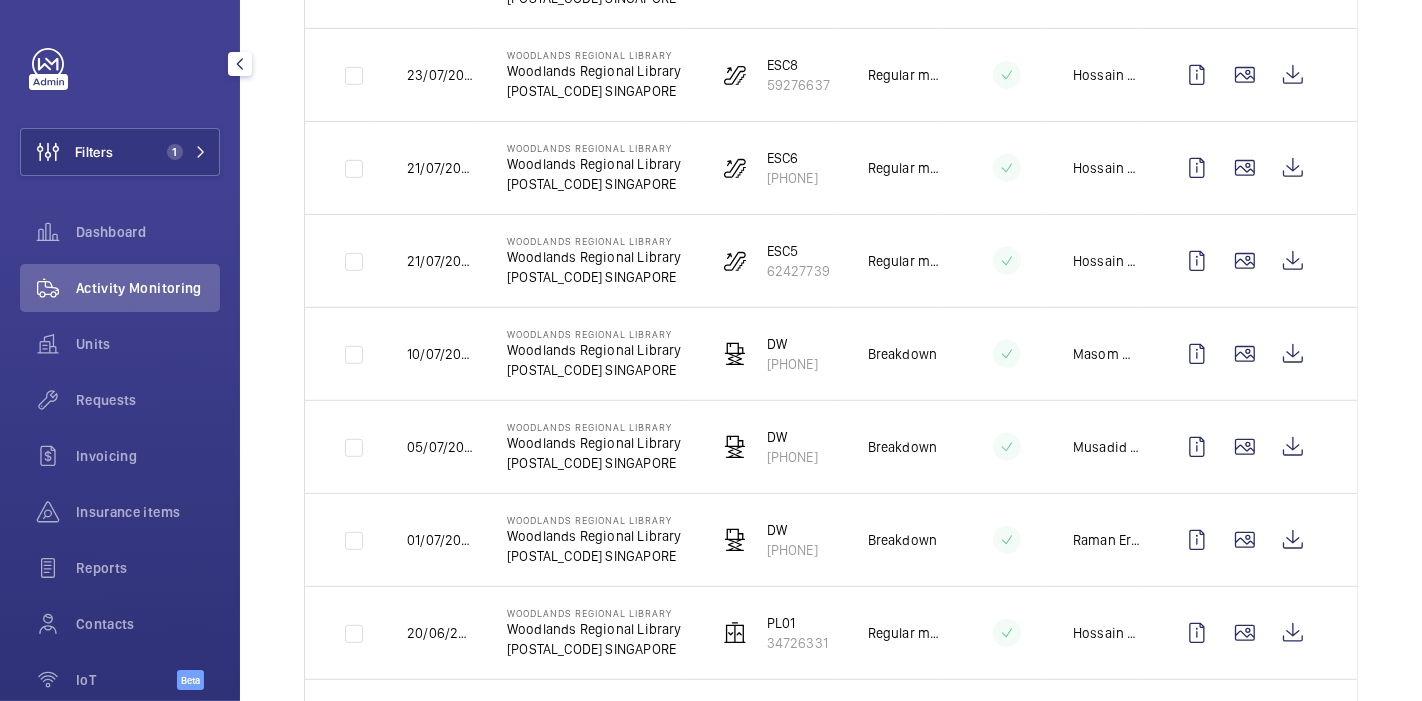 scroll, scrollTop: 737, scrollLeft: 0, axis: vertical 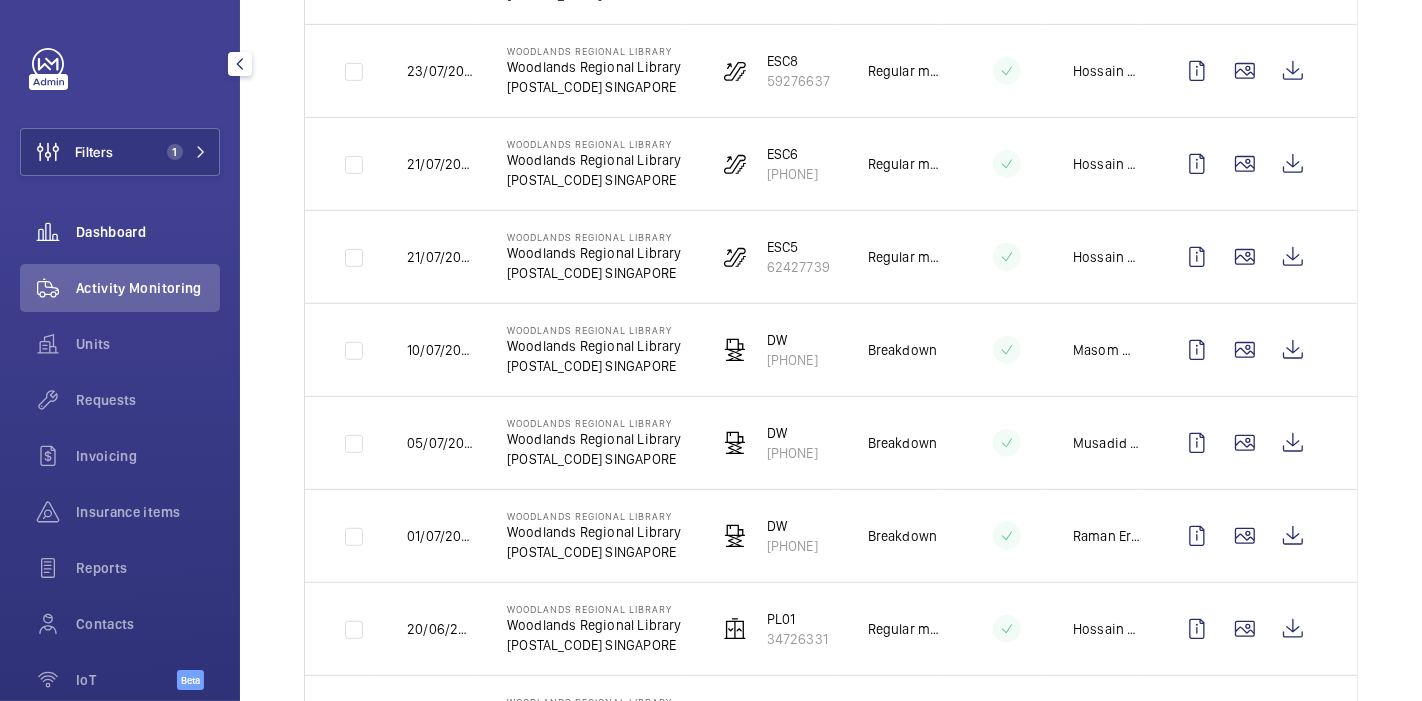 click on "Dashboard" 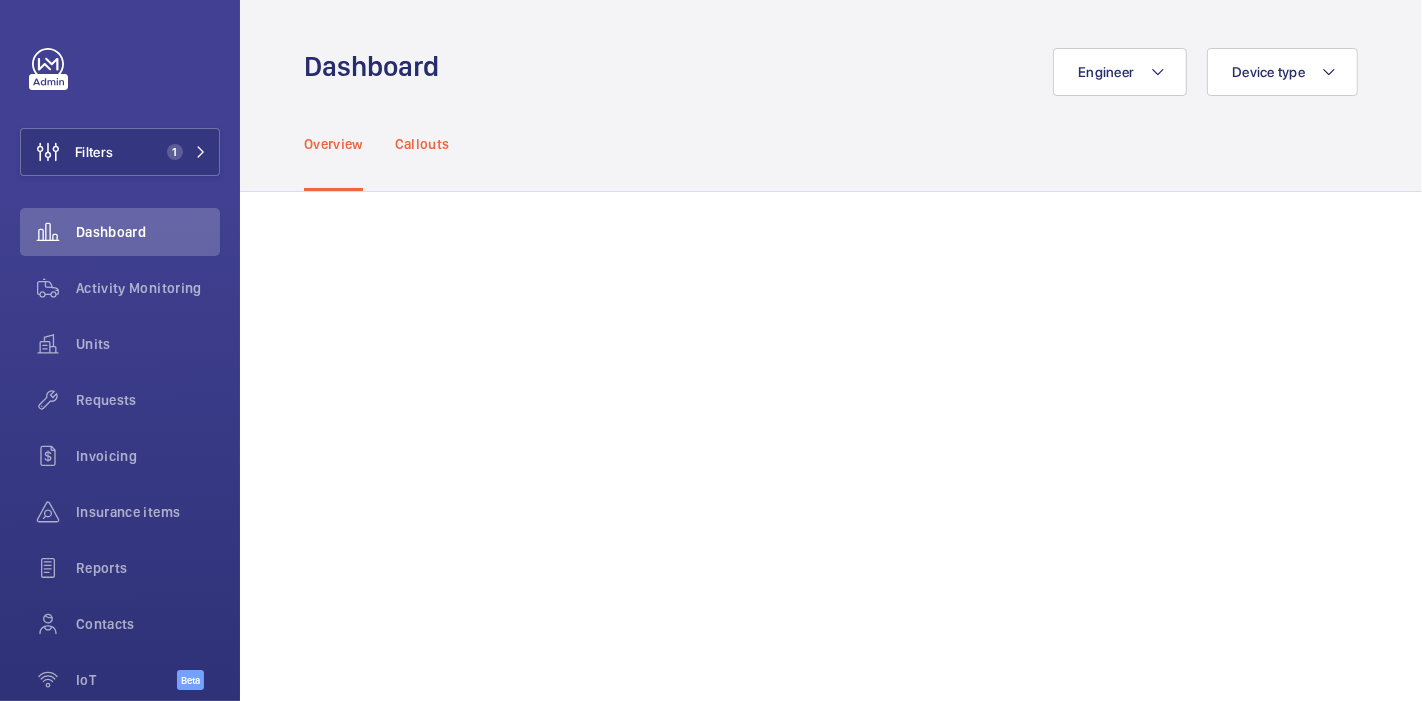 click on "Callouts" 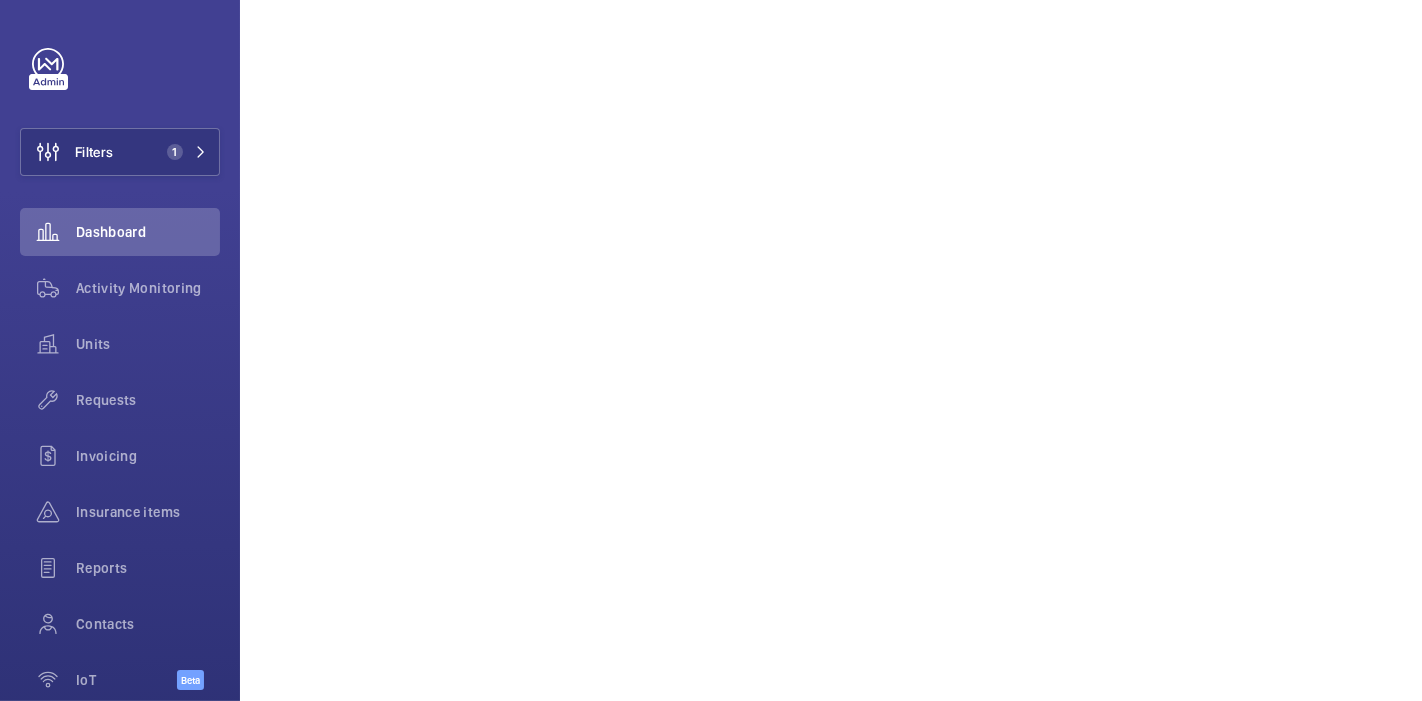 scroll, scrollTop: 1117, scrollLeft: 0, axis: vertical 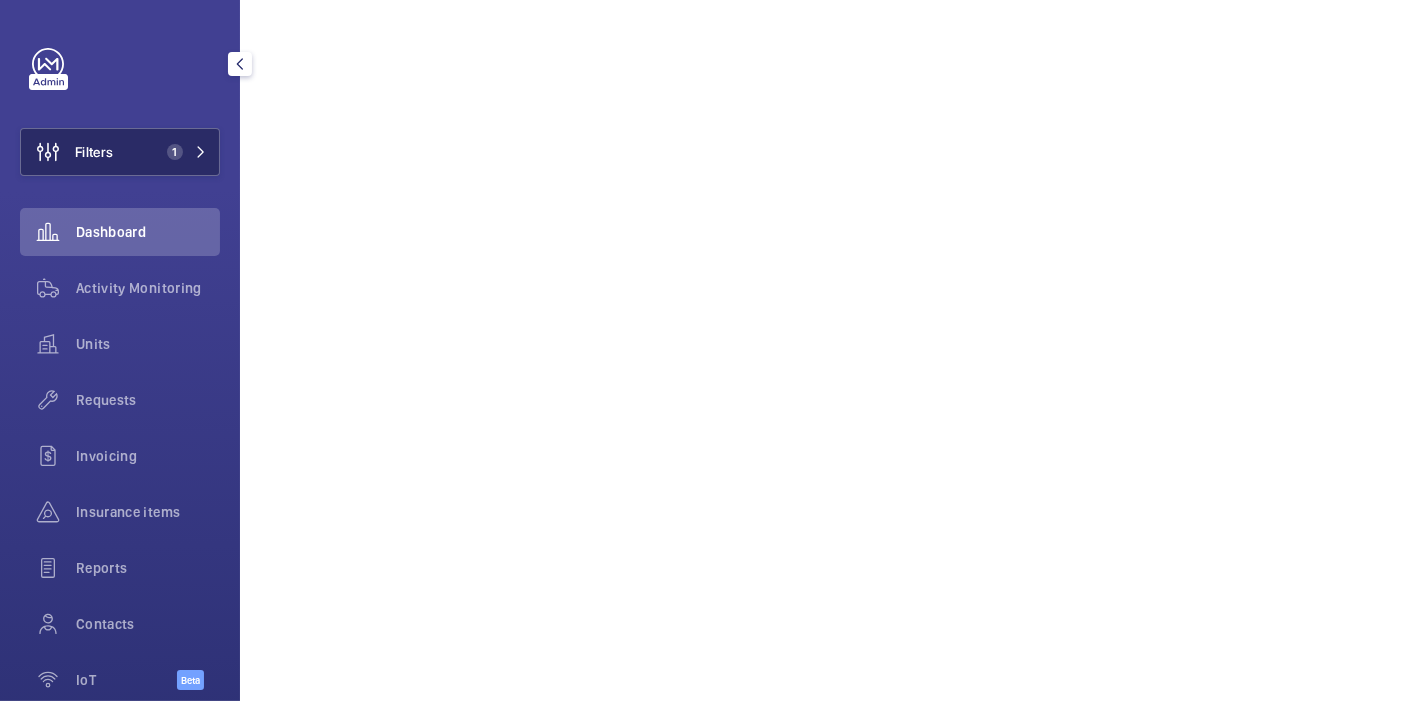 click on "Filters 1" 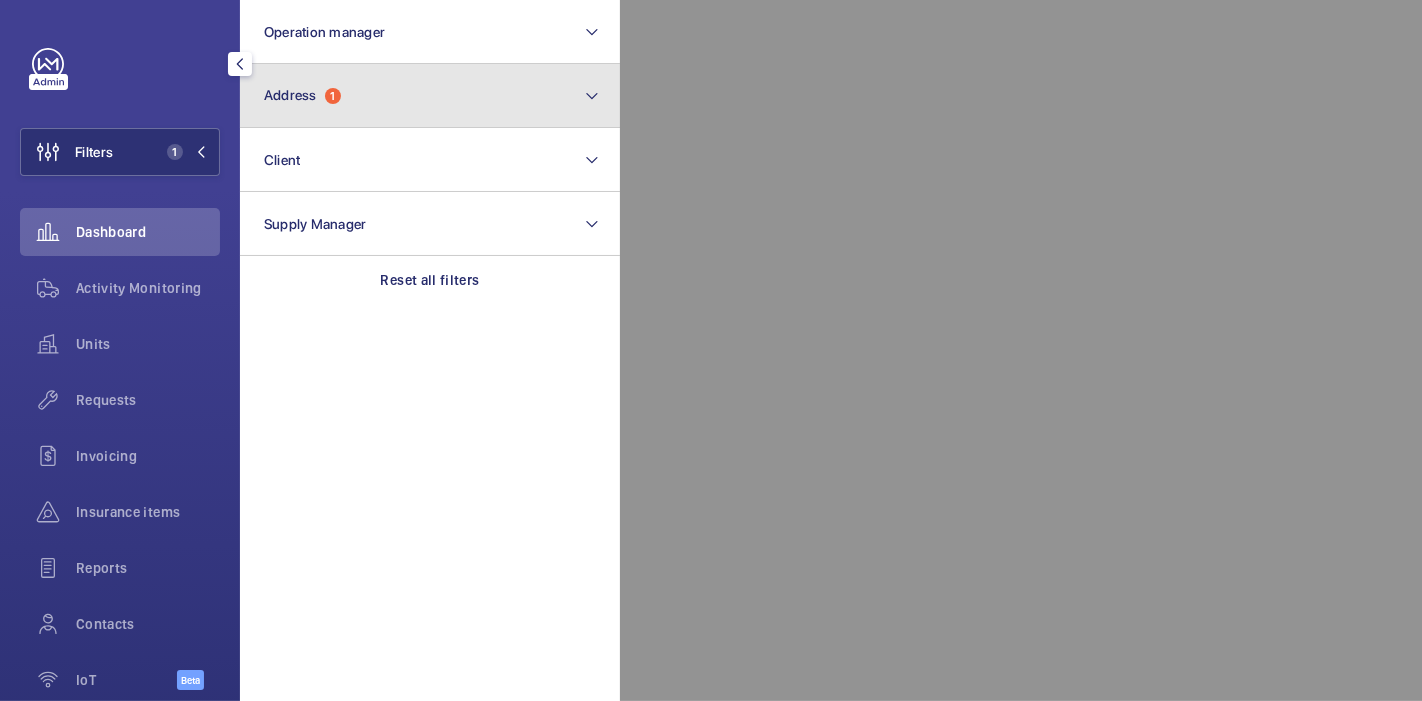 click on "Address  1" 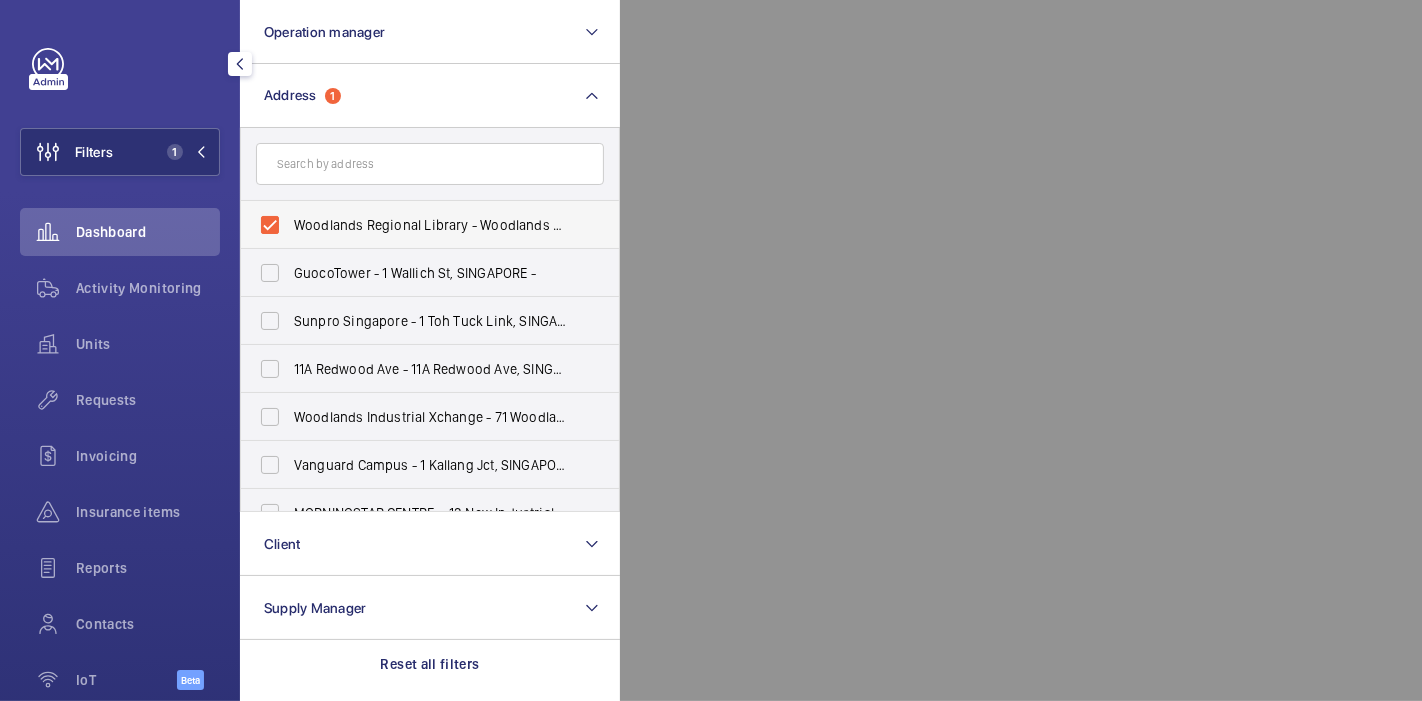 click on "Woodlands Regional Library - Woodlands Regional Library, SINGAPORE [POSTAL_CODE]" at bounding box center [431, 225] 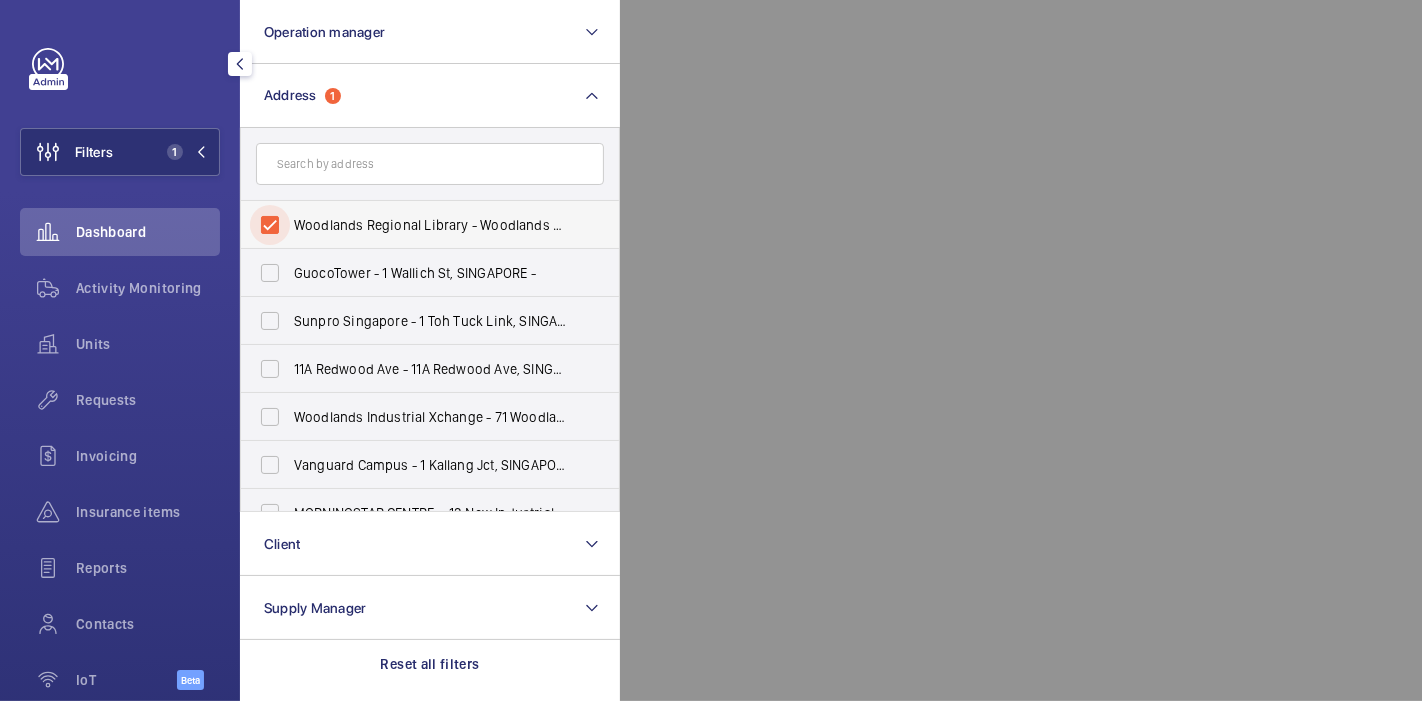 click on "Woodlands Regional Library - Woodlands Regional Library, SINGAPORE [POSTAL_CODE]" at bounding box center (270, 225) 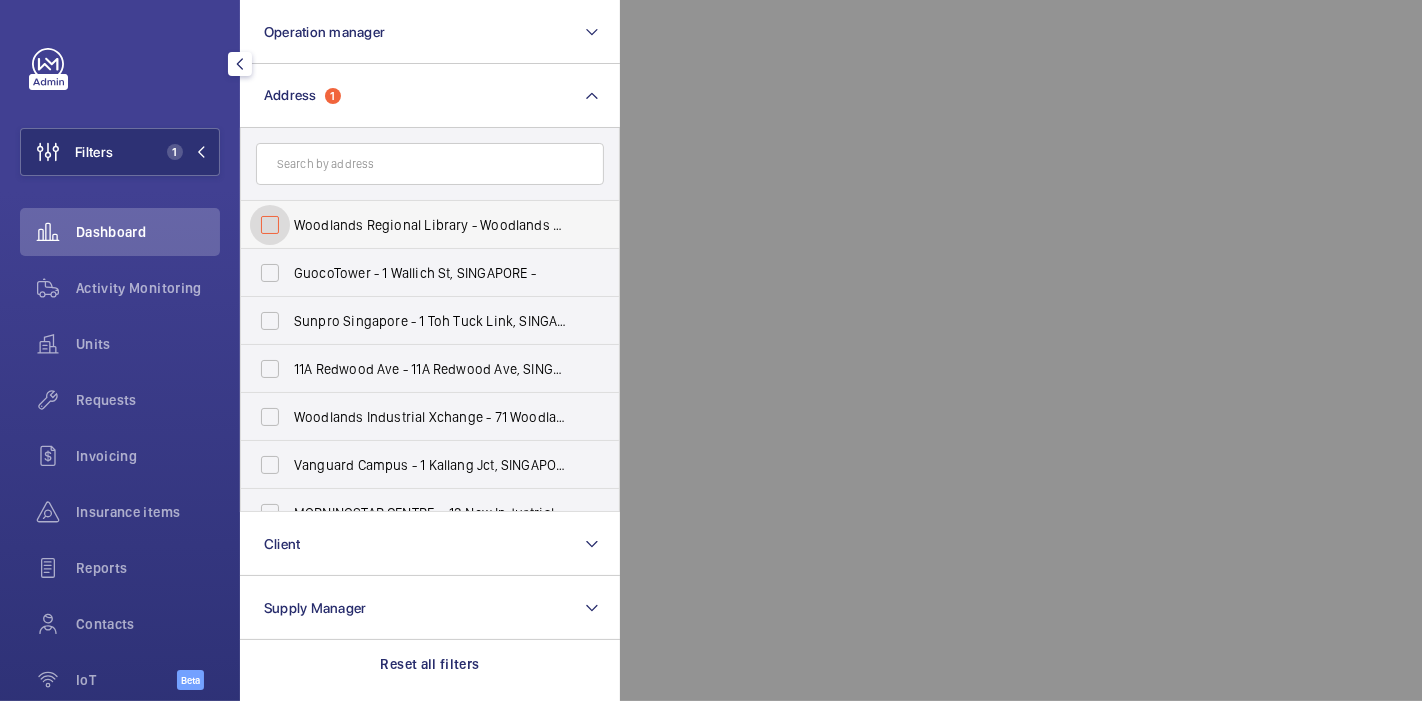 checkbox on "false" 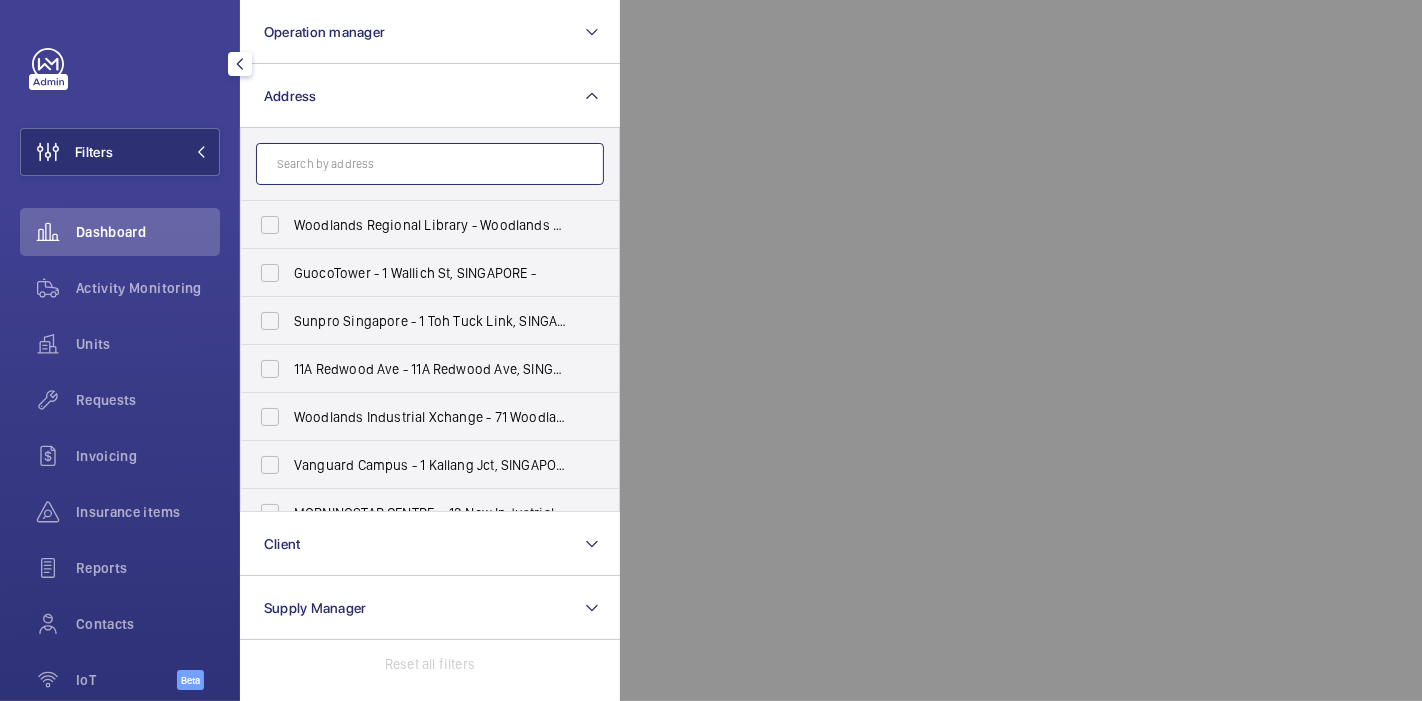 click 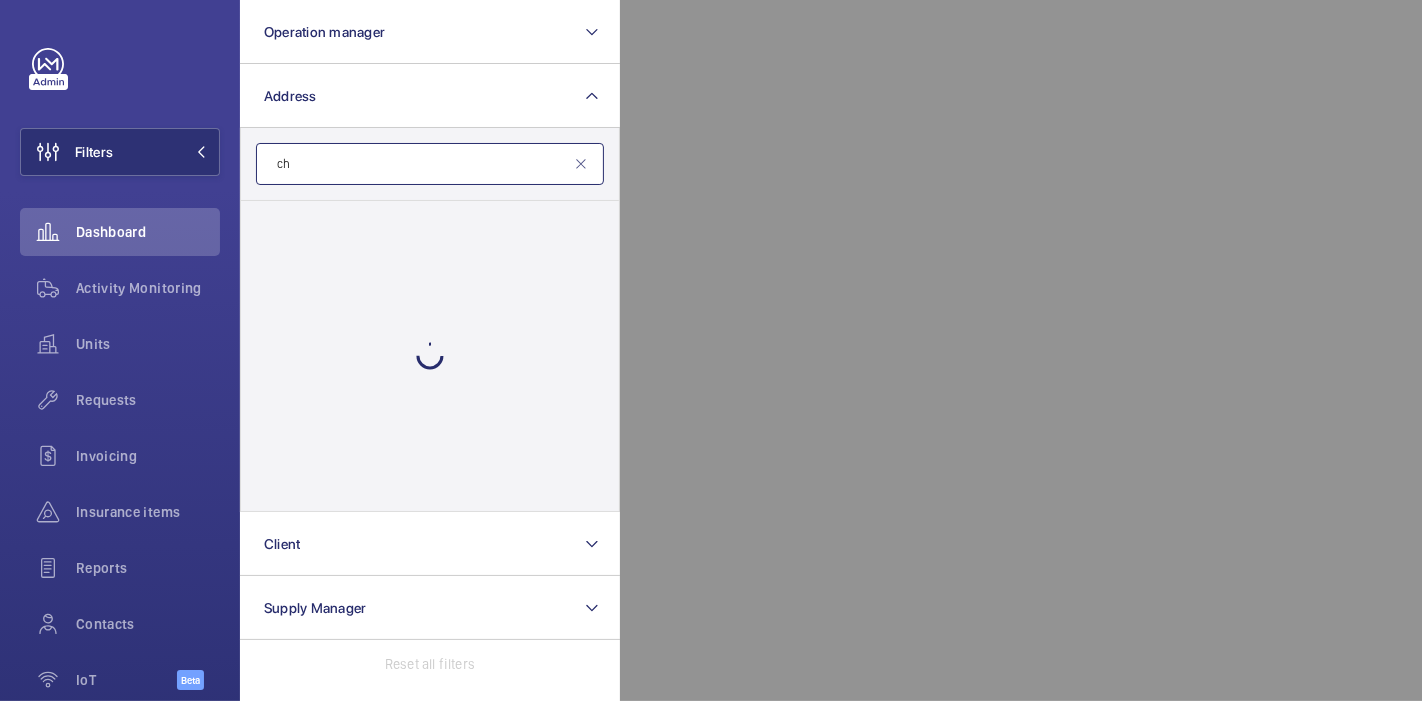 type on "c" 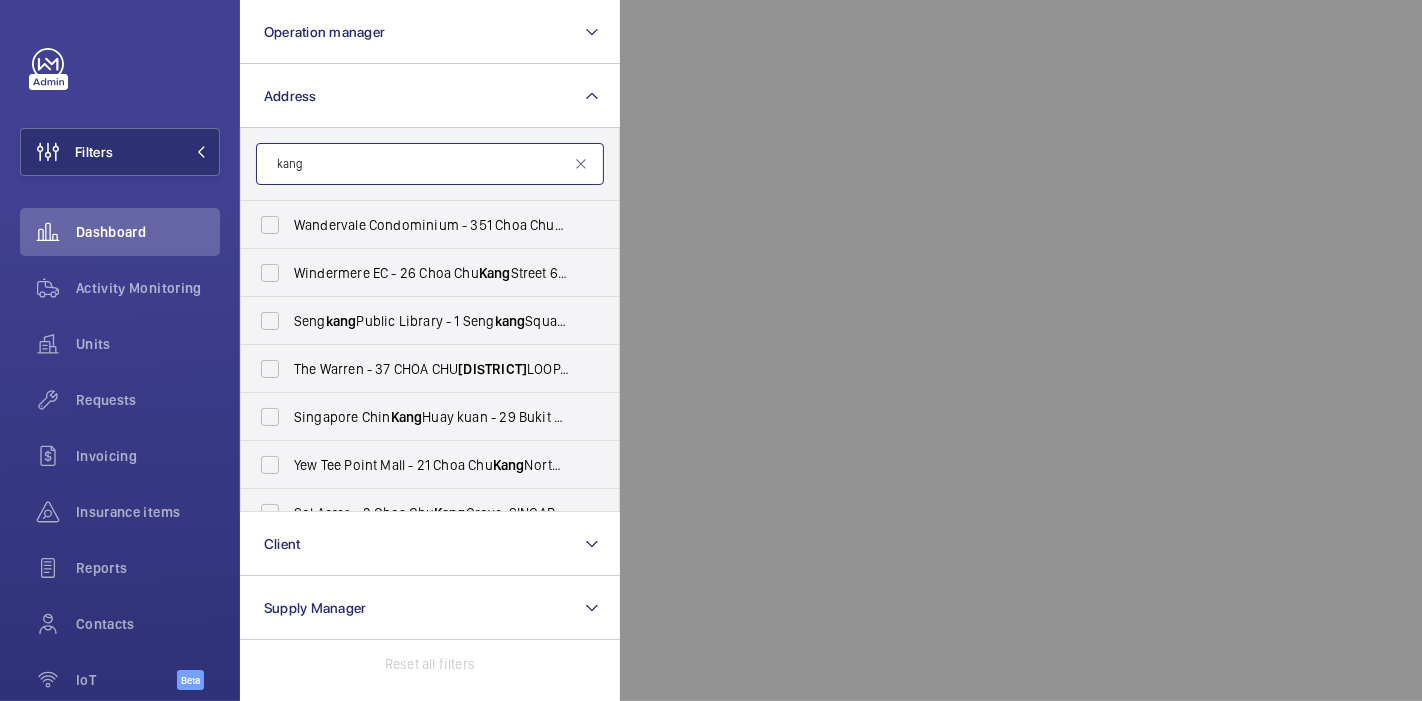 scroll, scrollTop: 234, scrollLeft: 0, axis: vertical 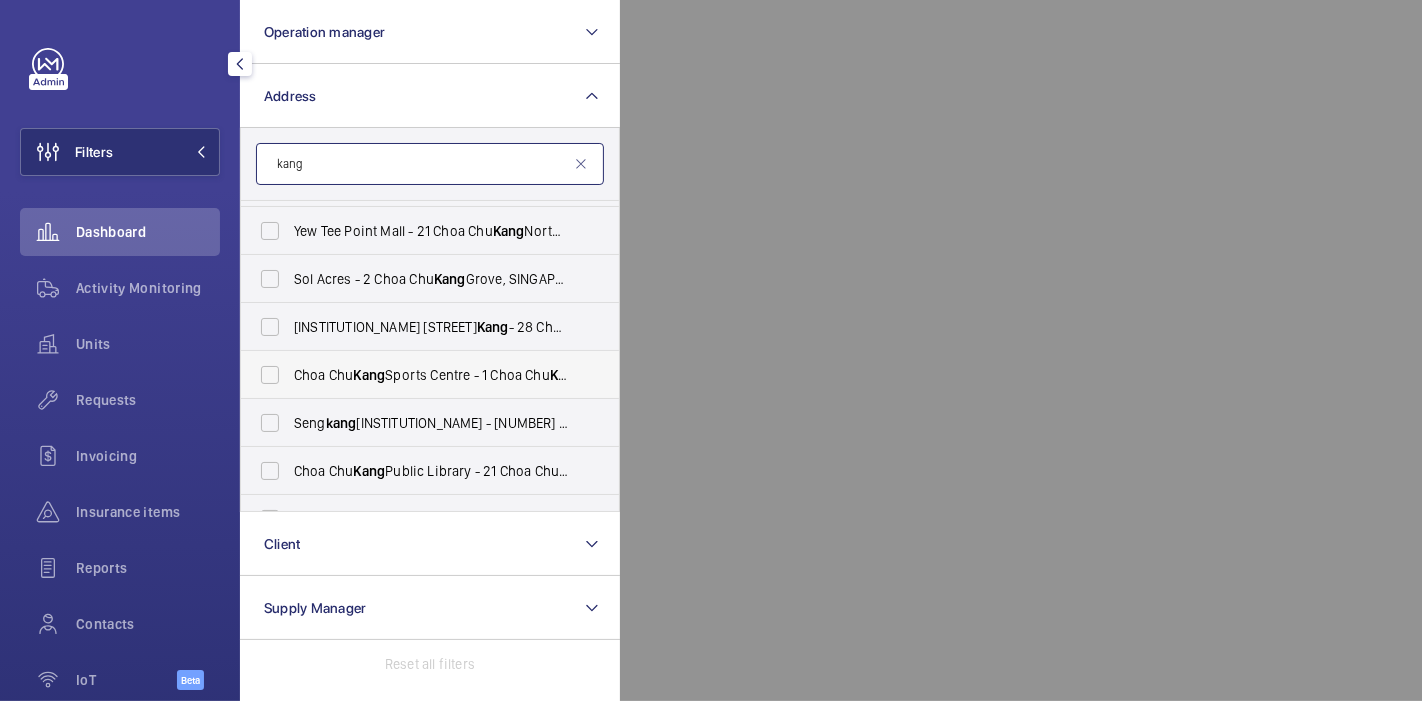 type on "kang" 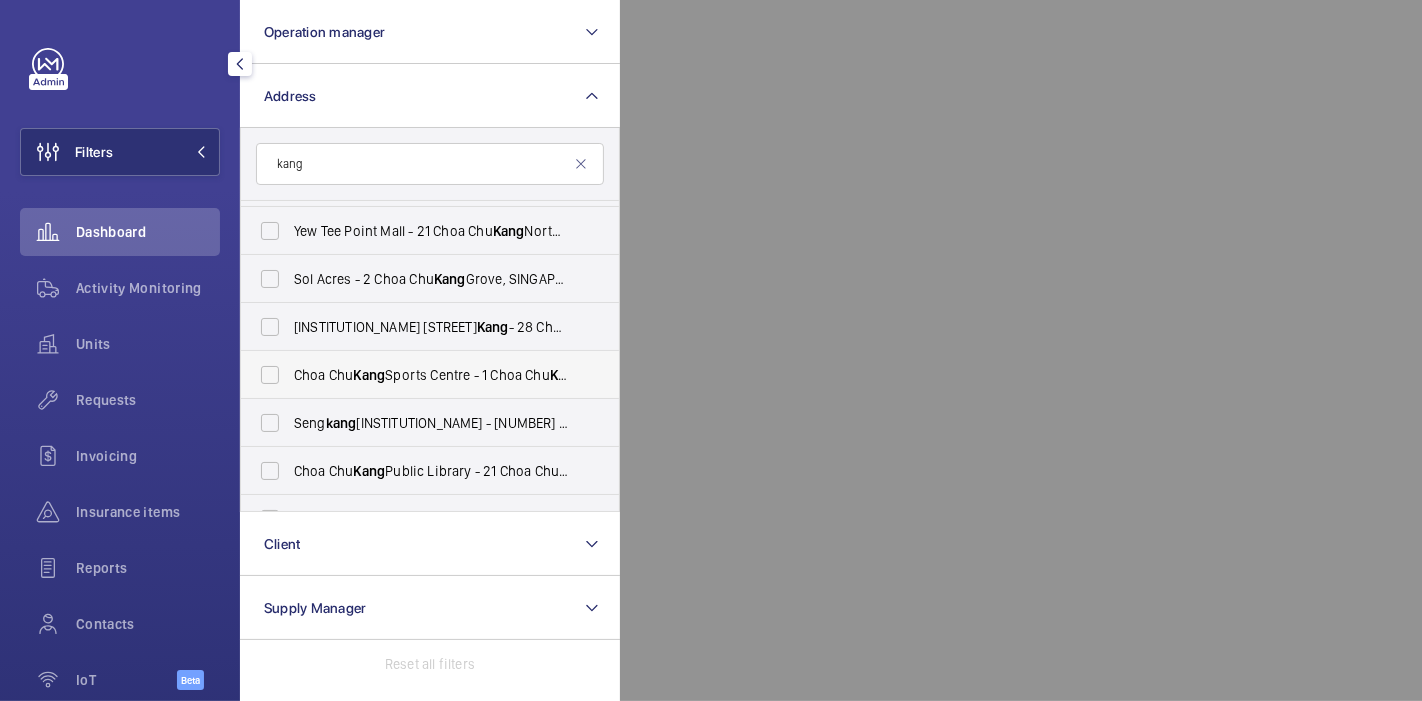 click on "Kang" at bounding box center [369, 375] 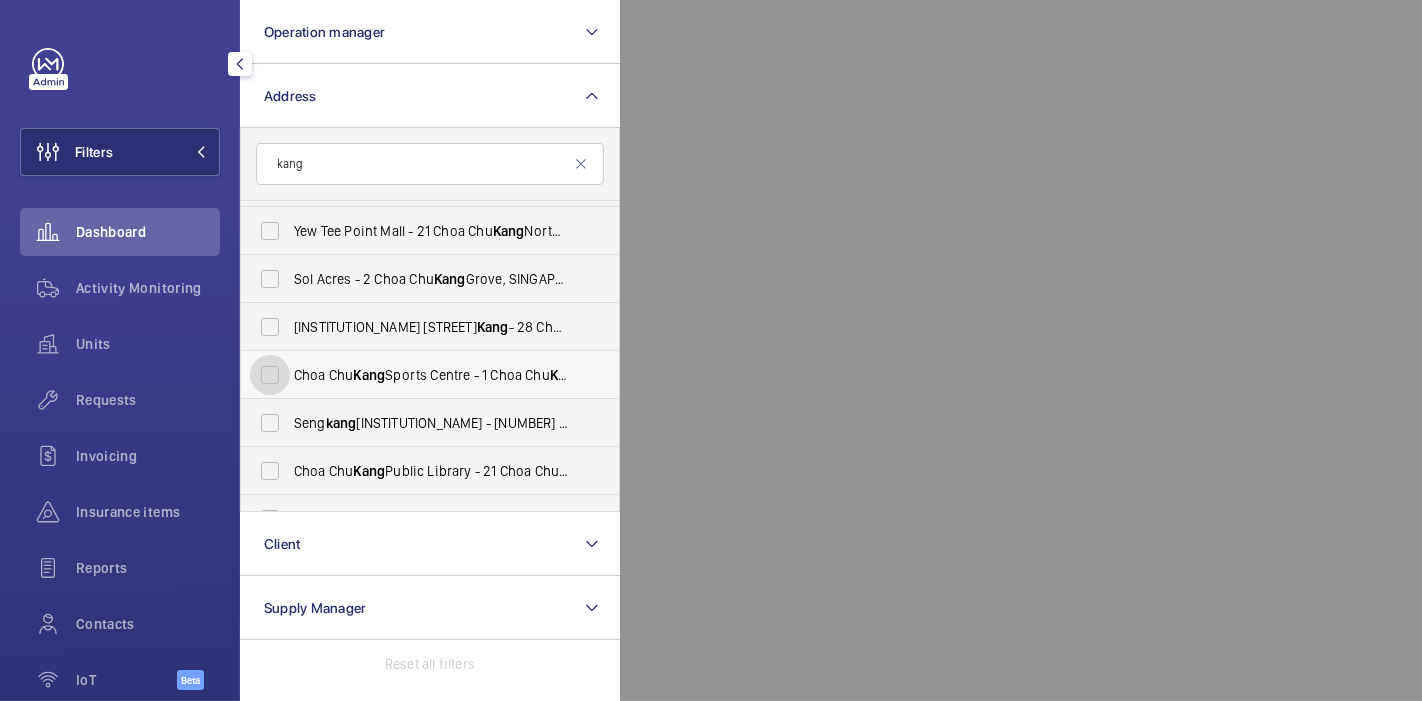 click on "Choa Chu  Kang  Sports Centre - 1 Choa Chu  Kang  Street 53, SINGAPORE [POSTAL_CODE]" at bounding box center (270, 375) 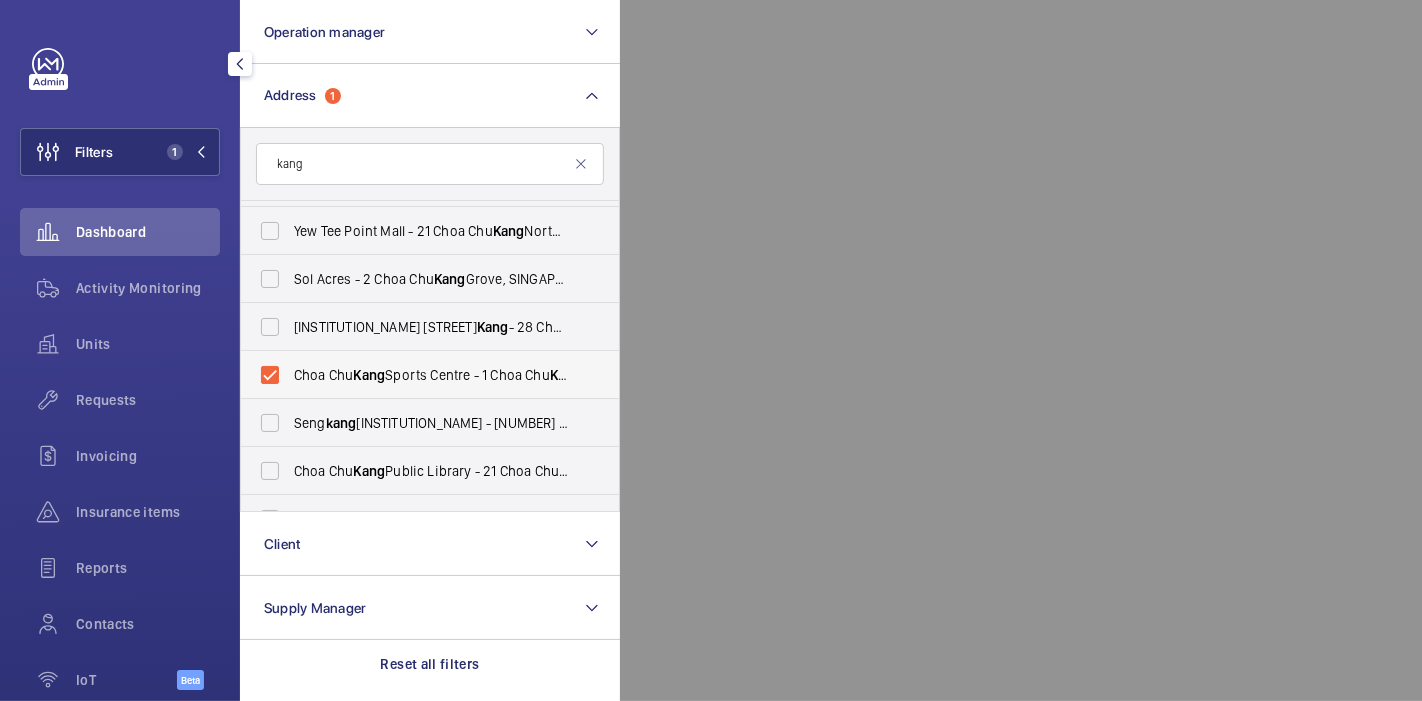 click on "Kang" at bounding box center (369, 375) 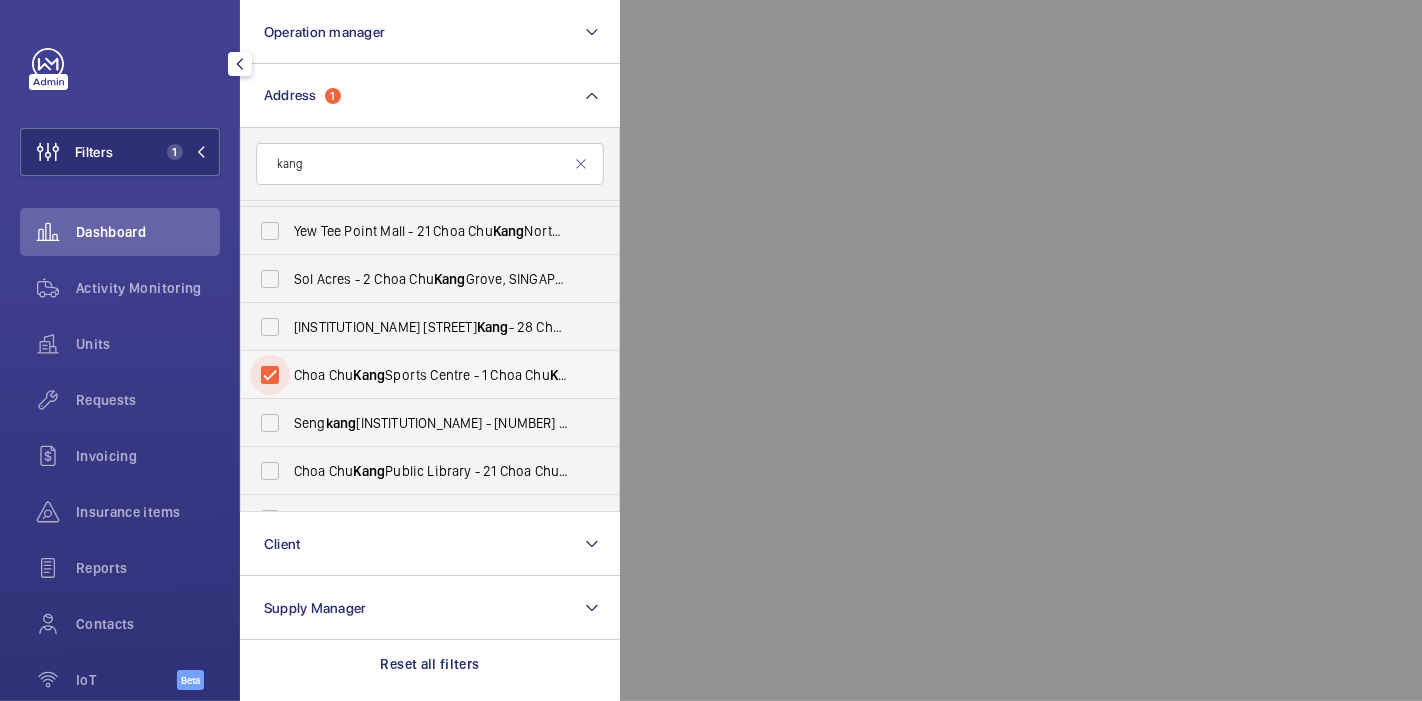 click on "Choa Chu  Kang  Sports Centre - 1 Choa Chu  Kang  Street 53, SINGAPORE [POSTAL_CODE]" at bounding box center [270, 375] 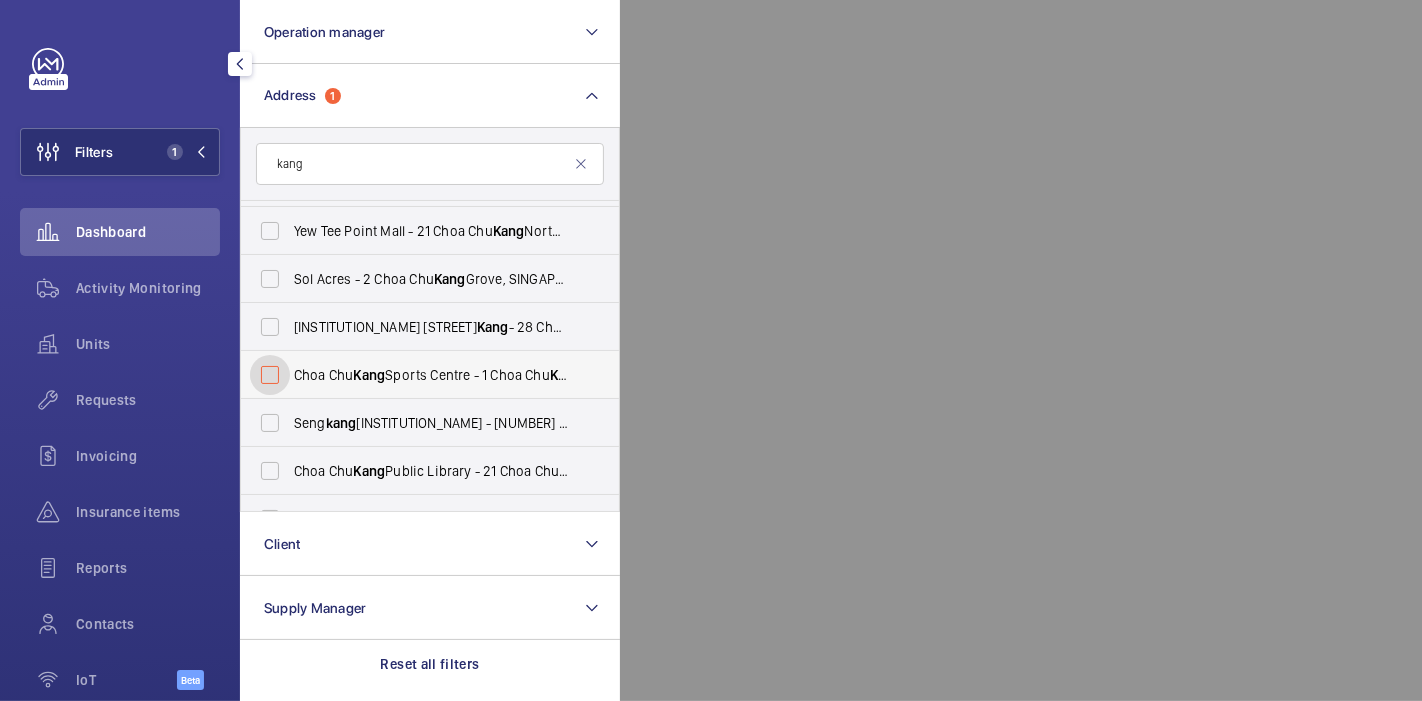 checkbox on "false" 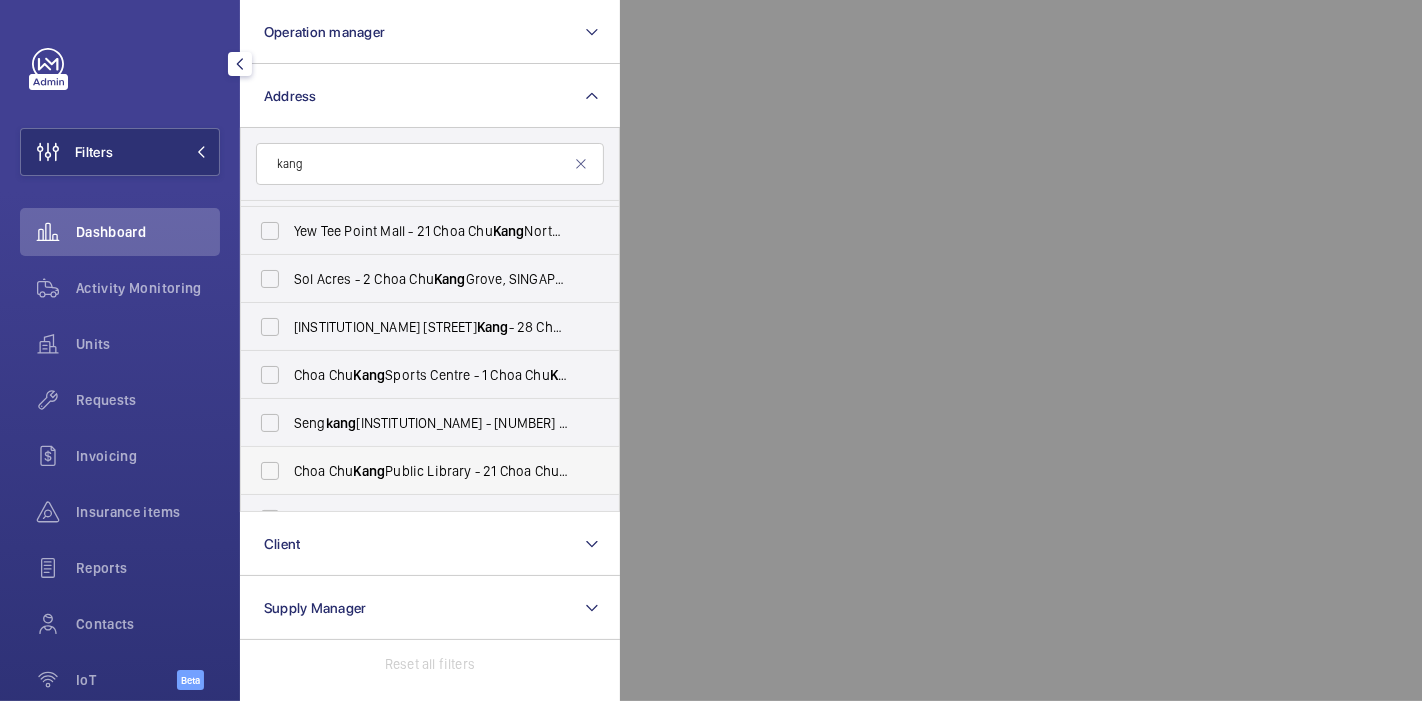 click on "Choa Chu  Kang  Public Library - 21 Choa Chu  Kang  Ave 4, SINGAPORE [POSTAL_CODE]" at bounding box center (431, 471) 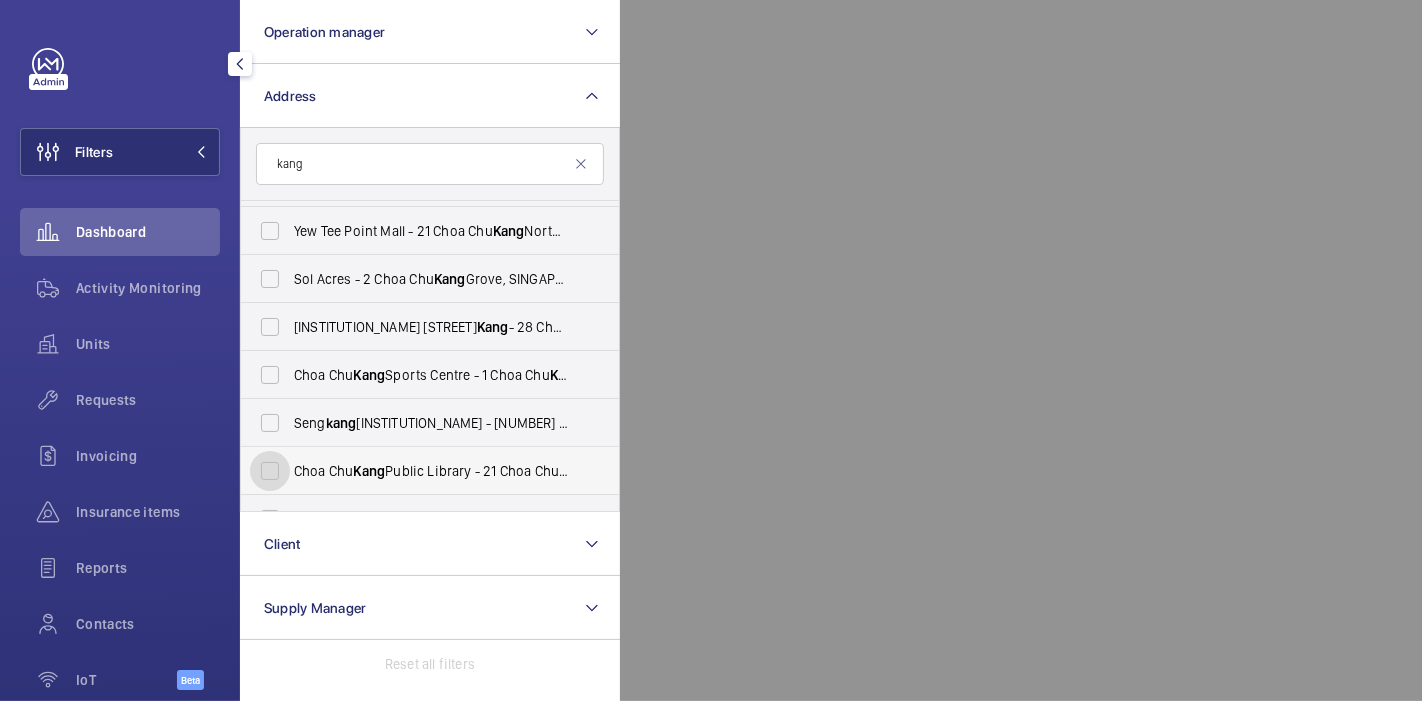 click on "Choa Chu  Kang  Public Library - 21 Choa Chu  Kang  Ave 4, SINGAPORE [POSTAL_CODE]" at bounding box center [270, 471] 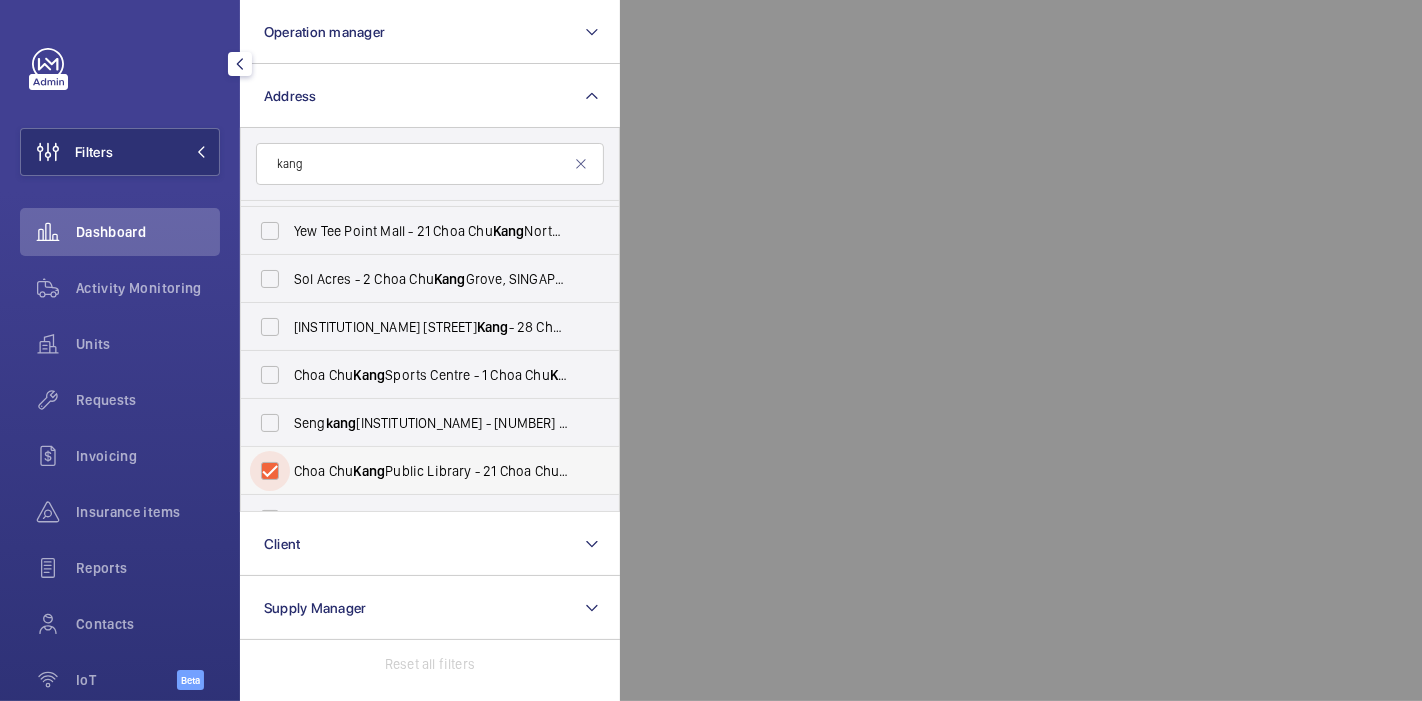 checkbox on "true" 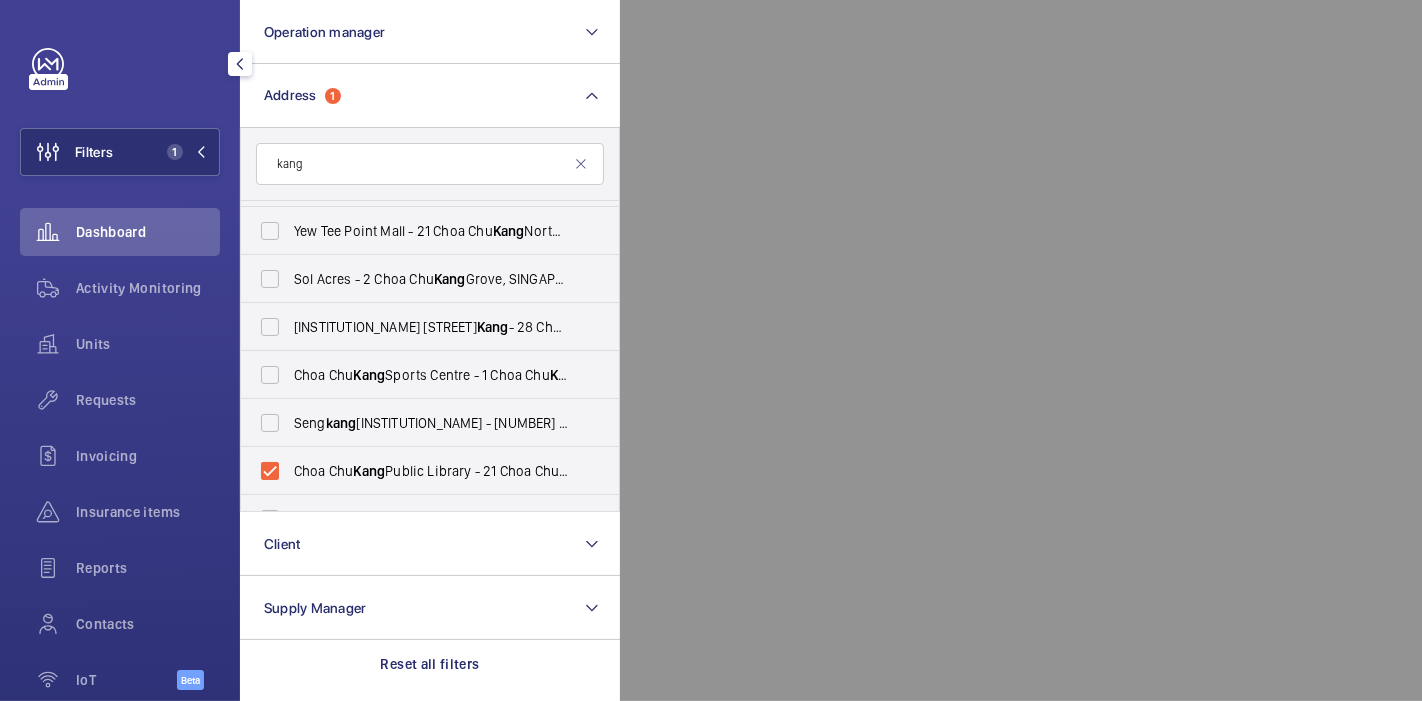 click 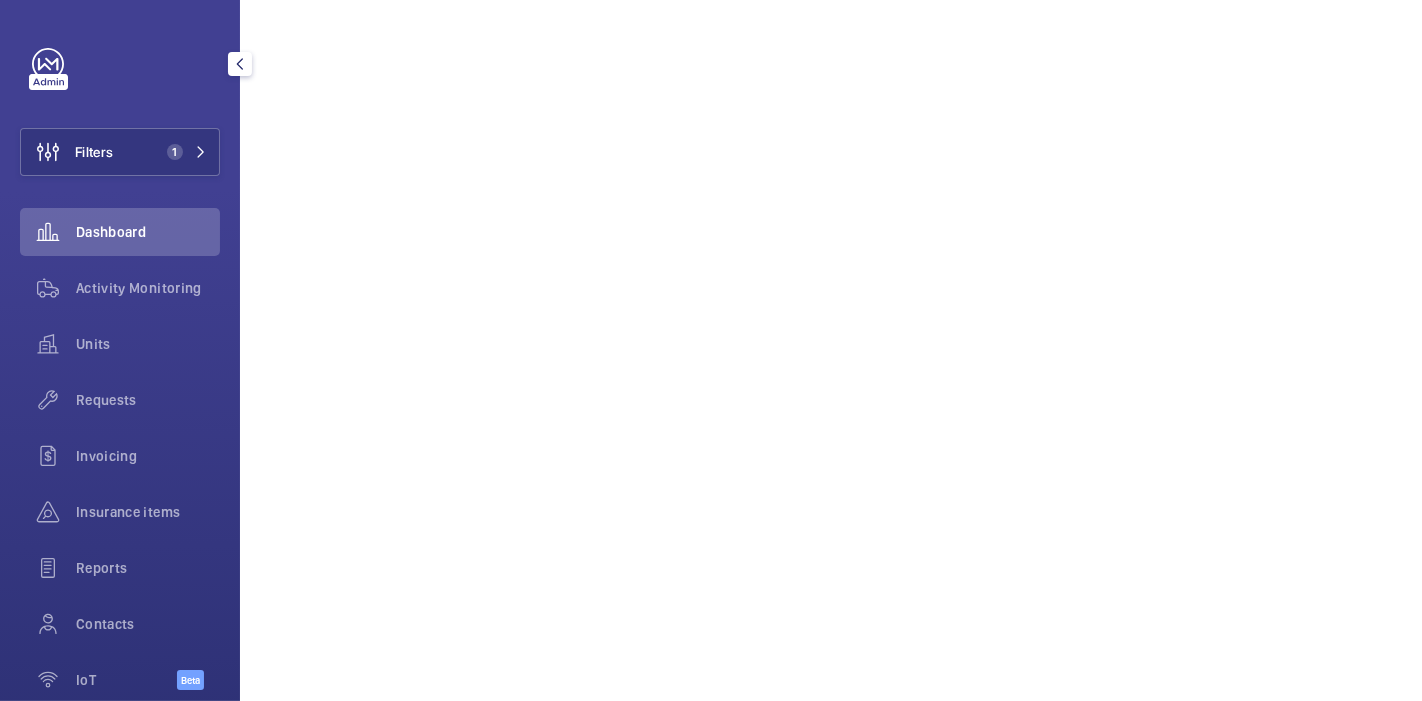 scroll, scrollTop: 1117, scrollLeft: 0, axis: vertical 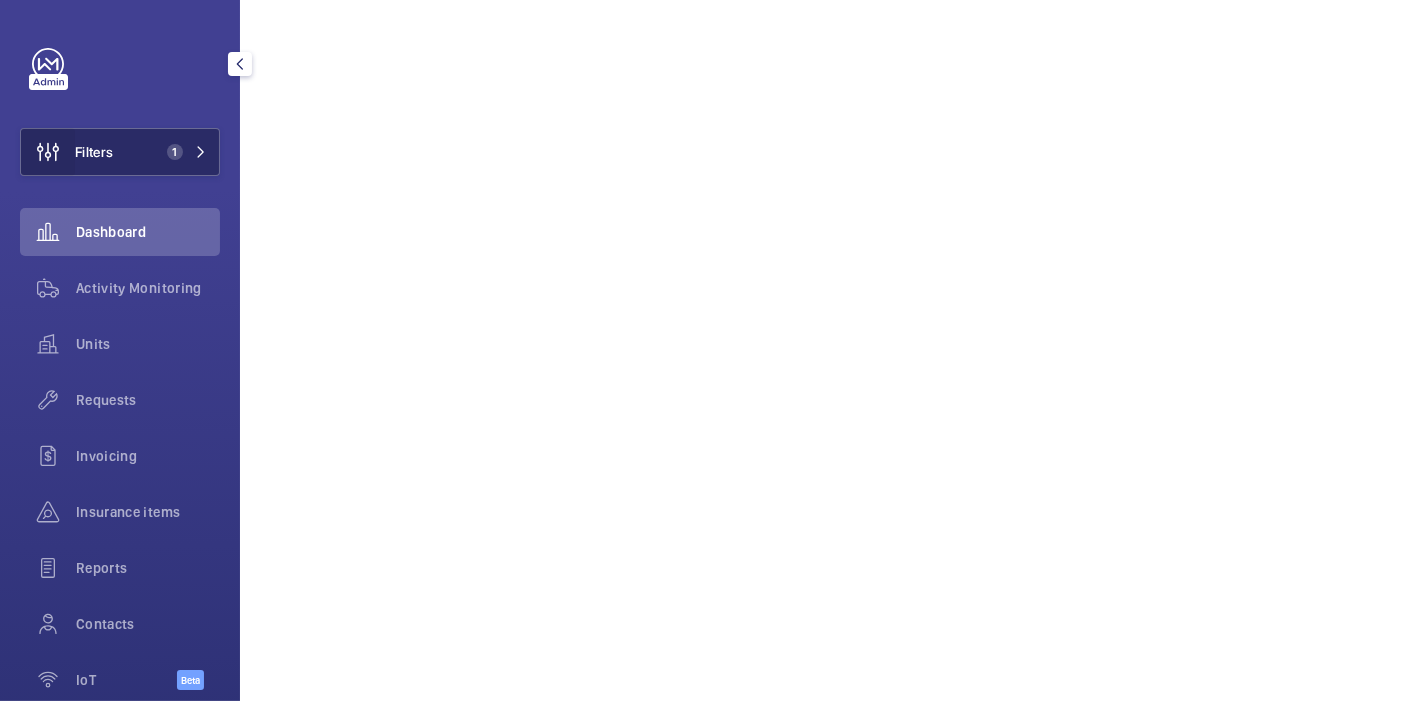 click 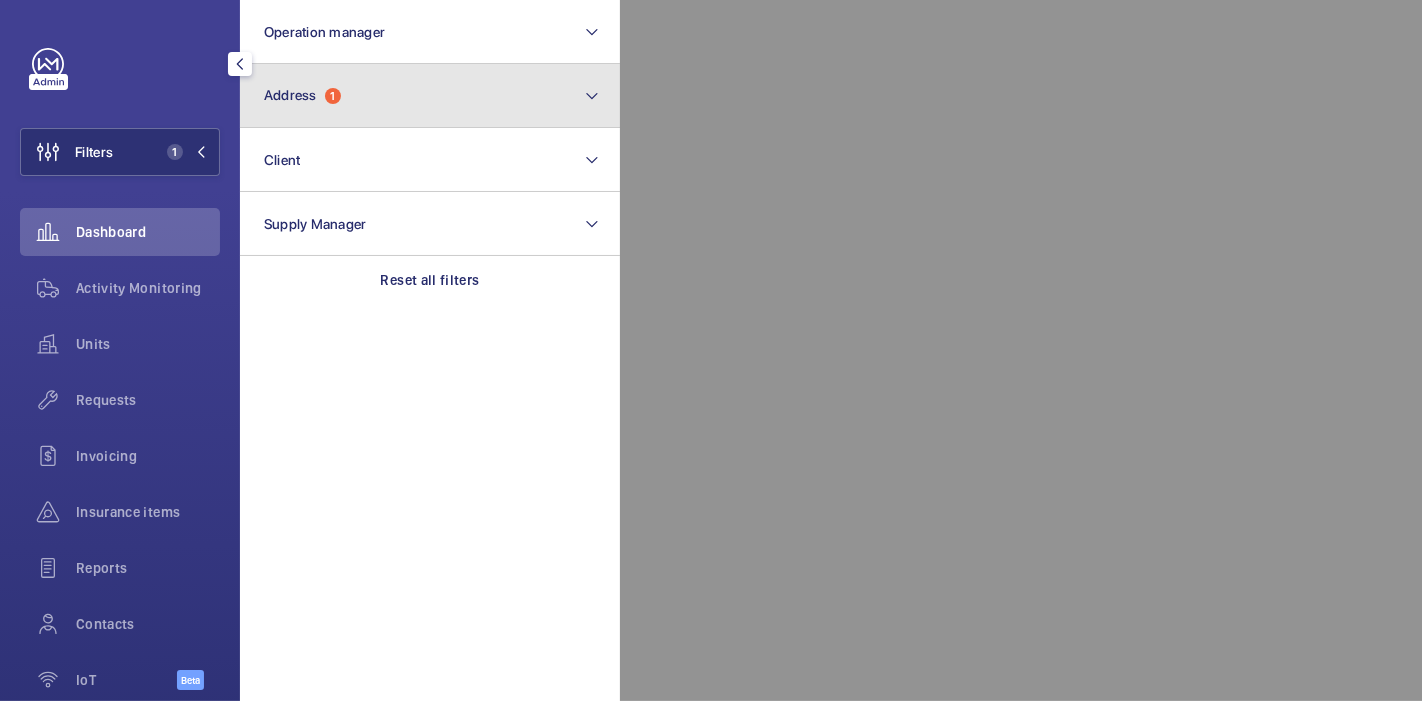 click on "Address" 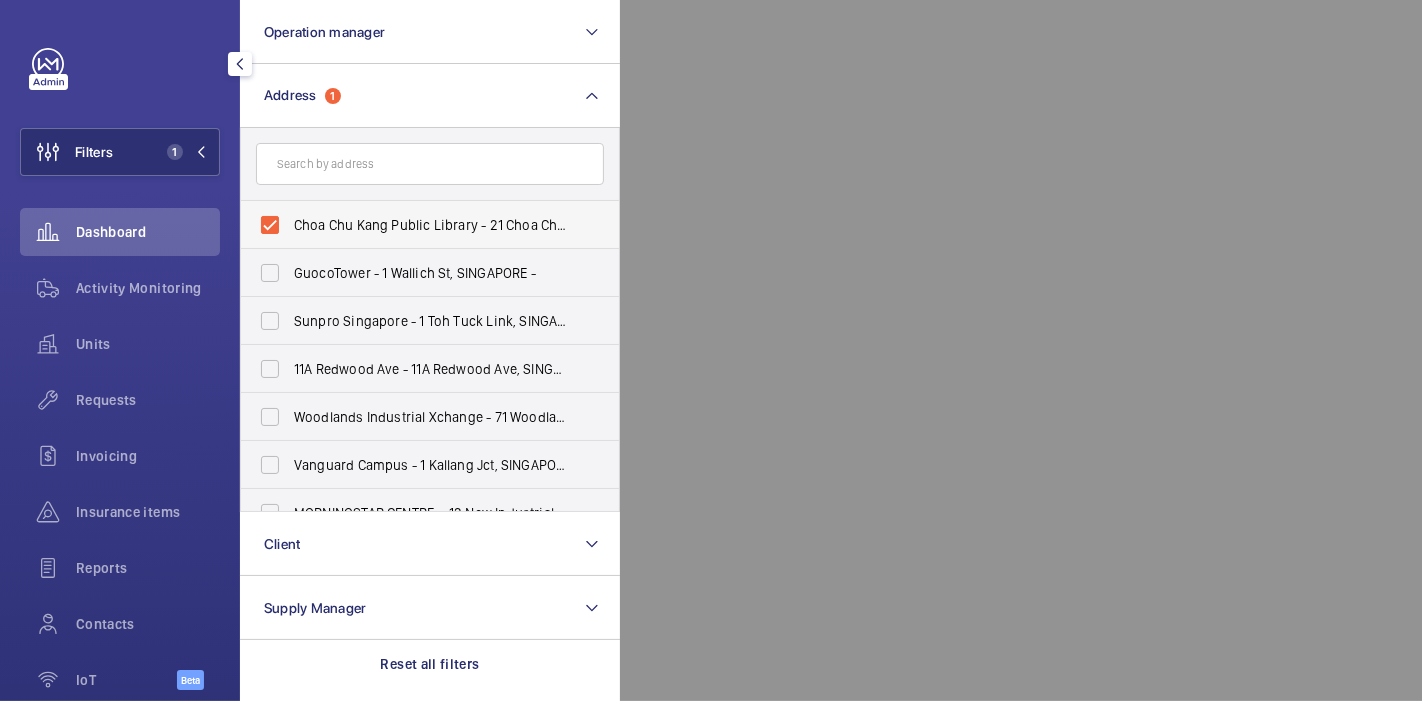 click on "Choa Chu Kang Public Library - 21 Choa Chu Kang Ave 4, SINGAPORE [POSTAL_CODE]" at bounding box center [415, 225] 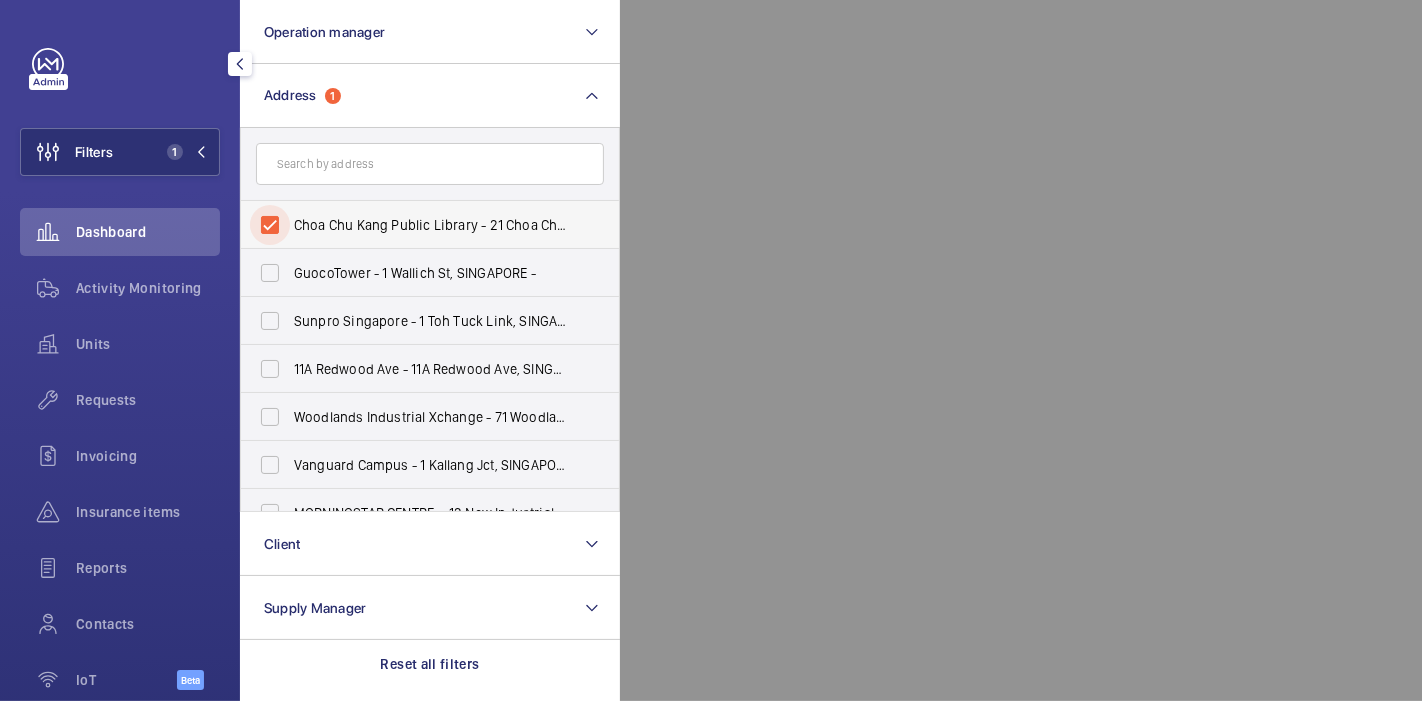 click on "Choa Chu Kang Public Library - 21 Choa Chu Kang Ave 4, SINGAPORE [POSTAL_CODE]" at bounding box center (270, 225) 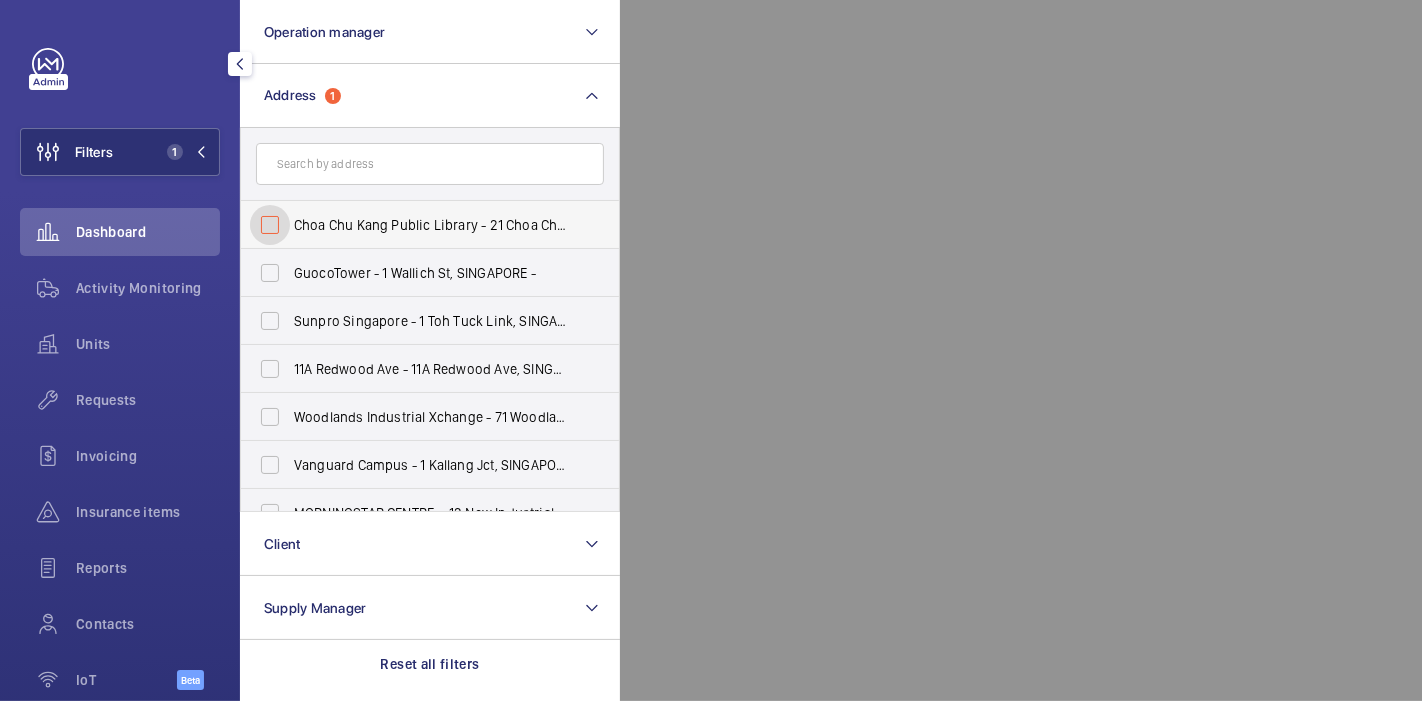 checkbox on "false" 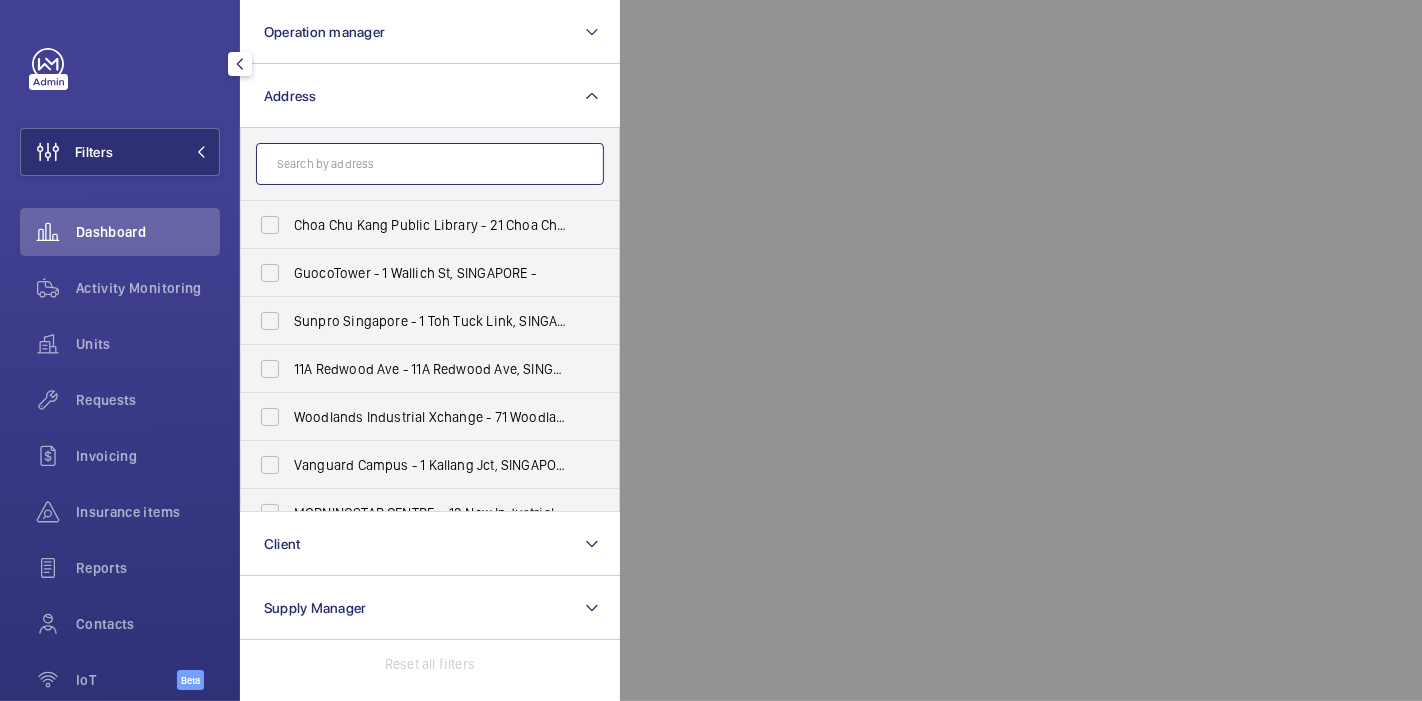 click 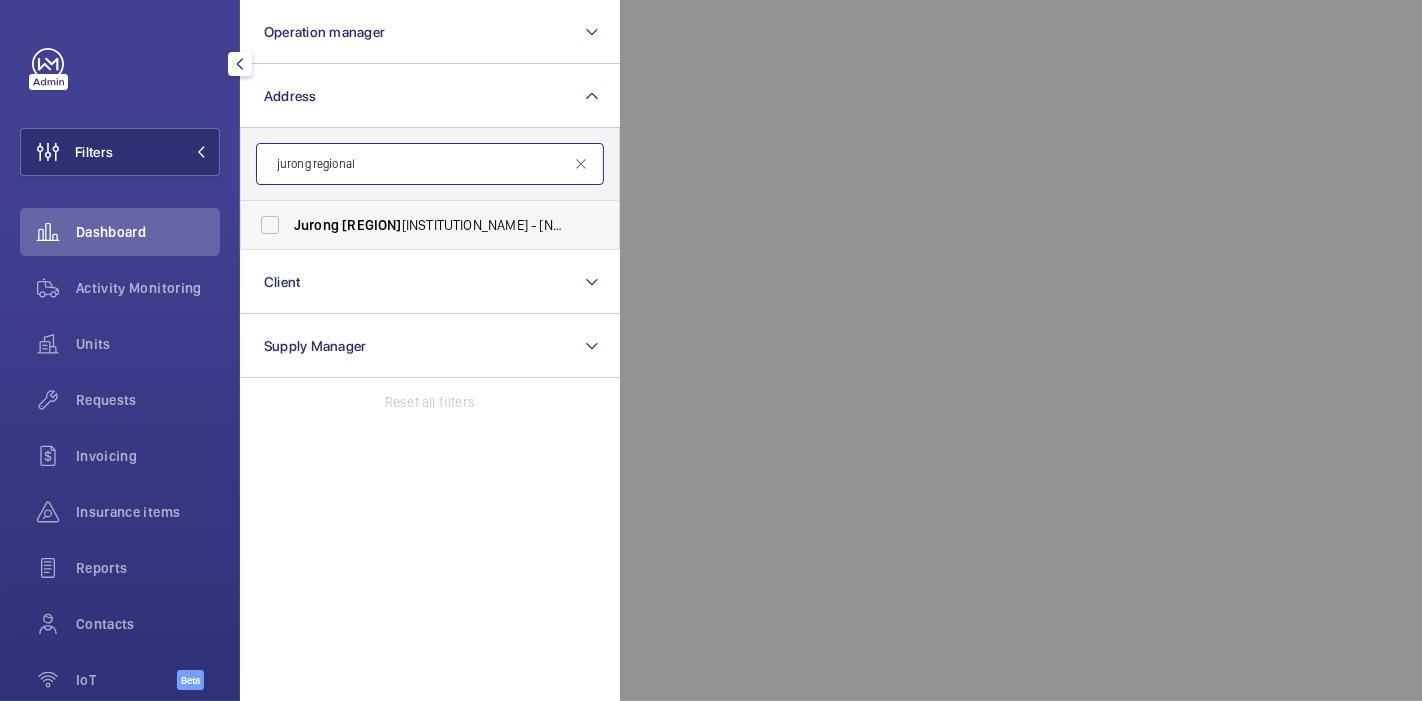 type on "jurong regional" 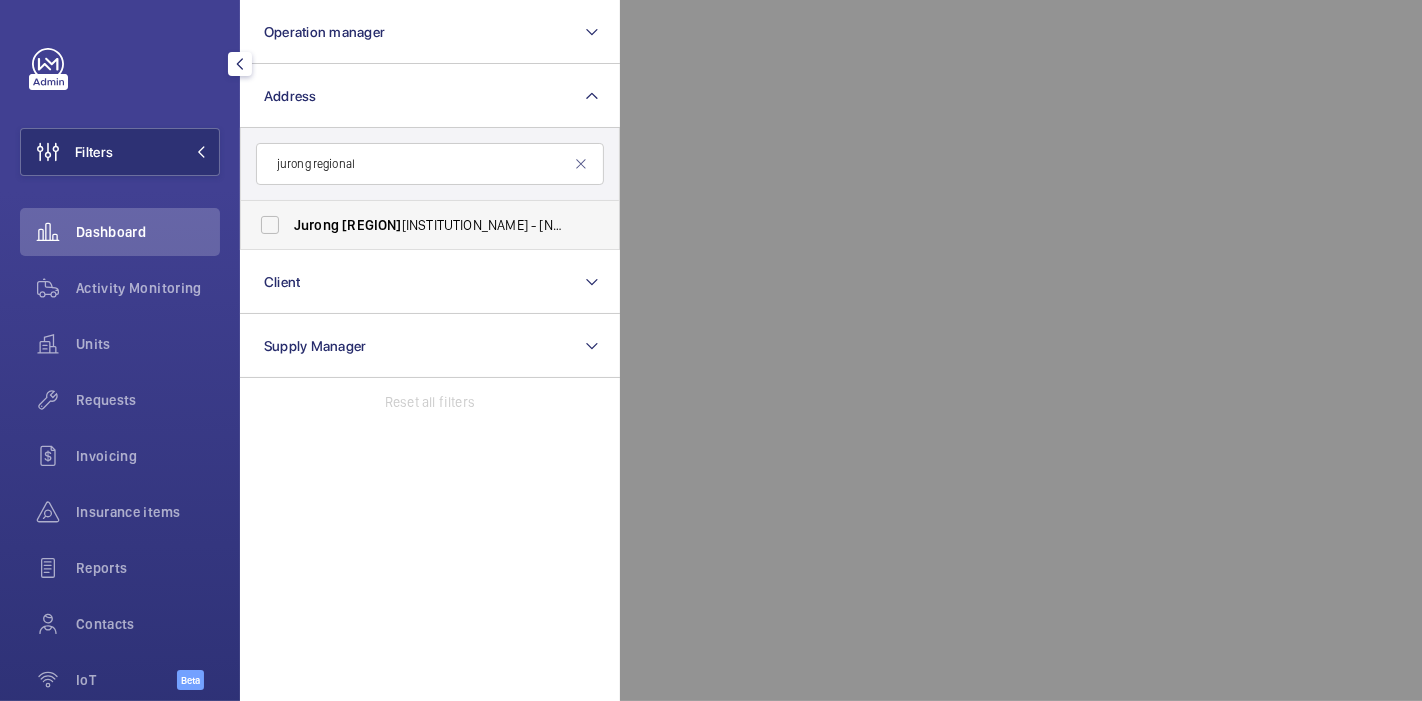 click on "[INSTITUTION_NAME] - [NUMBER] [STREET] [STREET], [CITY] [POSTAL_CODE]" at bounding box center (431, 225) 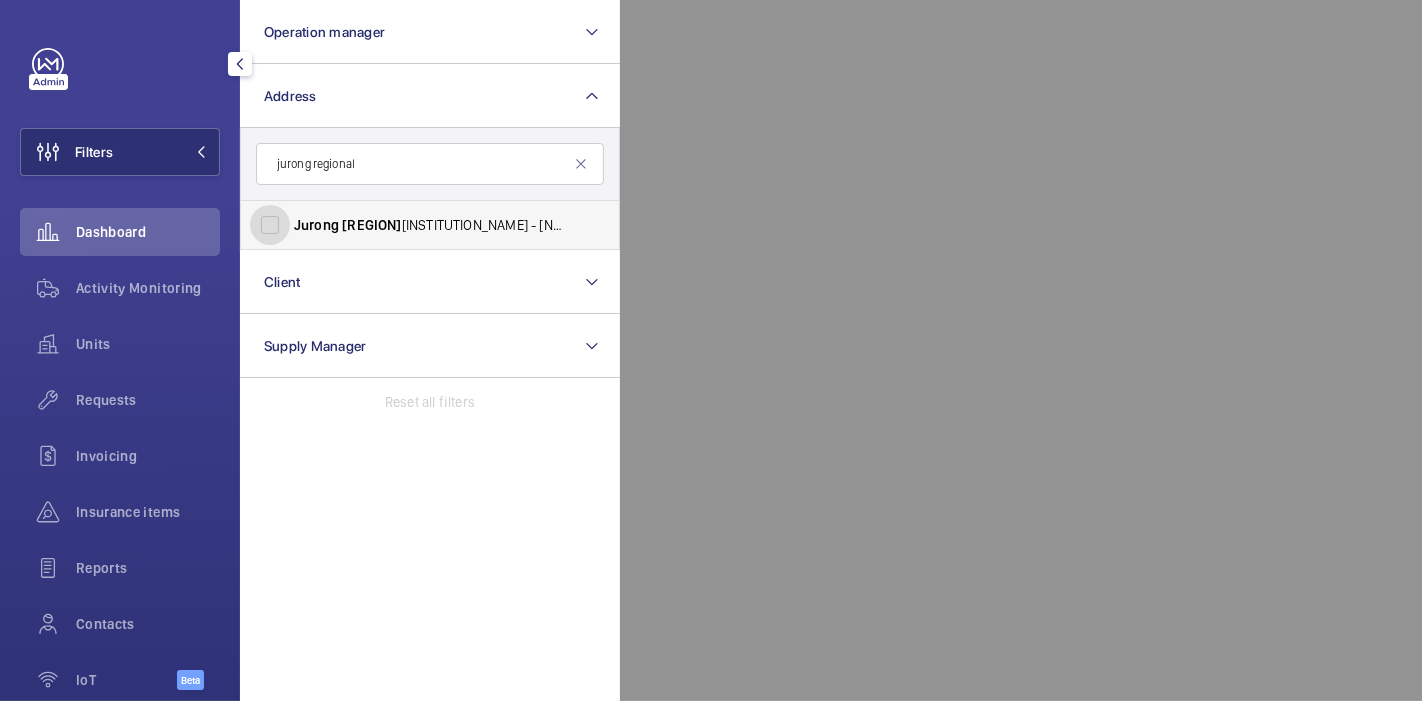 click on "[INSTITUTION_NAME] - [NUMBER] [STREET] [STREET], [CITY] [POSTAL_CODE]" at bounding box center (270, 225) 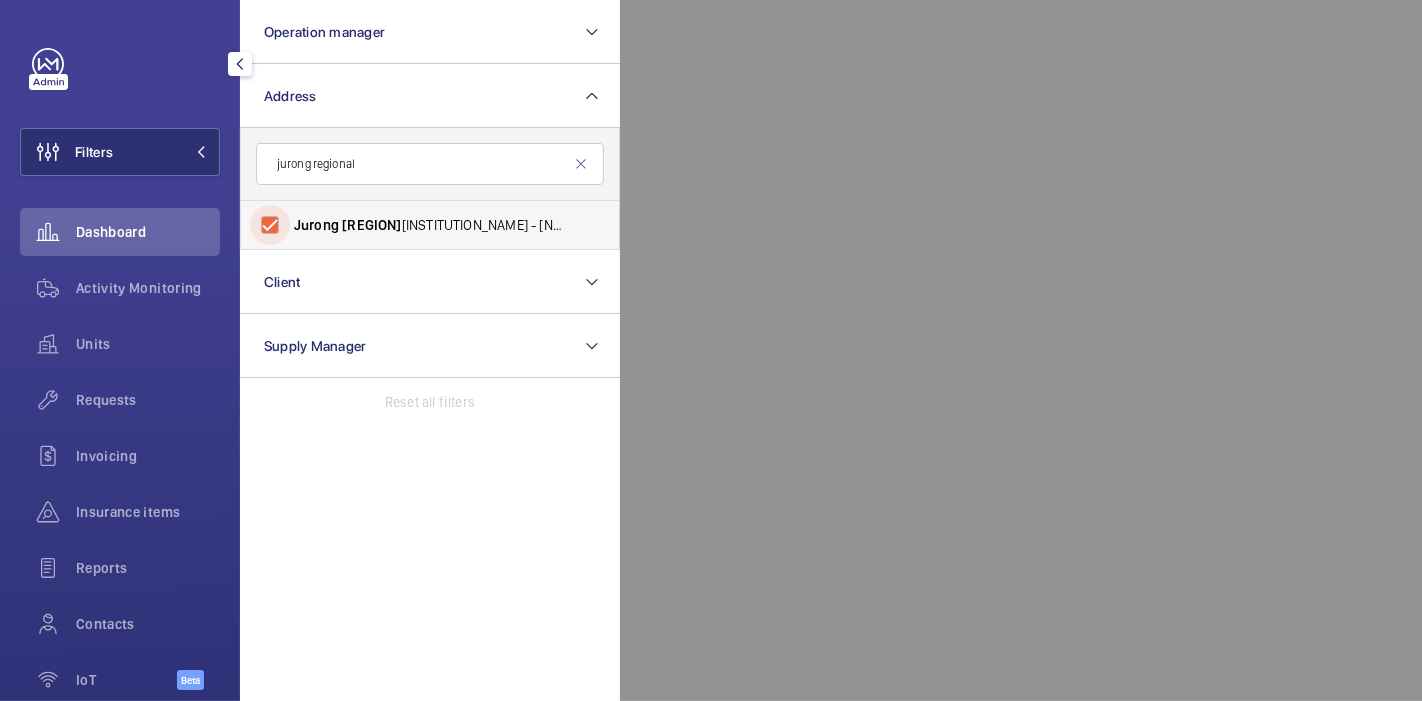 checkbox on "true" 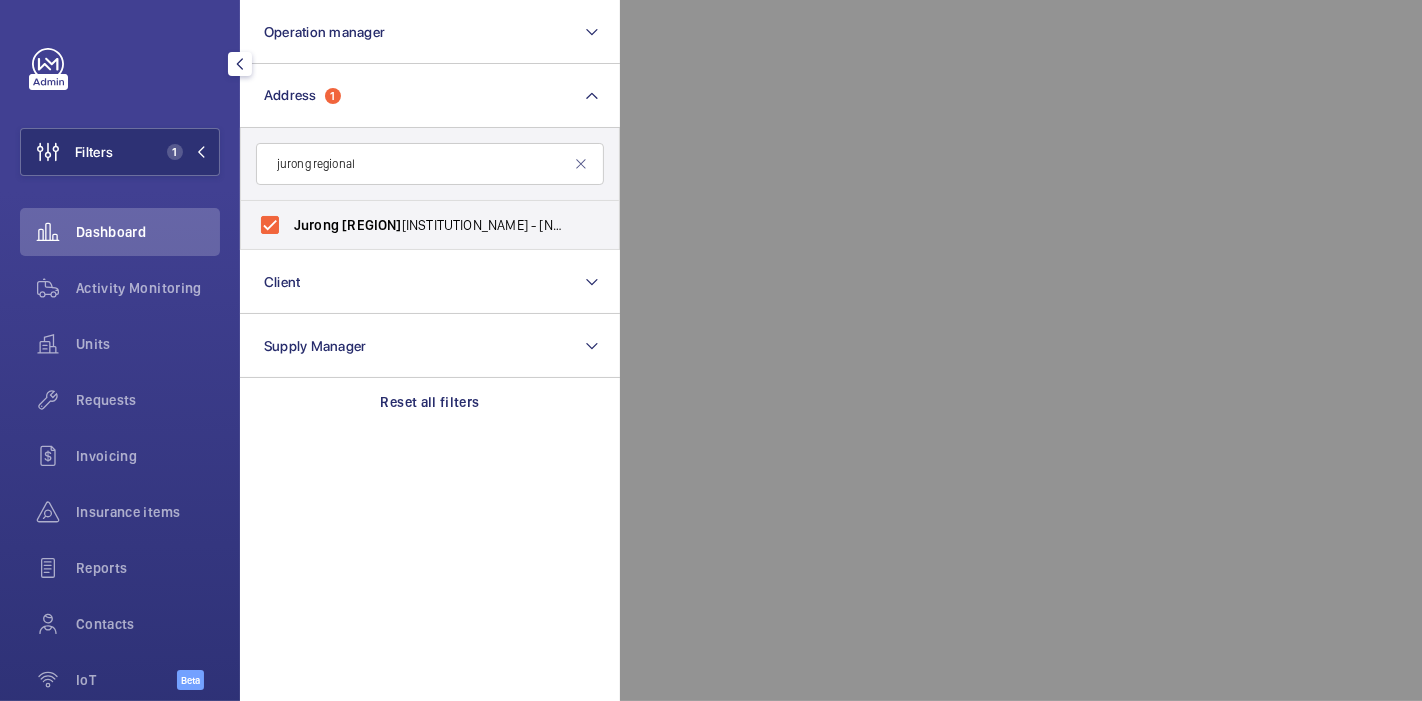 click 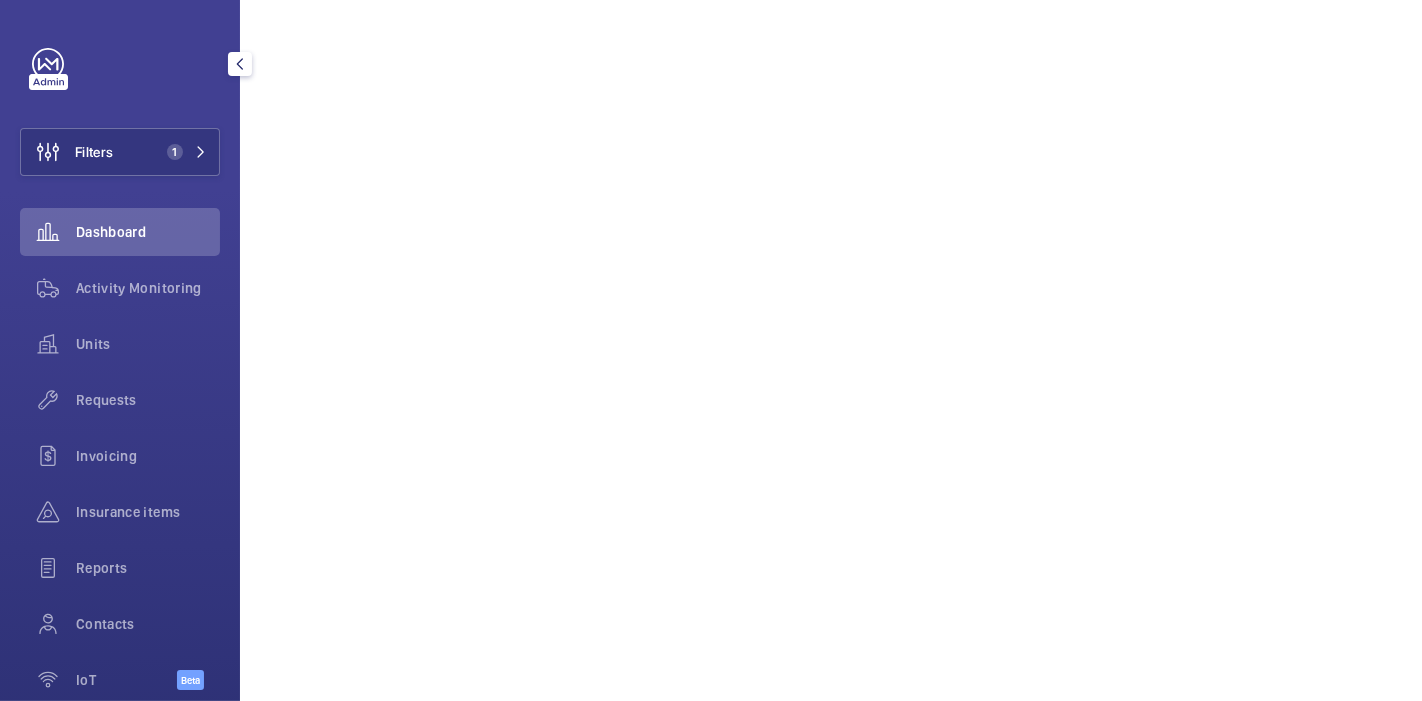 scroll, scrollTop: 1117, scrollLeft: 0, axis: vertical 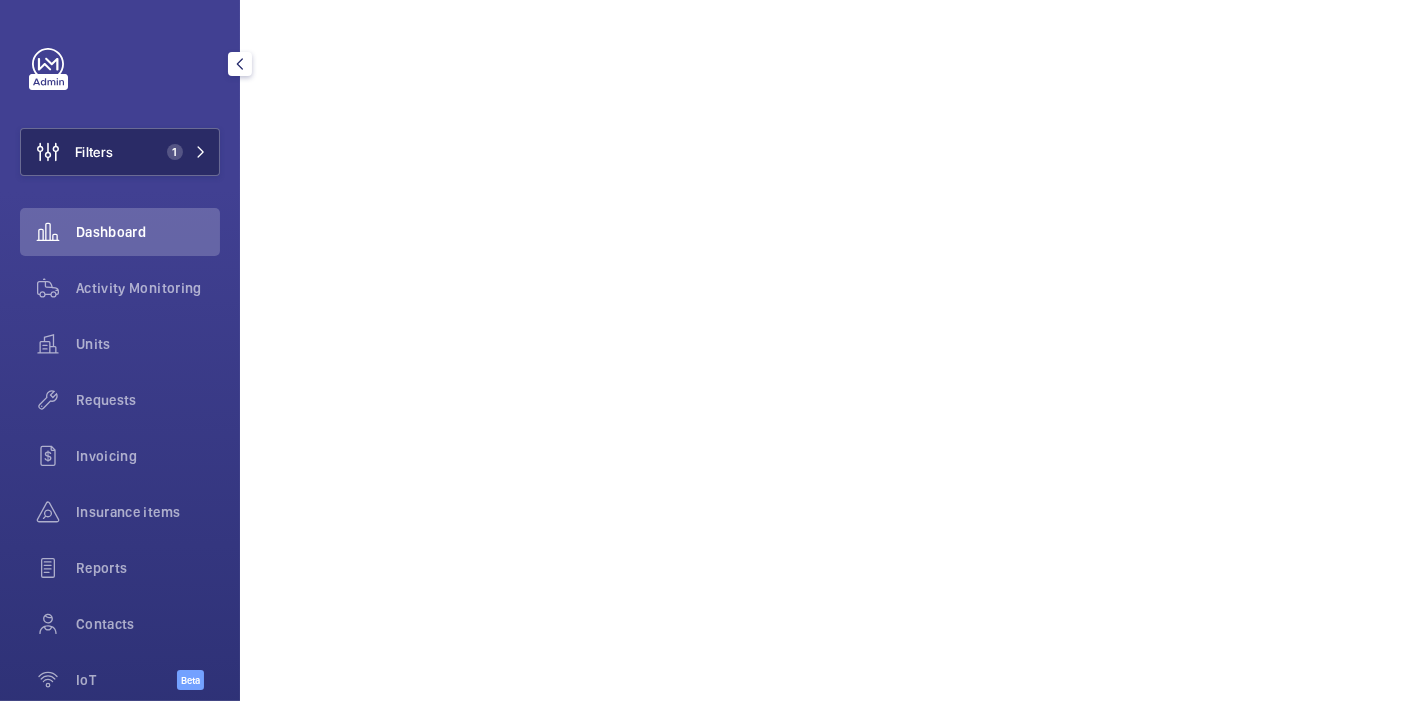 click on "Filters 1" 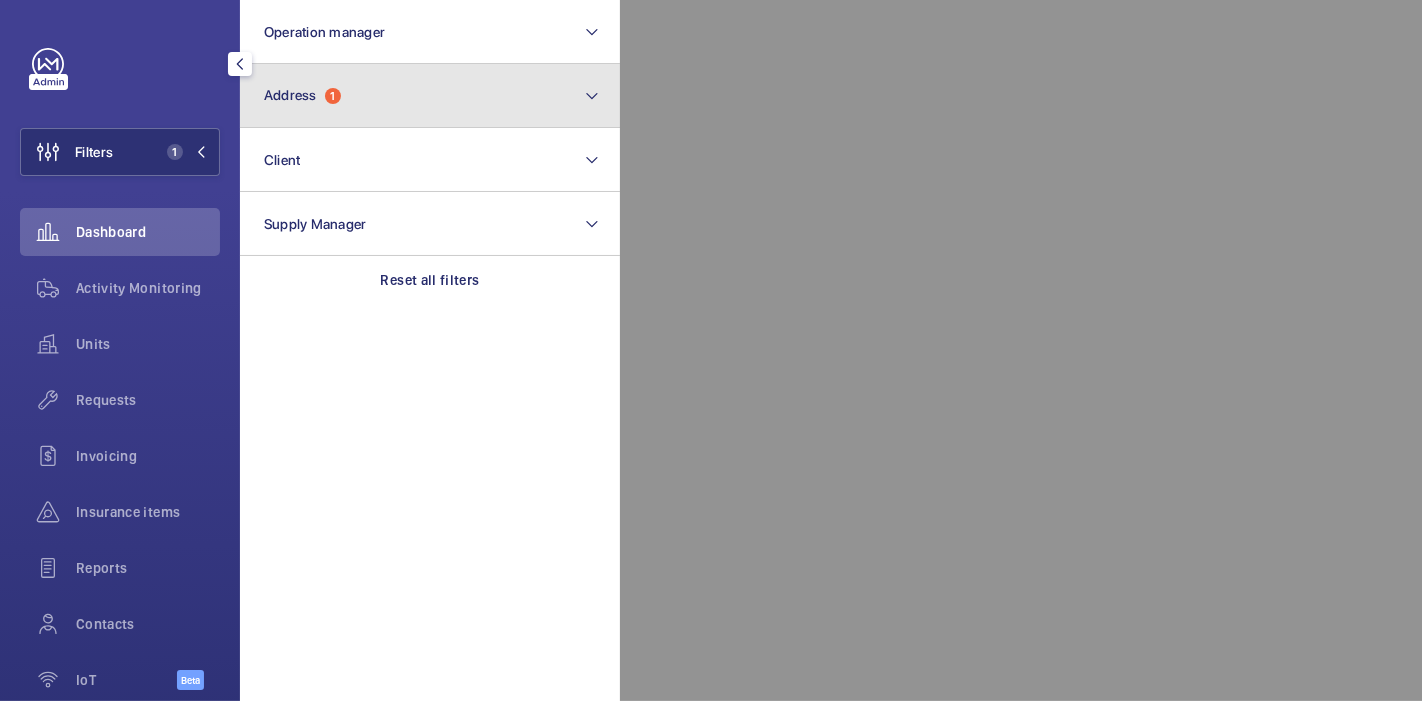 click on "Address  1" 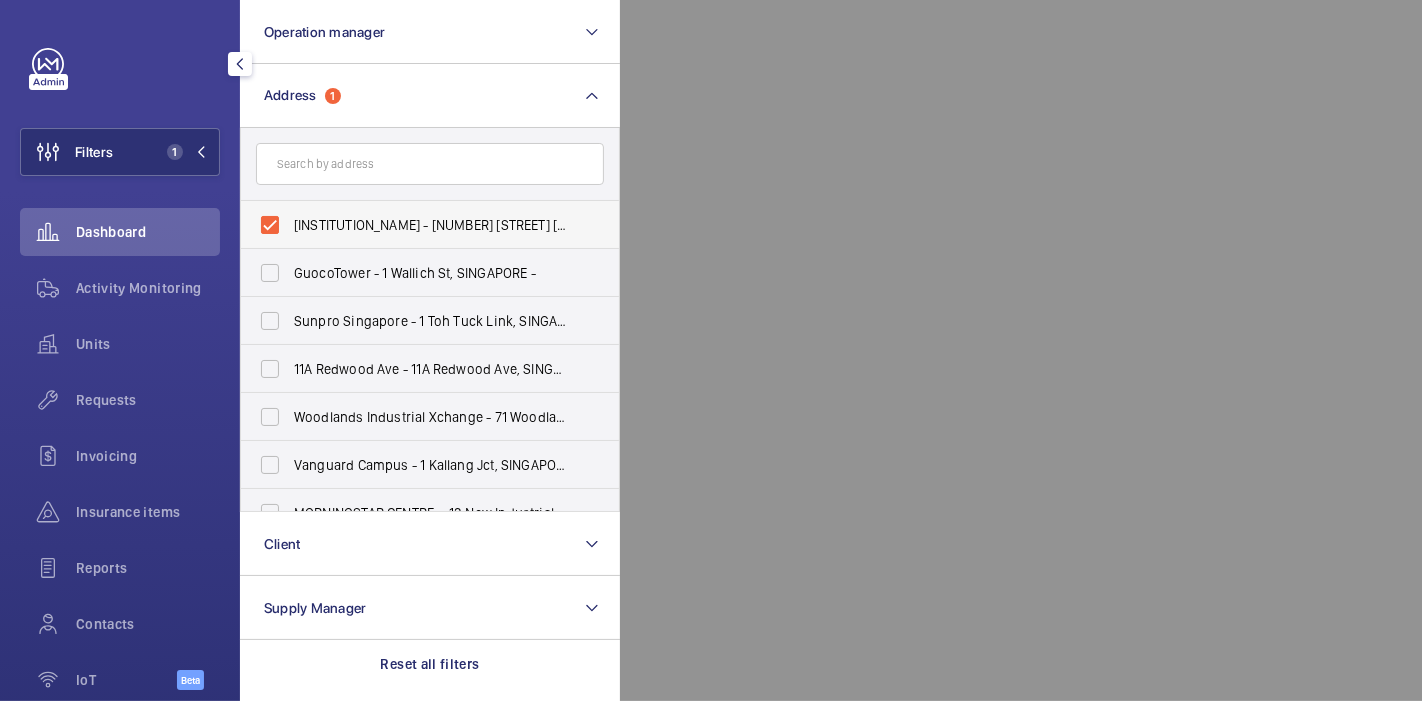 click on "[INSTITUTION_NAME] - [NUMBER] [STREET] [STREET], [CITY] [POSTAL_CODE]" at bounding box center (415, 225) 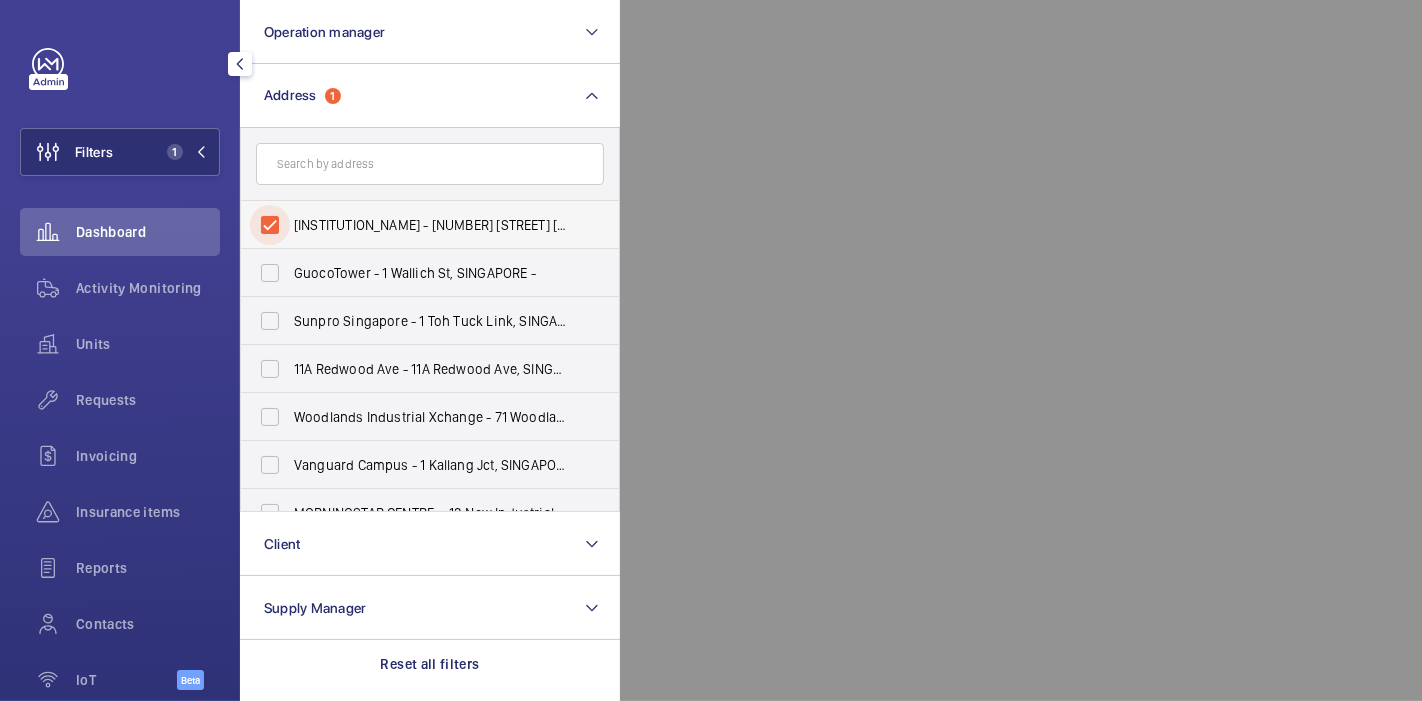 click on "[INSTITUTION_NAME] - [NUMBER] [STREET] [STREET], [CITY] [POSTAL_CODE]" at bounding box center (270, 225) 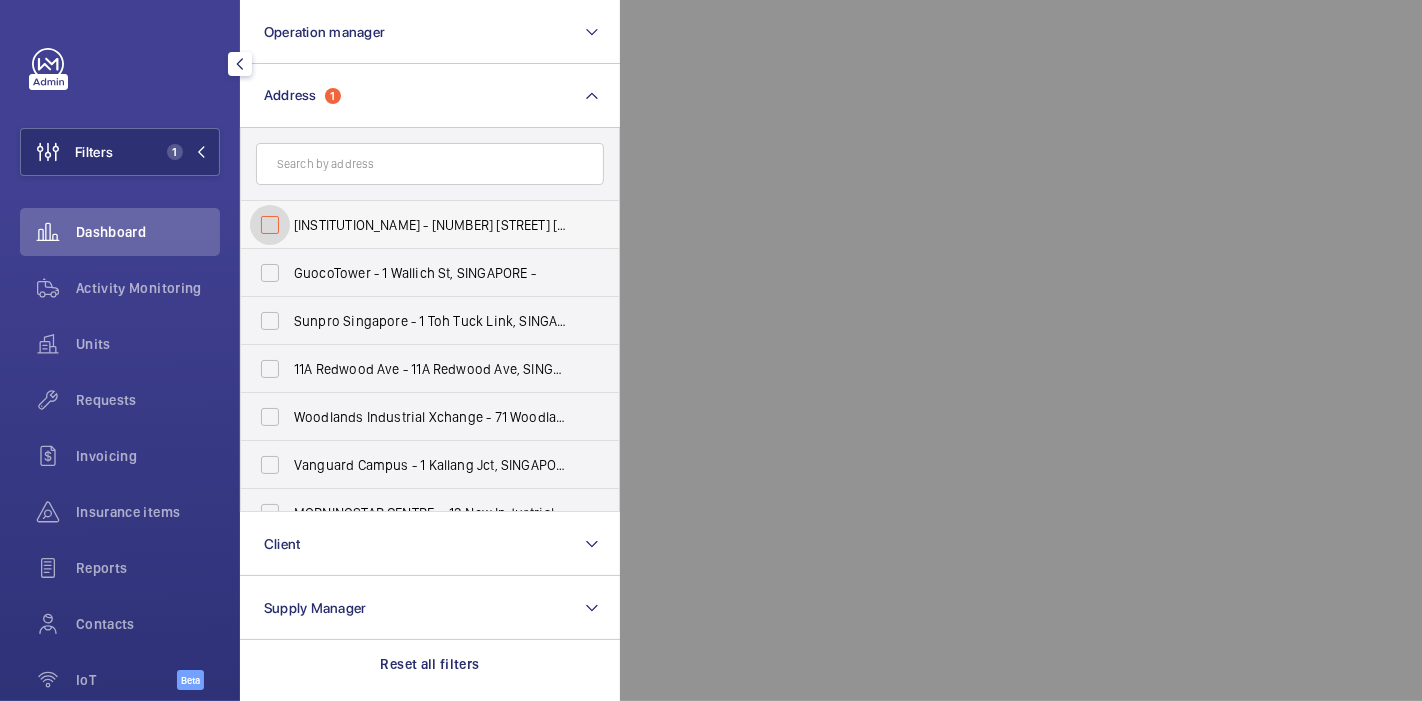 checkbox on "false" 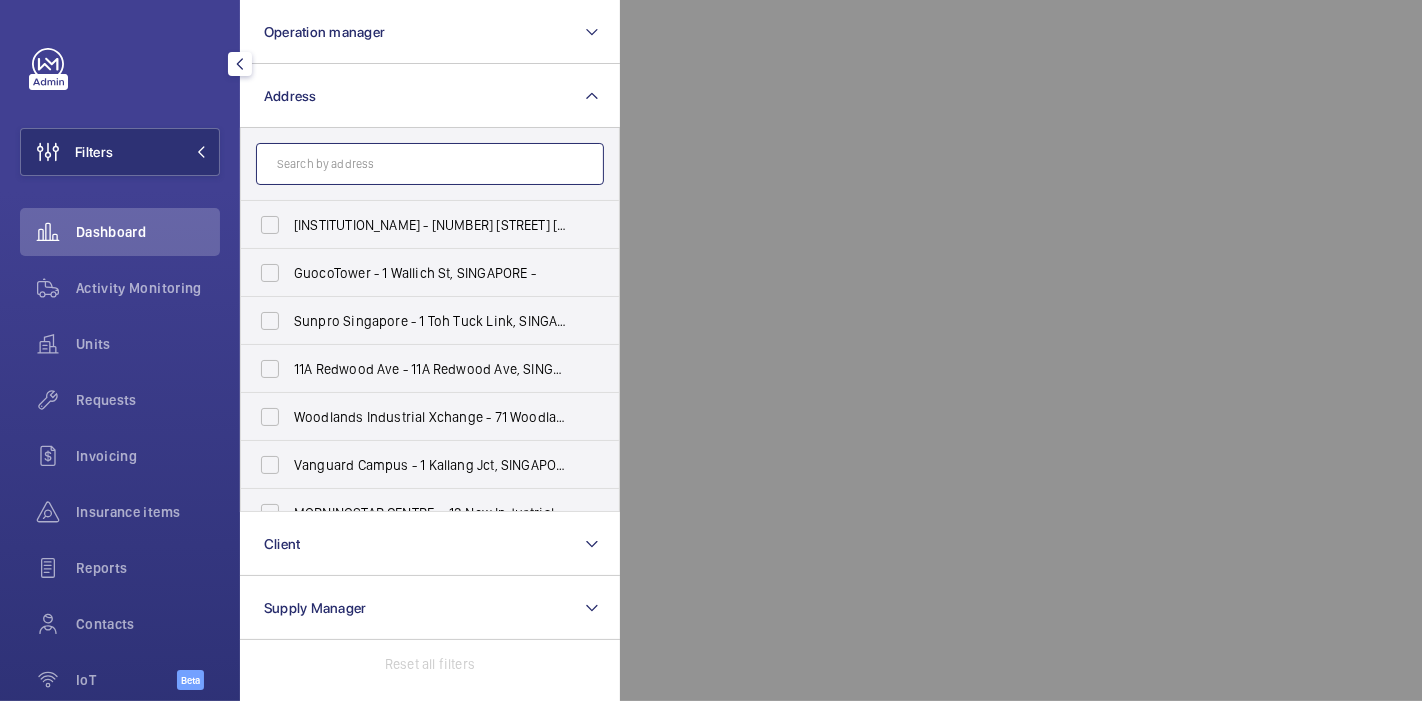 click 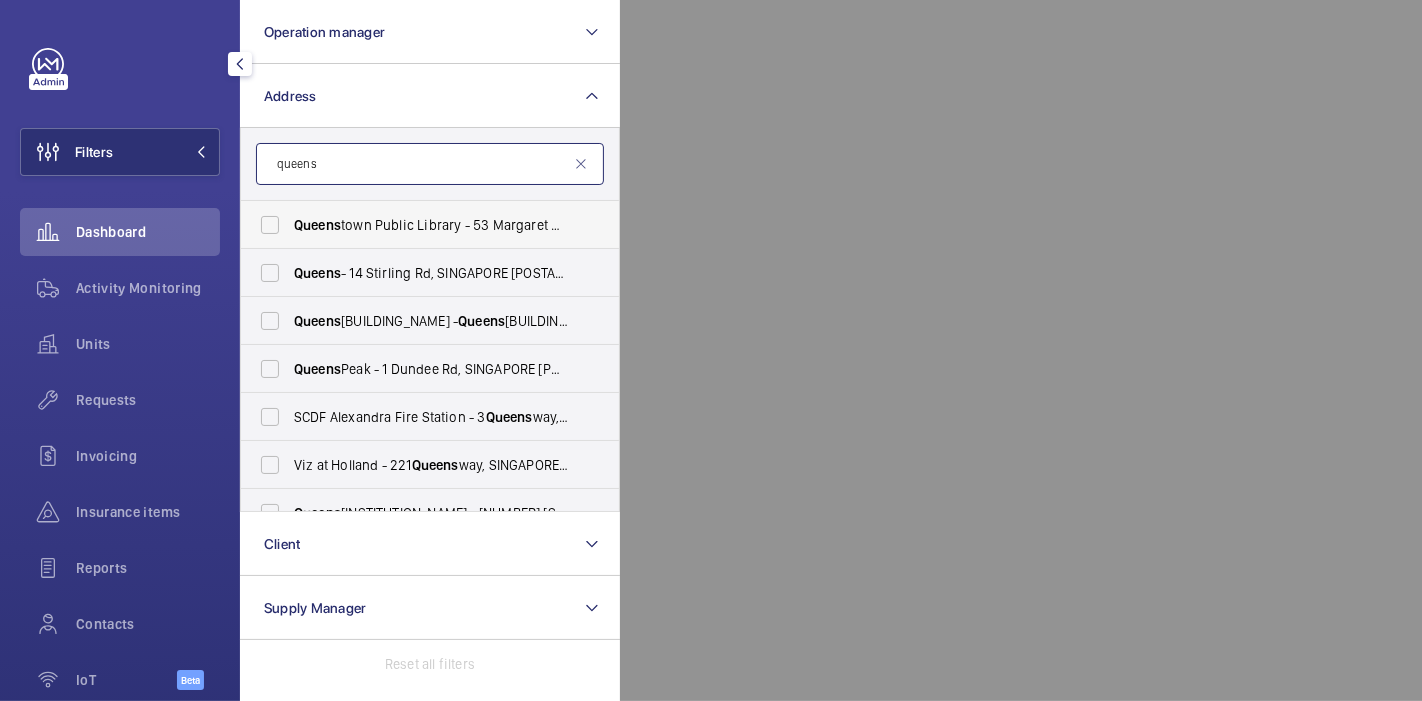 type on "queens" 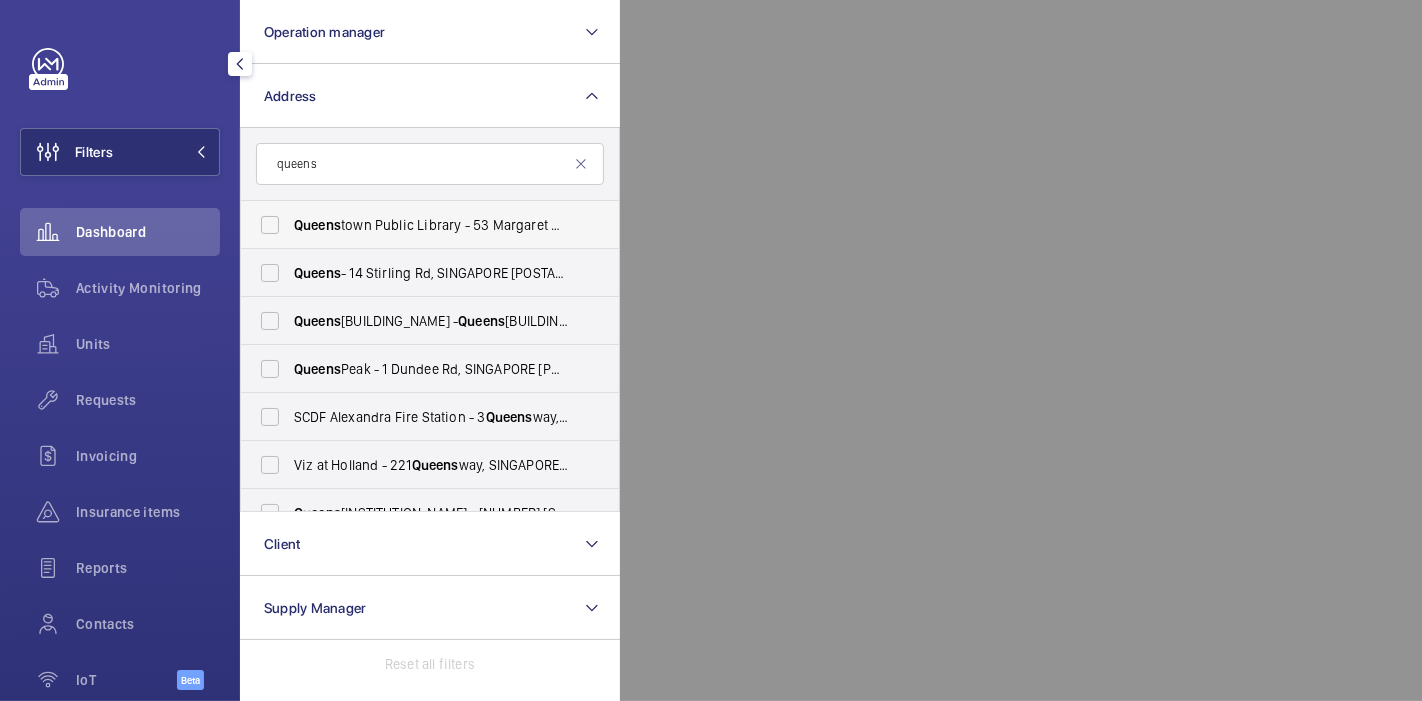 click on "Queens town Public Library - 53 Margaret Dr, [CITY] [POSTAL_CODE]" at bounding box center [431, 225] 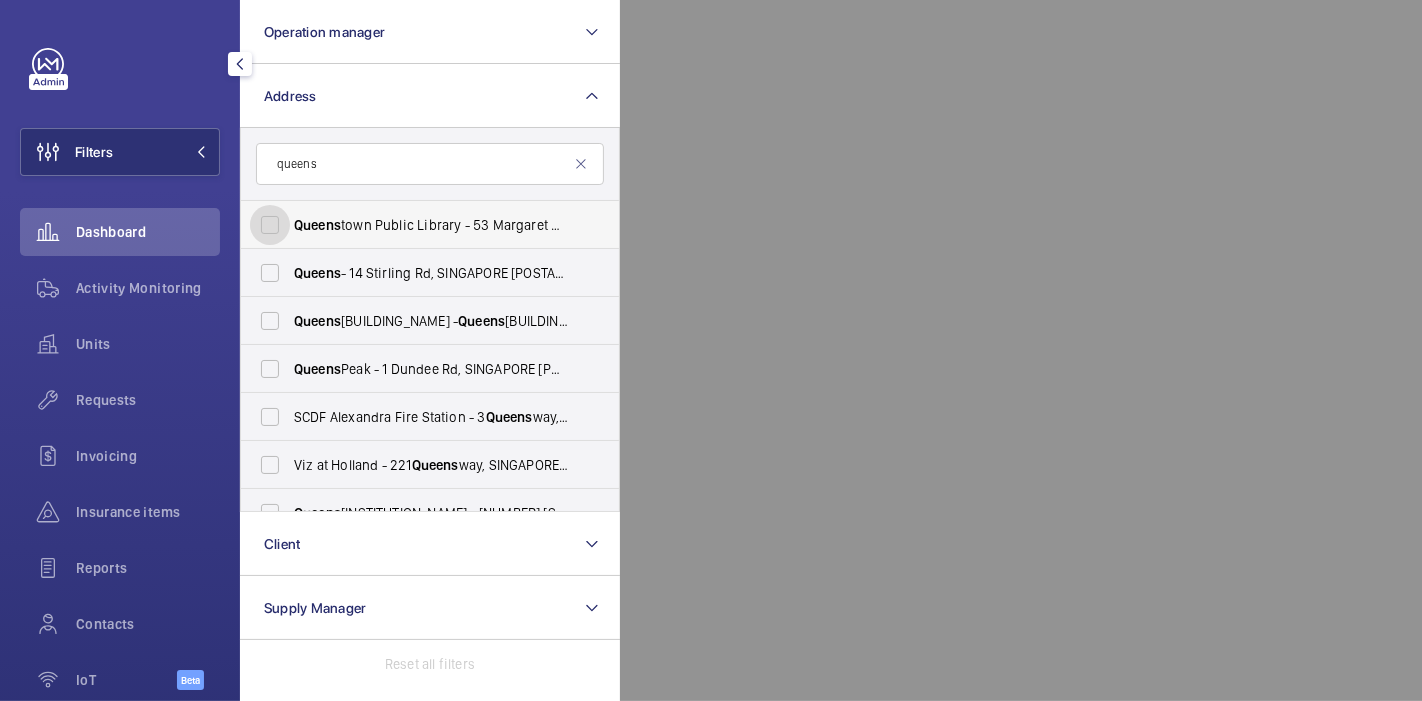 click on "Queens town Public Library - 53 Margaret Dr, [CITY] [POSTAL_CODE]" at bounding box center [270, 225] 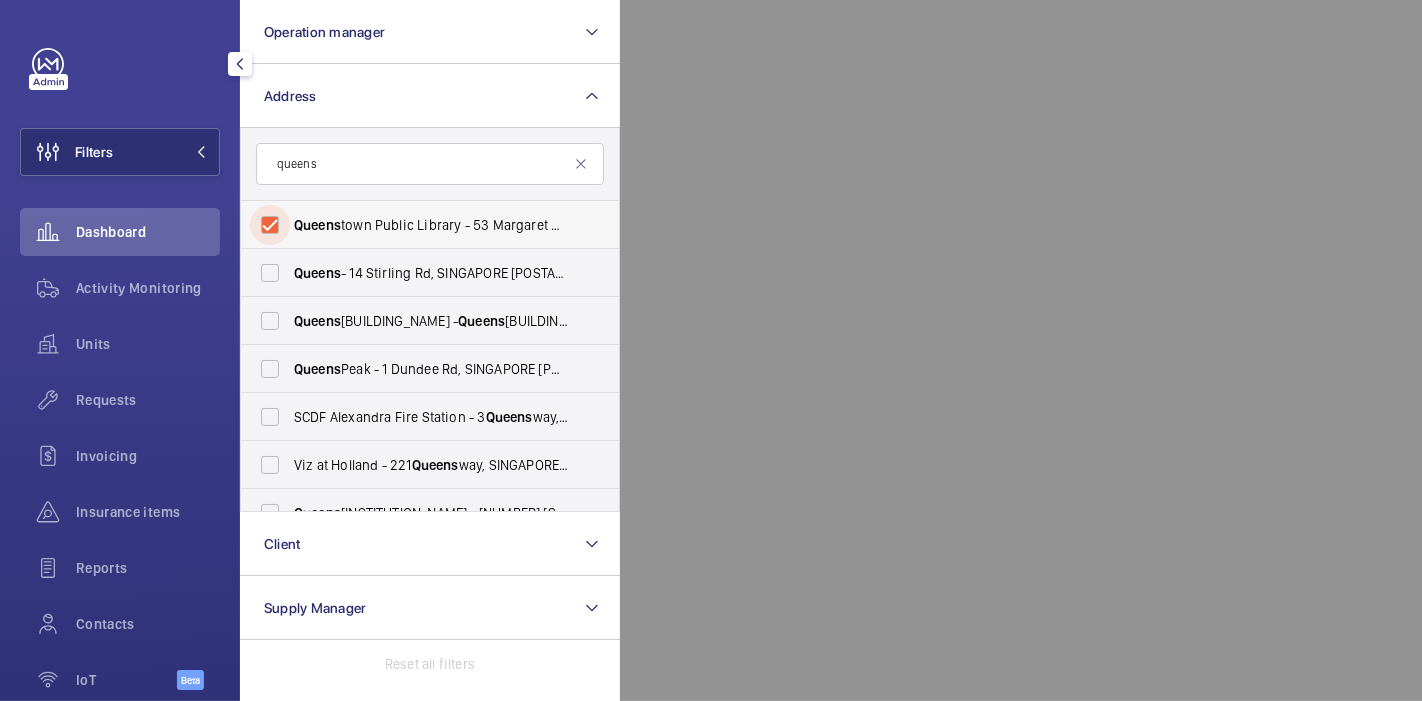 checkbox on "true" 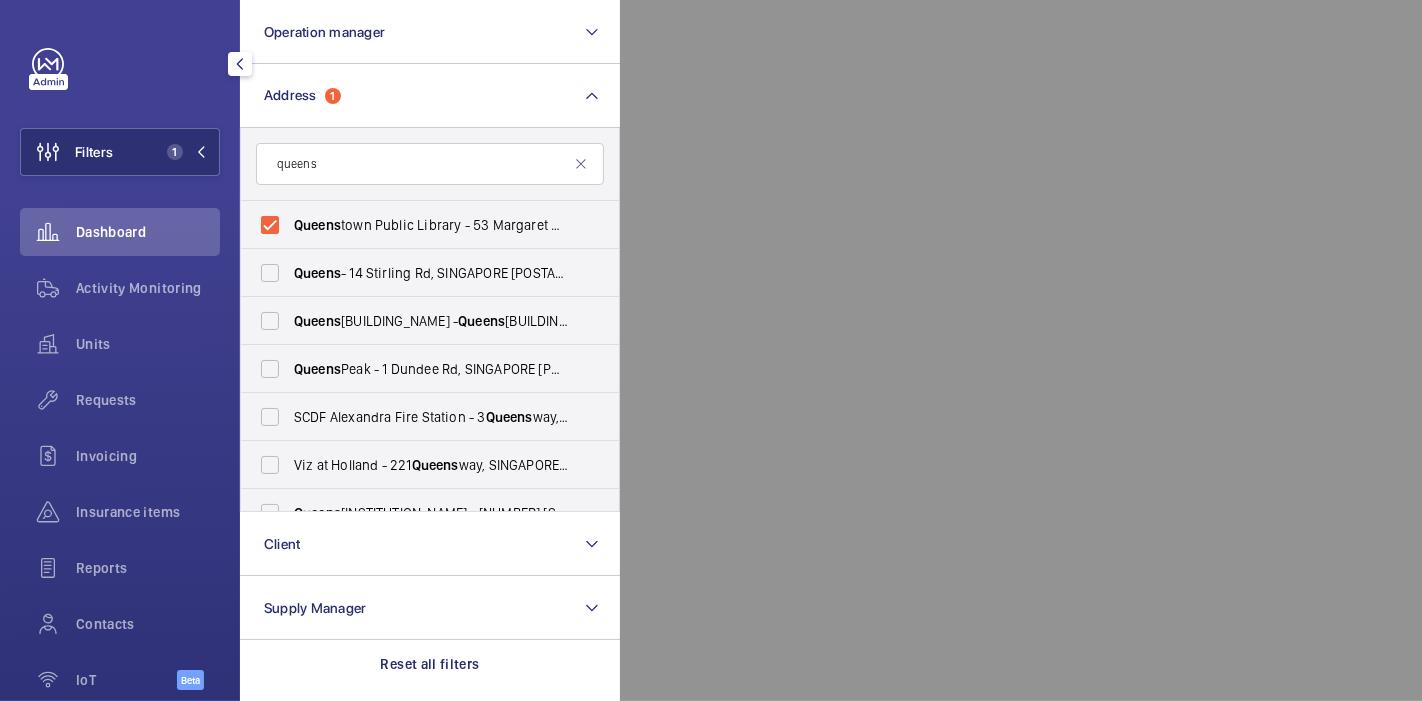 click 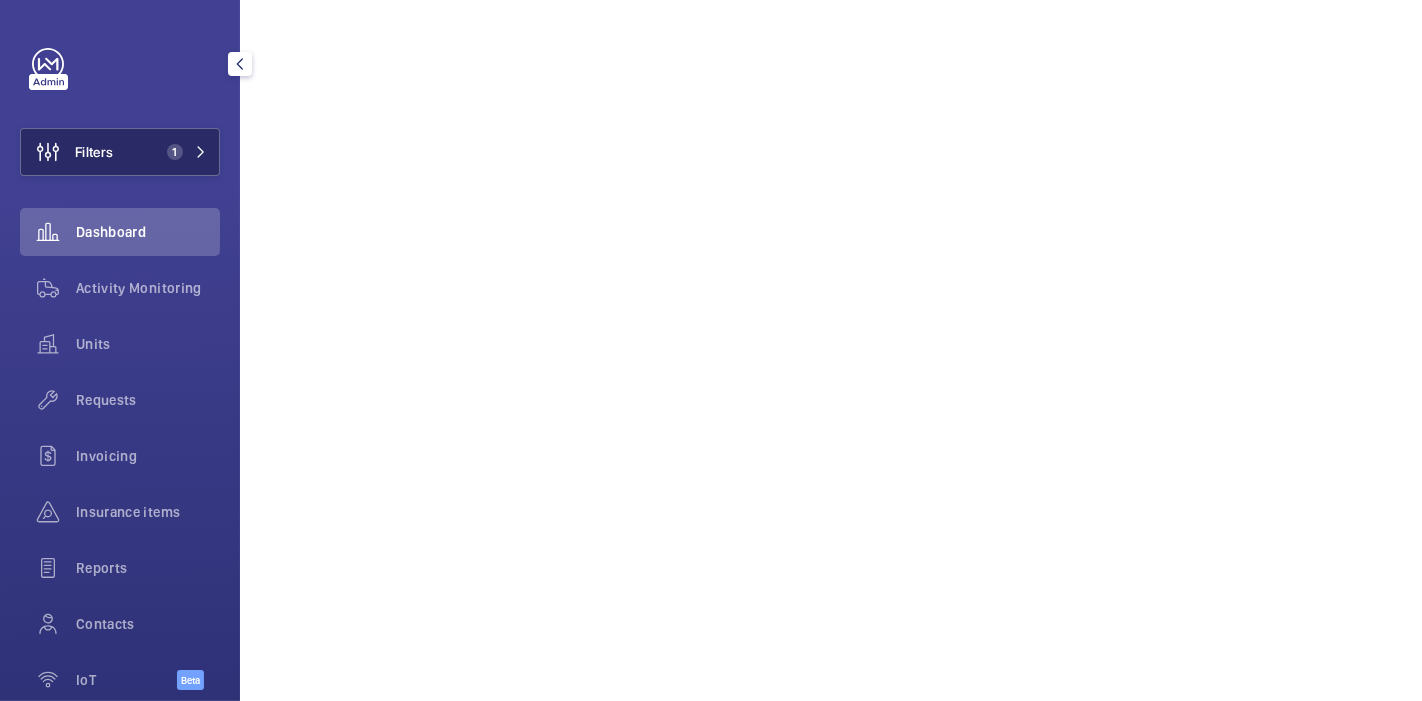 click on "Filters 1" 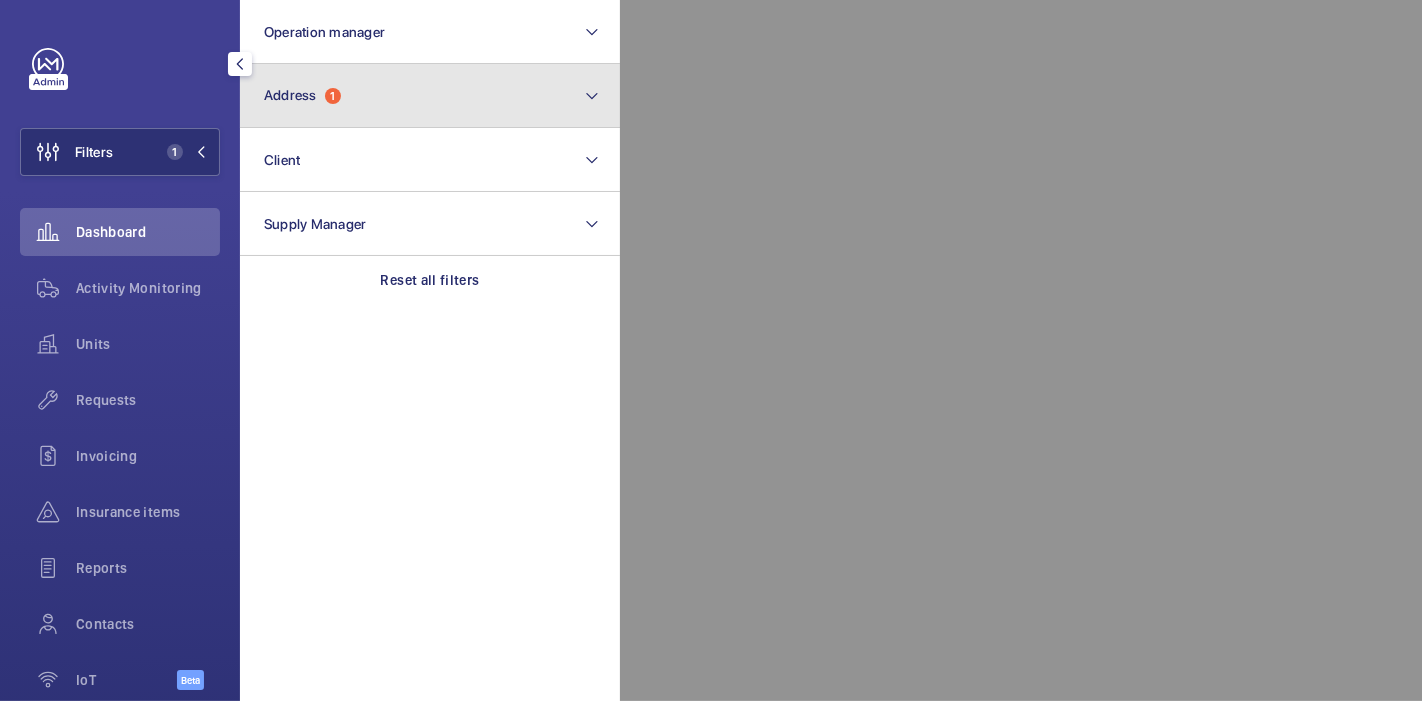 click on "1" 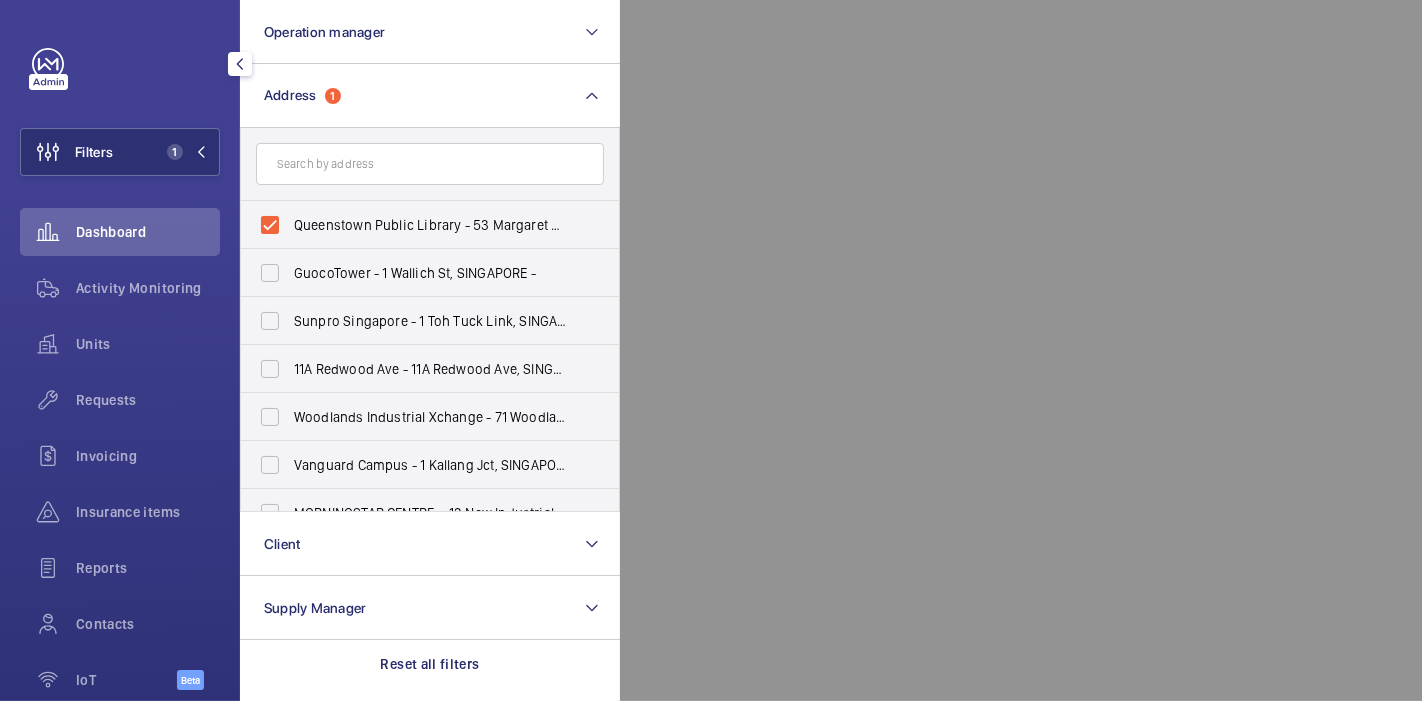 click on "Queenstown Public Library - 53 Margaret Dr, SINGAPORE [POSTAL_CODE]" at bounding box center (415, 225) 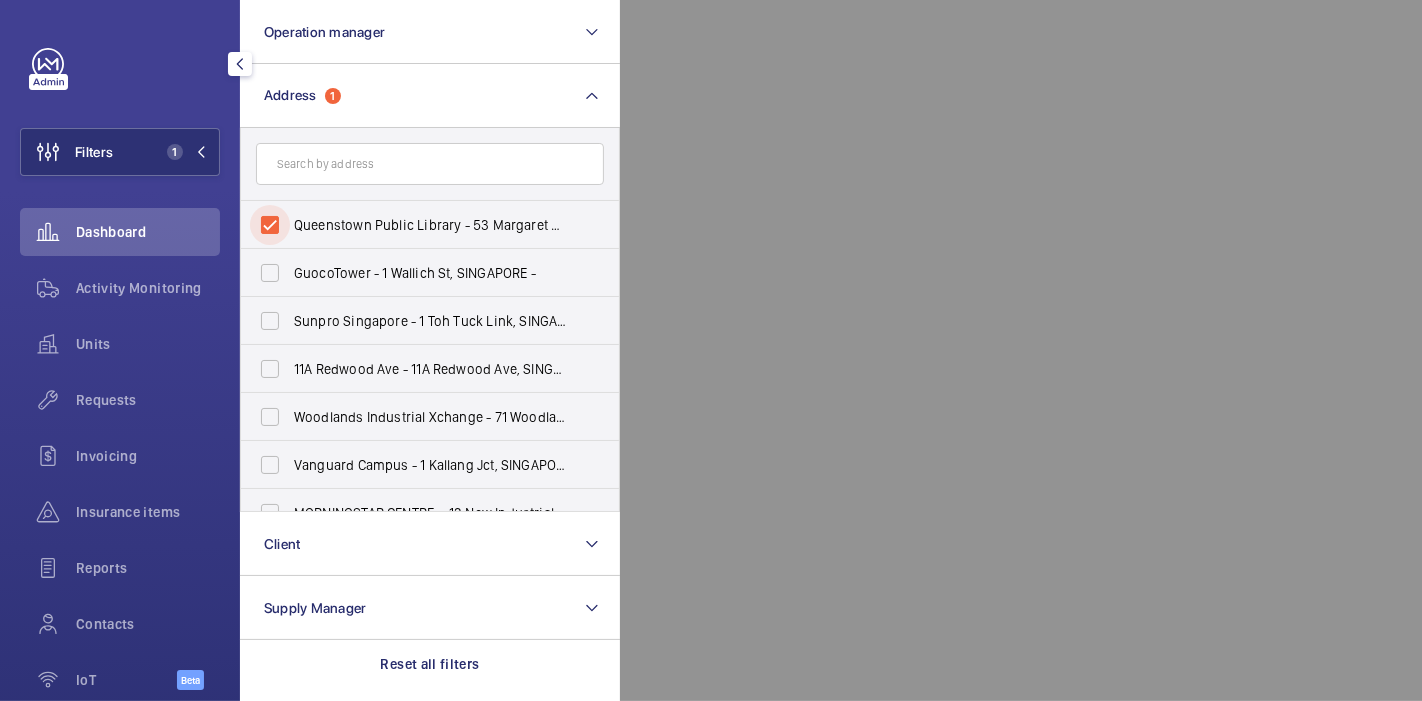 click on "Queenstown Public Library - 53 Margaret Dr, SINGAPORE [POSTAL_CODE]" at bounding box center [270, 225] 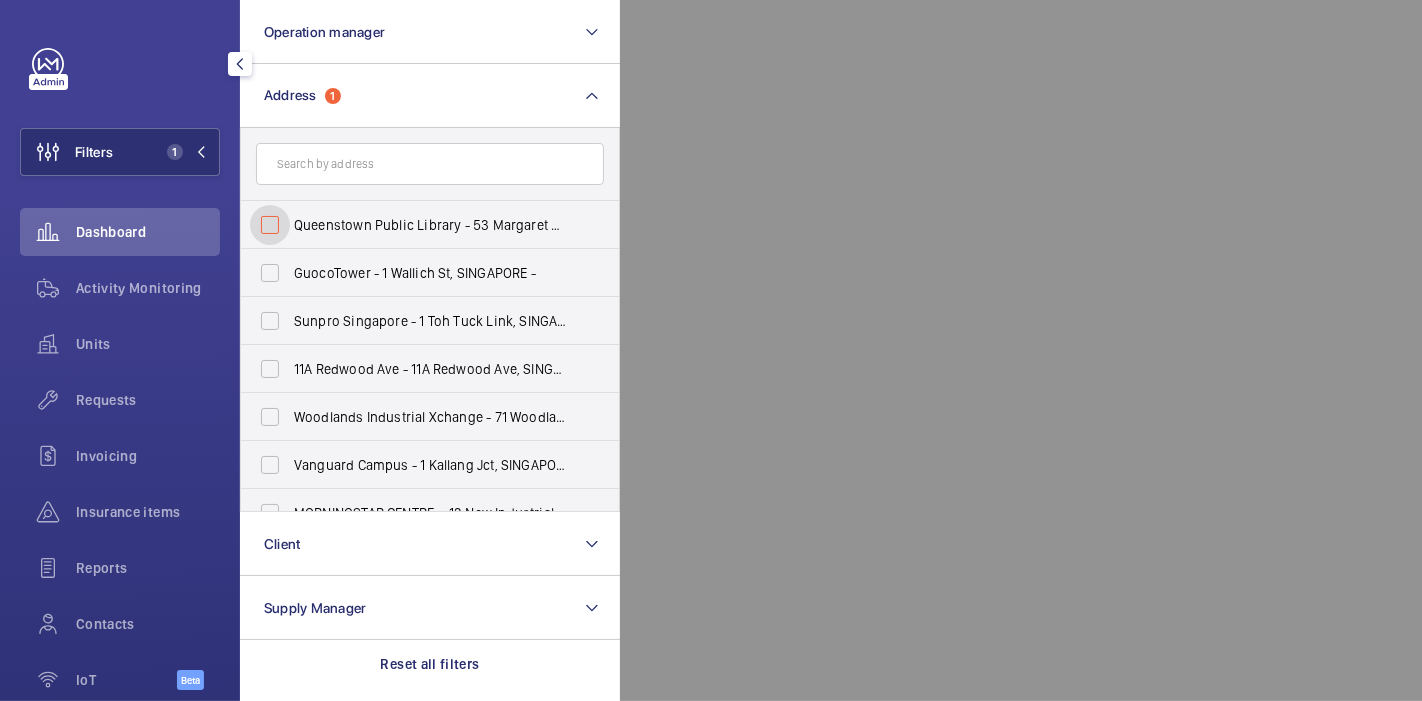 checkbox on "false" 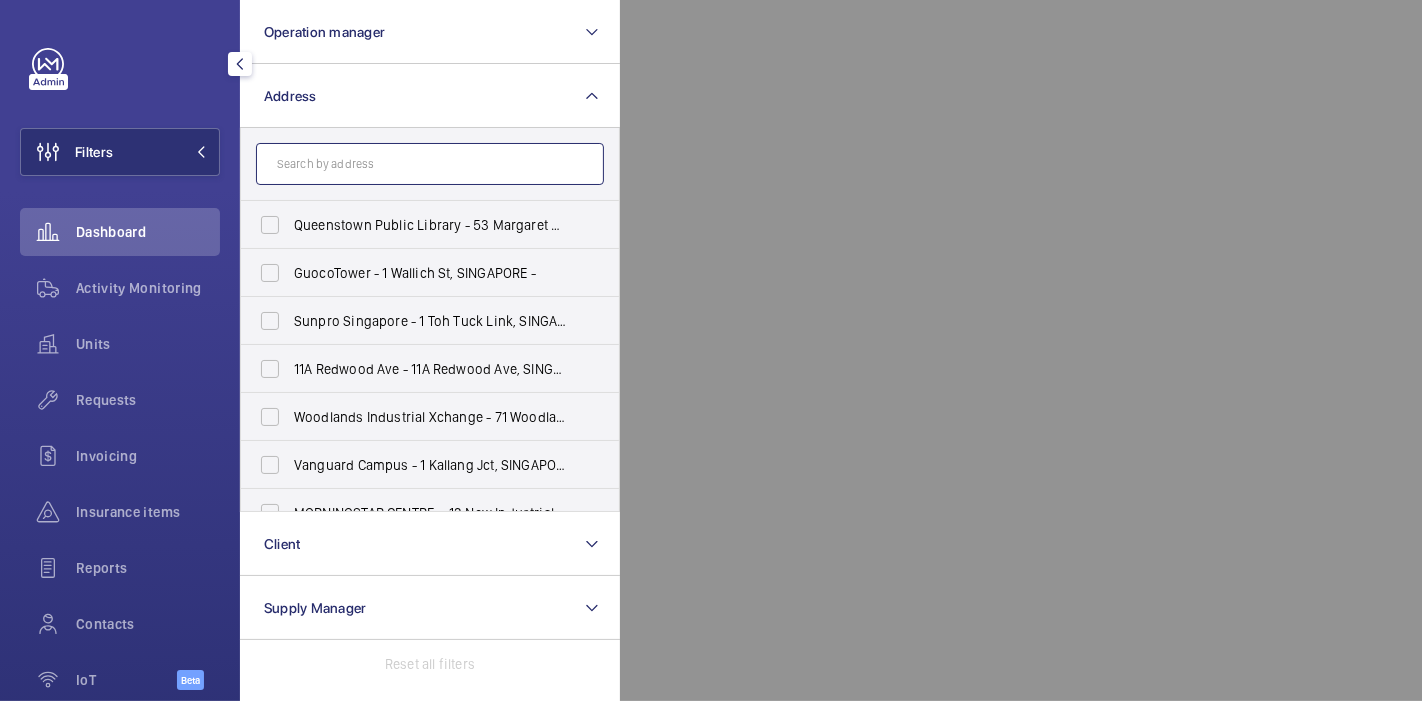 click 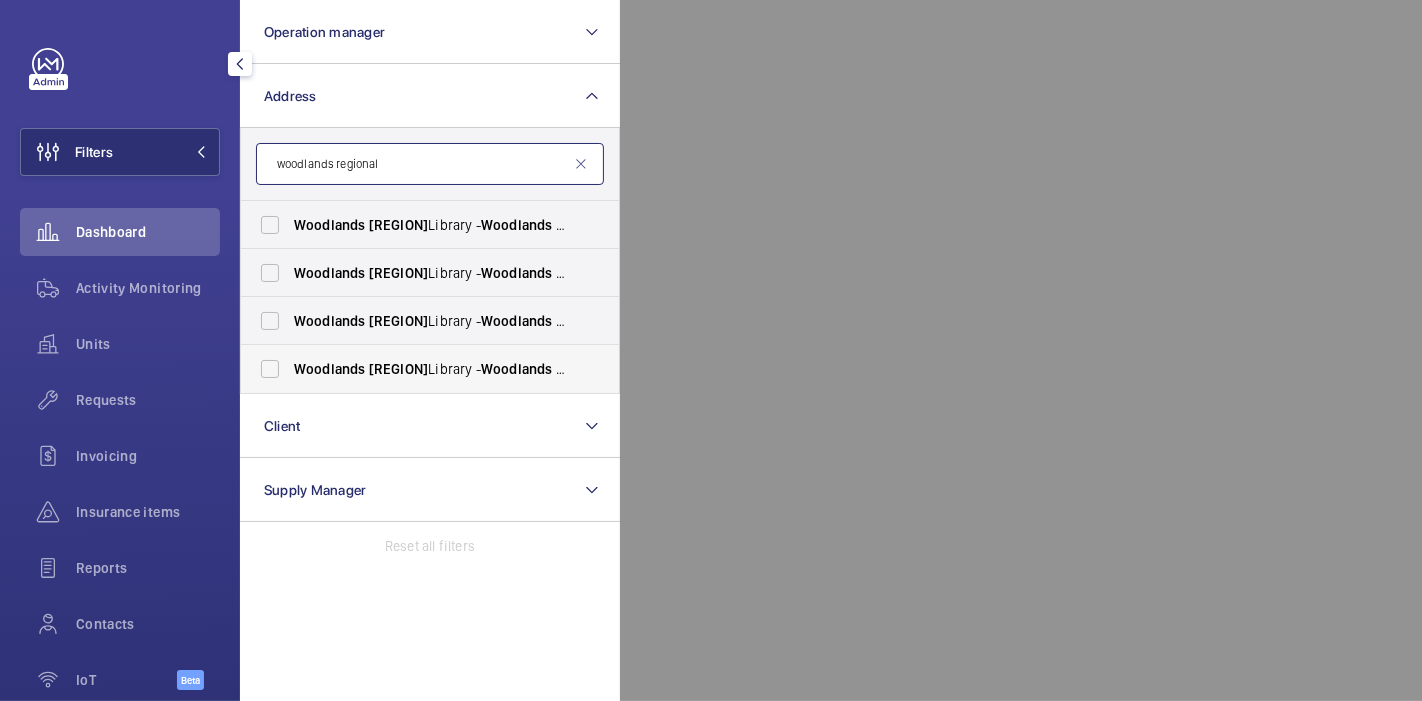 type on "woodlands regional" 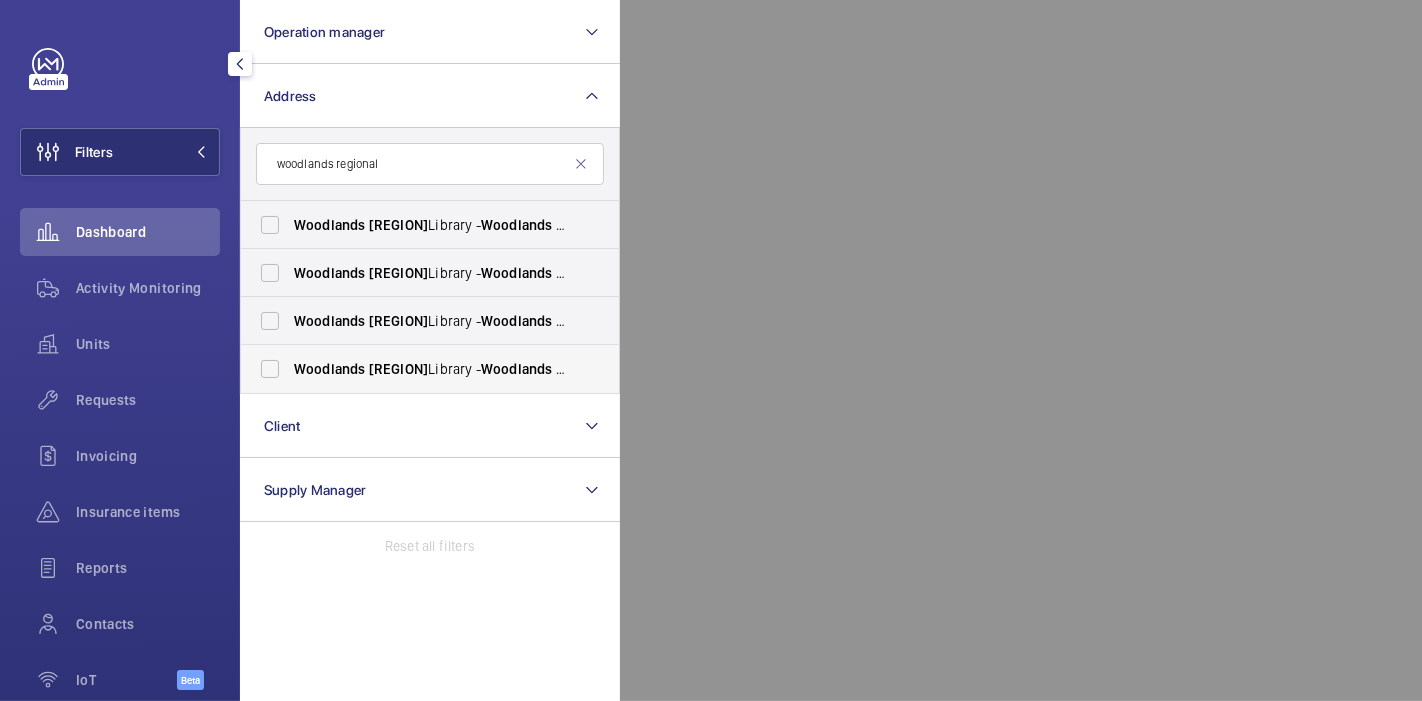 click on "[REGION]" at bounding box center (398, 369) 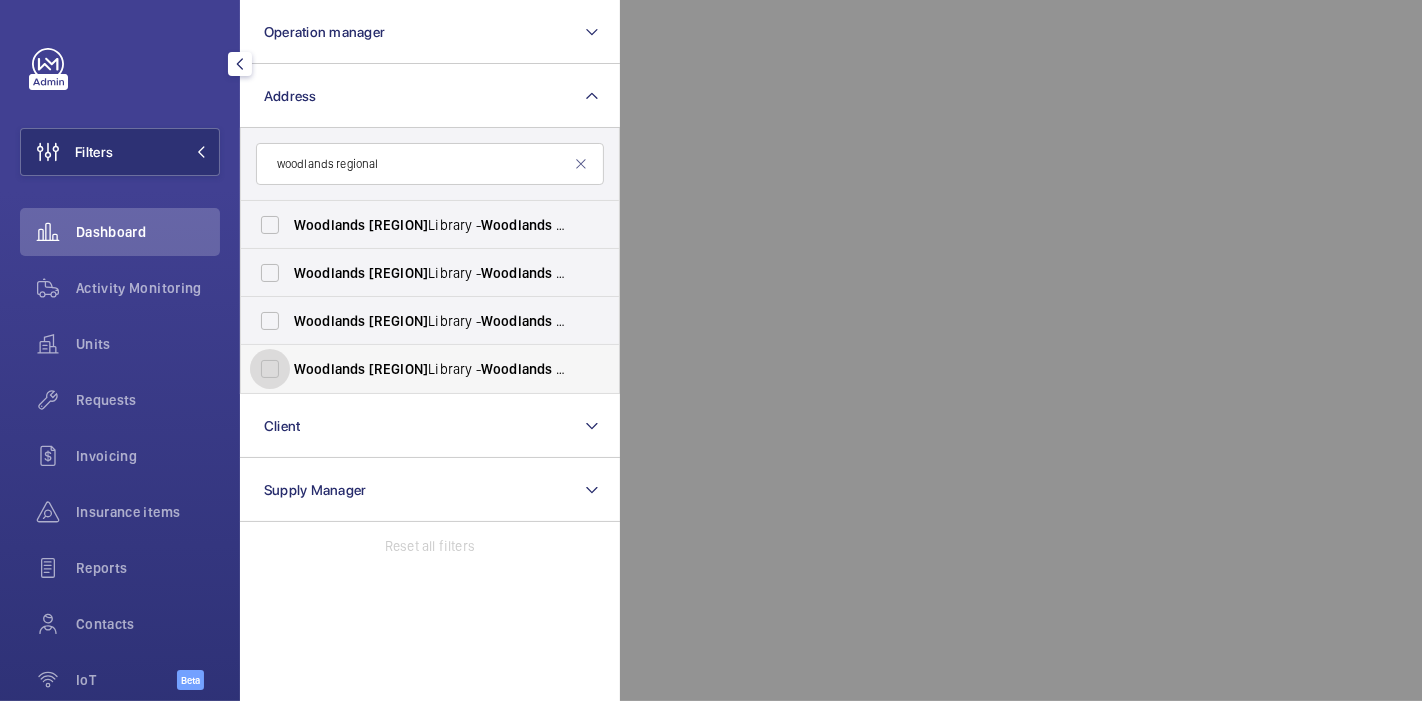 click on "Woodlands   Regional  Library -  Woodlands   Regional  Library, SINGAPORE [POSTAL_CODE]" at bounding box center (270, 369) 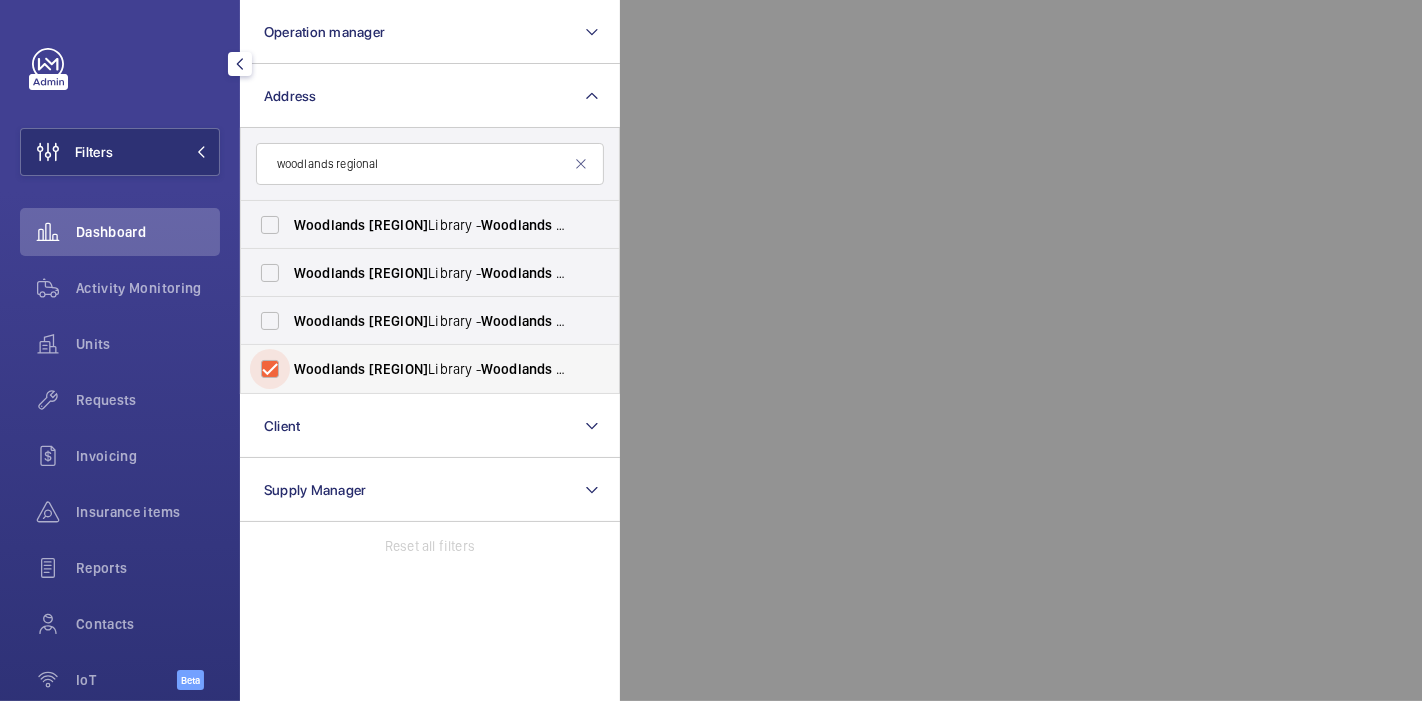 checkbox on "true" 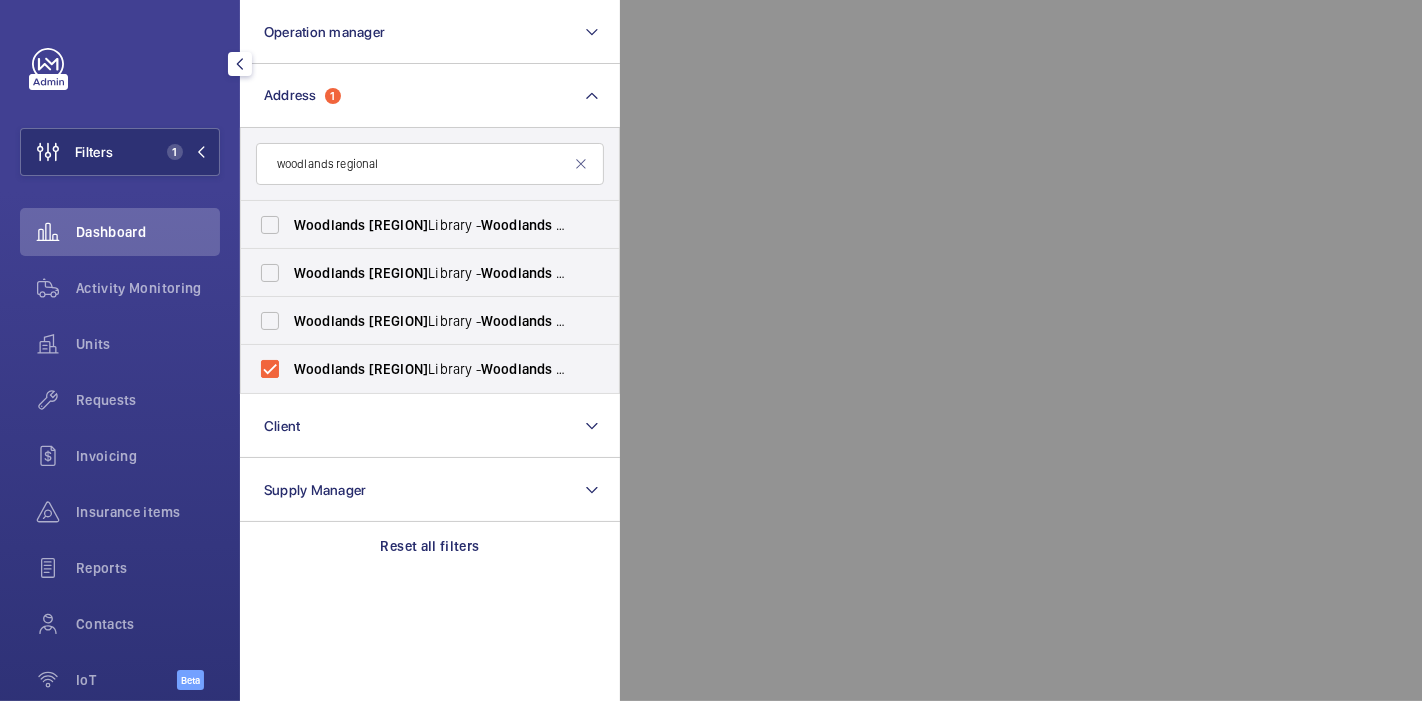 click 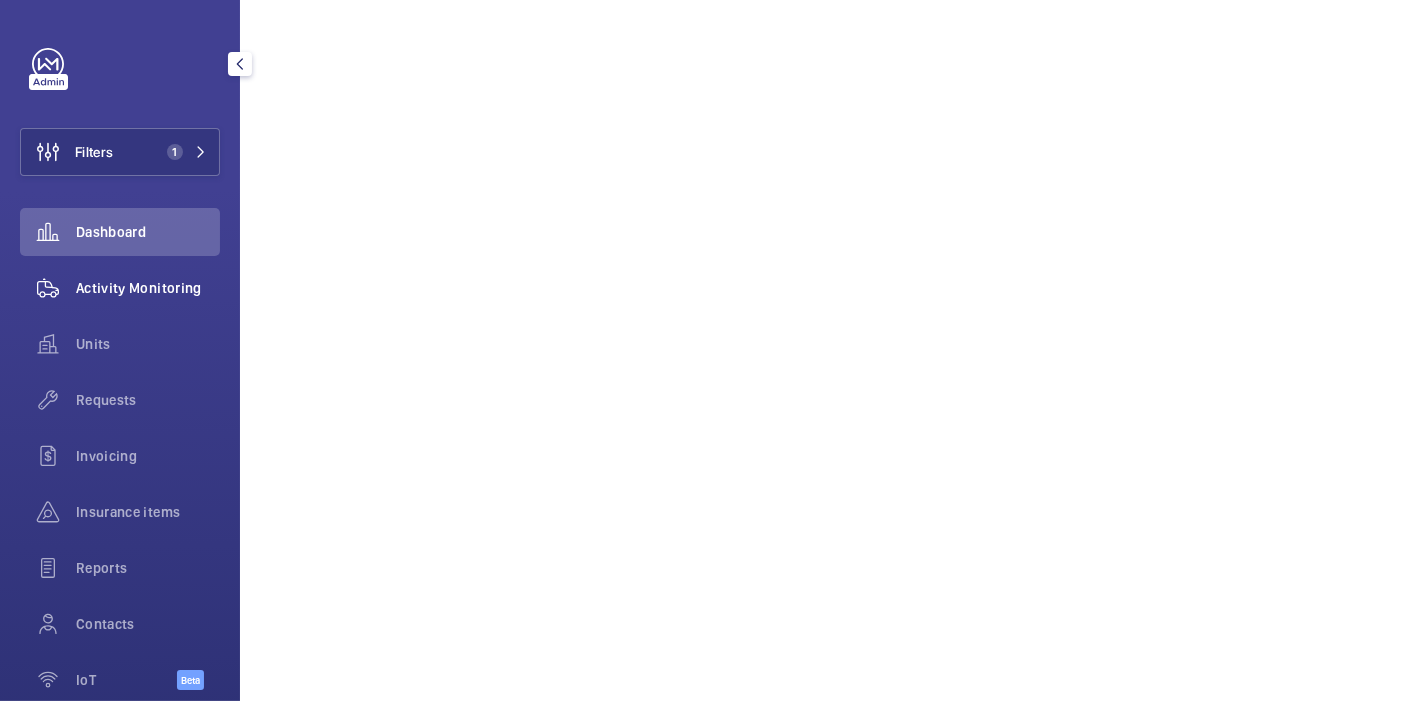 click on "Activity Monitoring" 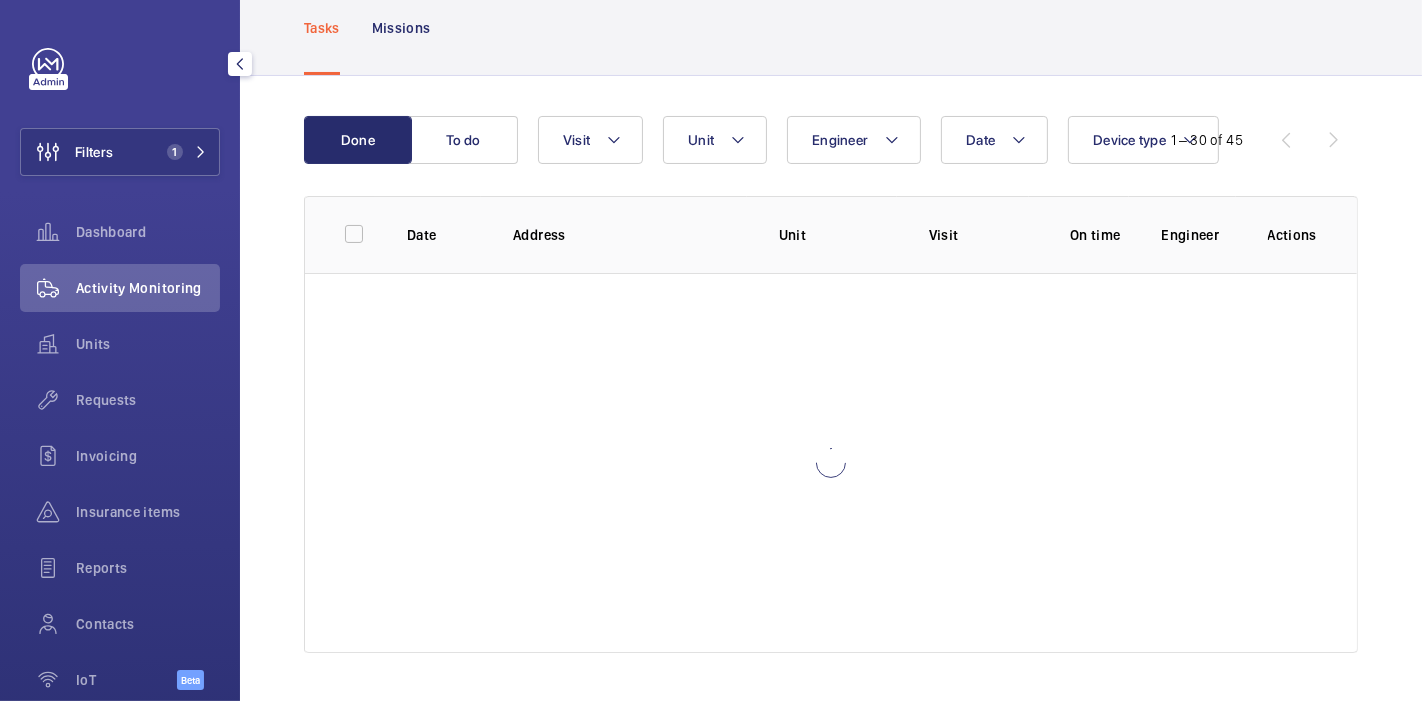 scroll, scrollTop: 115, scrollLeft: 0, axis: vertical 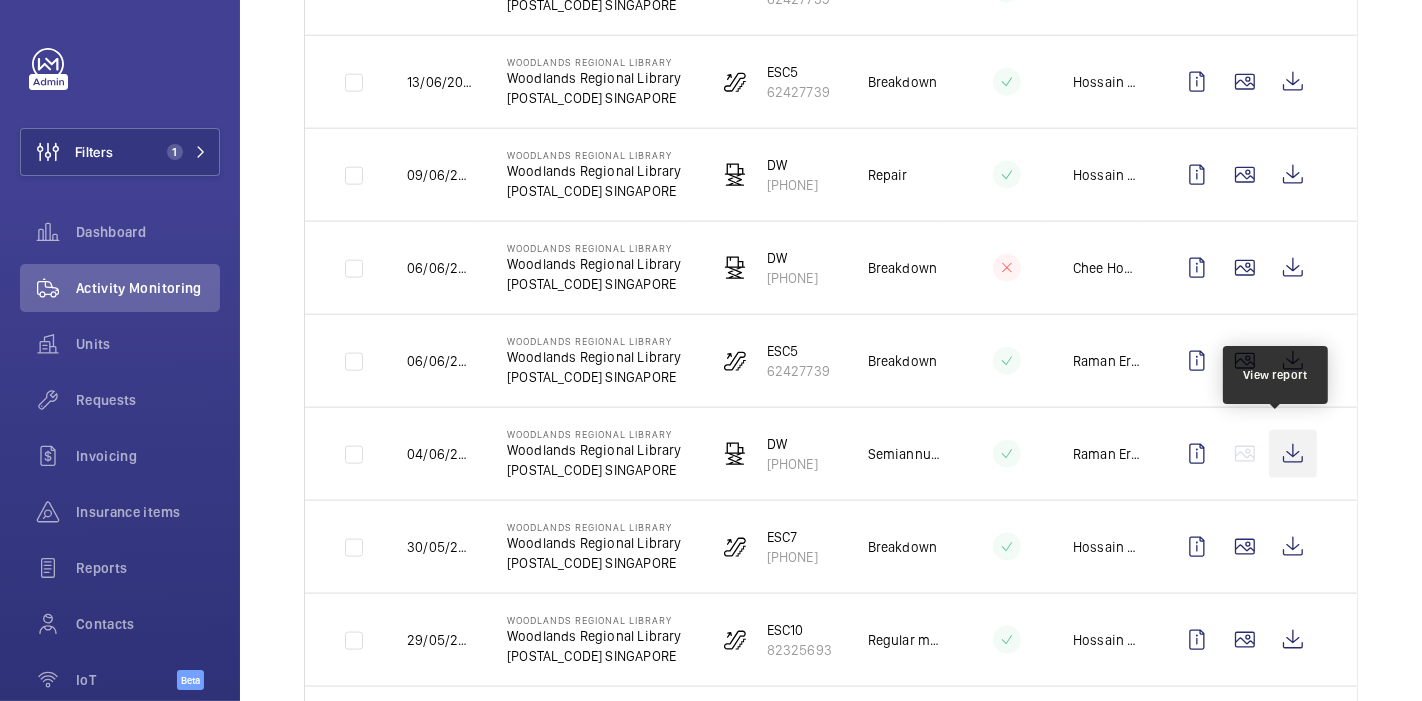 click 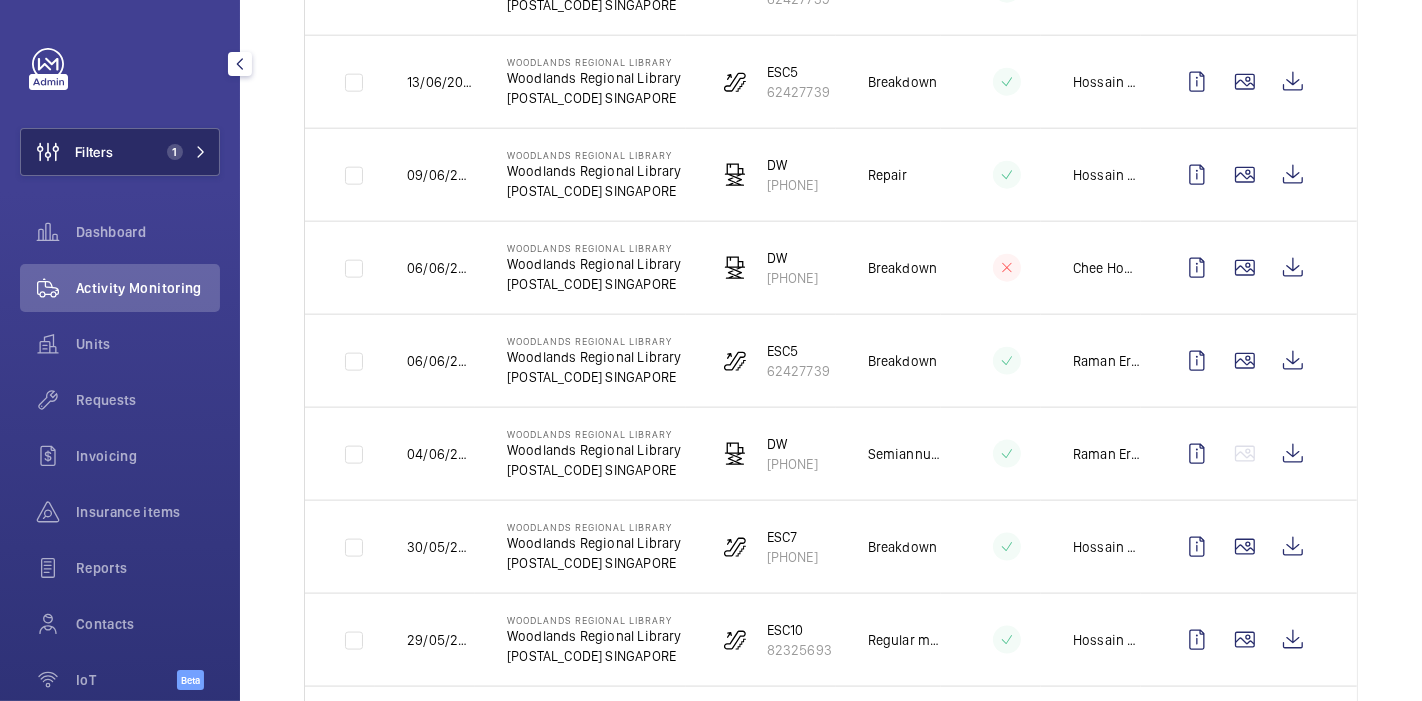 click on "Filters 1" 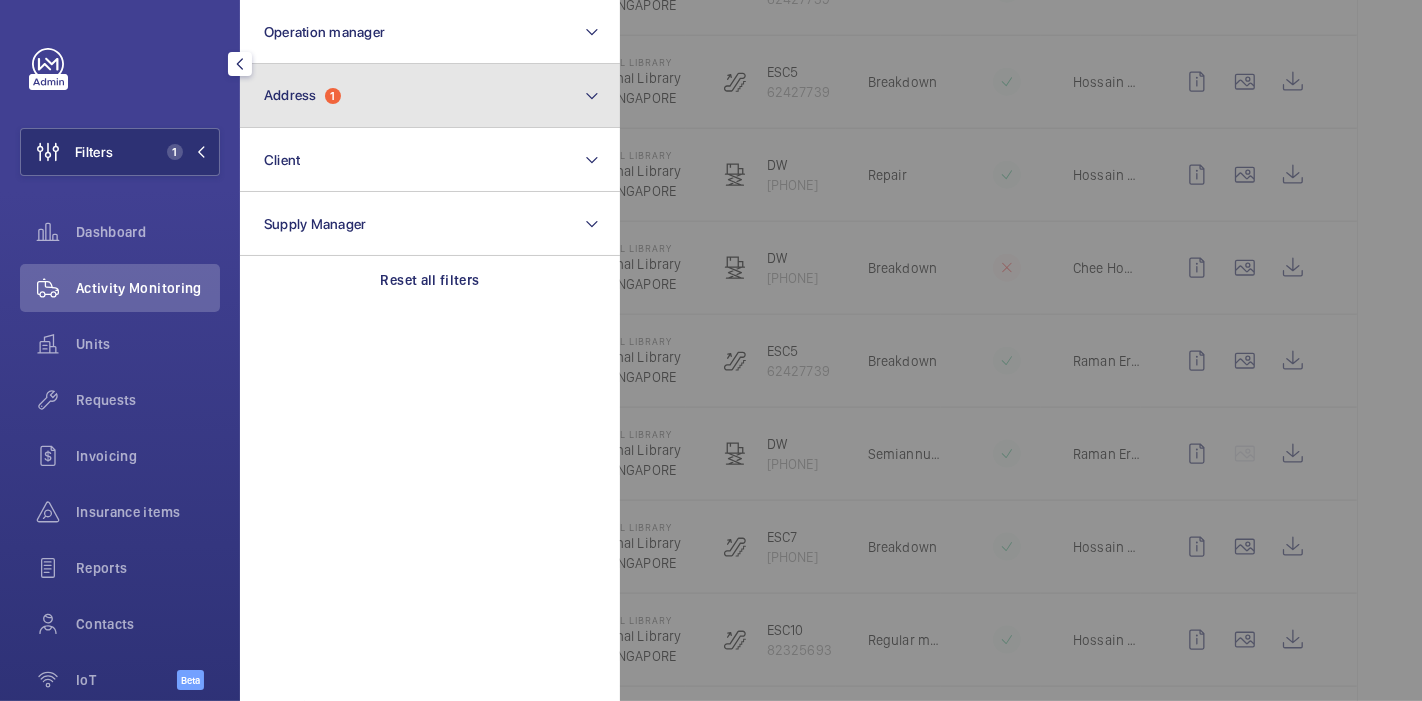 click on "Address  1" 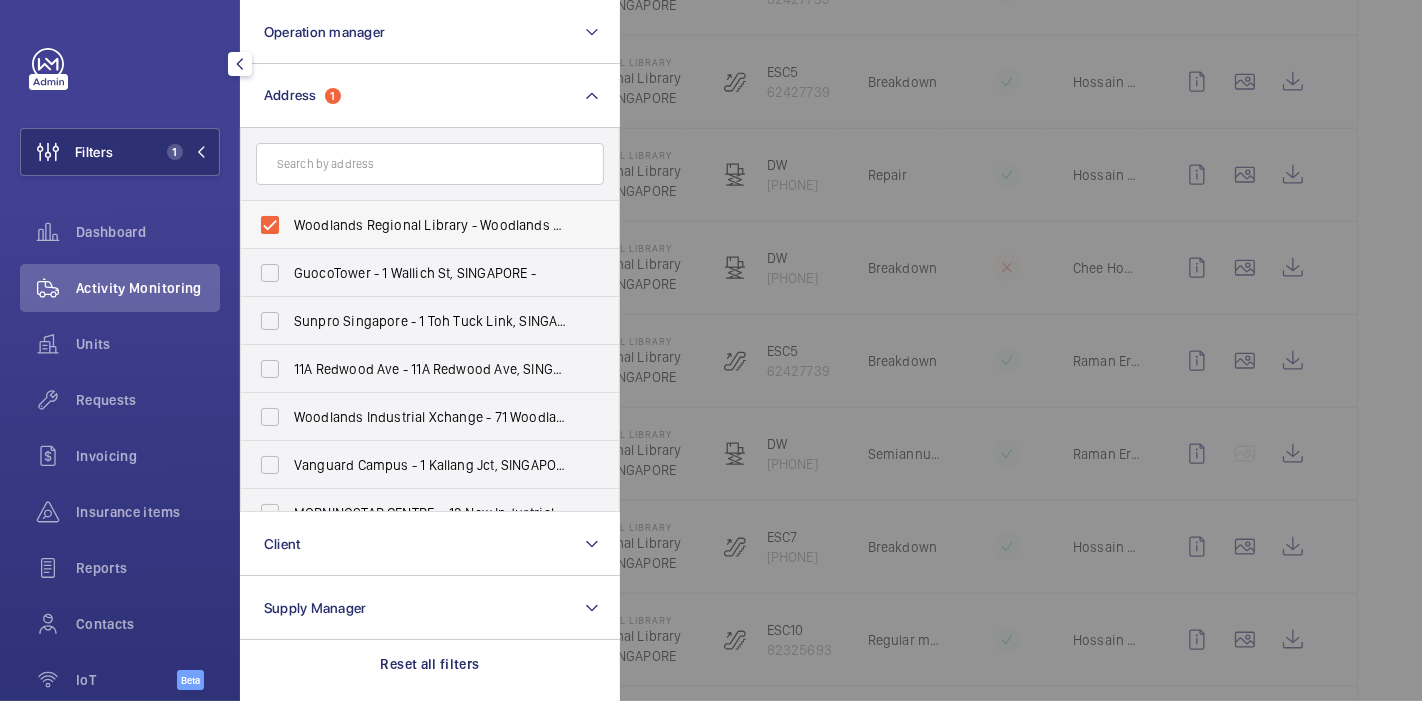 click on "Woodlands Regional Library - Woodlands Regional Library, SINGAPORE [POSTAL_CODE]" at bounding box center (431, 225) 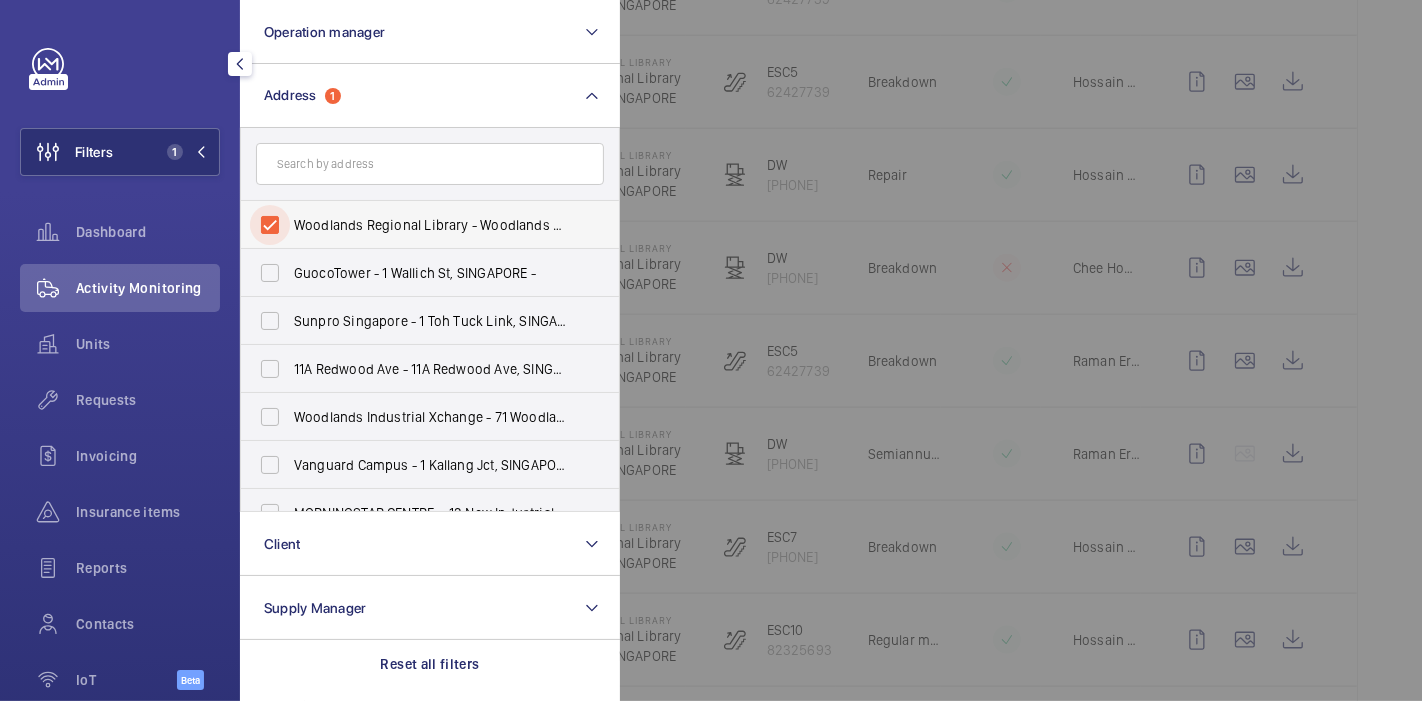 click on "Woodlands Regional Library - Woodlands Regional Library, SINGAPORE [POSTAL_CODE]" at bounding box center (270, 225) 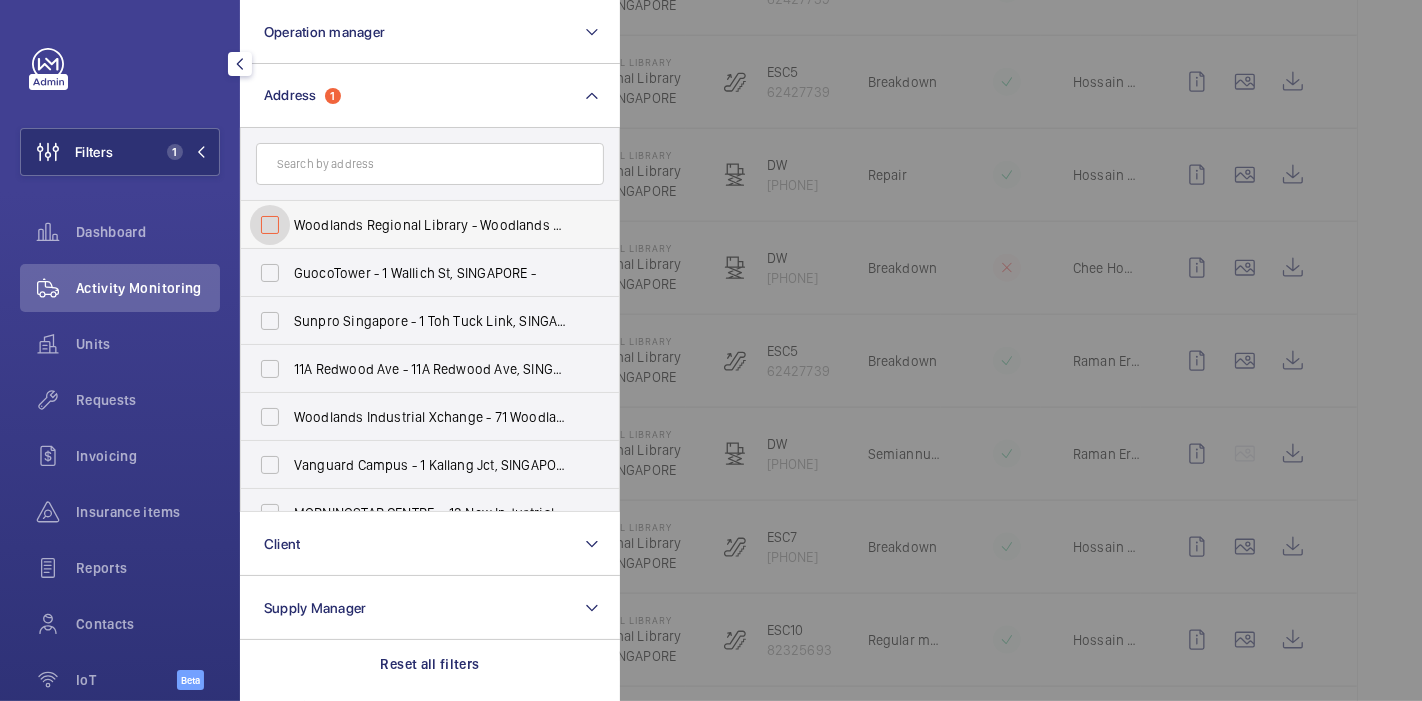 checkbox on "false" 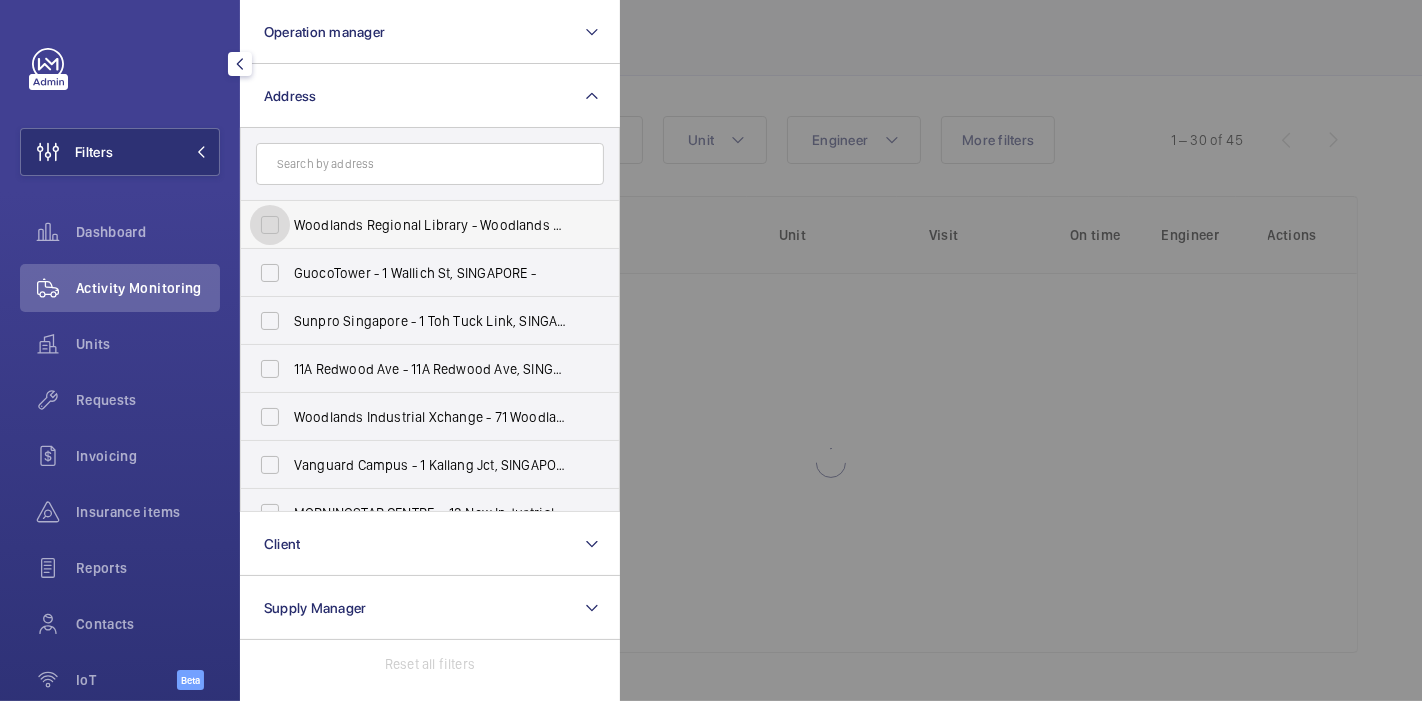 scroll, scrollTop: 115, scrollLeft: 0, axis: vertical 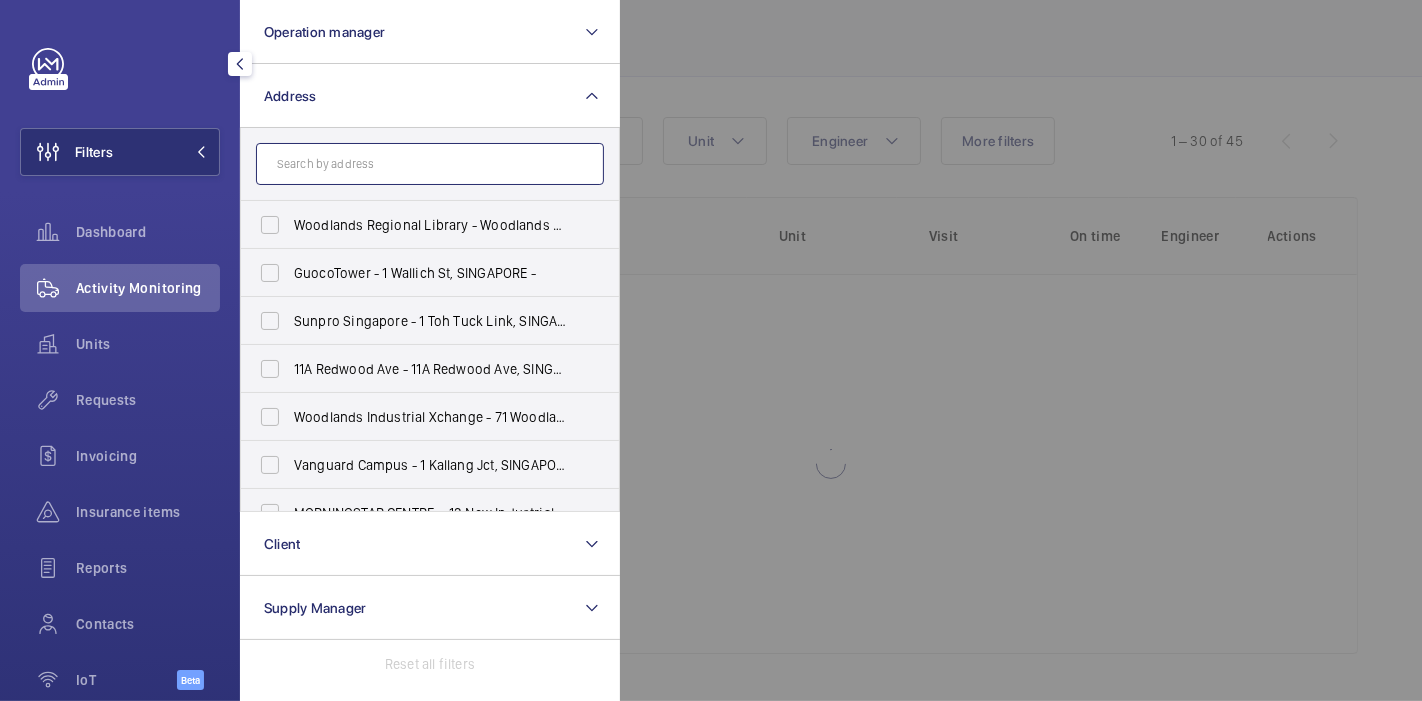 click 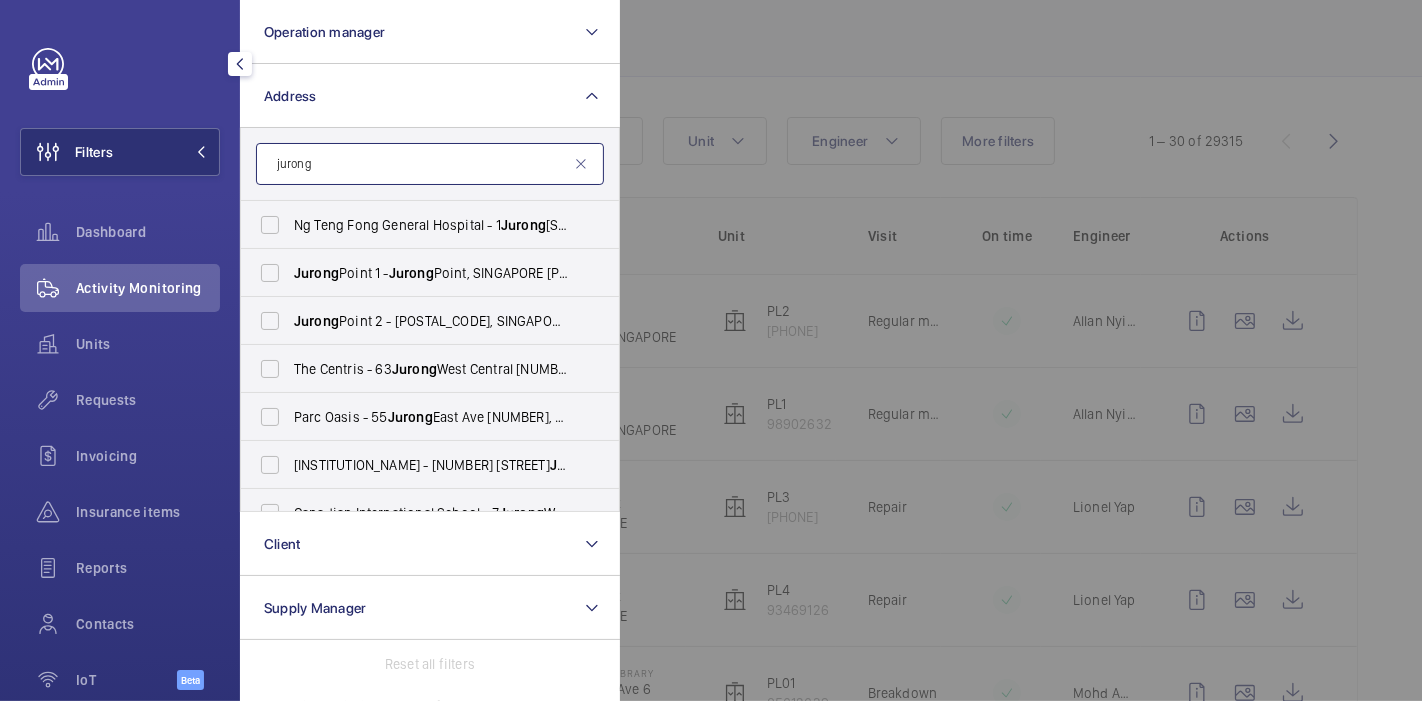 scroll, scrollTop: 2028, scrollLeft: 0, axis: vertical 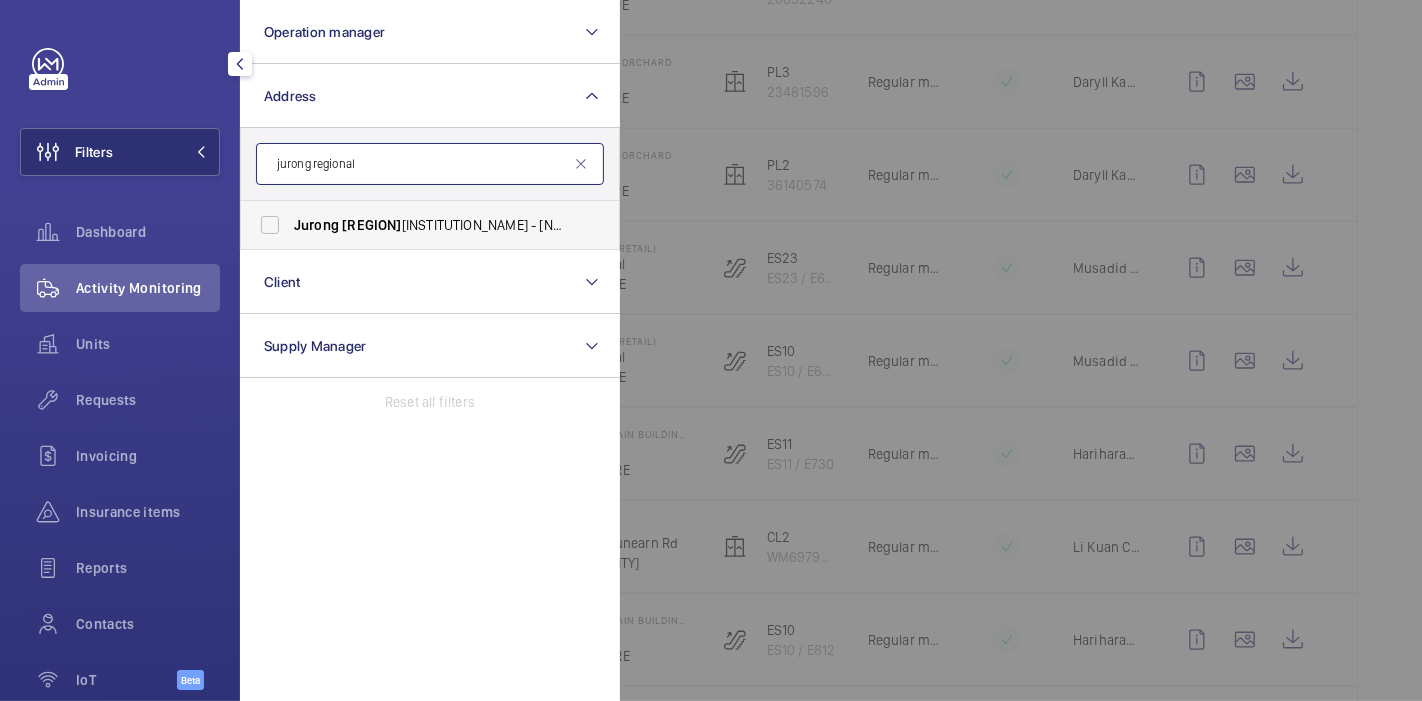 type on "jurong regional" 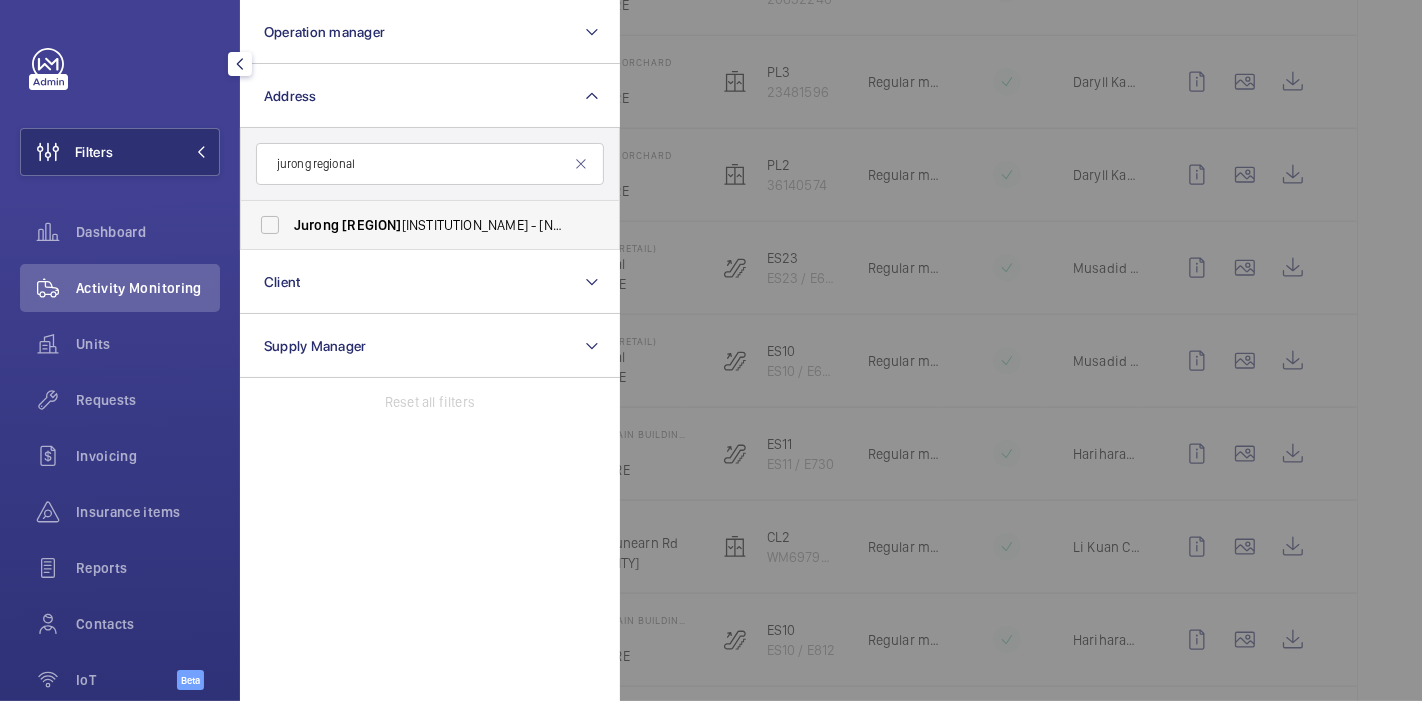 click on "[INSTITUTION_NAME] - [NUMBER] [STREET] [STREET], [CITY] [POSTAL_CODE]" at bounding box center [431, 225] 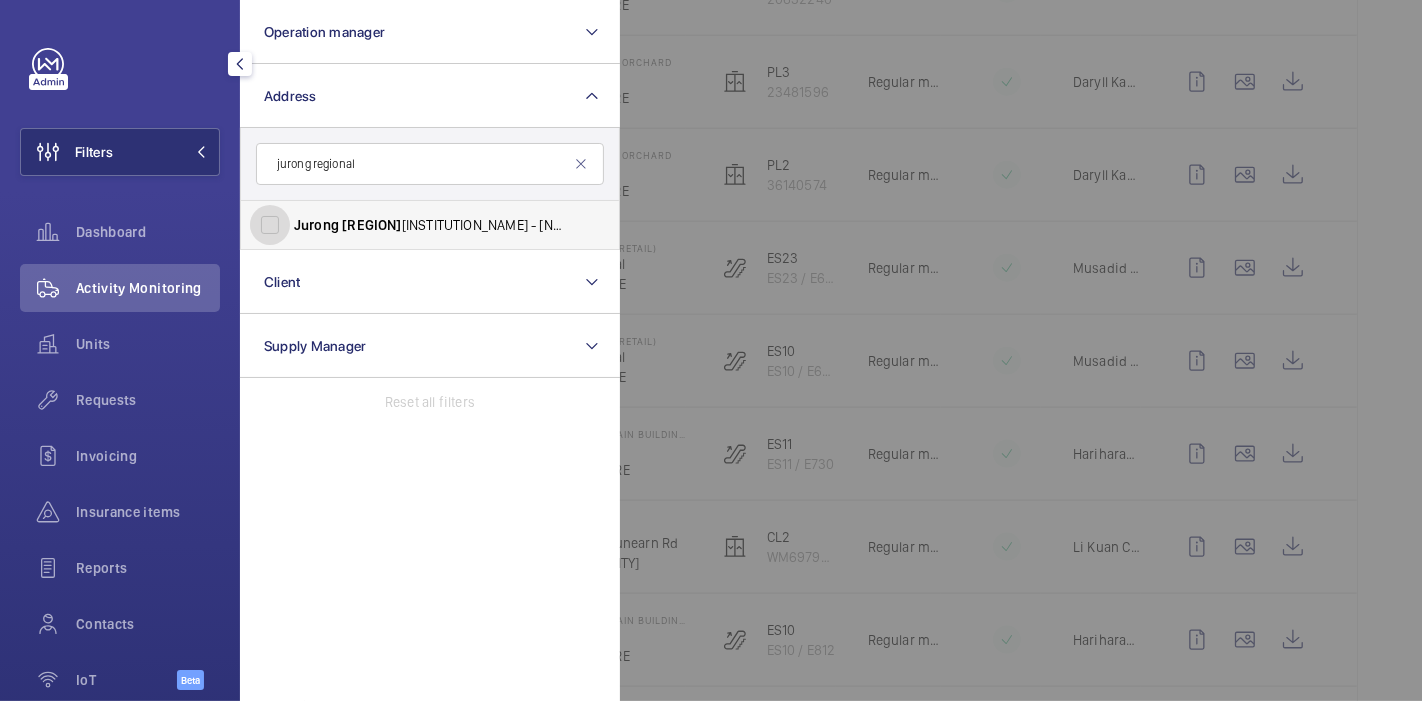click on "[INSTITUTION_NAME] - [NUMBER] [STREET] [STREET], [CITY] [POSTAL_CODE]" at bounding box center [270, 225] 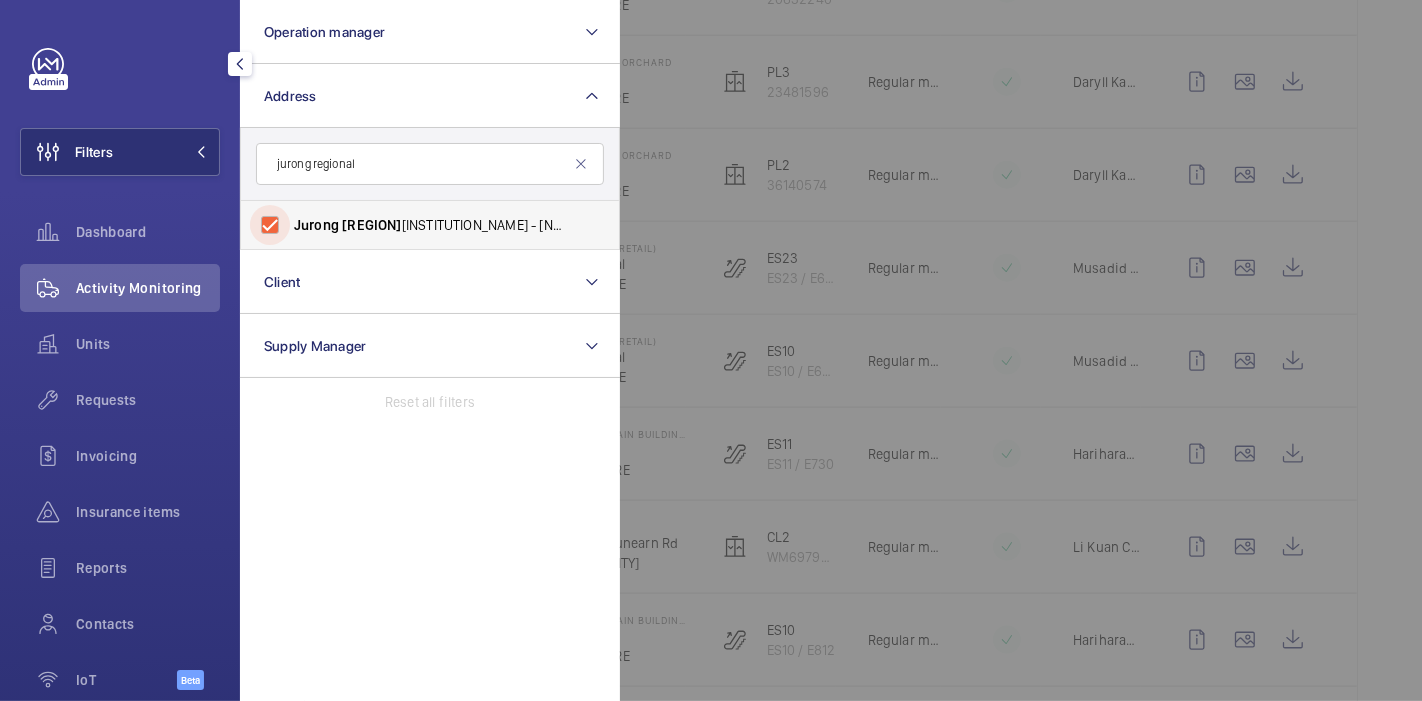 checkbox on "true" 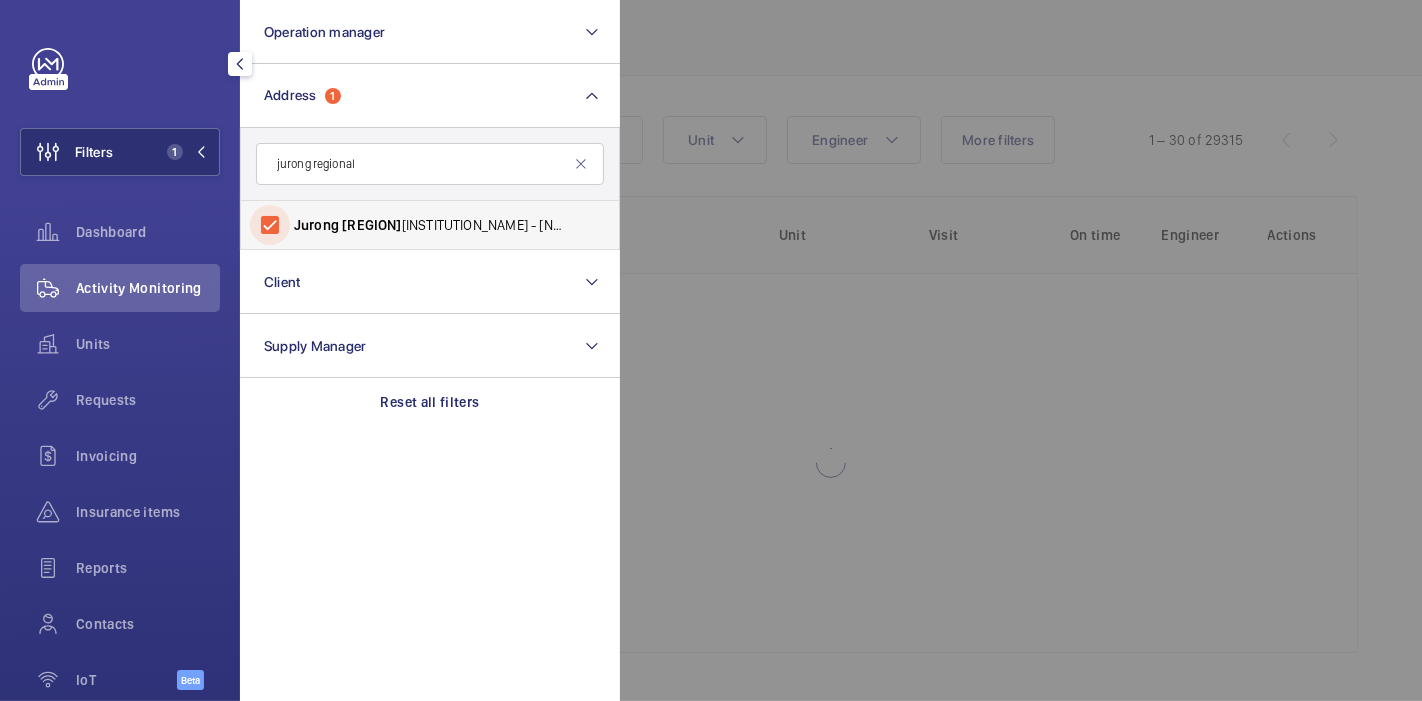 scroll, scrollTop: 115, scrollLeft: 0, axis: vertical 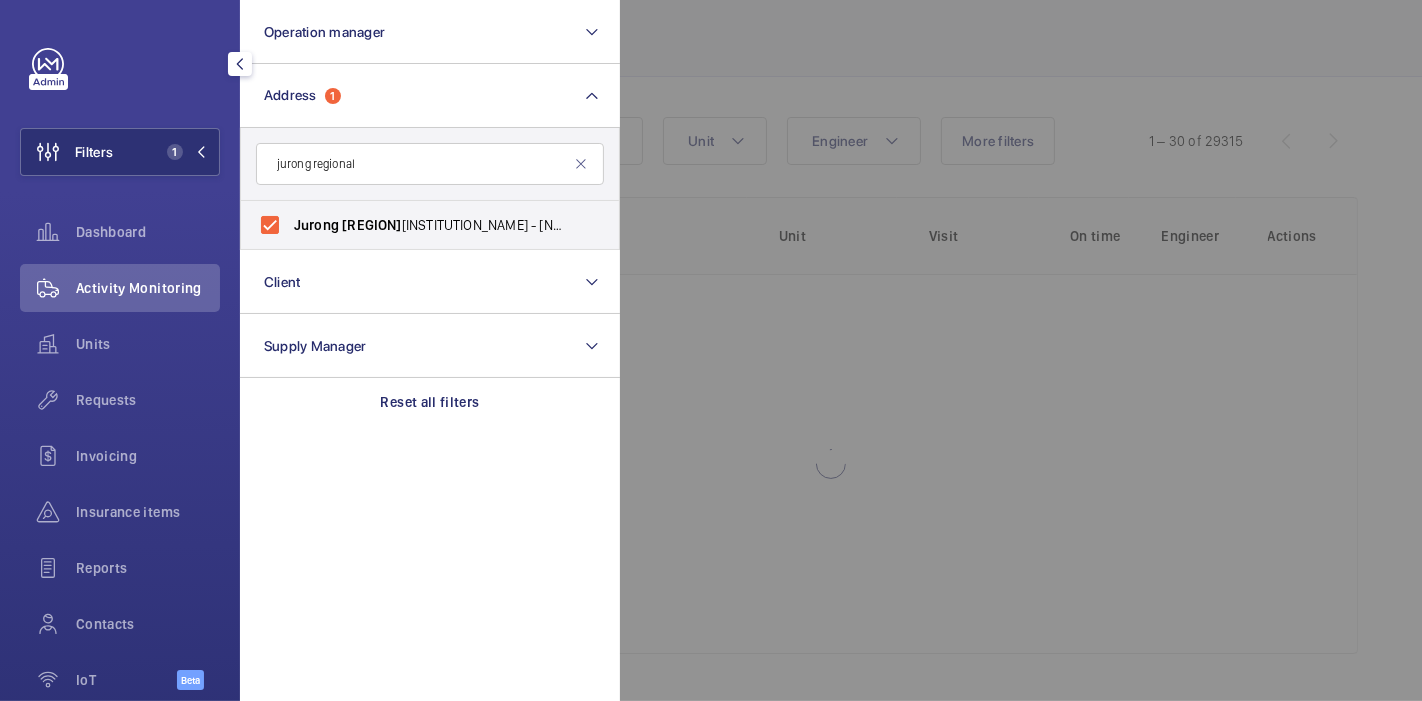 click 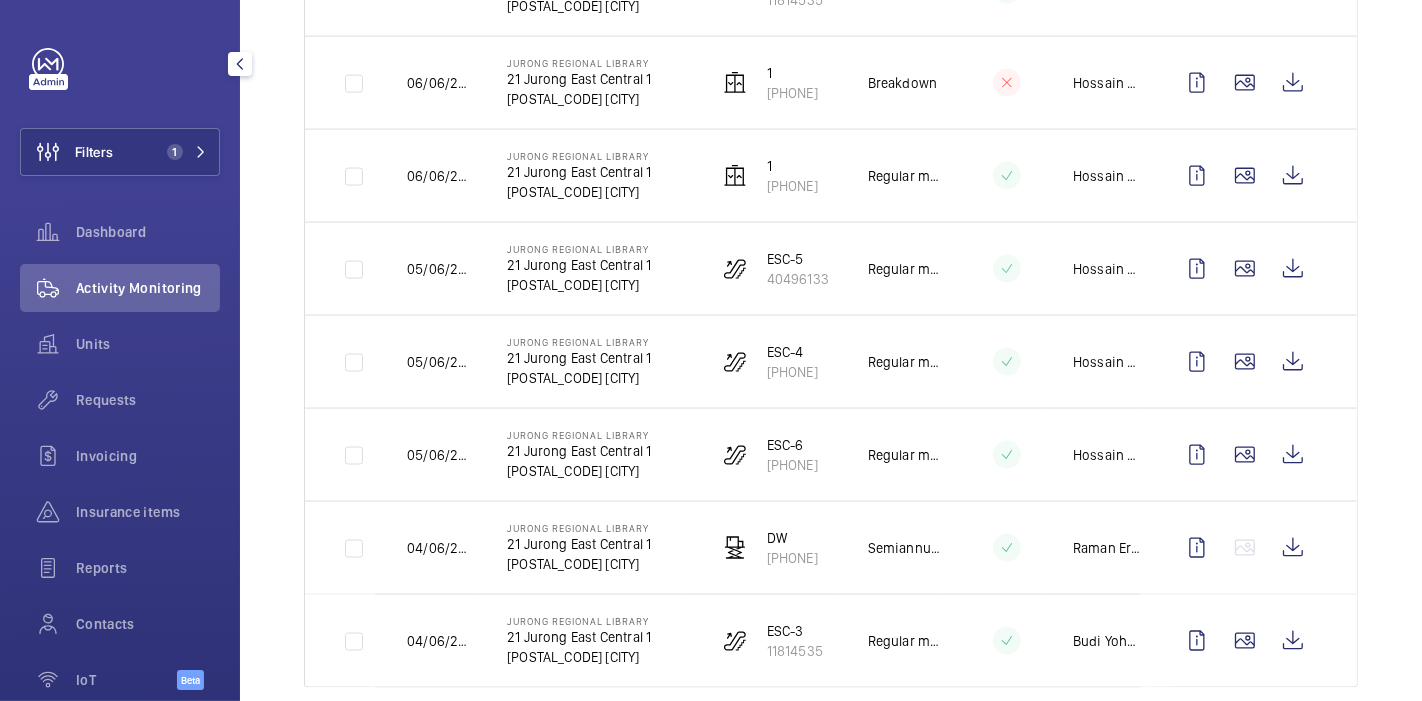 scroll, scrollTop: 2513, scrollLeft: 0, axis: vertical 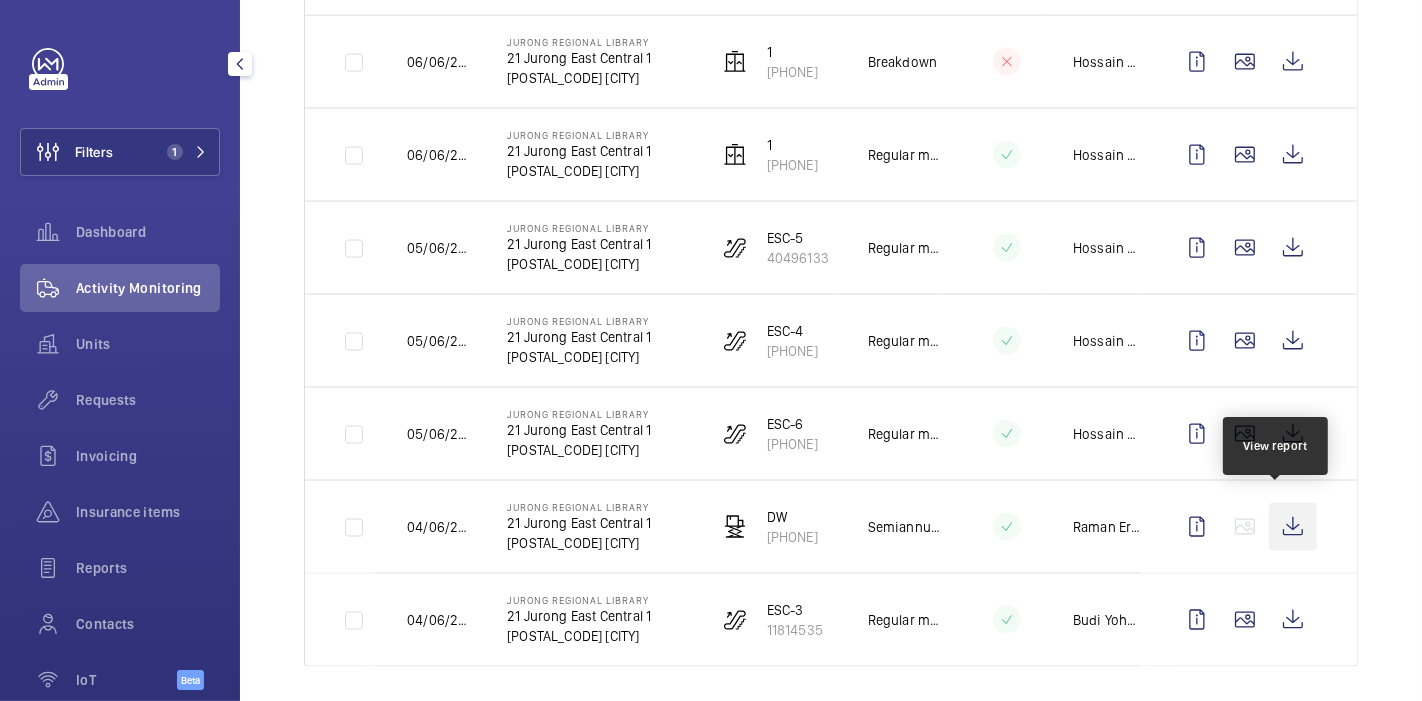 click 